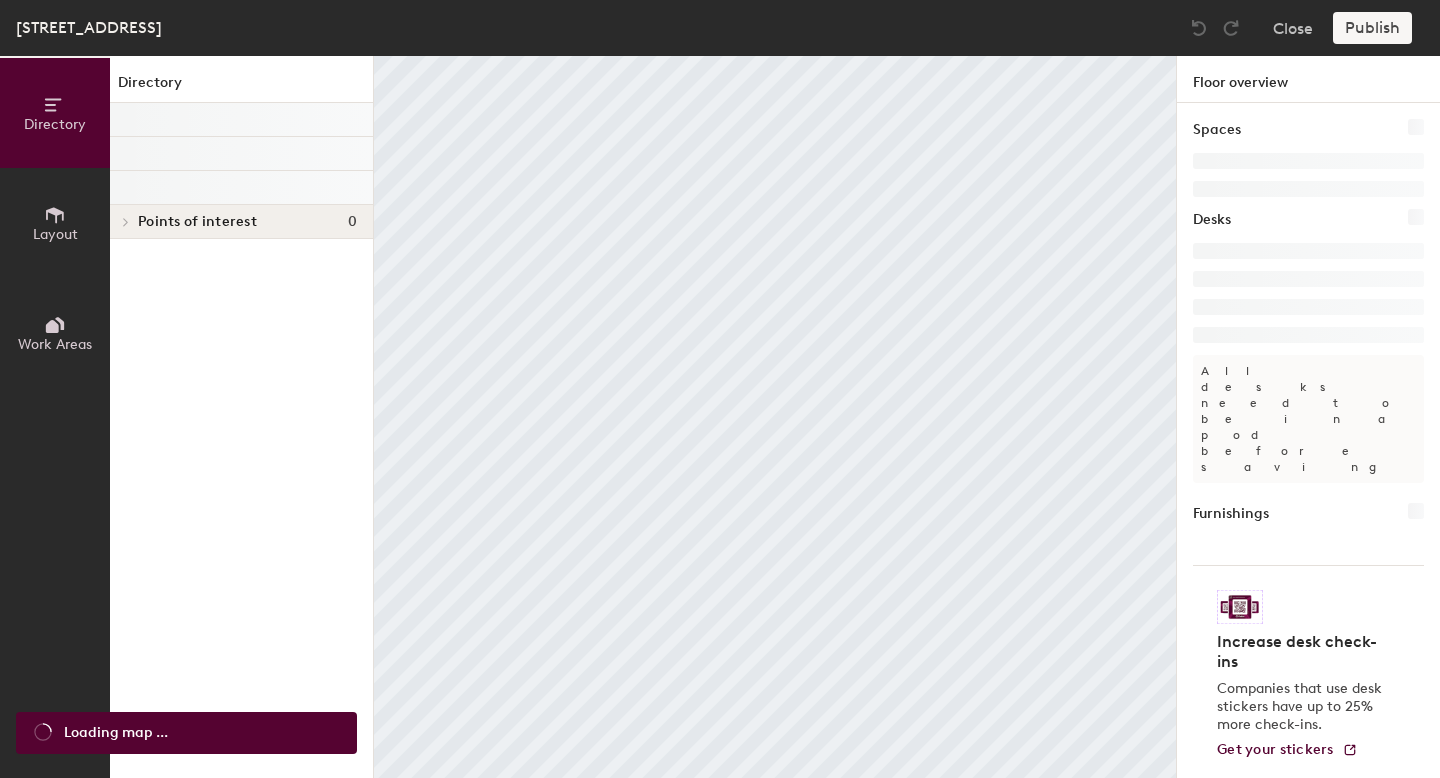 scroll, scrollTop: 0, scrollLeft: 0, axis: both 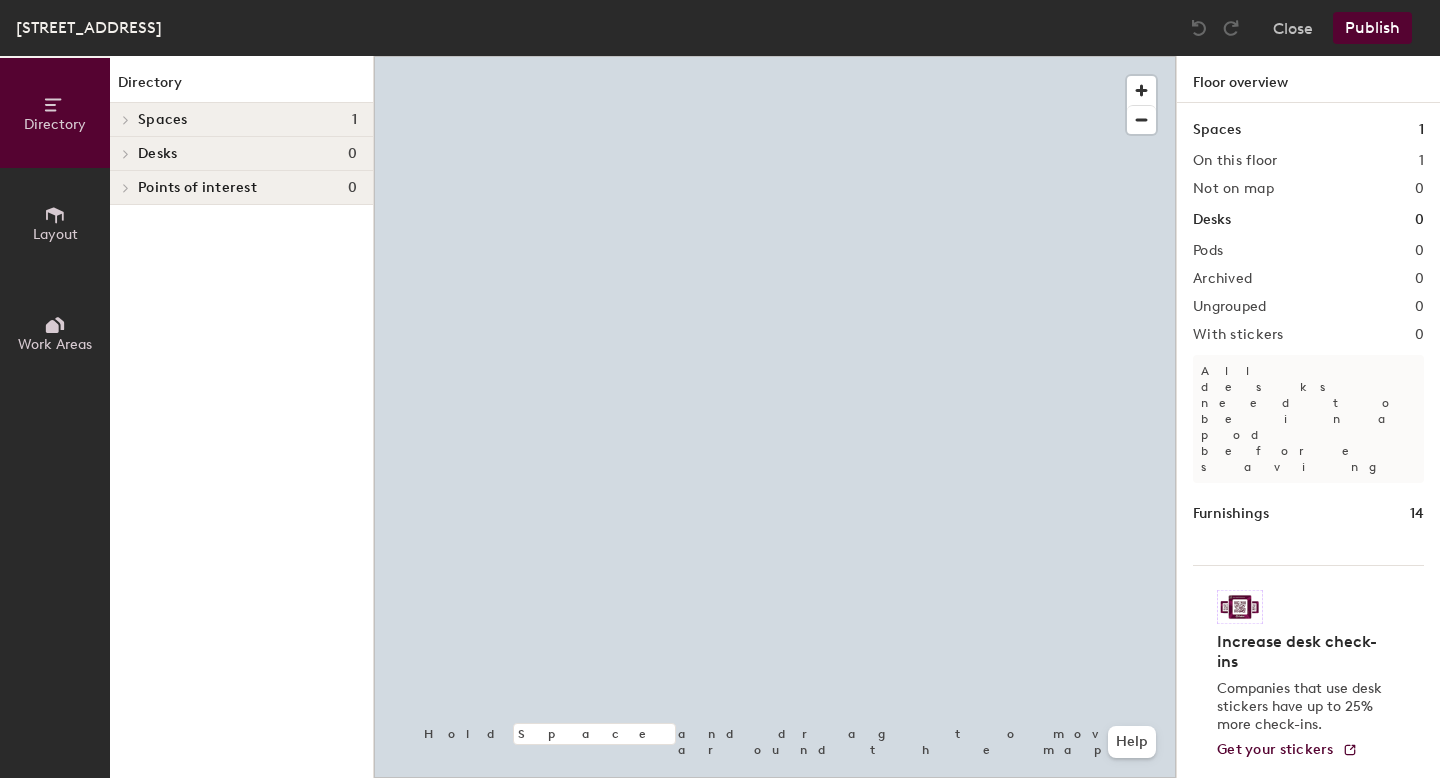 click on "Work Areas" 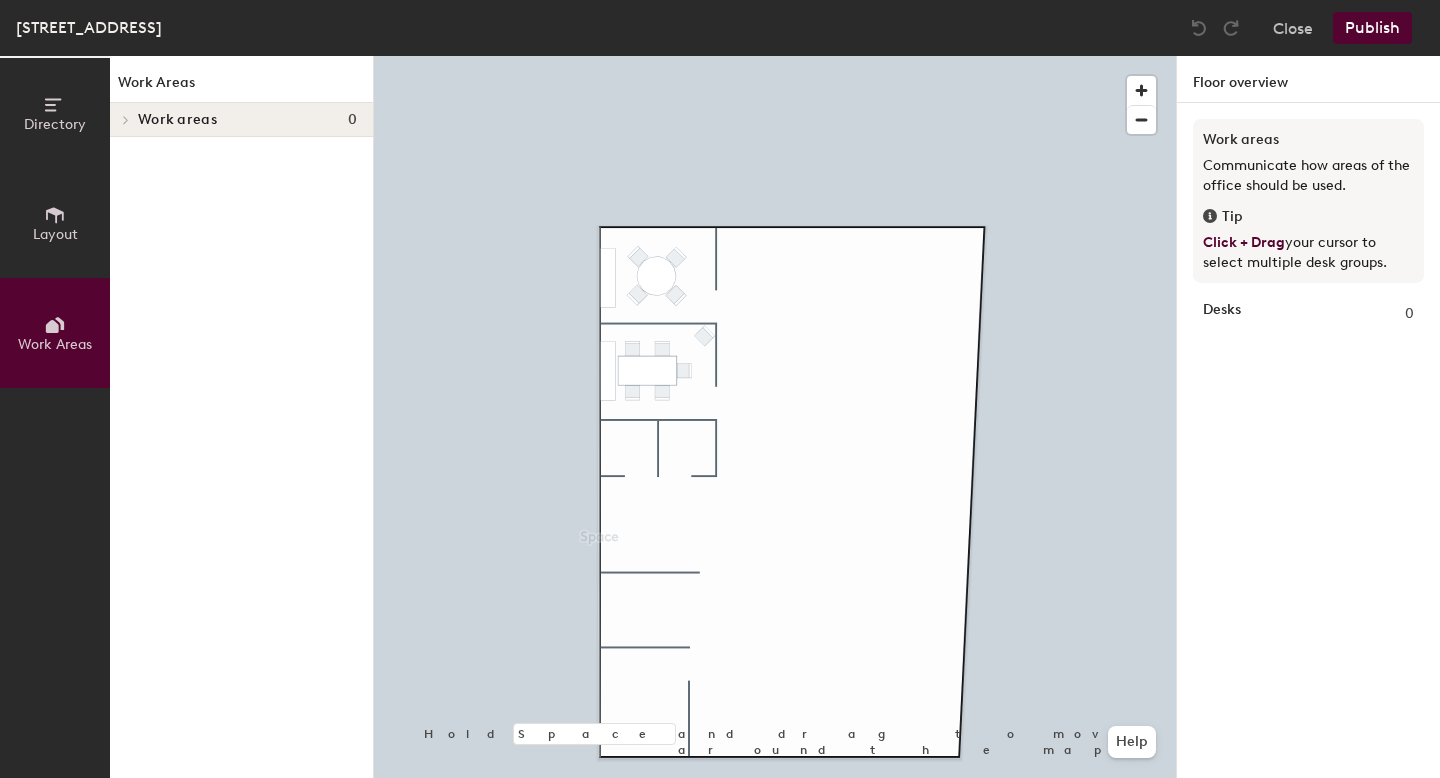 click 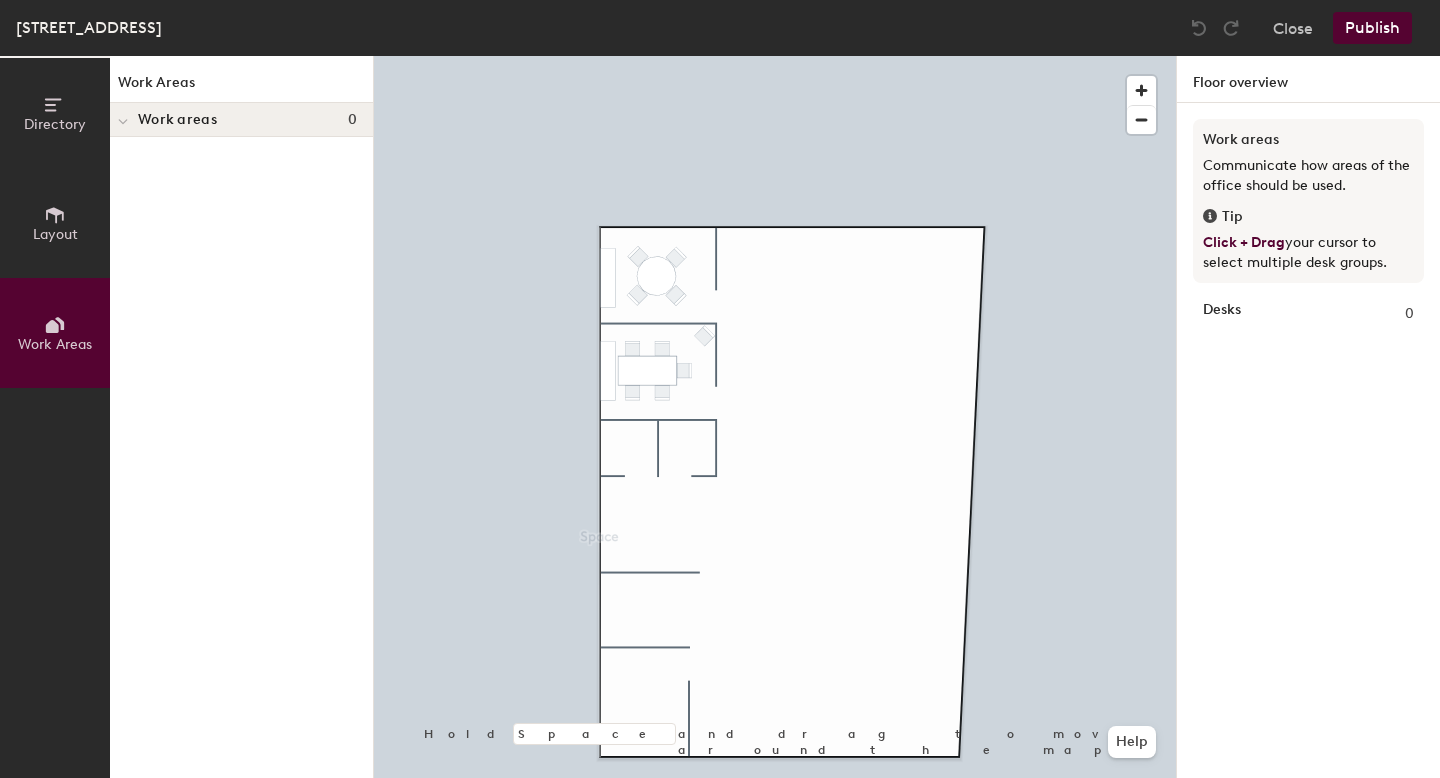 click 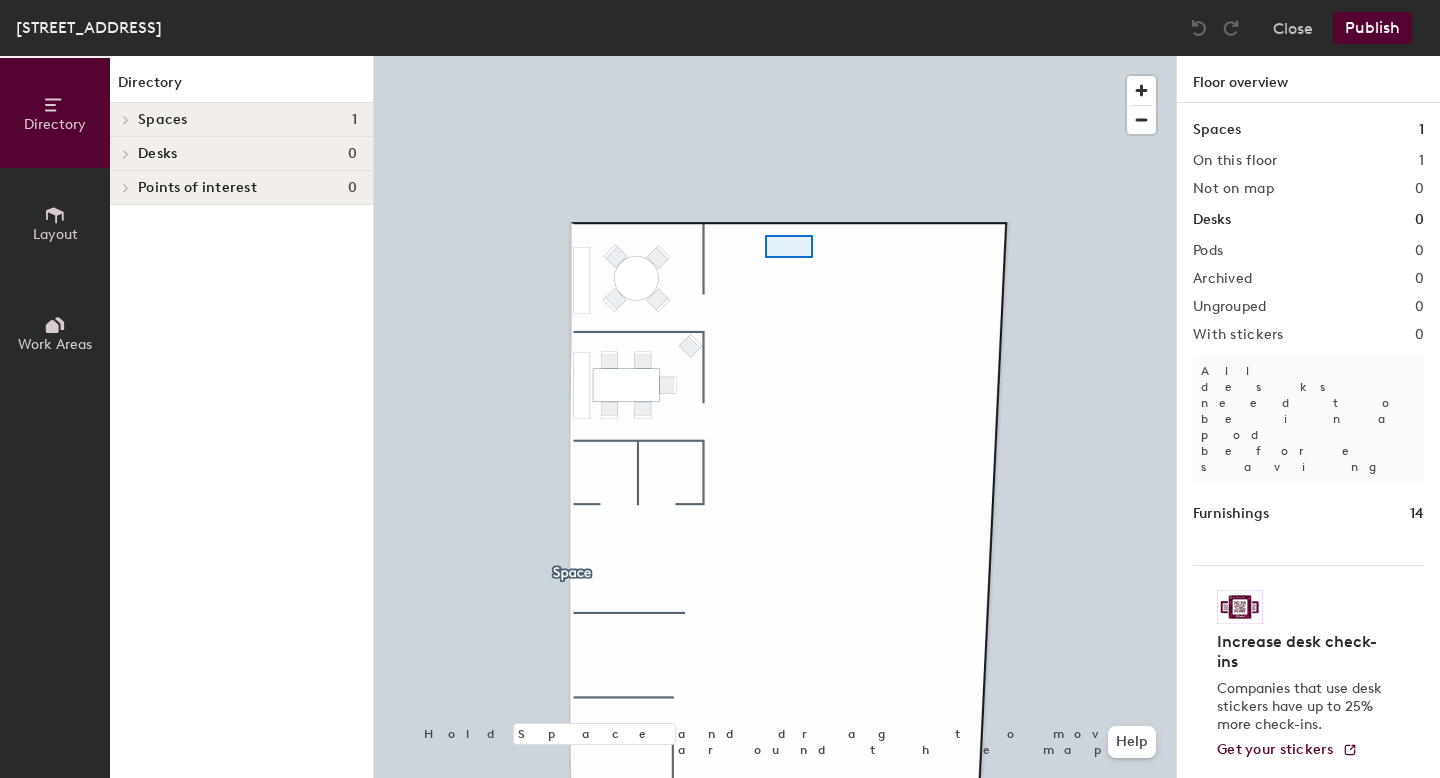 click 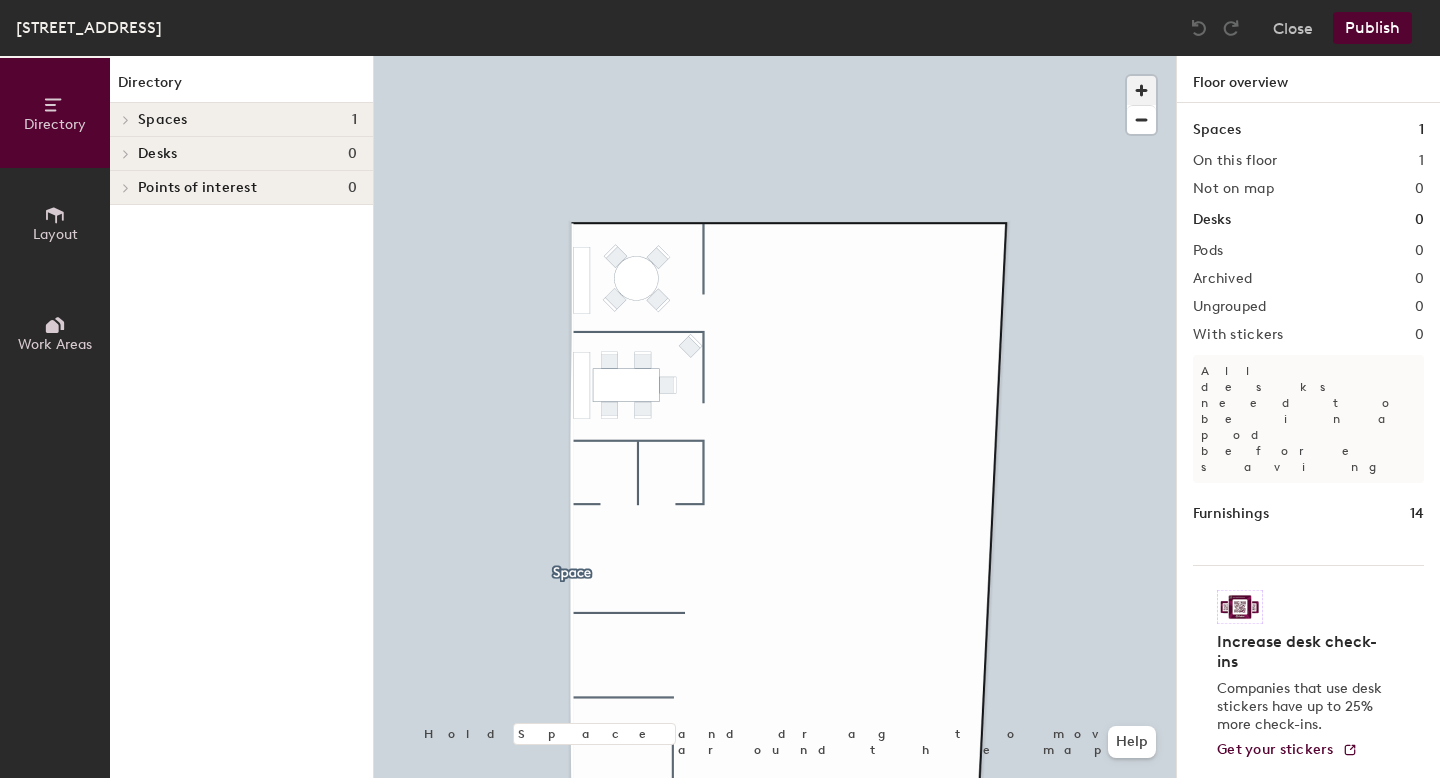 click 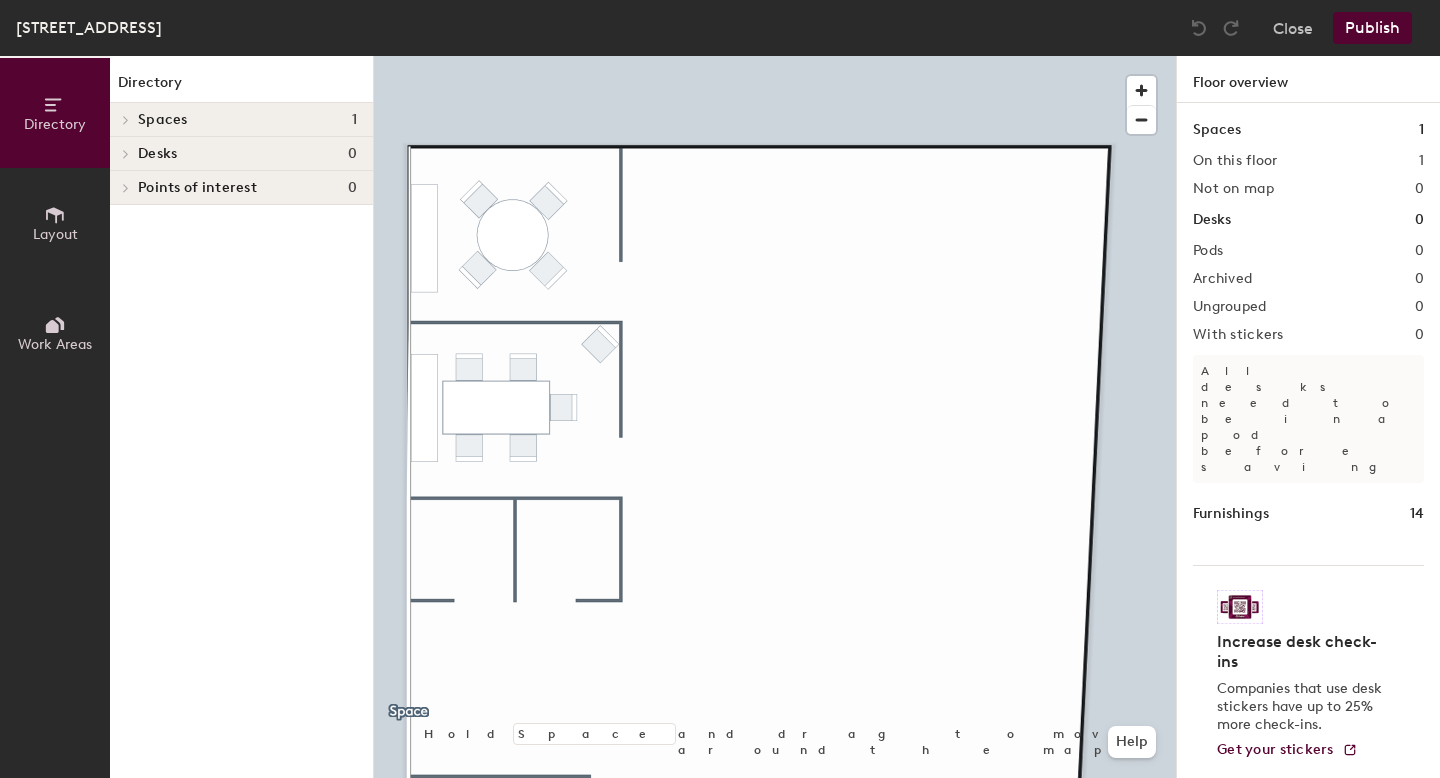 click 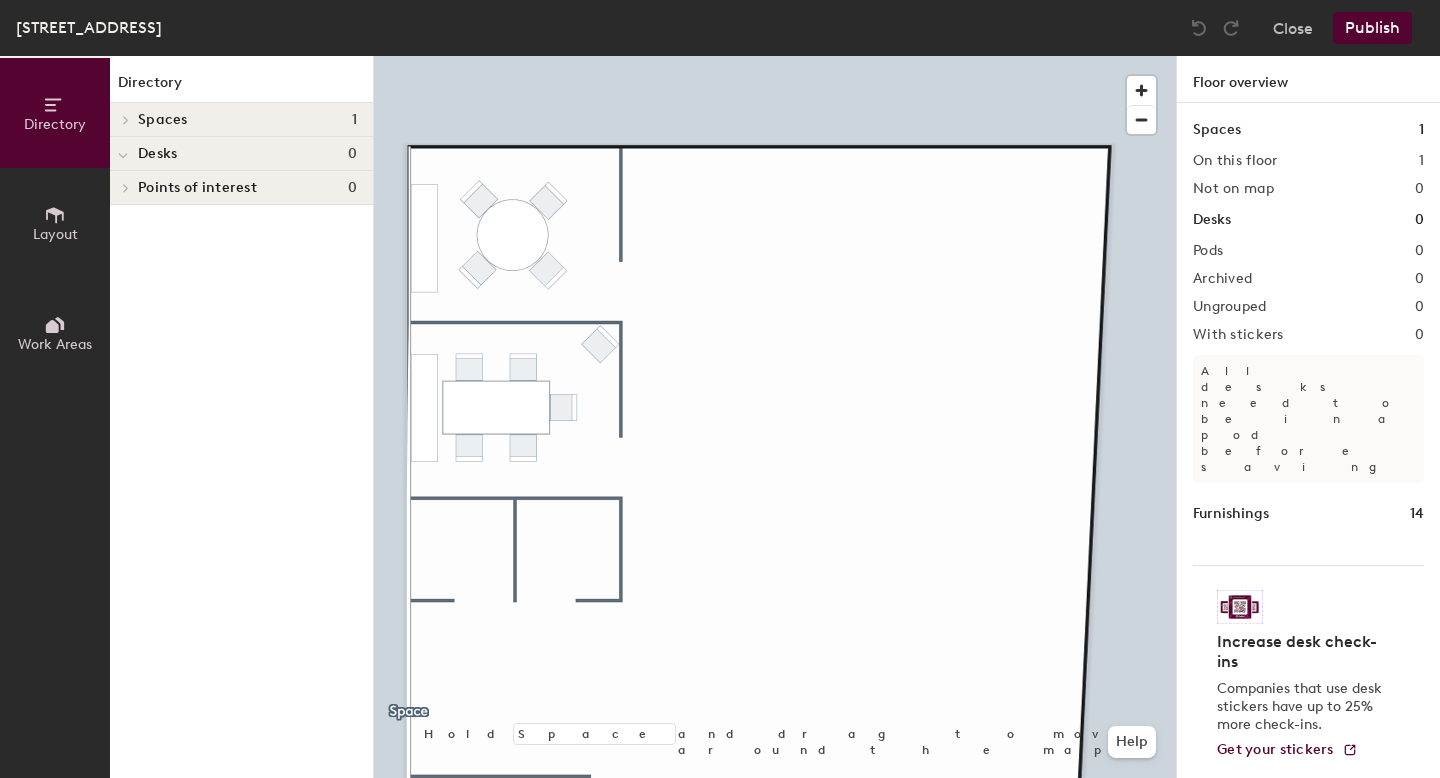 click 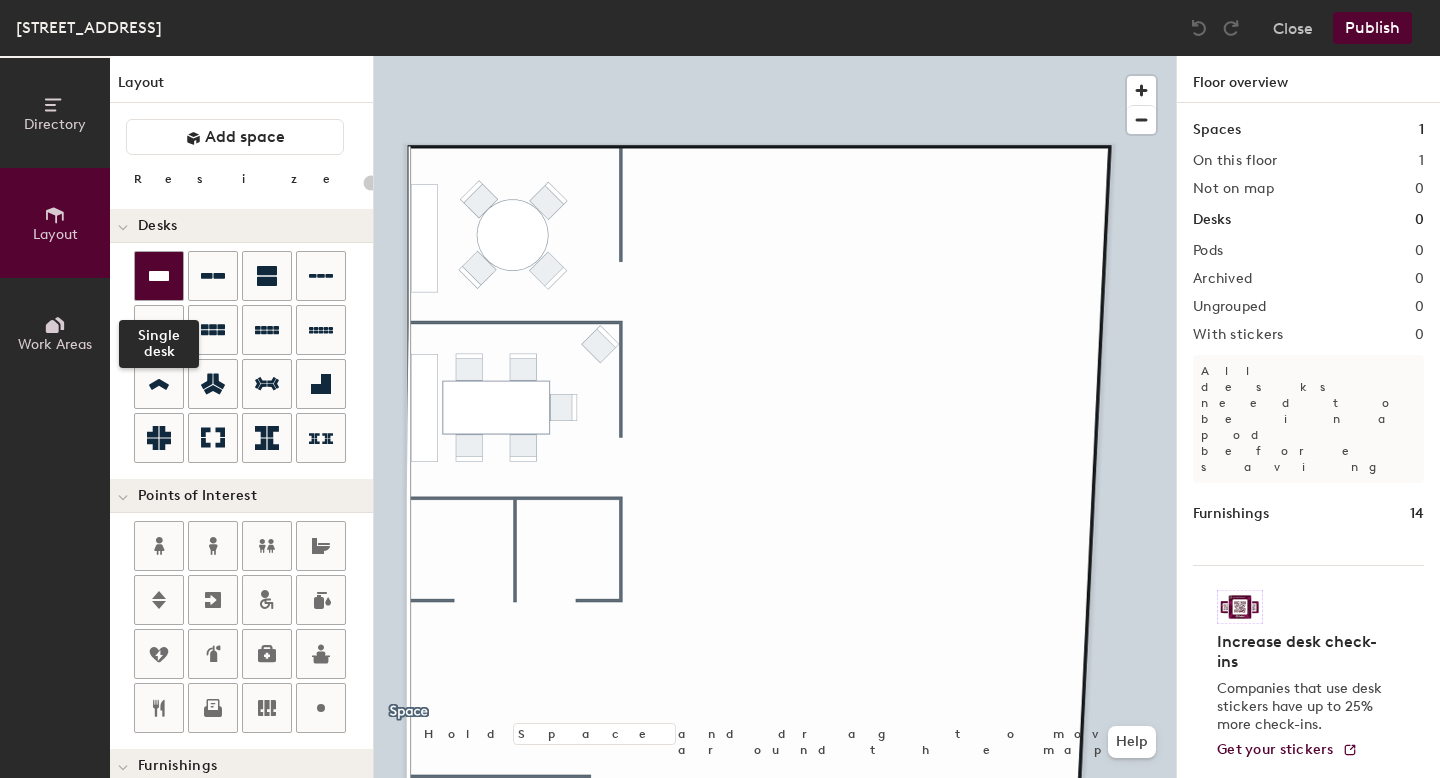 click 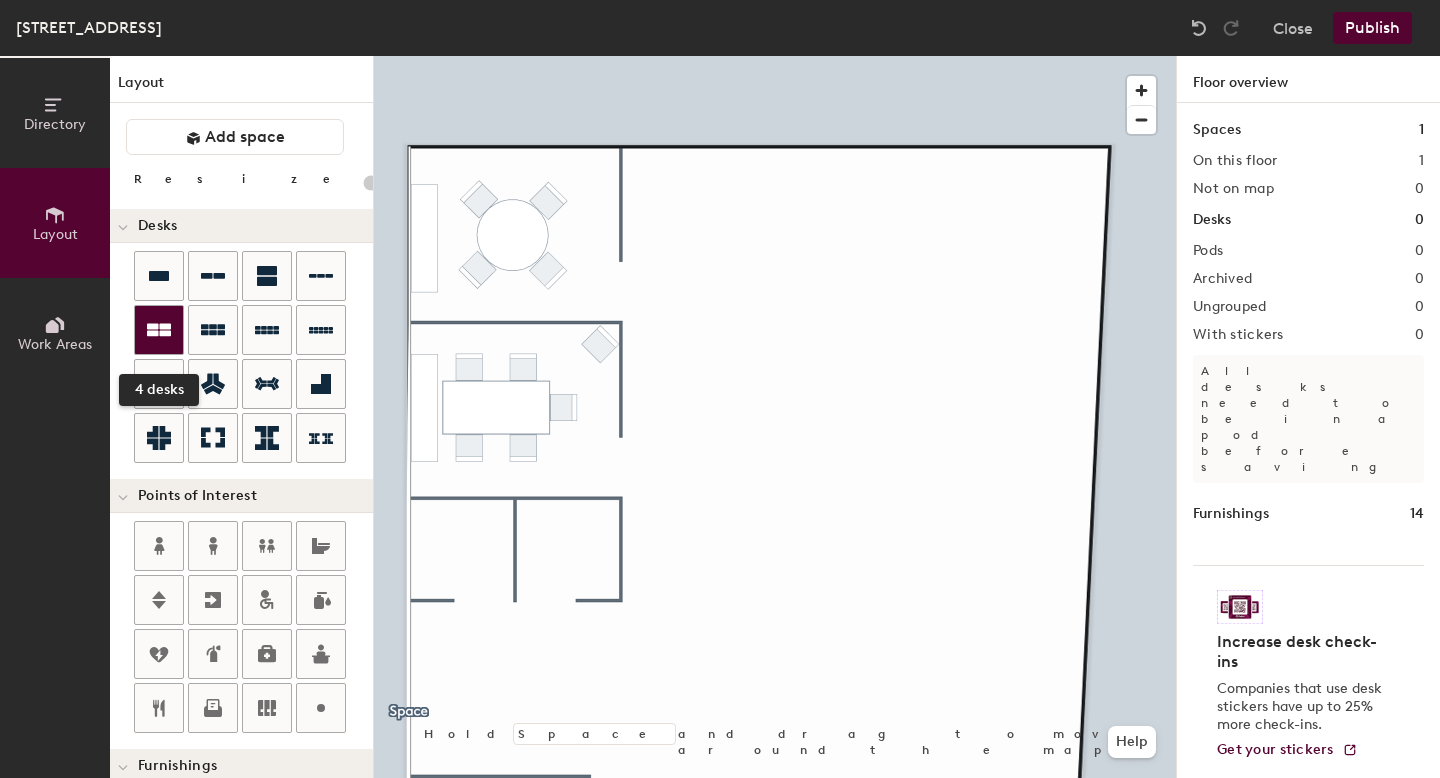 click 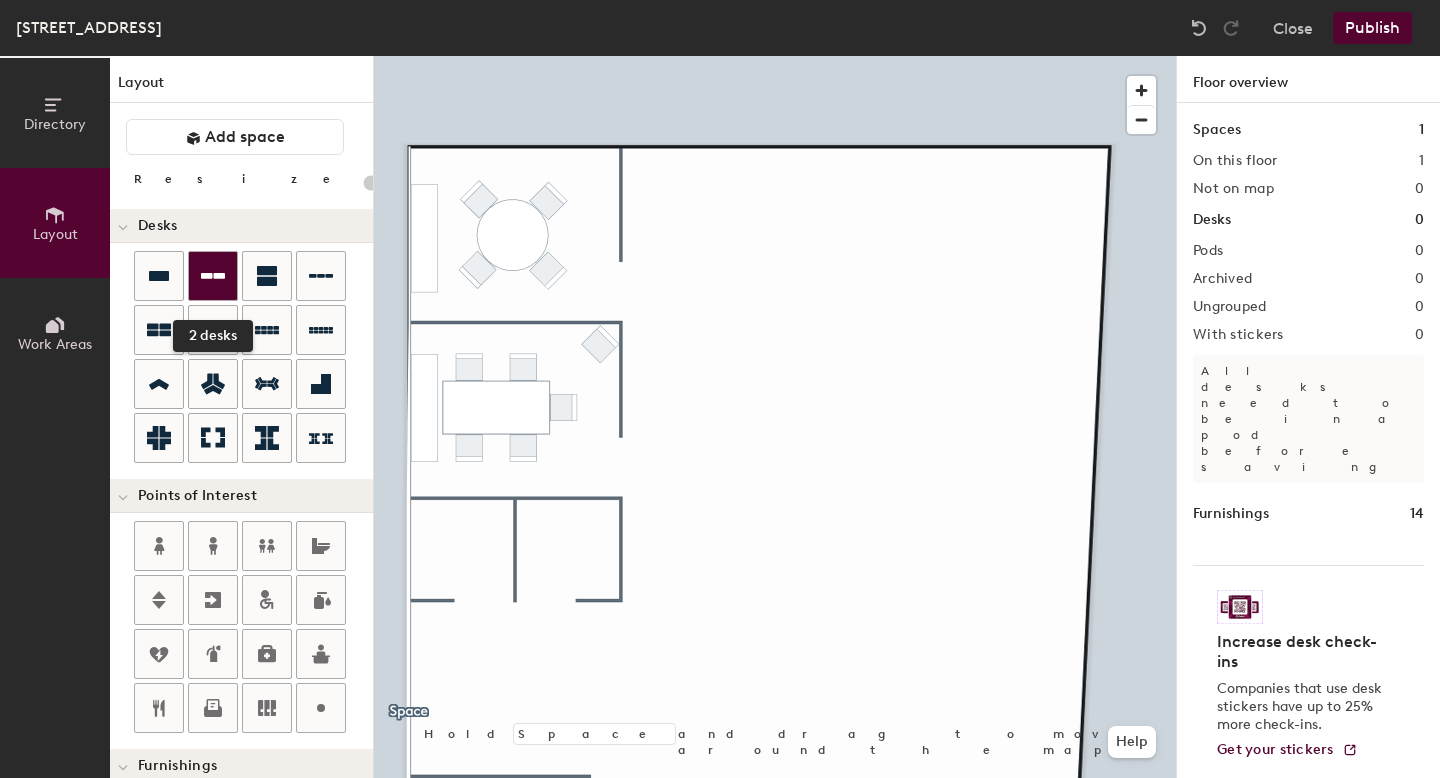 click 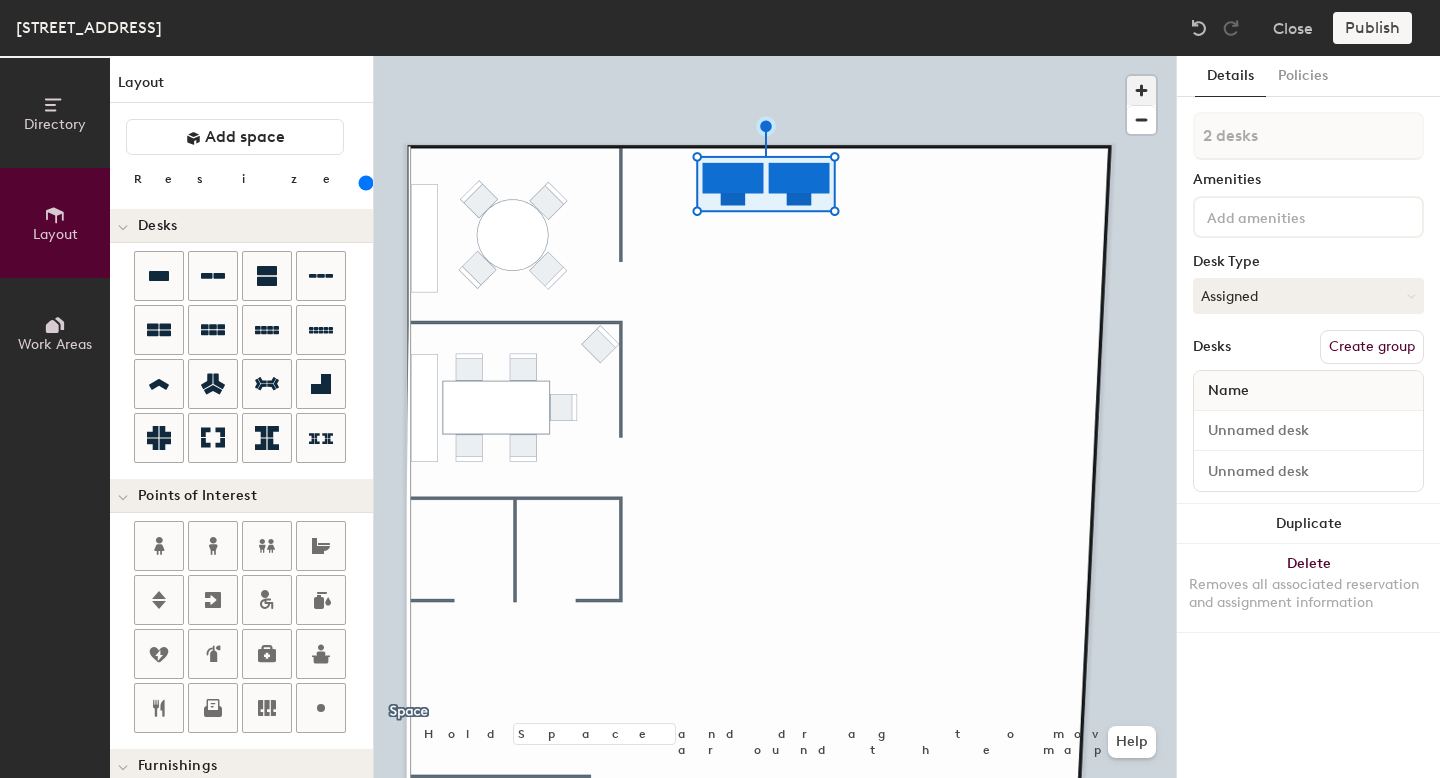 click 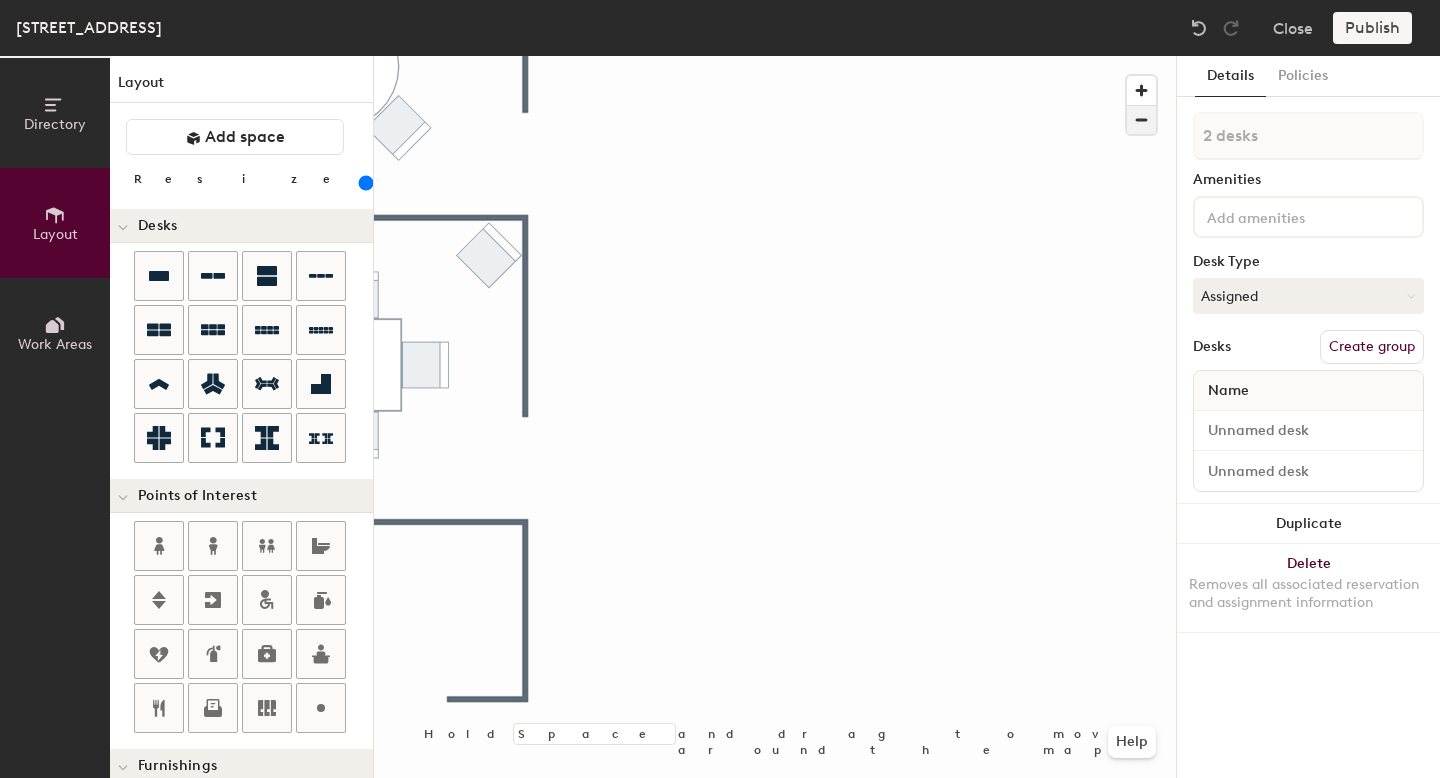 click 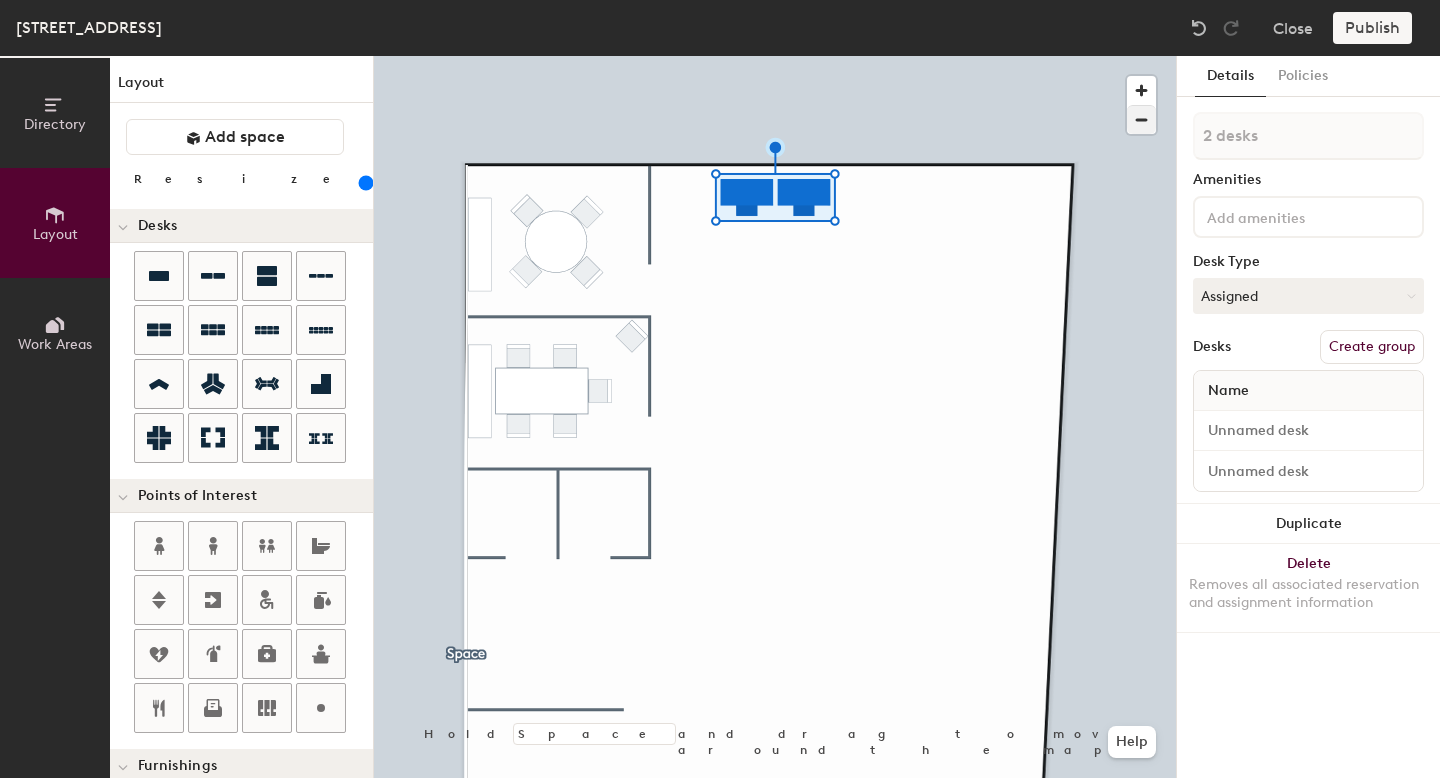 type on "240" 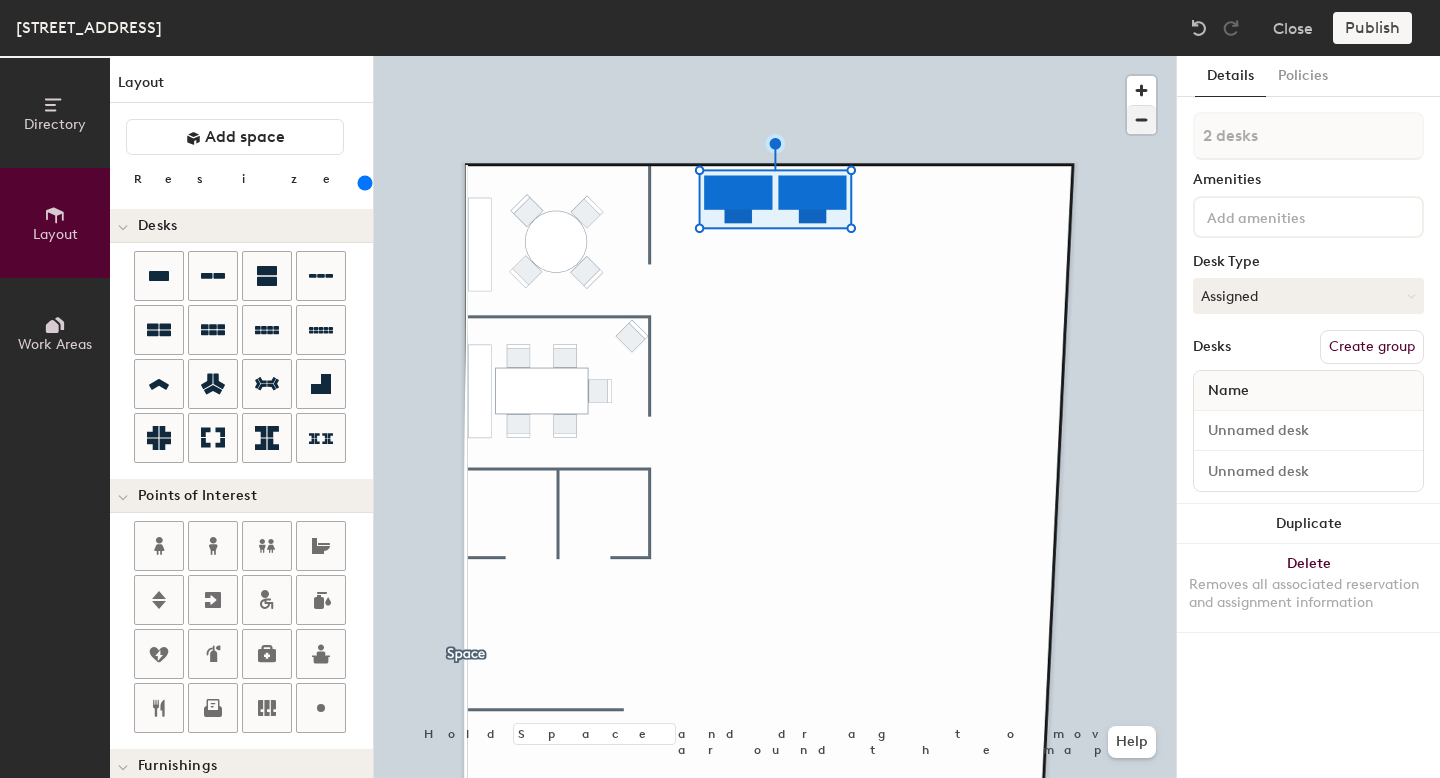 type on "1 desk" 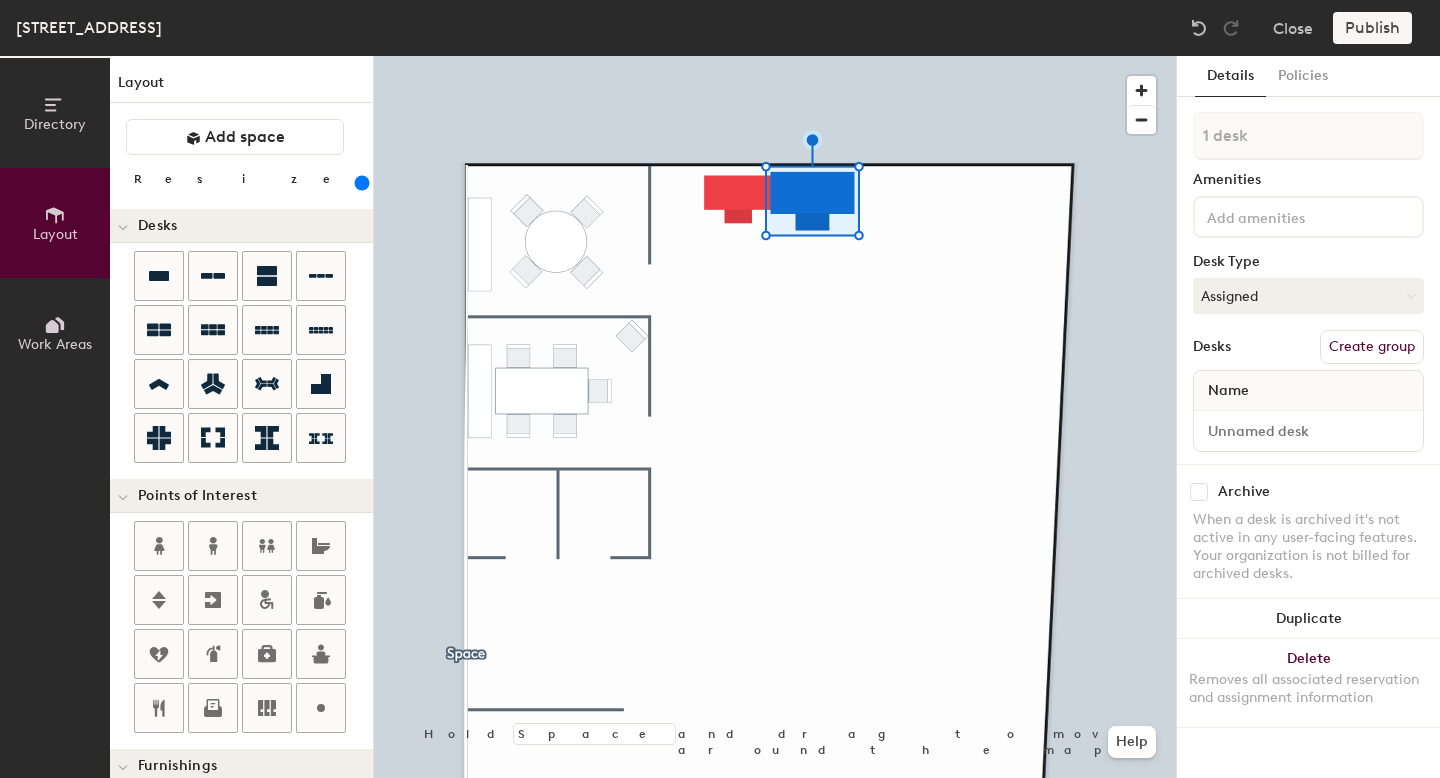 drag, startPoint x: 252, startPoint y: 180, endPoint x: 265, endPoint y: 180, distance: 13 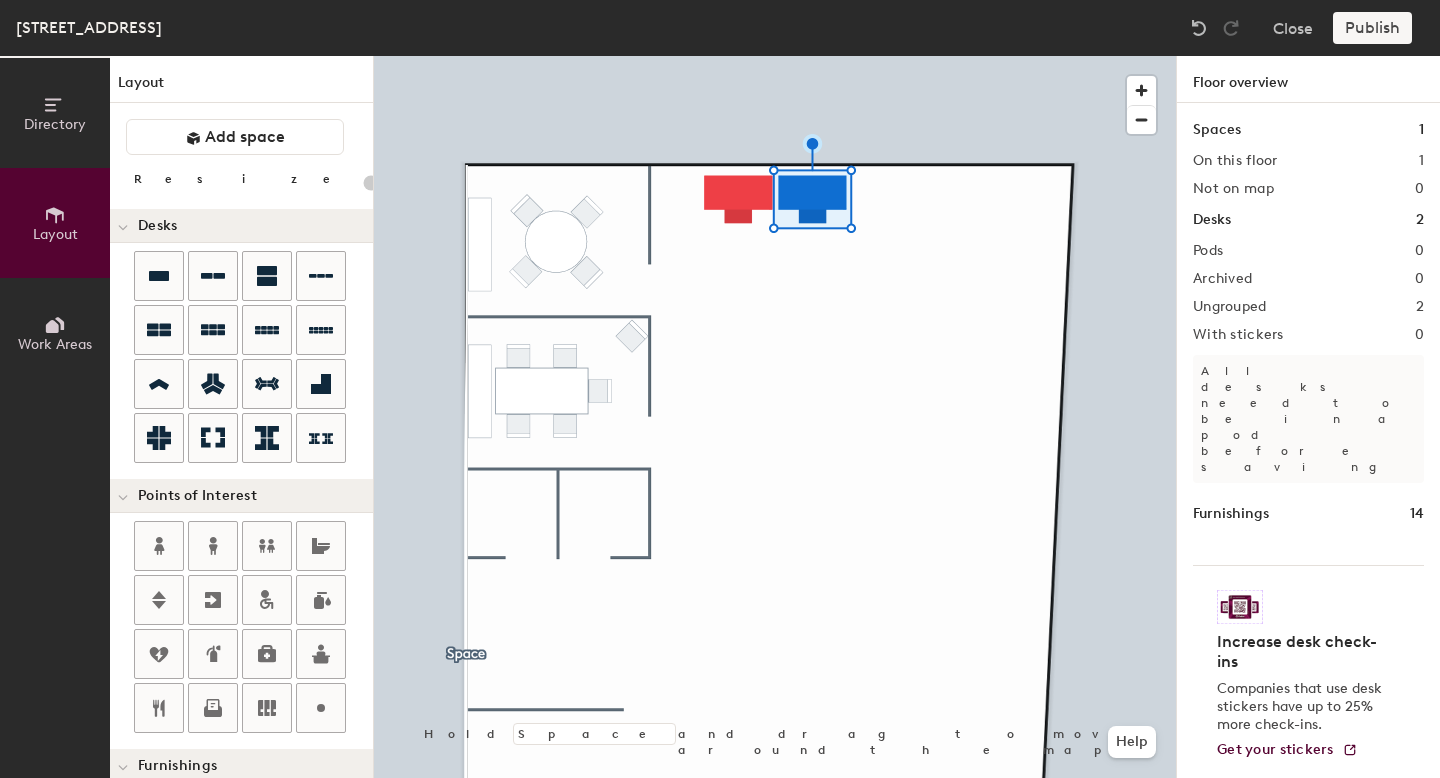 type on "240" 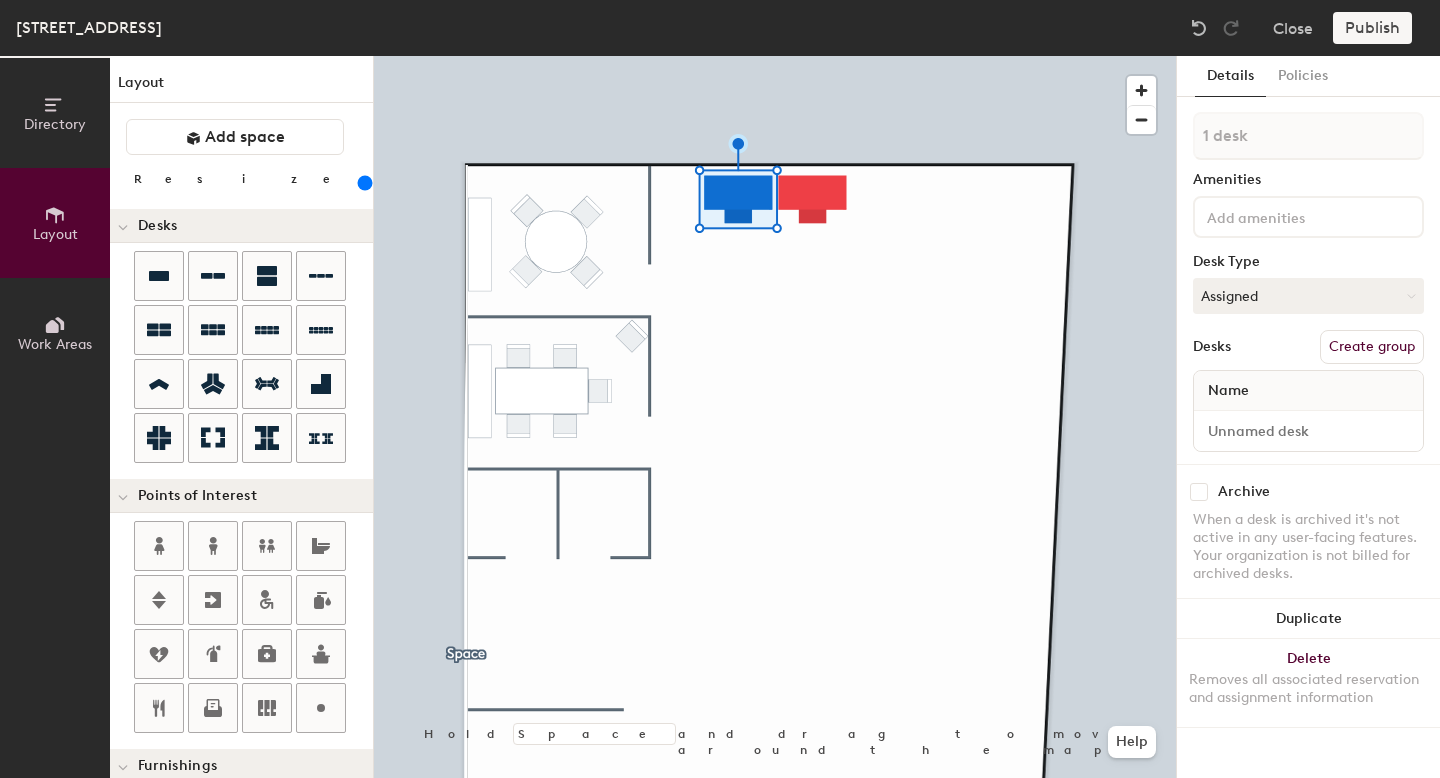 type on "2 desks" 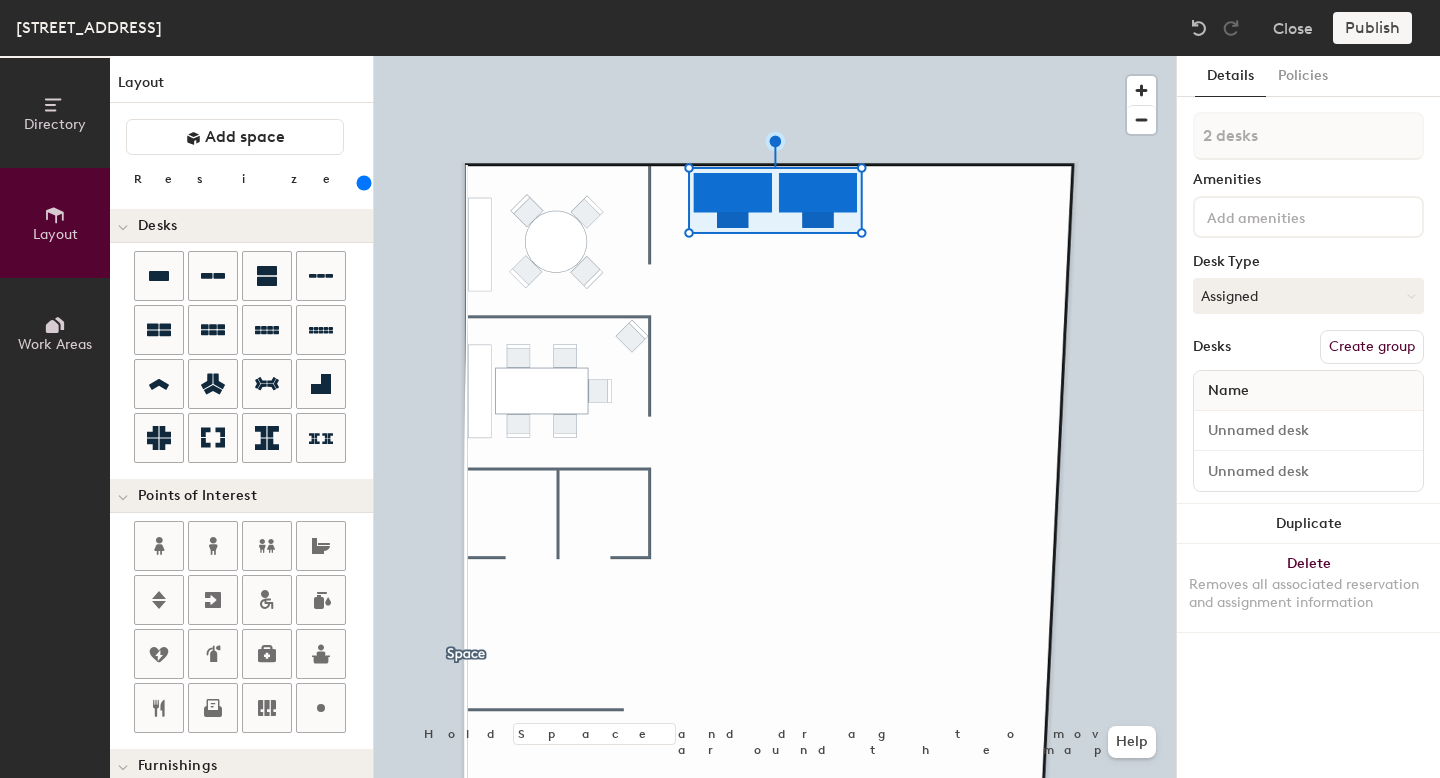 click 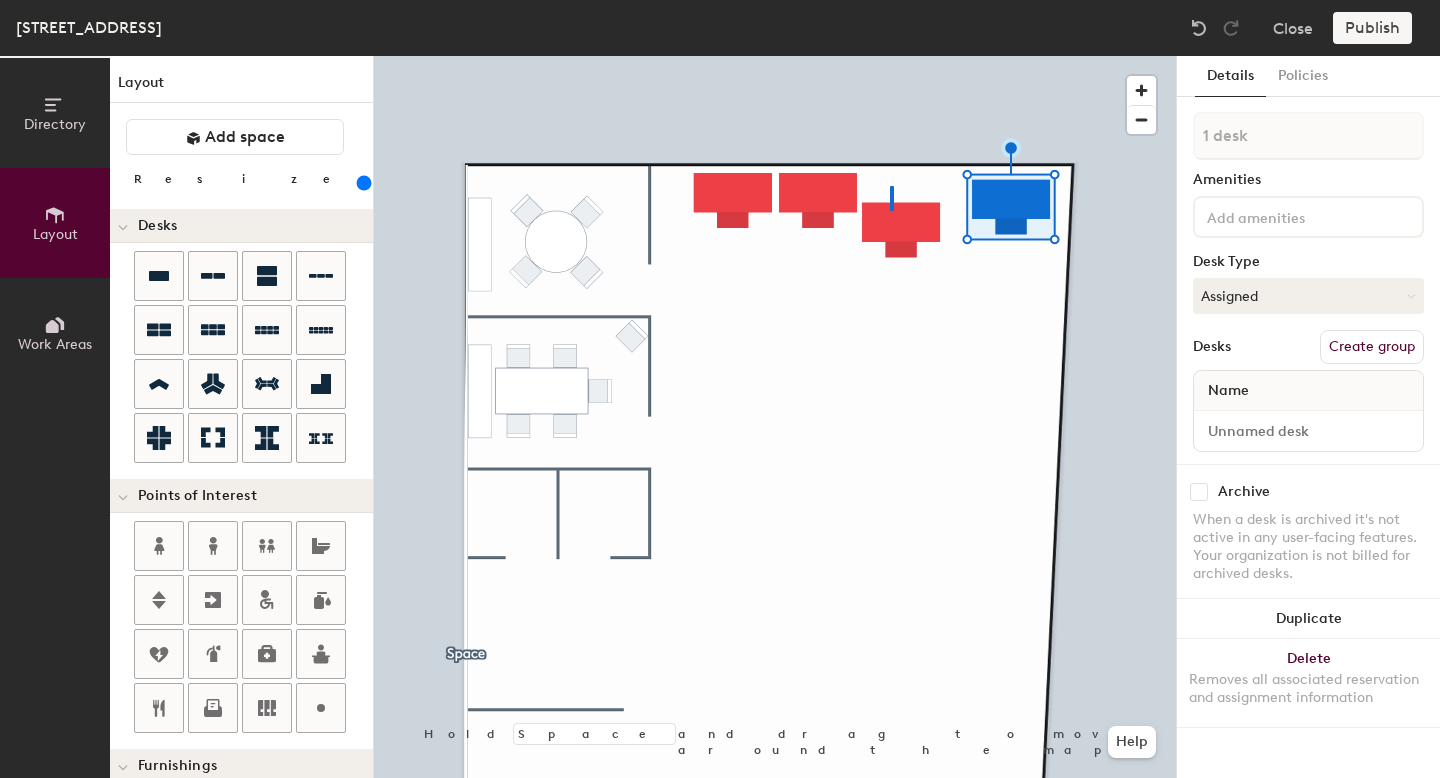 click 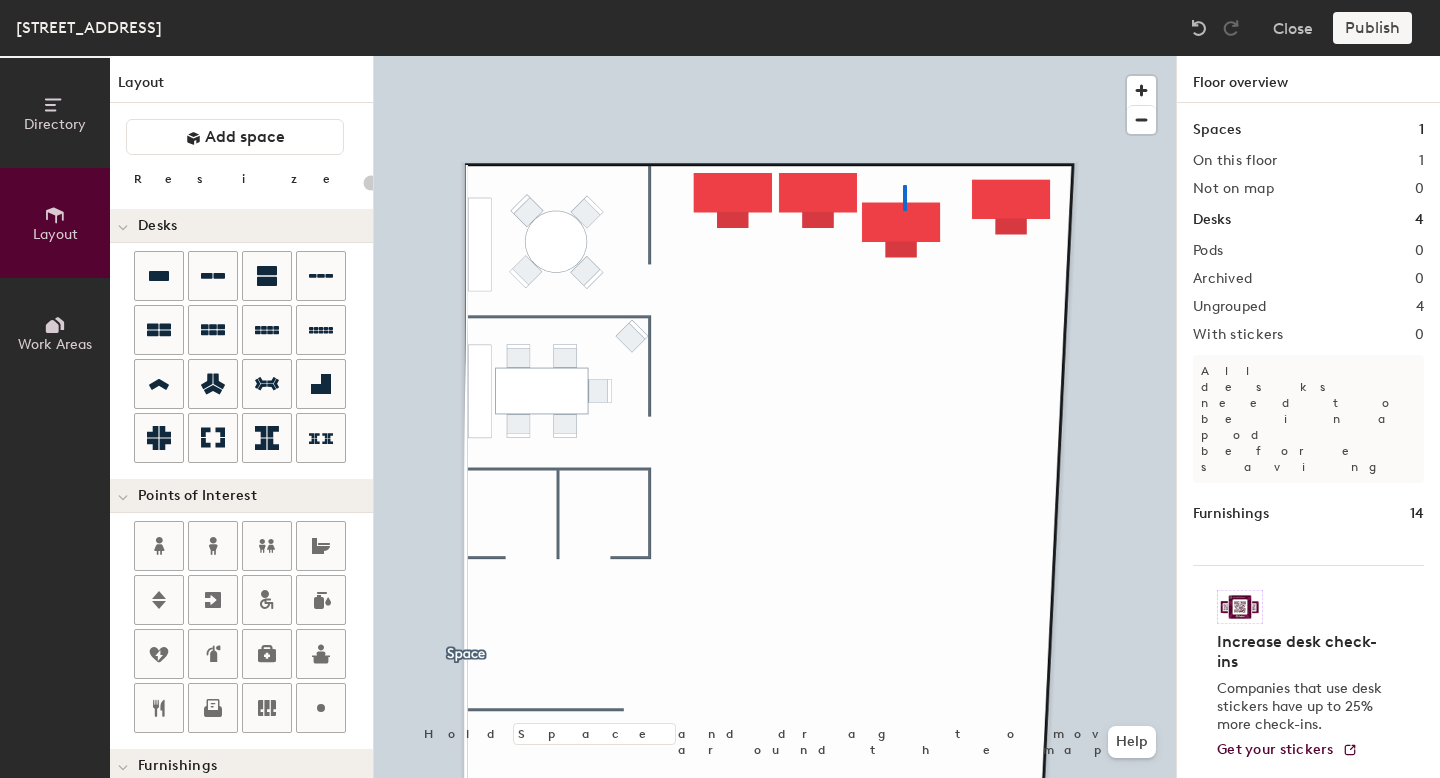 click 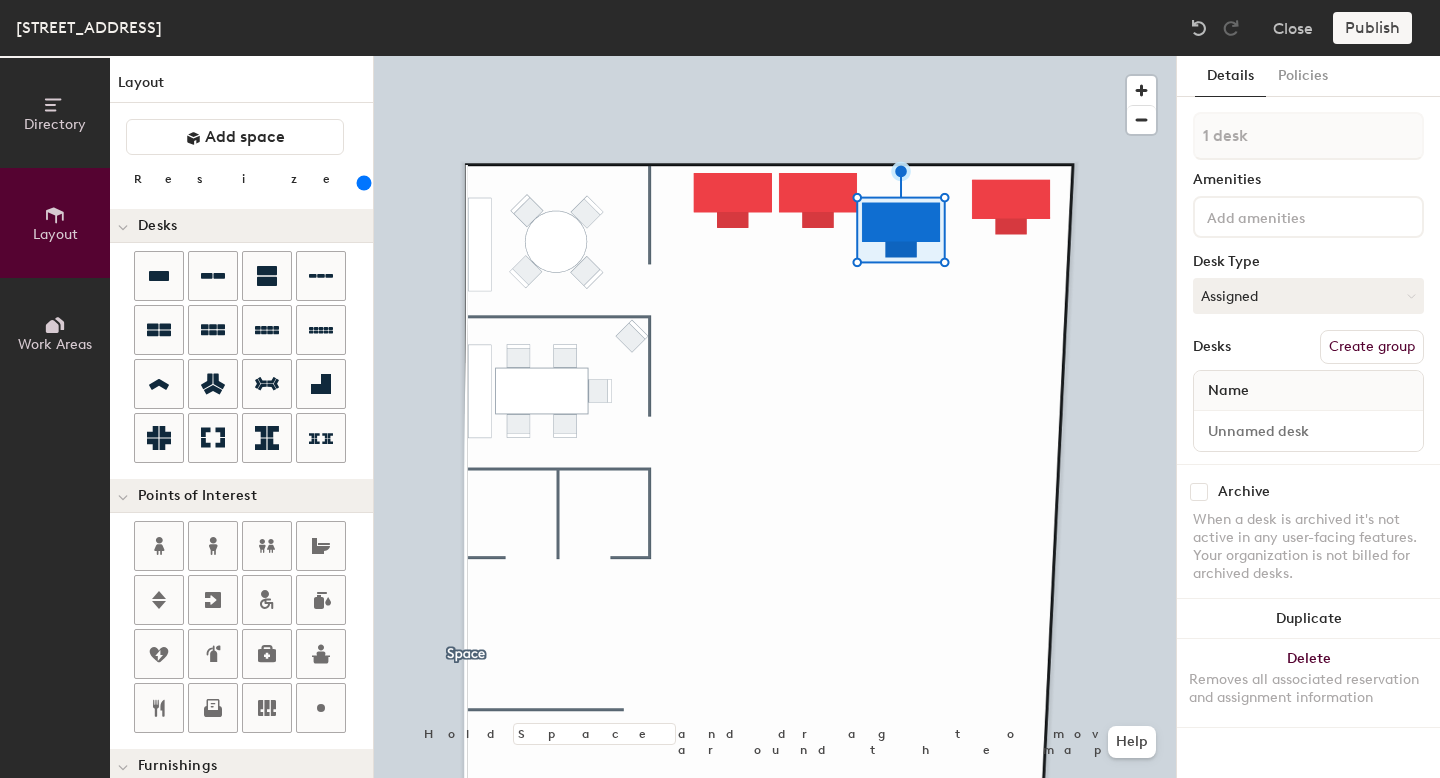 type on "2 desks" 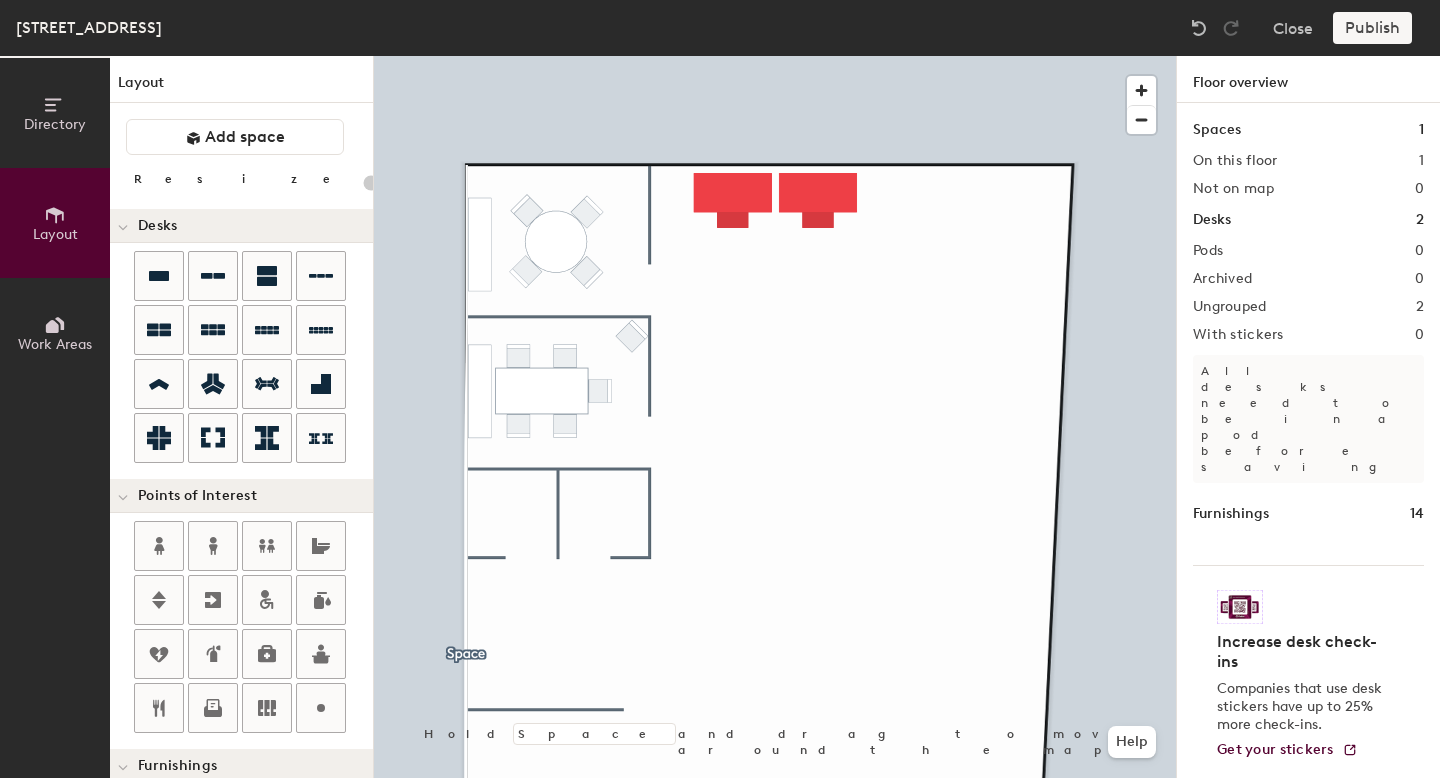 type on "280" 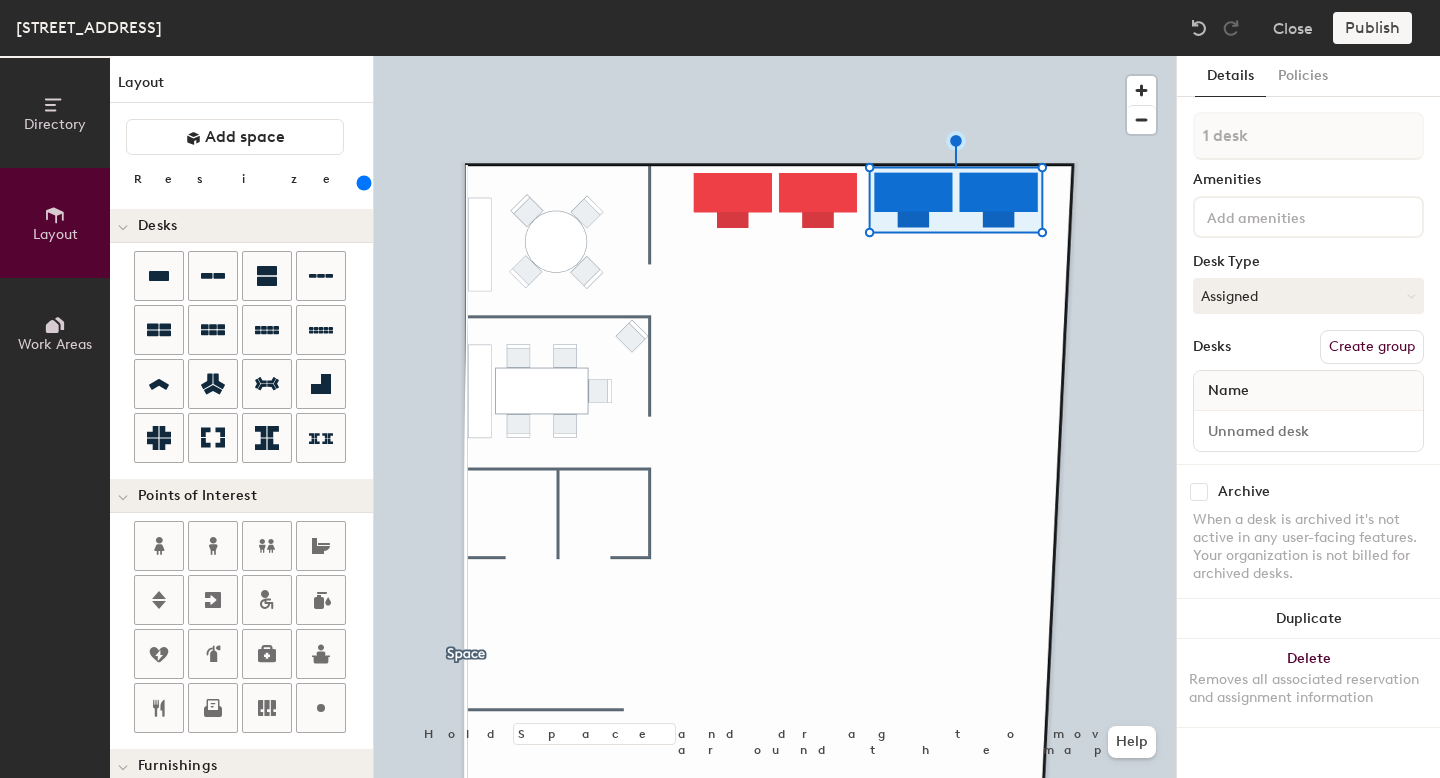 type on "2 desks" 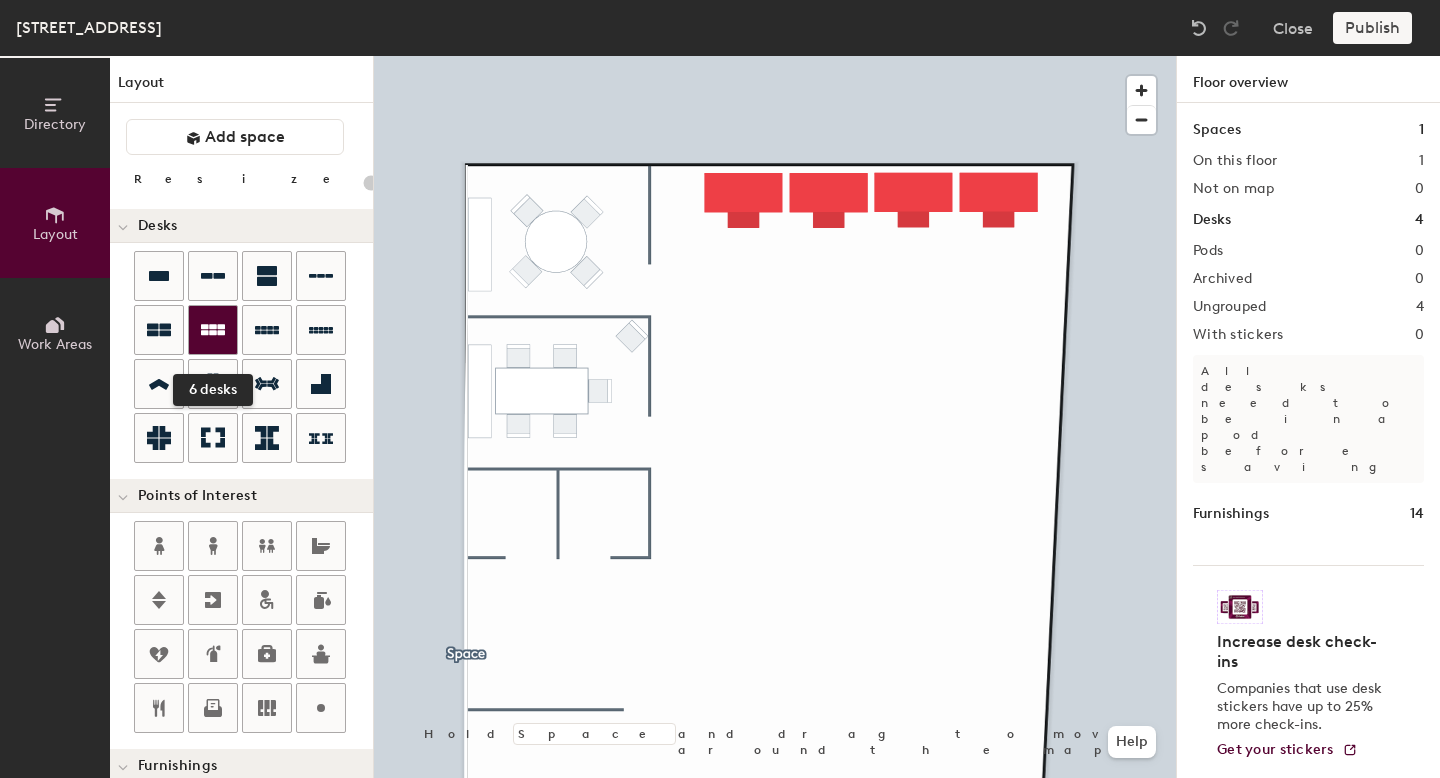 click 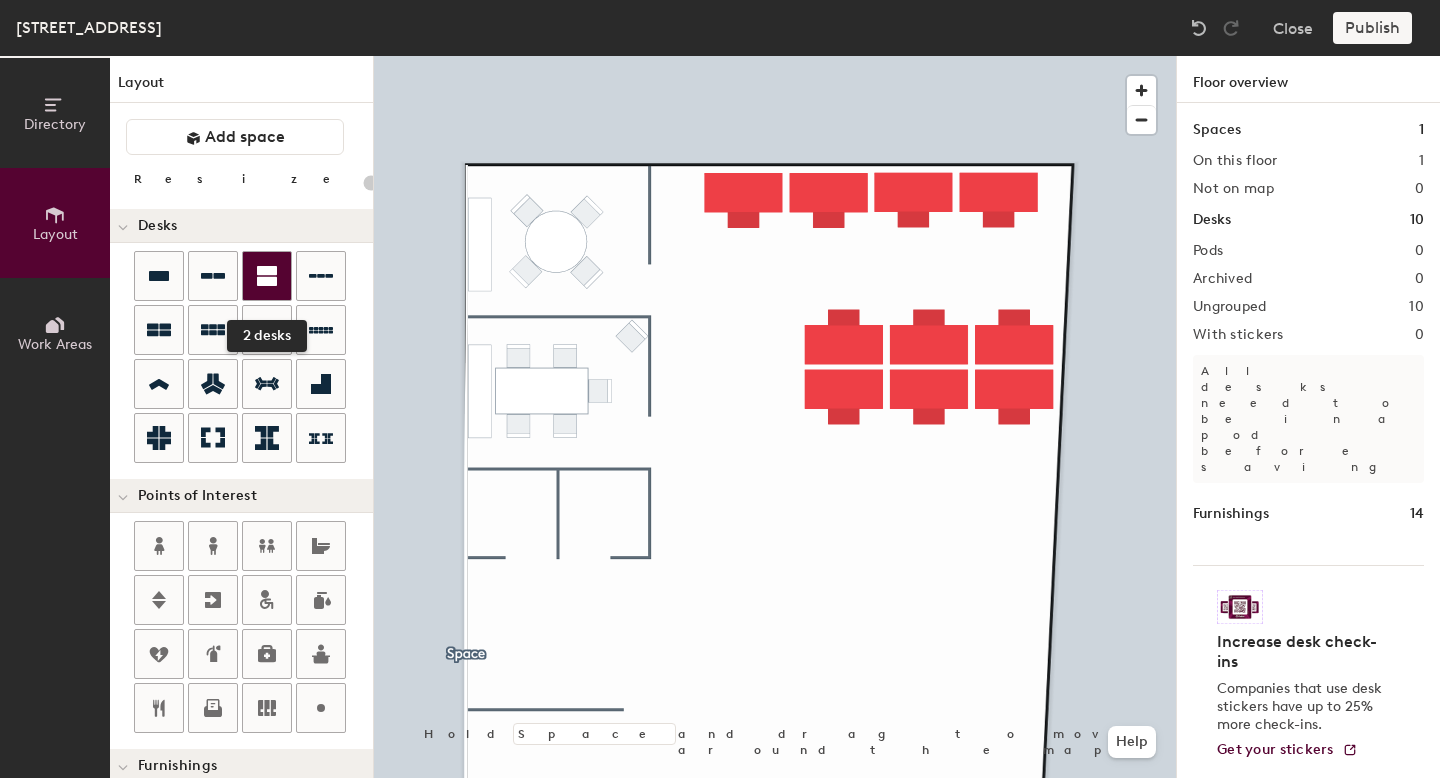 click 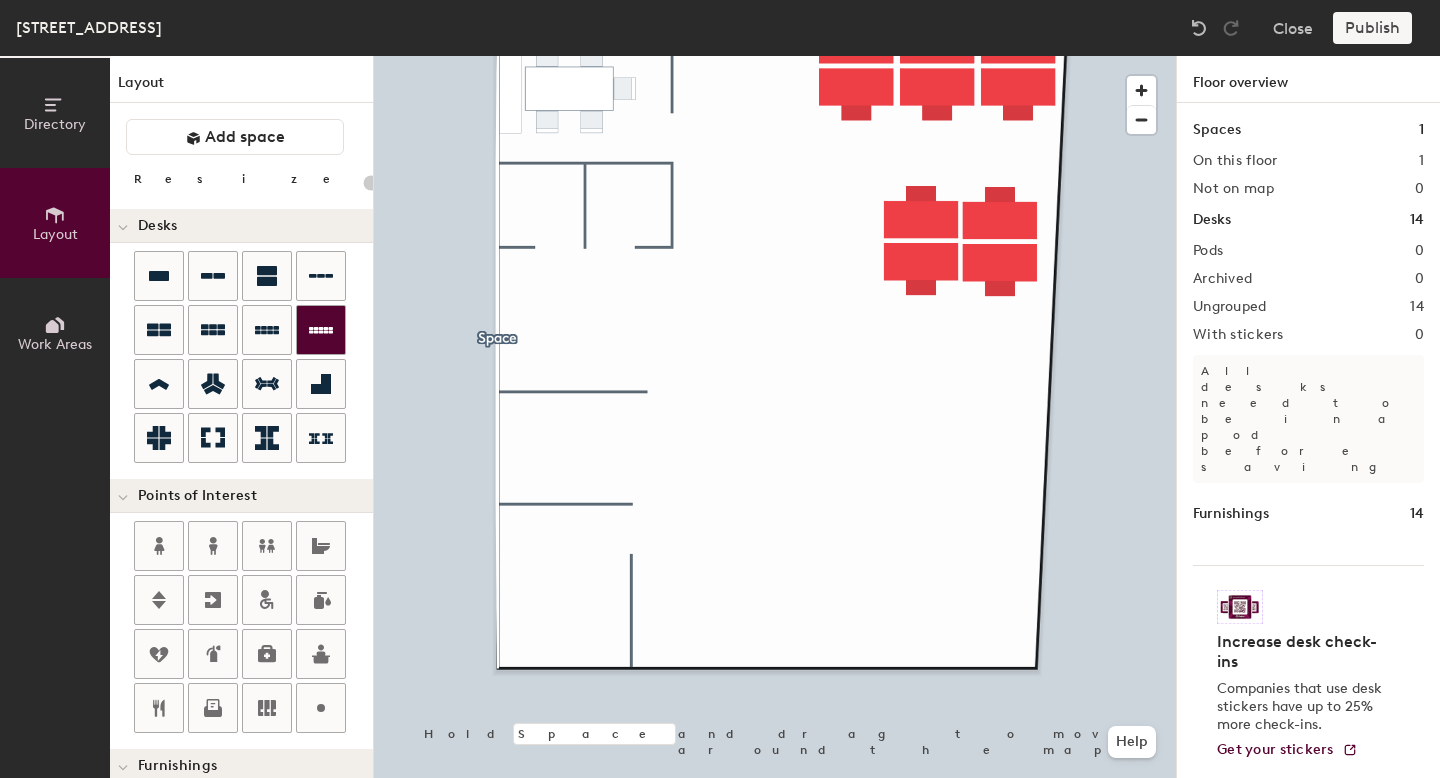 type on "280" 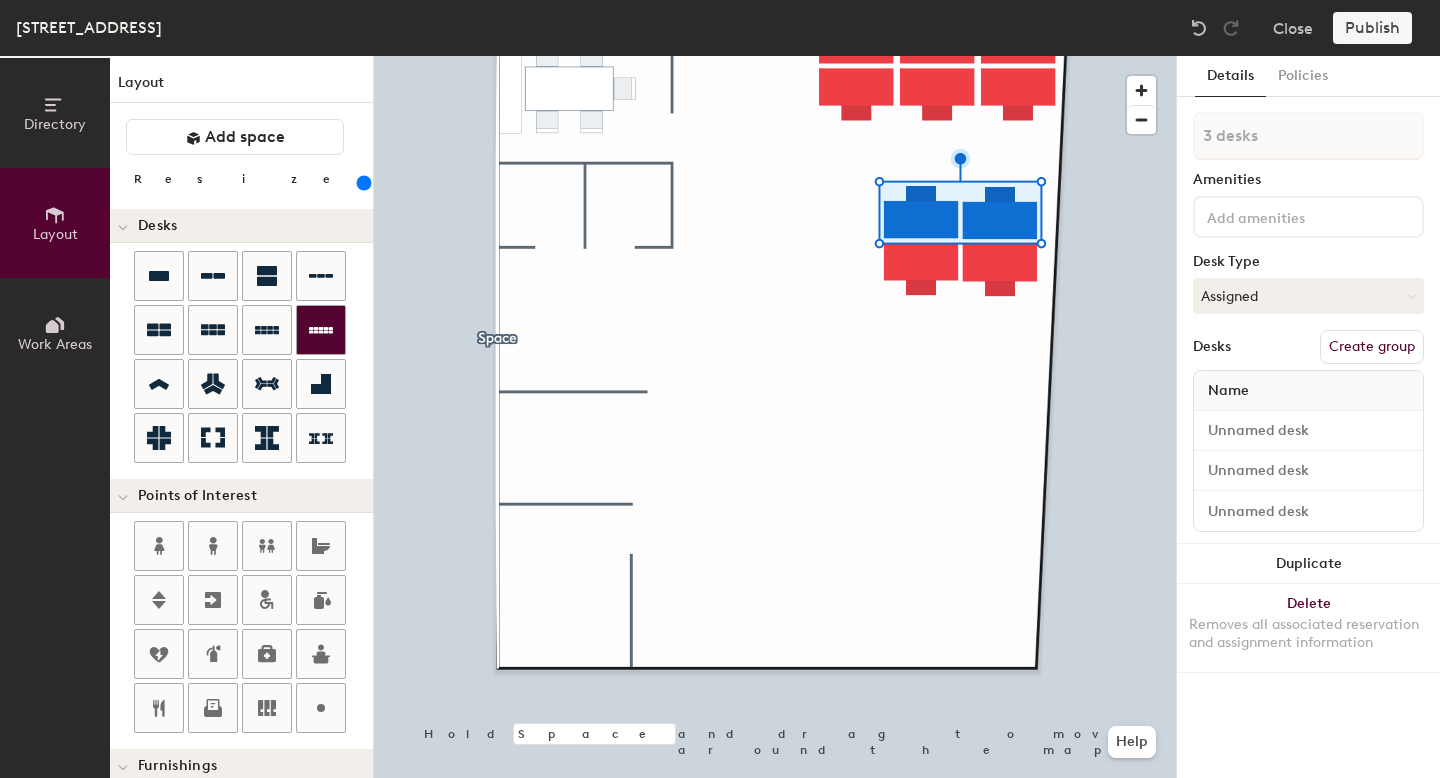 type on "4 desks" 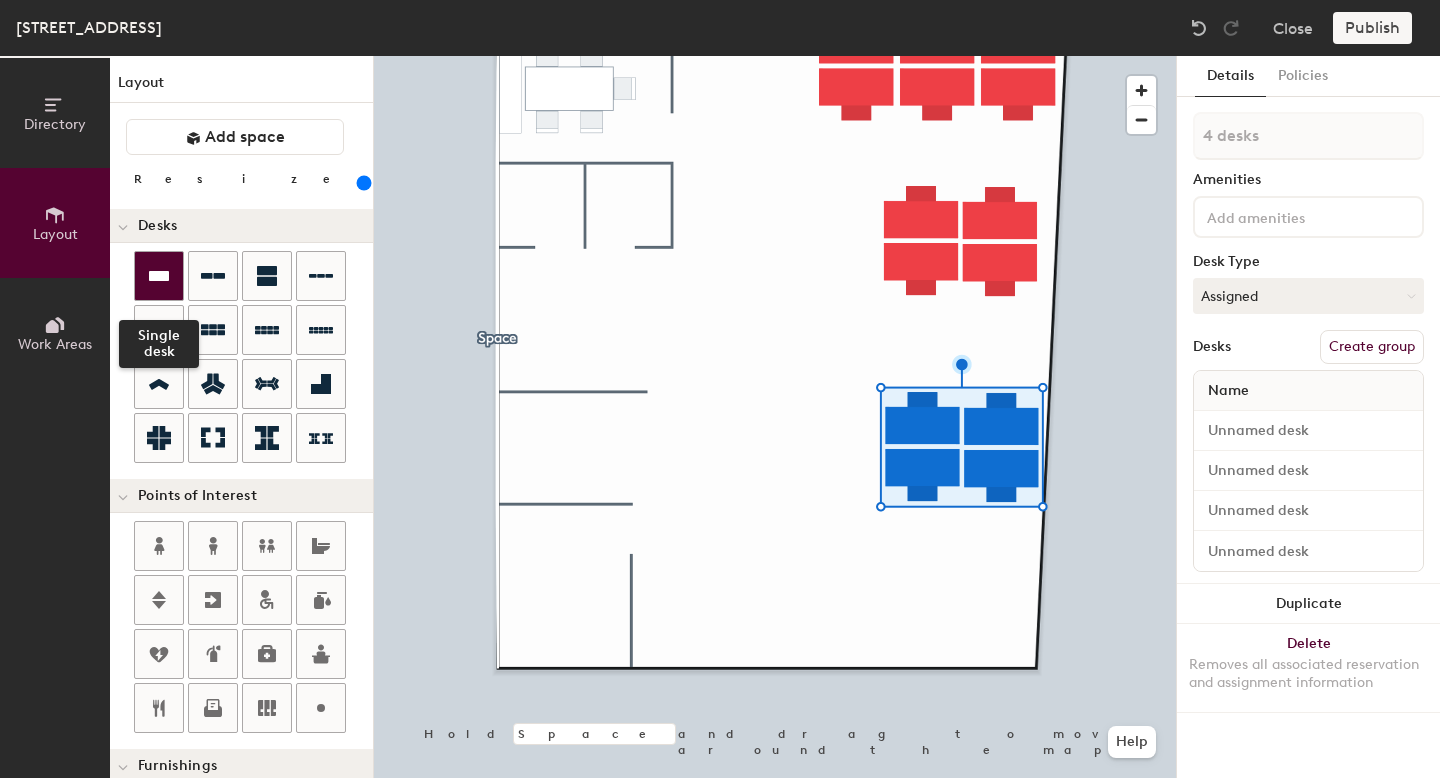 click 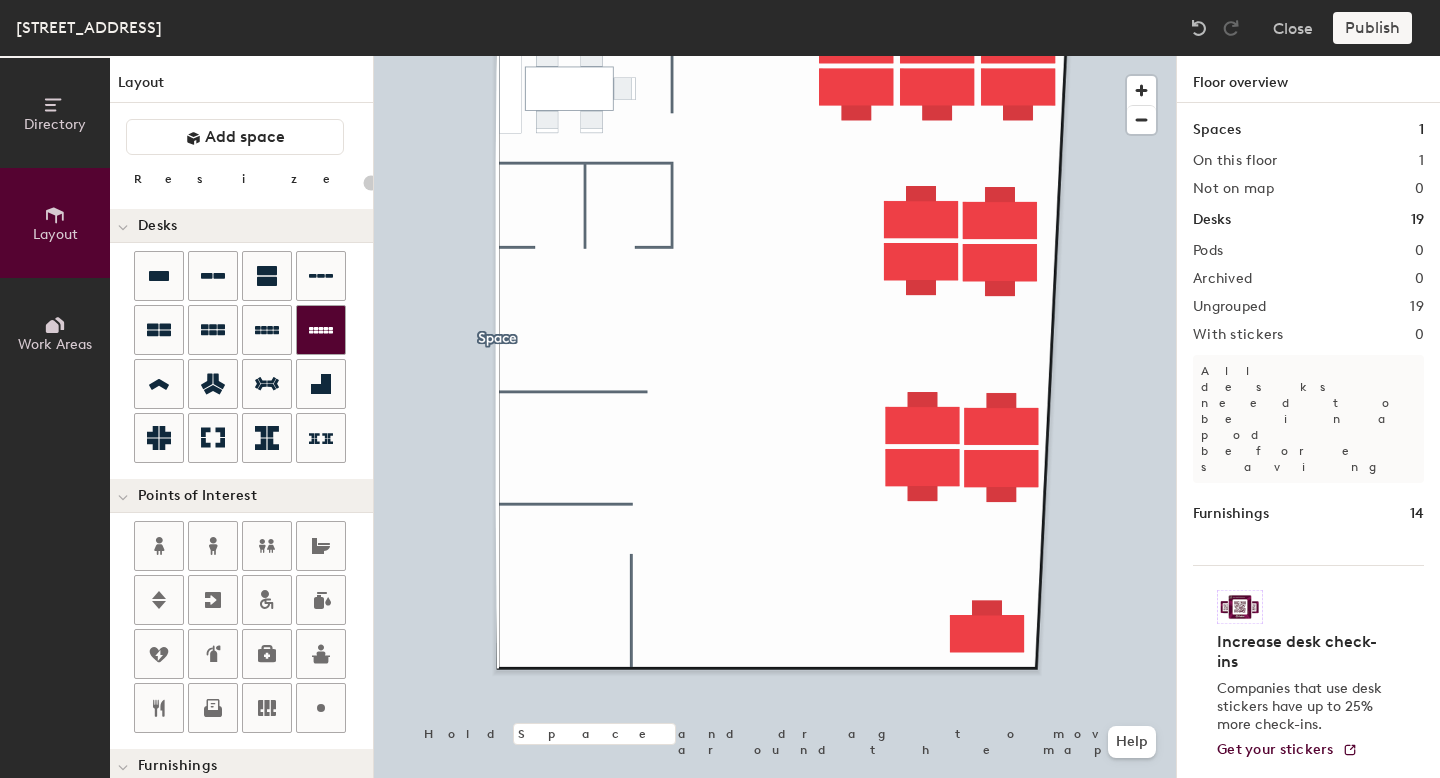 type on "280" 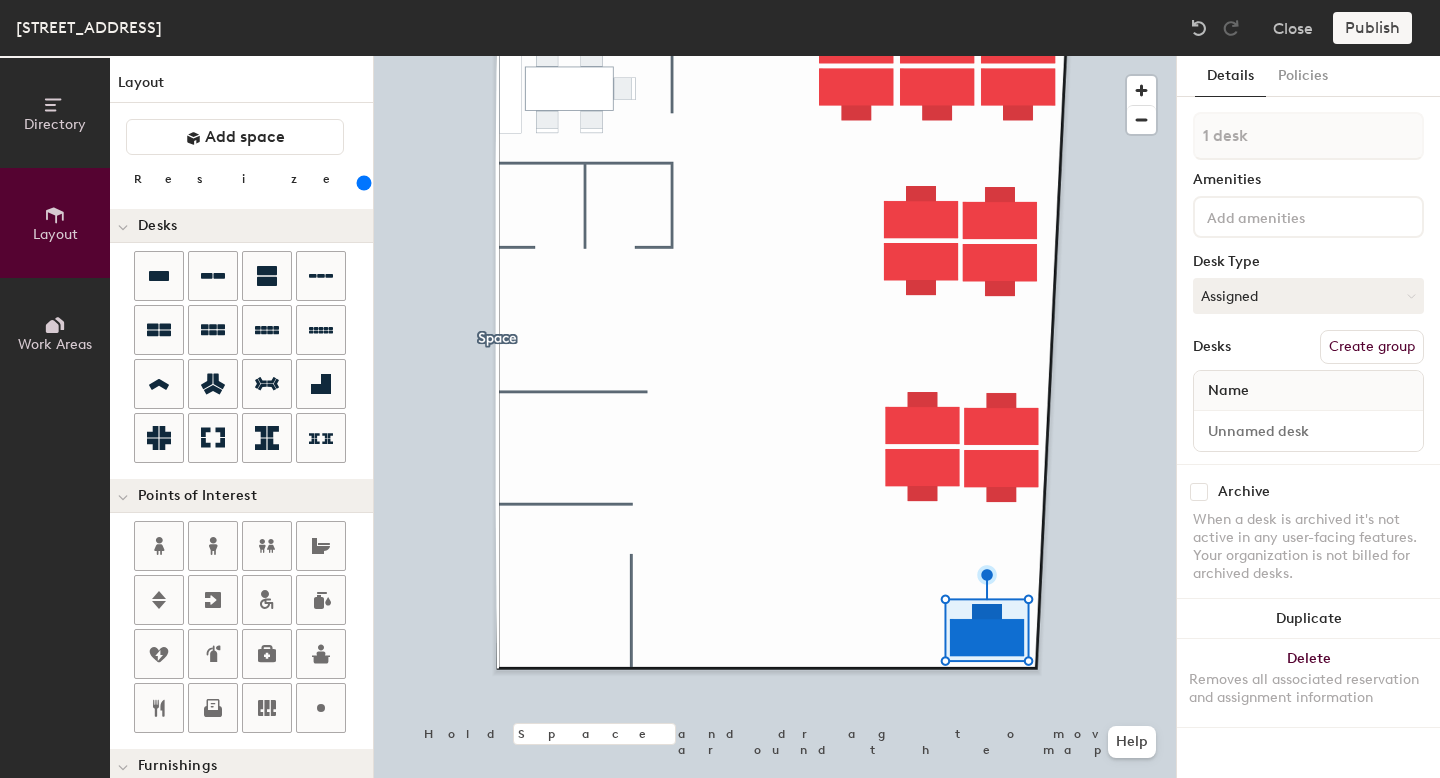 scroll, scrollTop: 0, scrollLeft: 0, axis: both 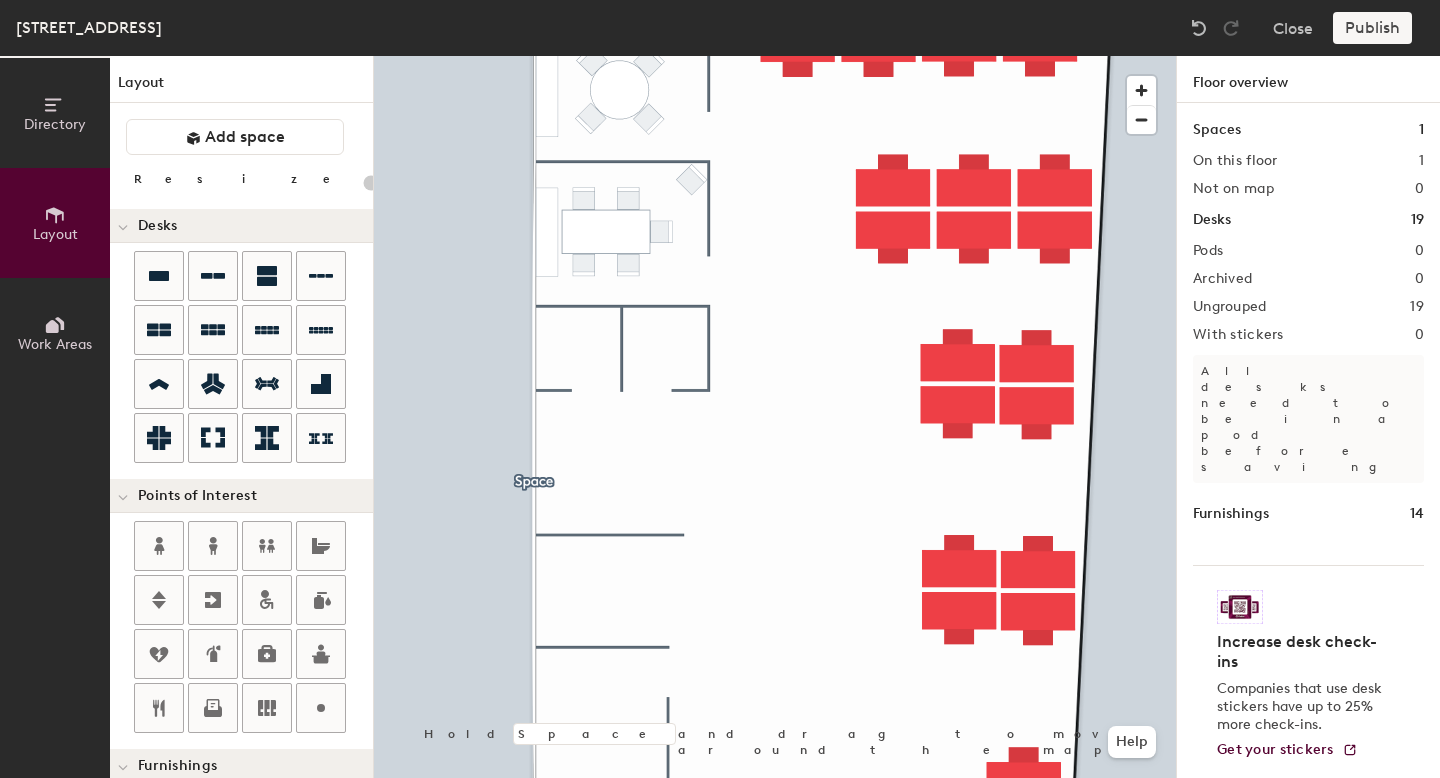 type on "280" 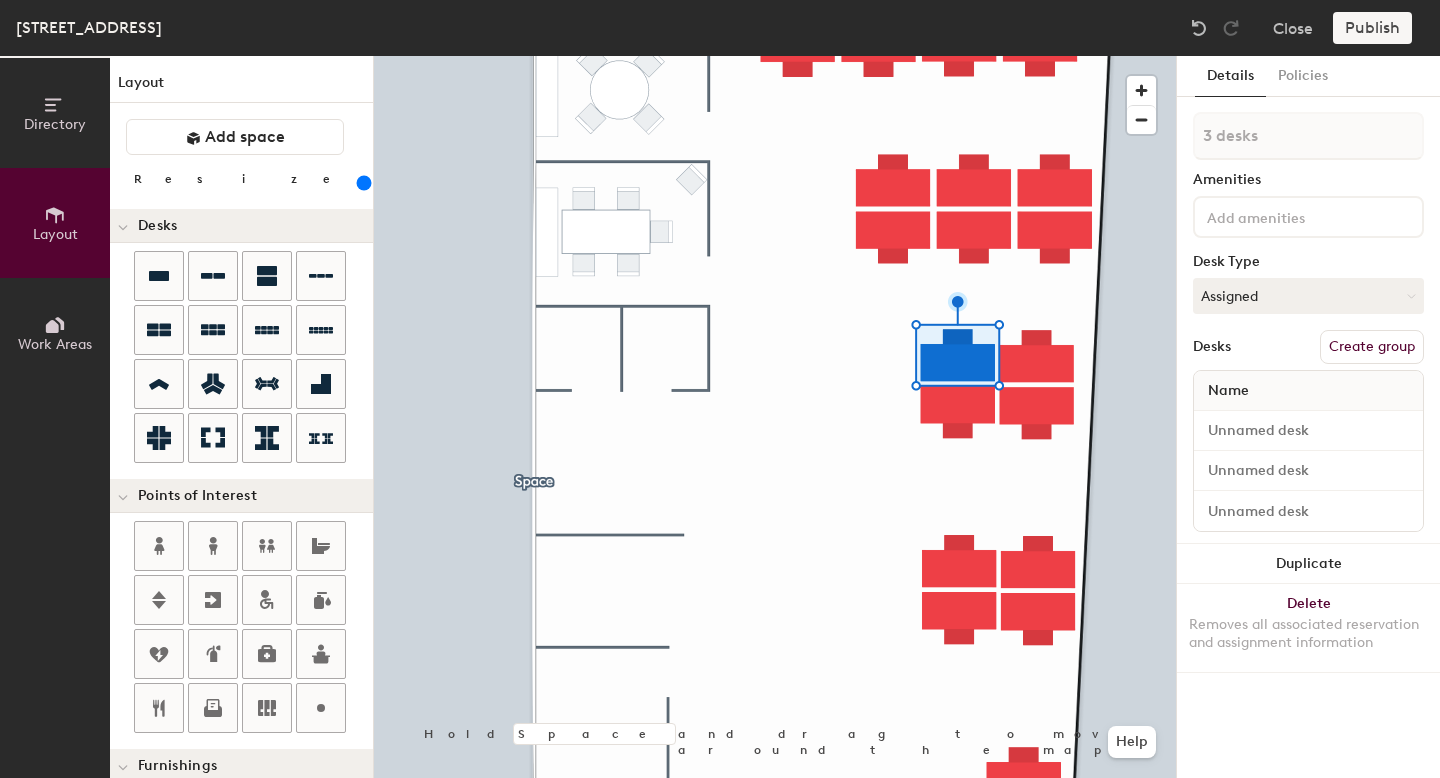 type on "4 desks" 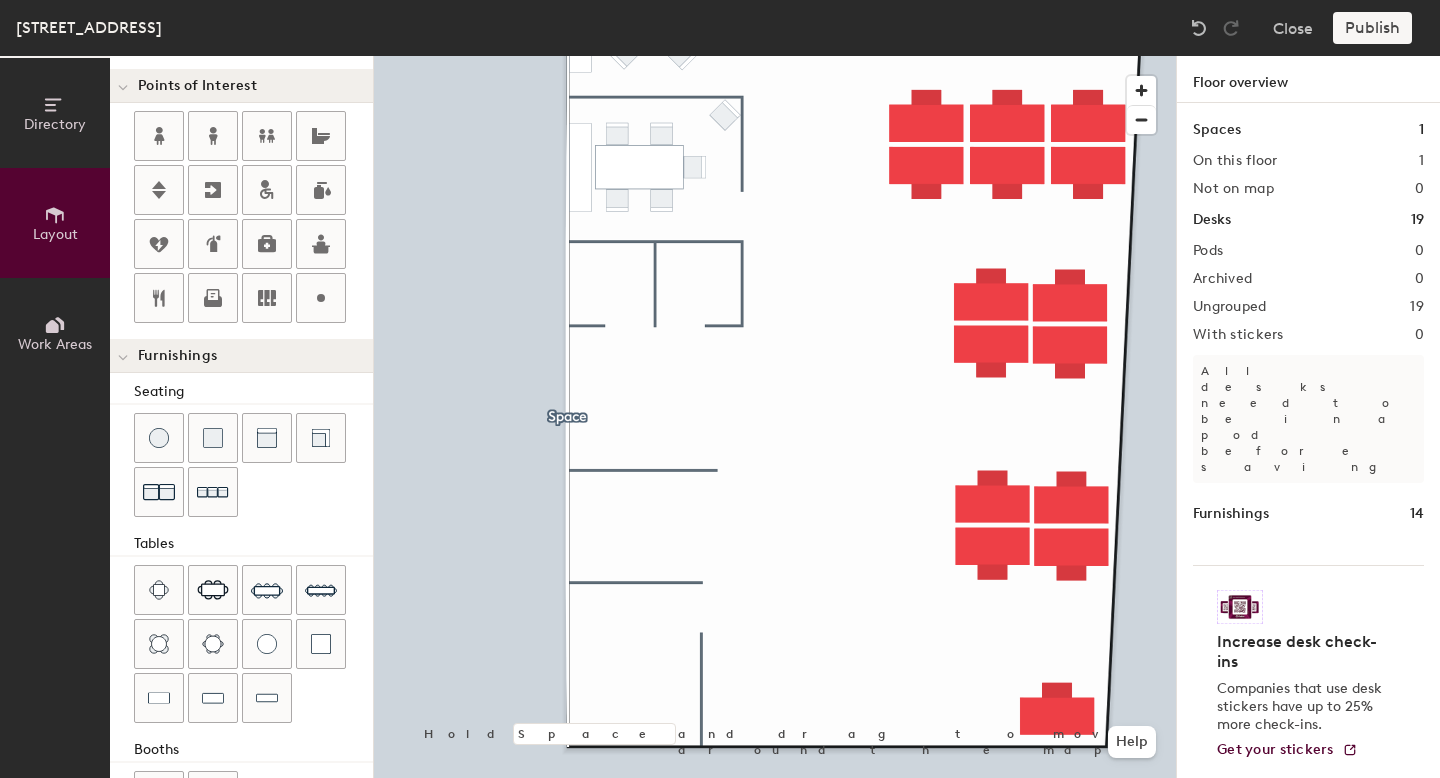 scroll, scrollTop: 485, scrollLeft: 0, axis: vertical 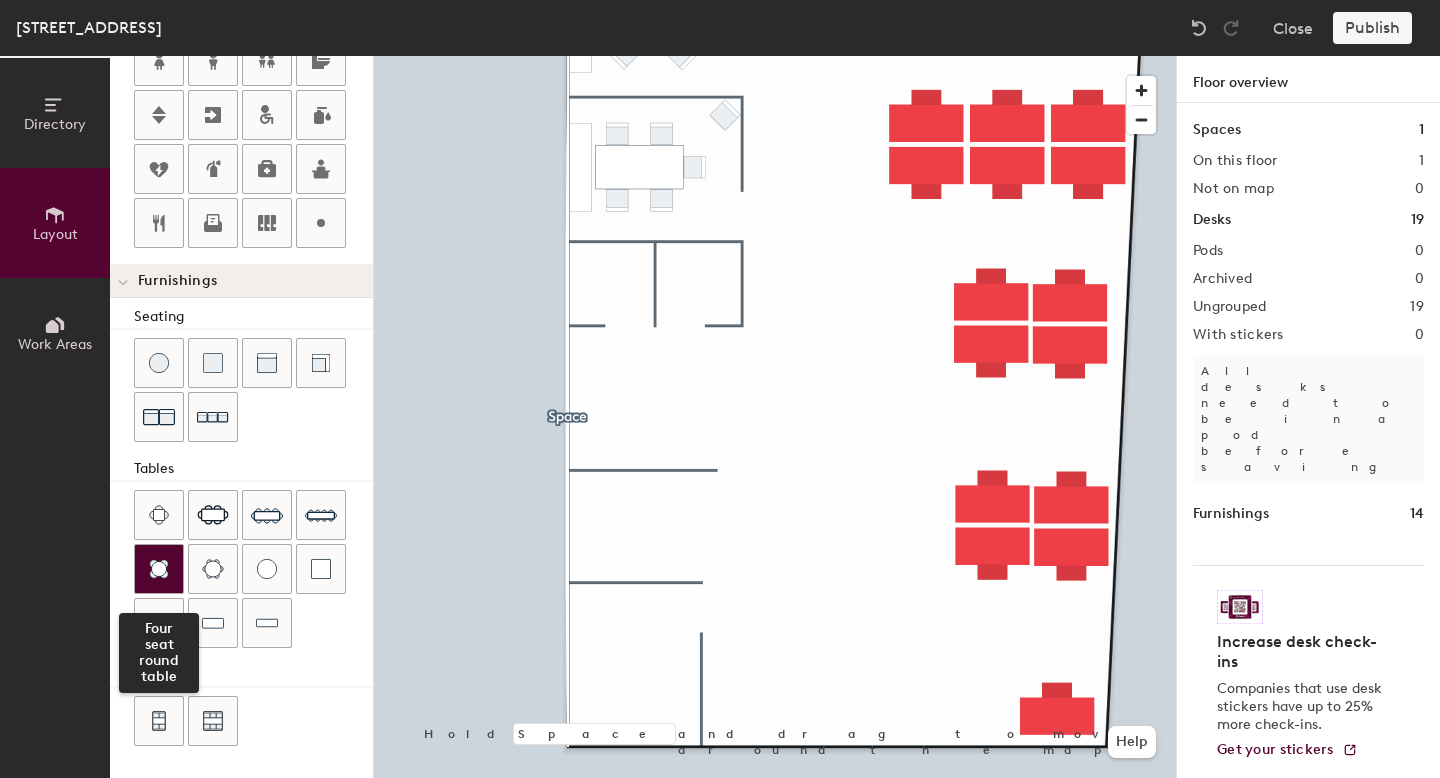 click 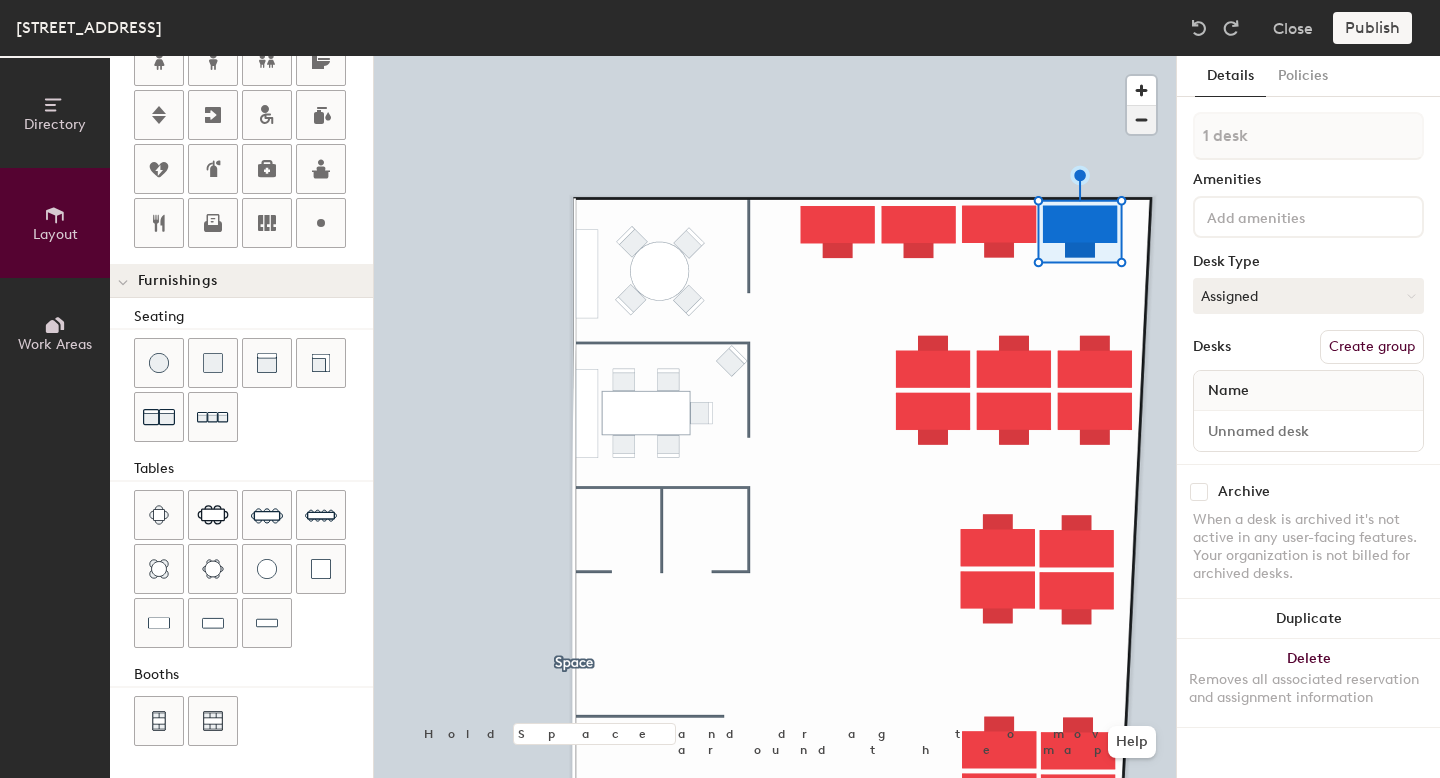 click 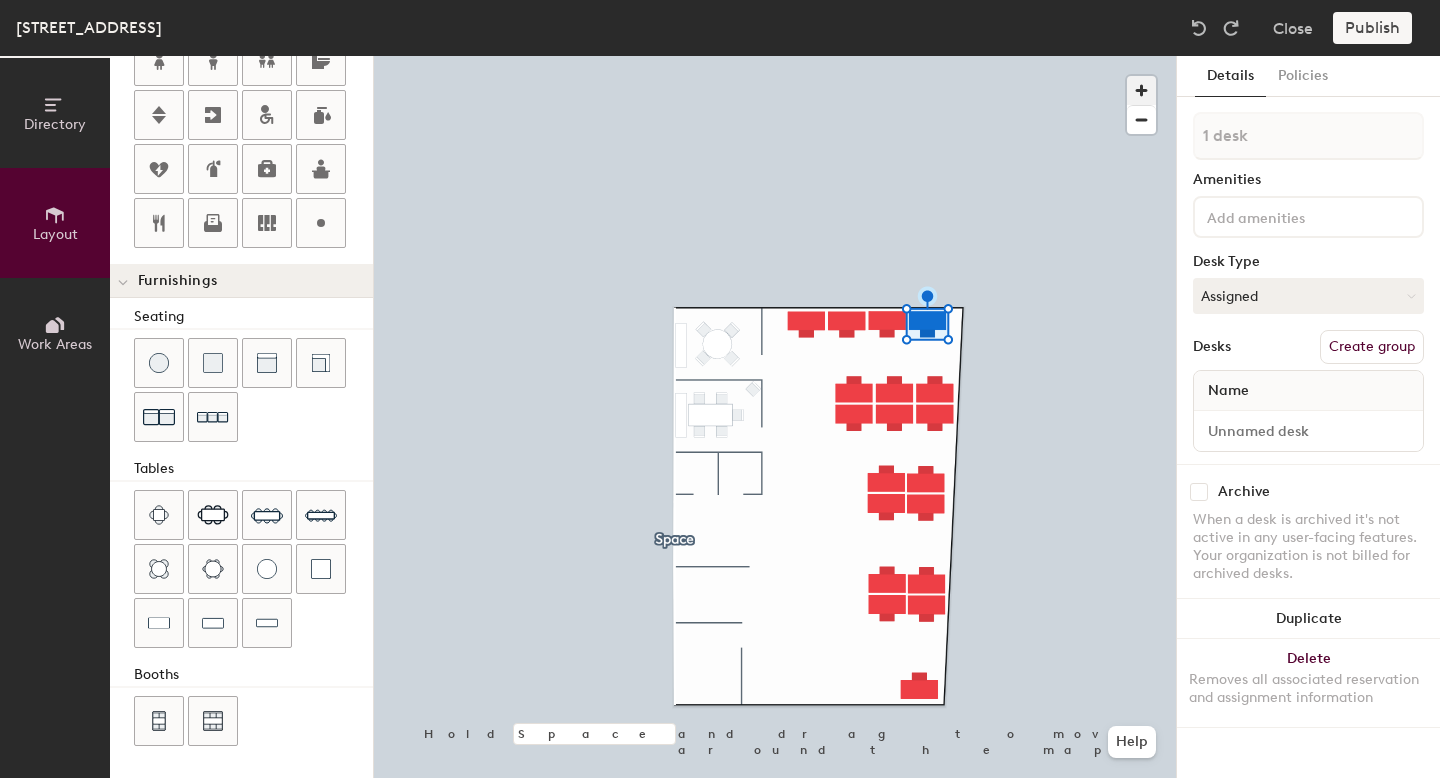 click 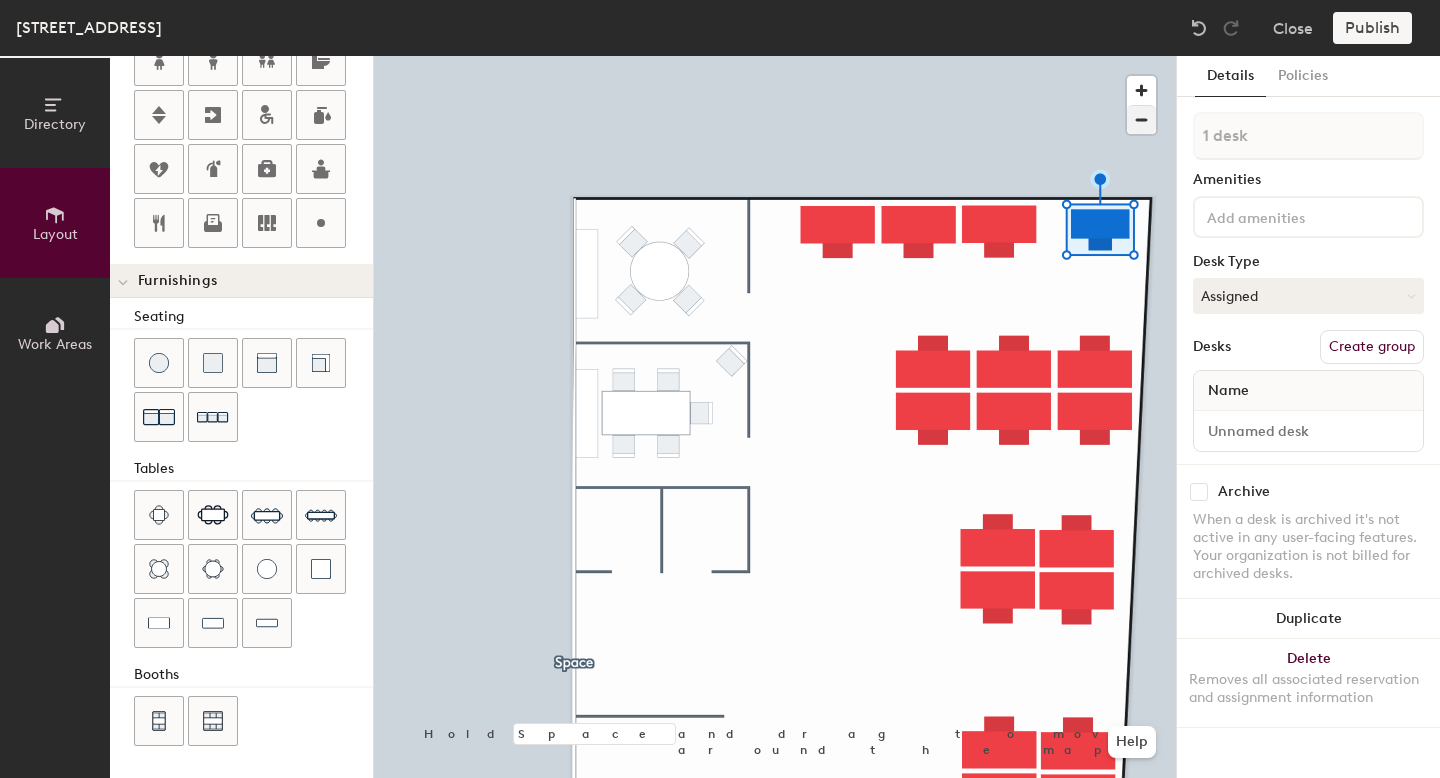 type on "280" 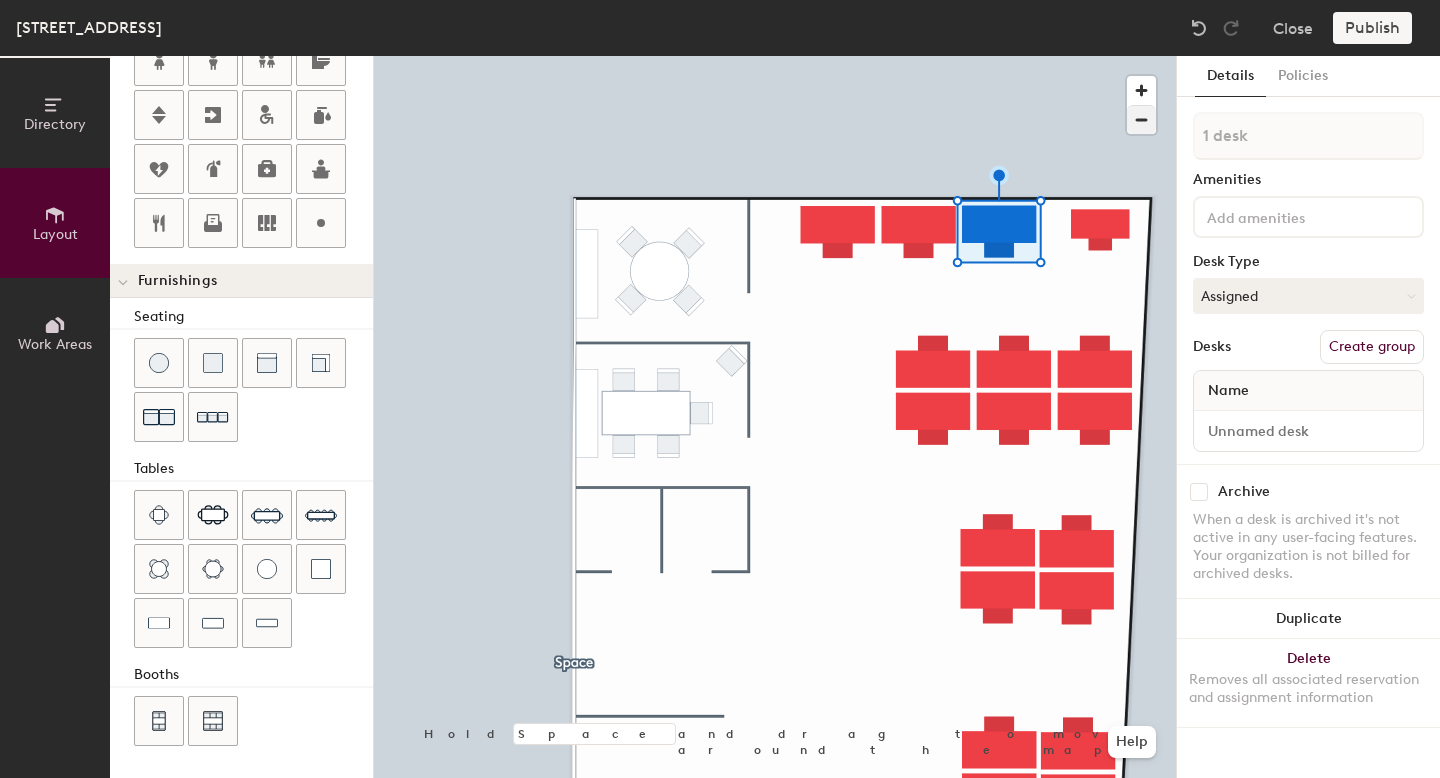 type on "2 desks" 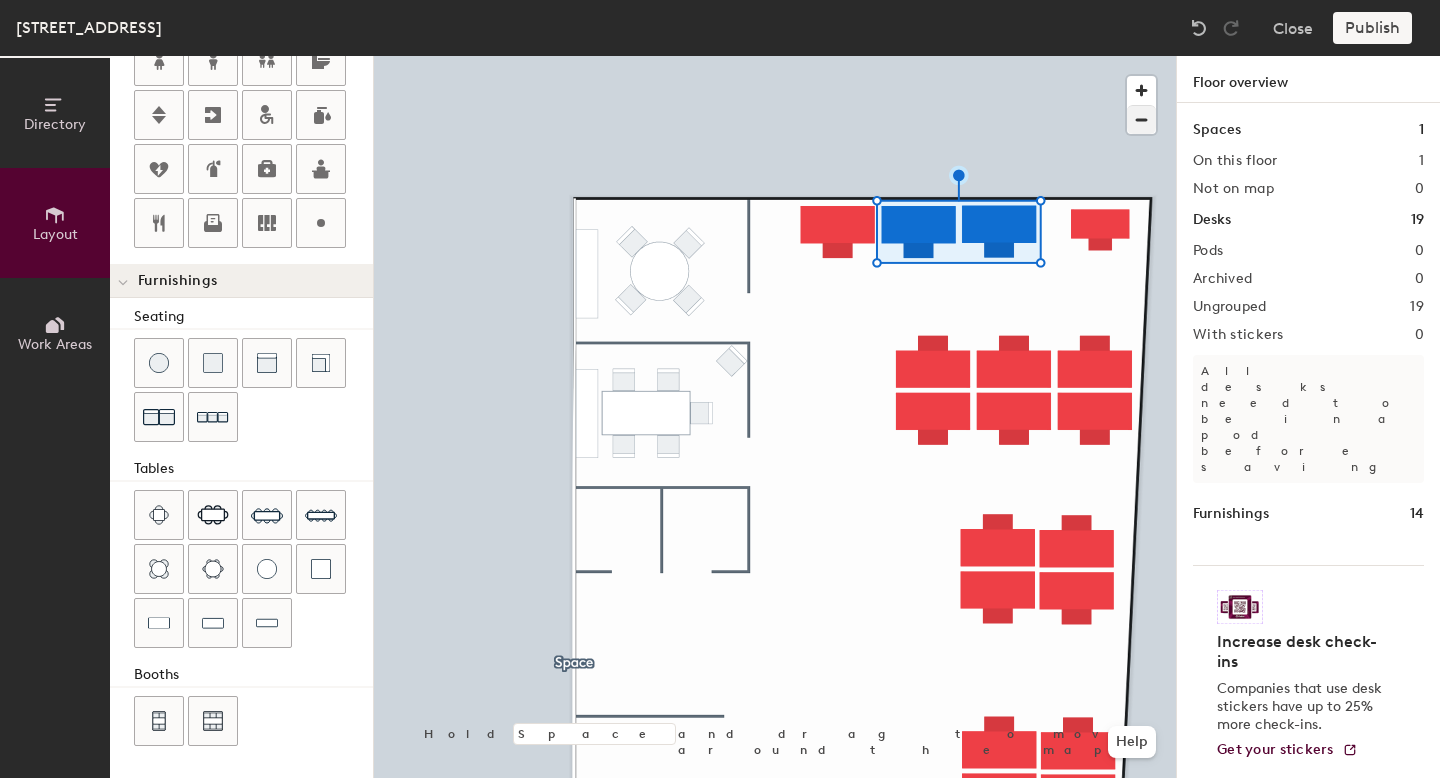 type on "280" 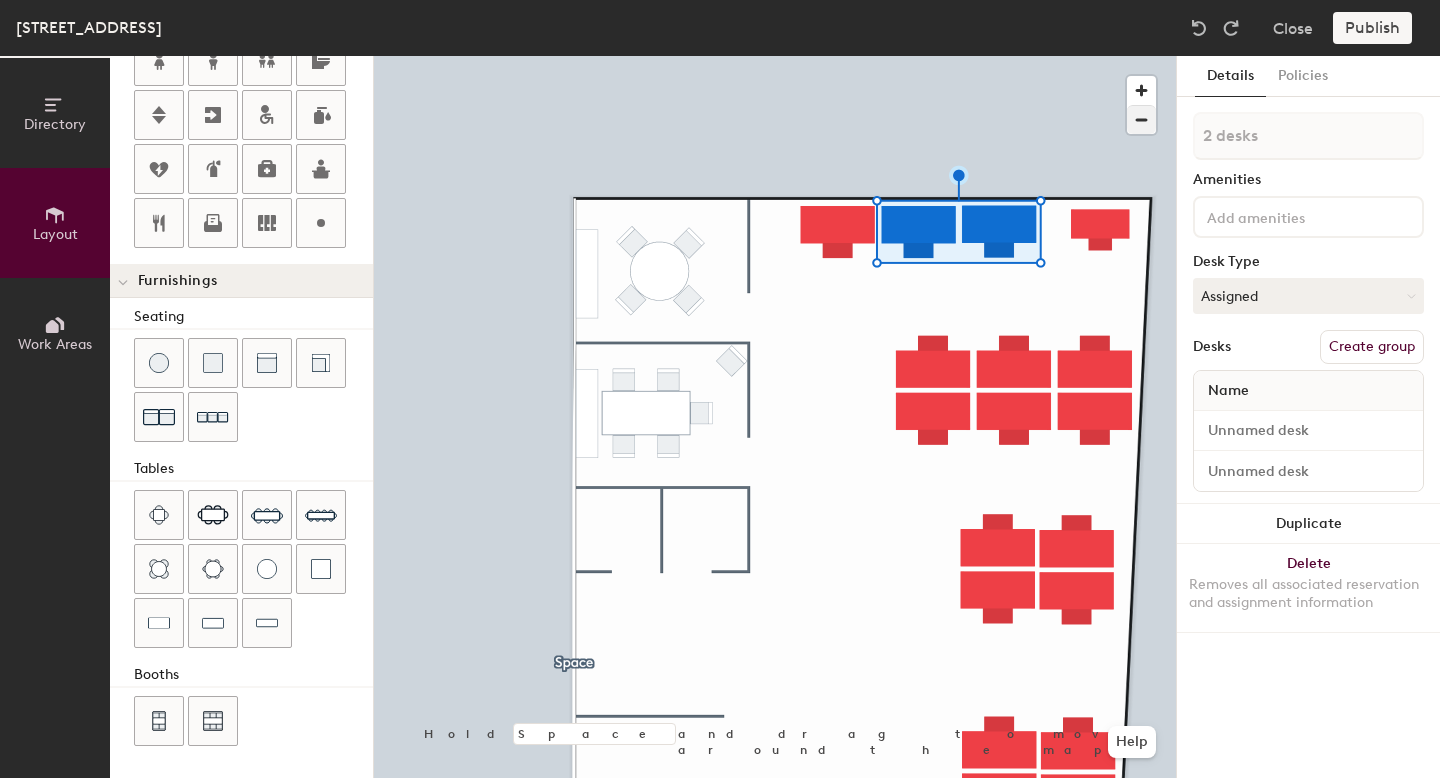 type on "1 desk" 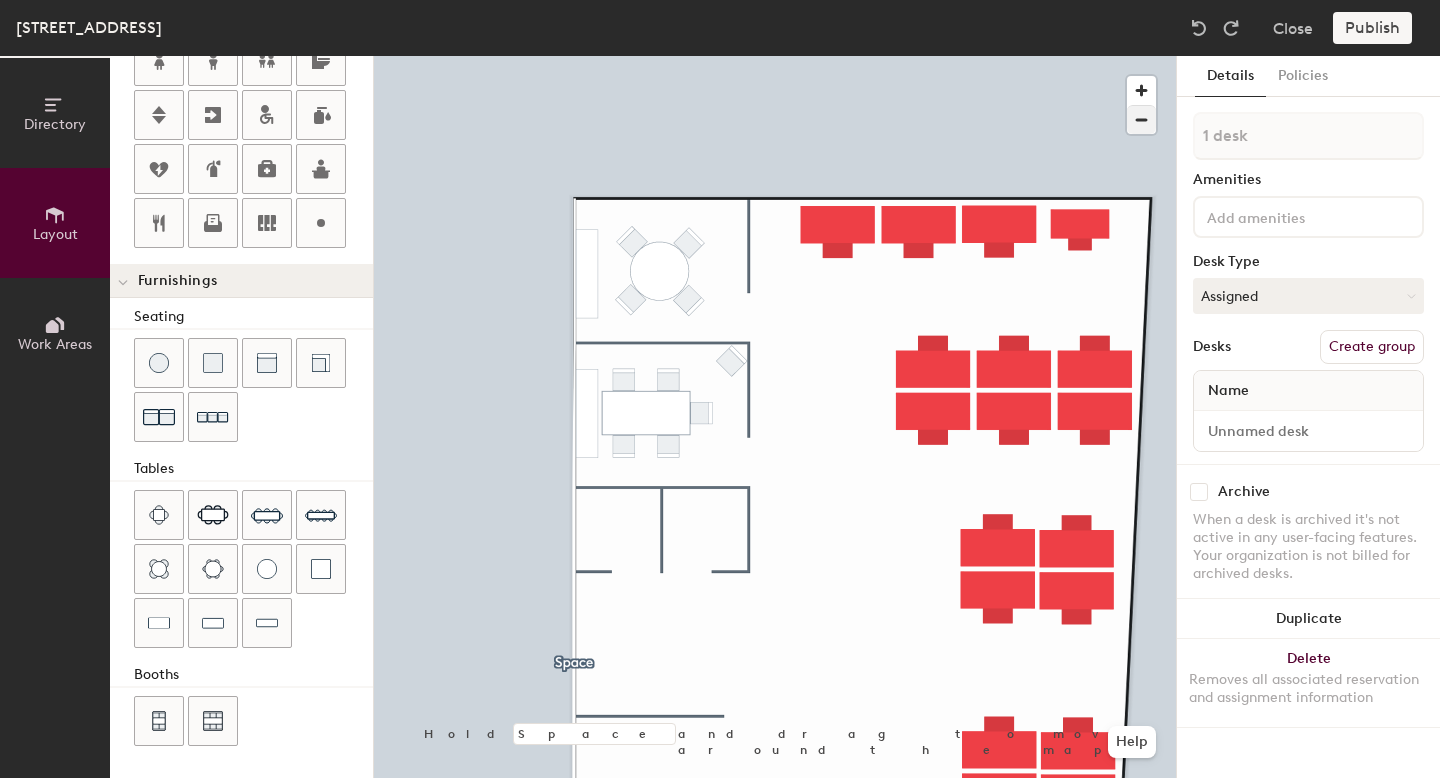 type on "280" 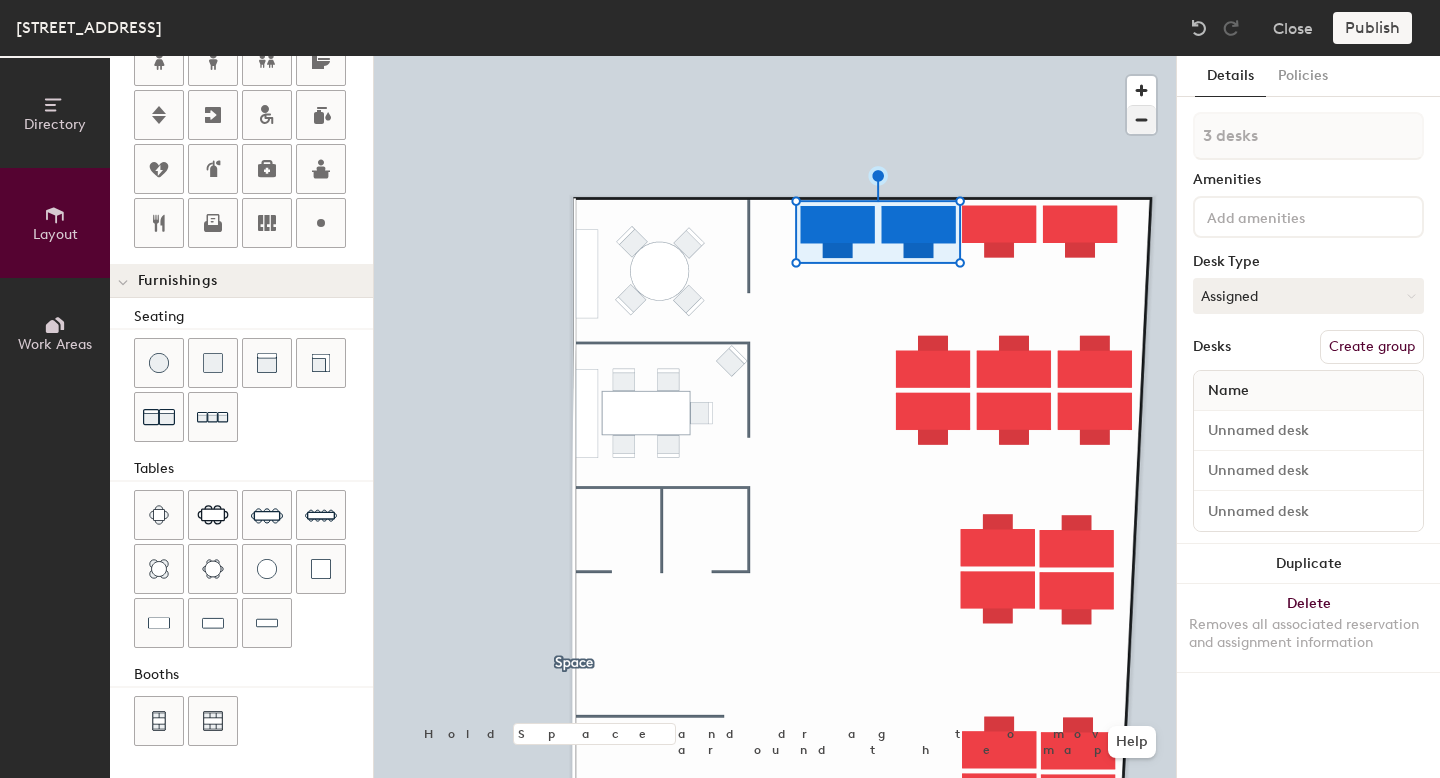 type on "4 desks" 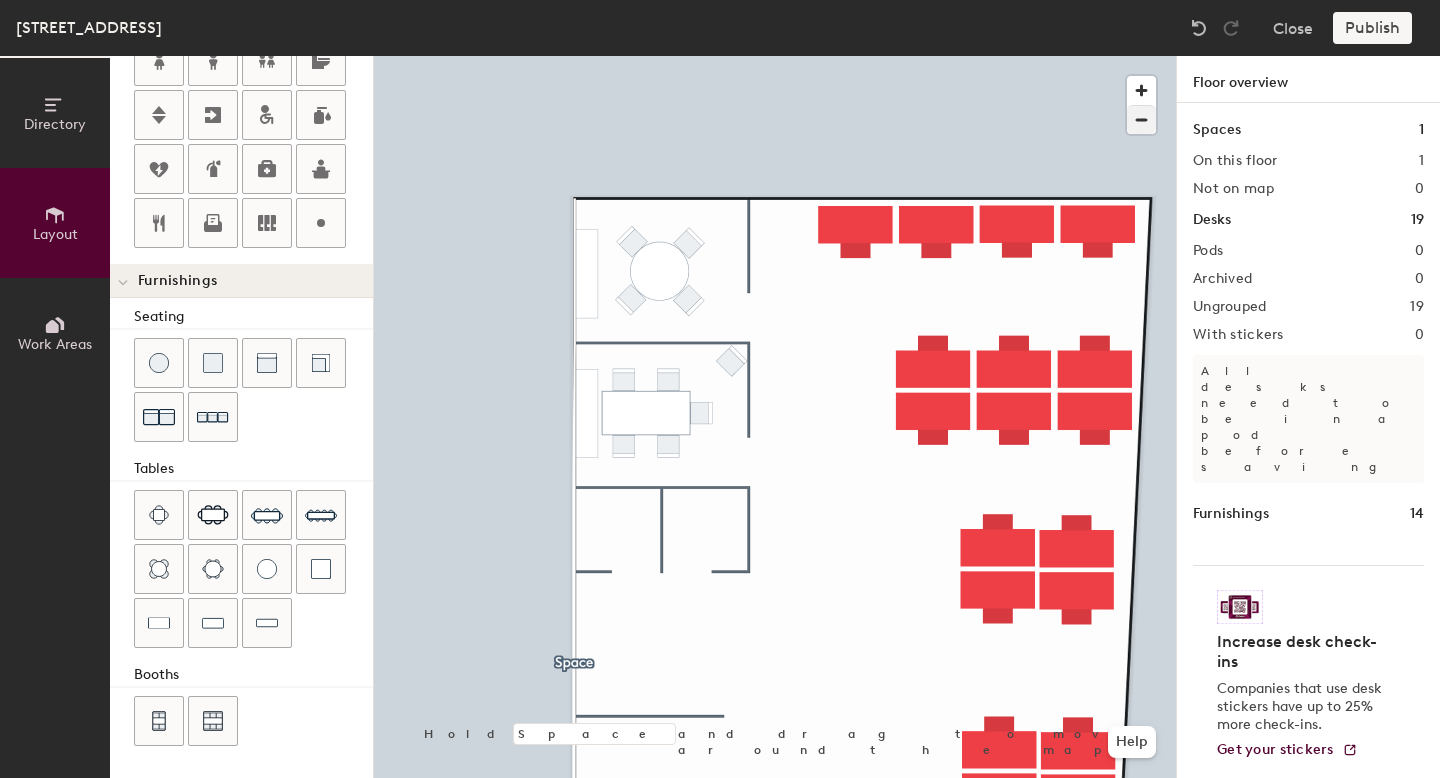 type on "280" 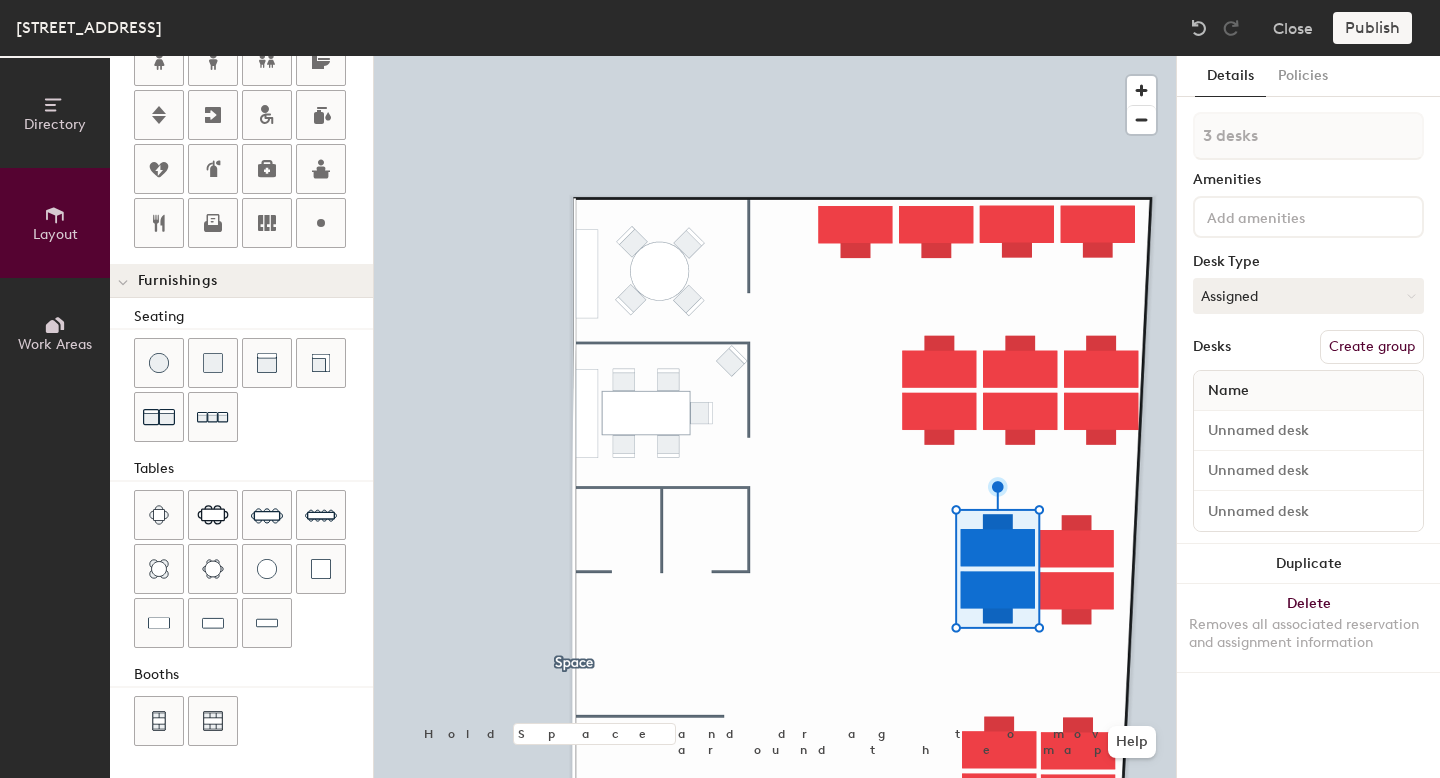 type on "4 desks" 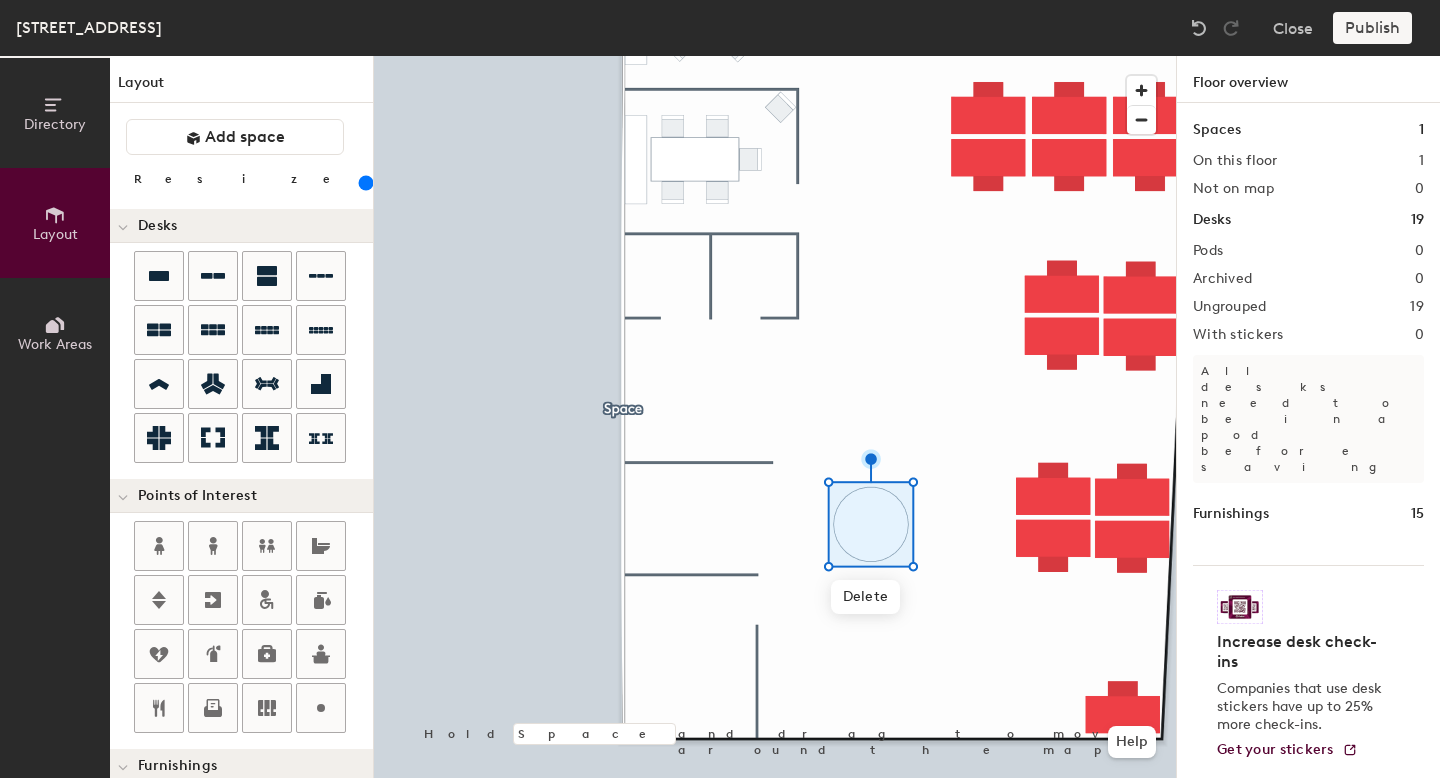scroll, scrollTop: 0, scrollLeft: 0, axis: both 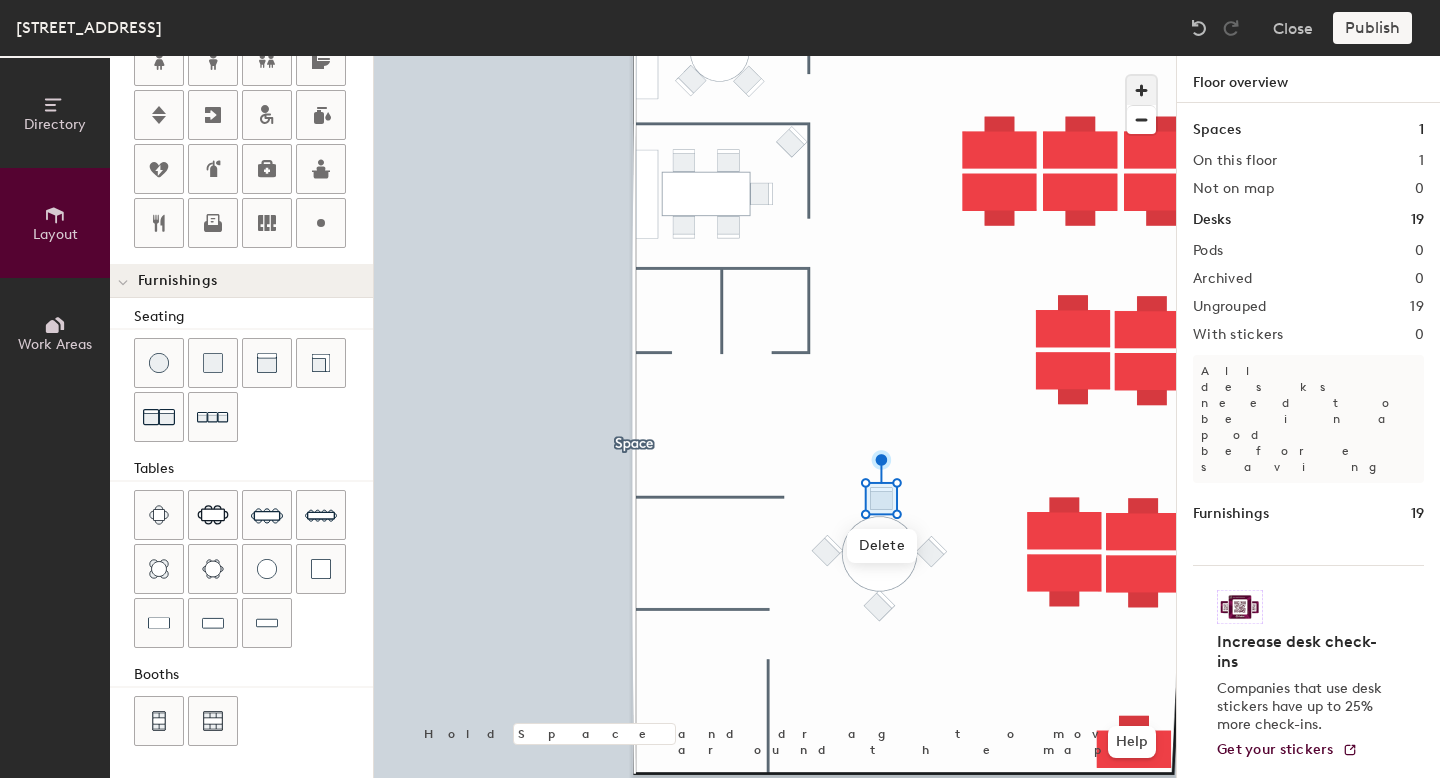 click 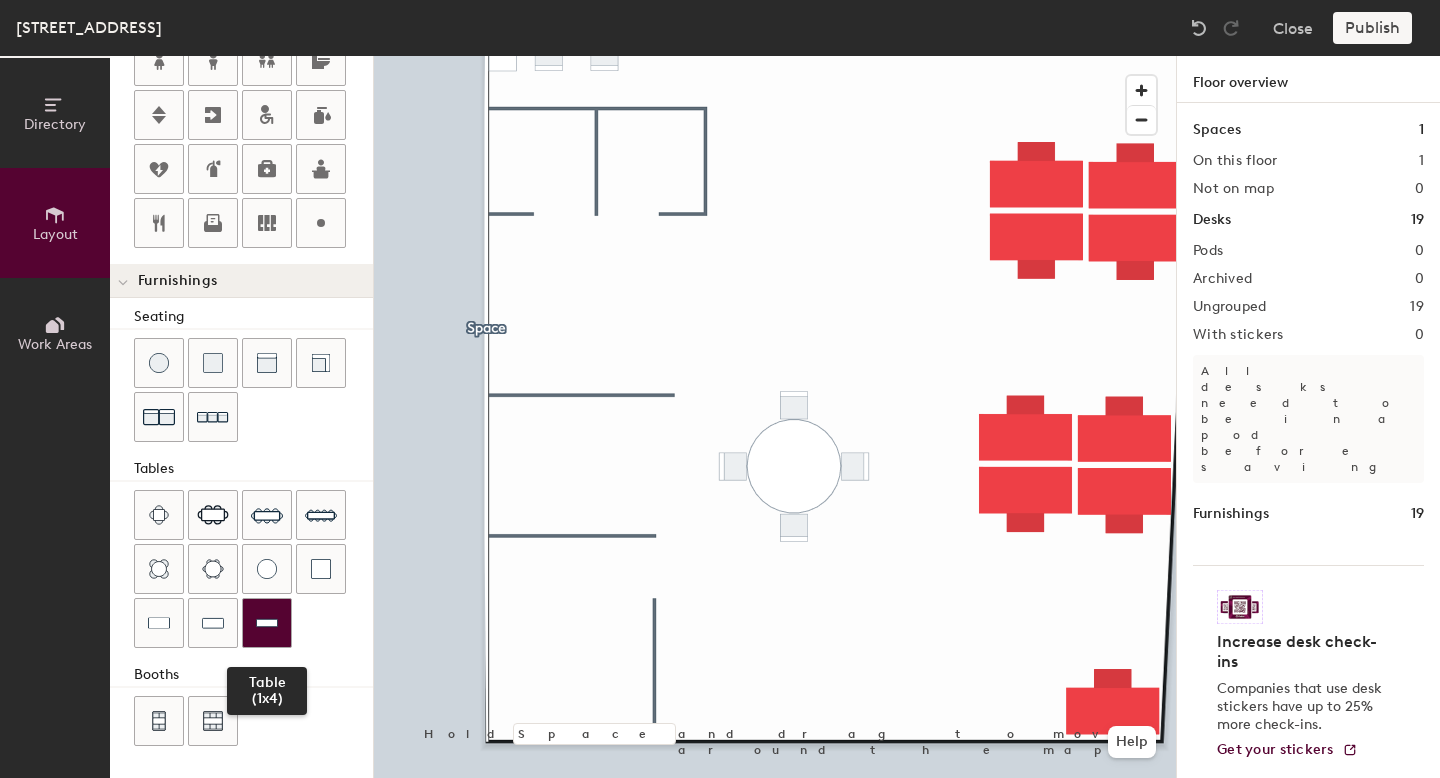 click 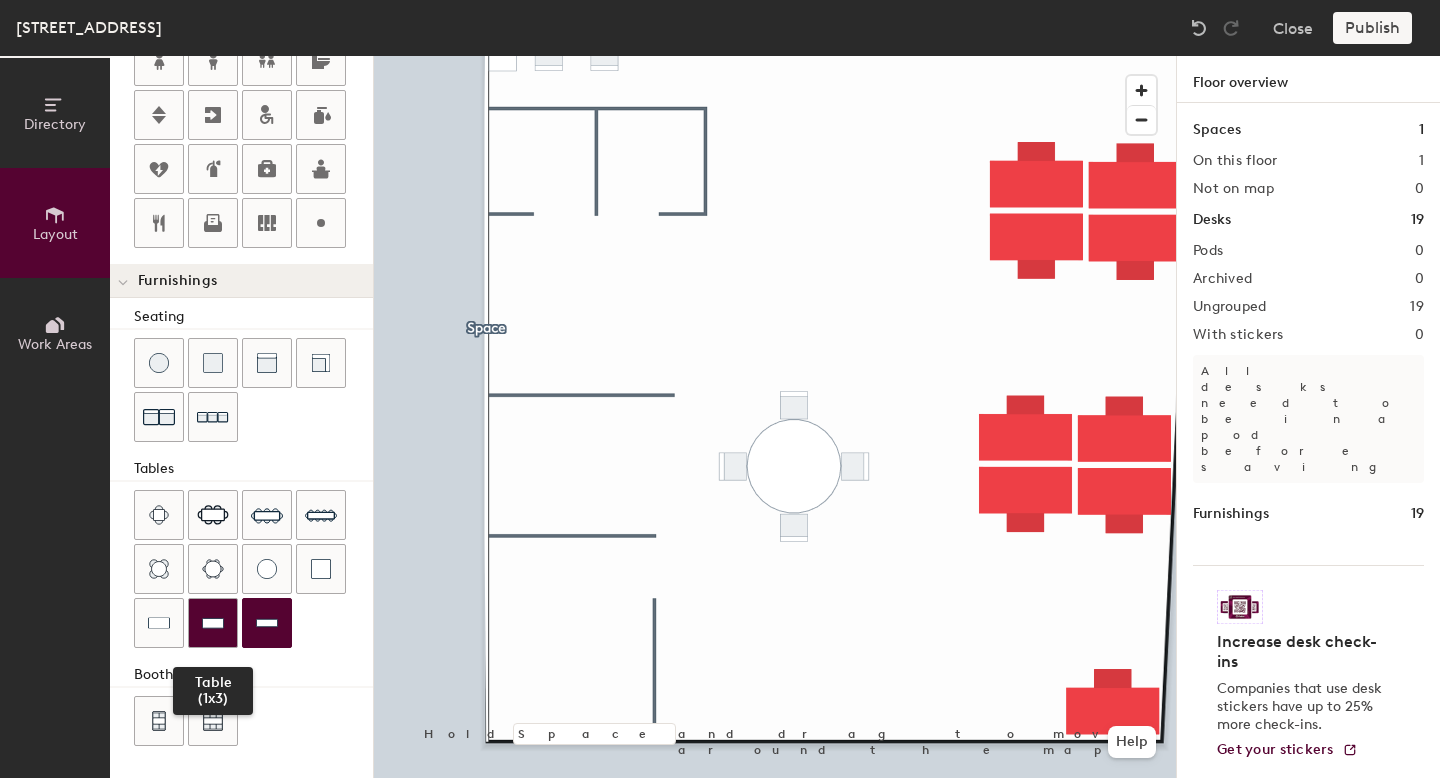 click 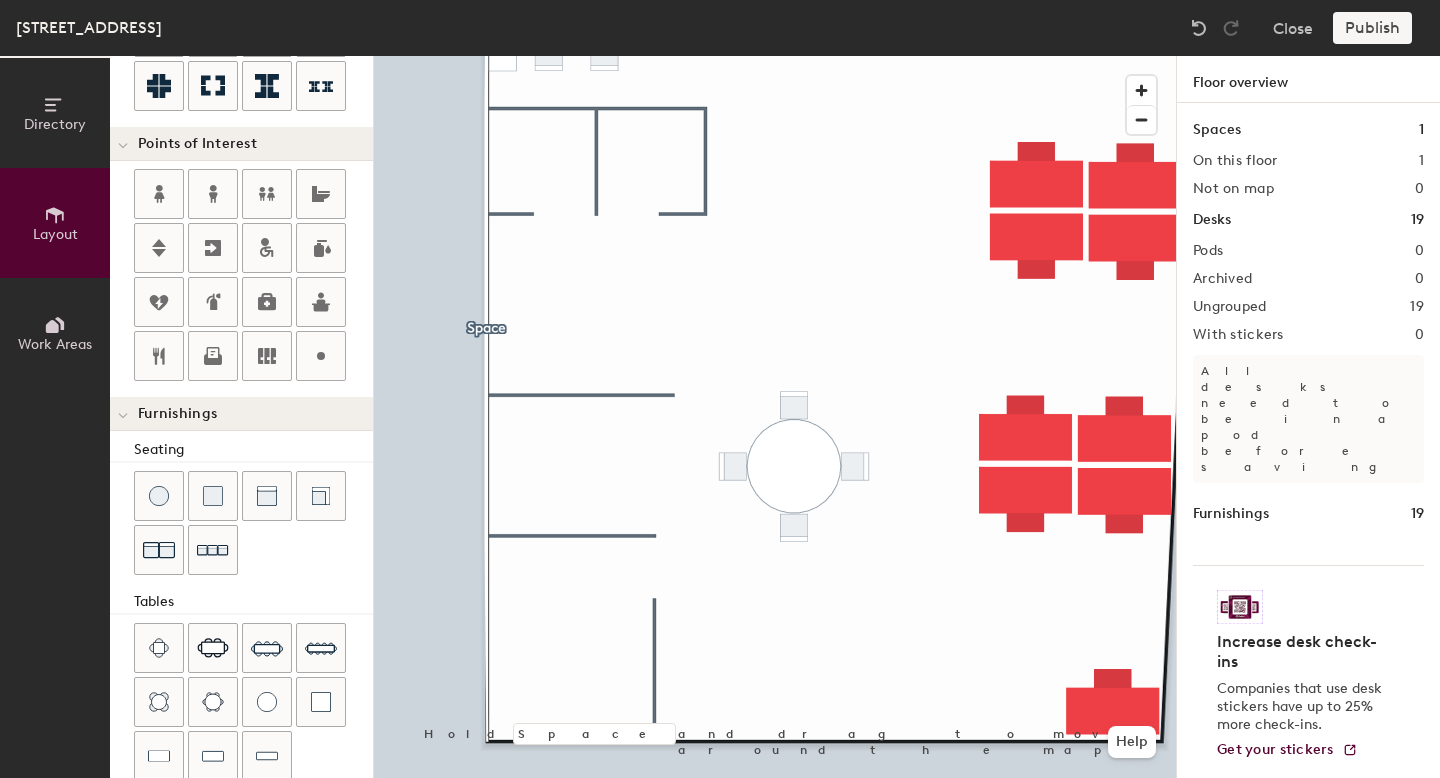 scroll, scrollTop: 485, scrollLeft: 0, axis: vertical 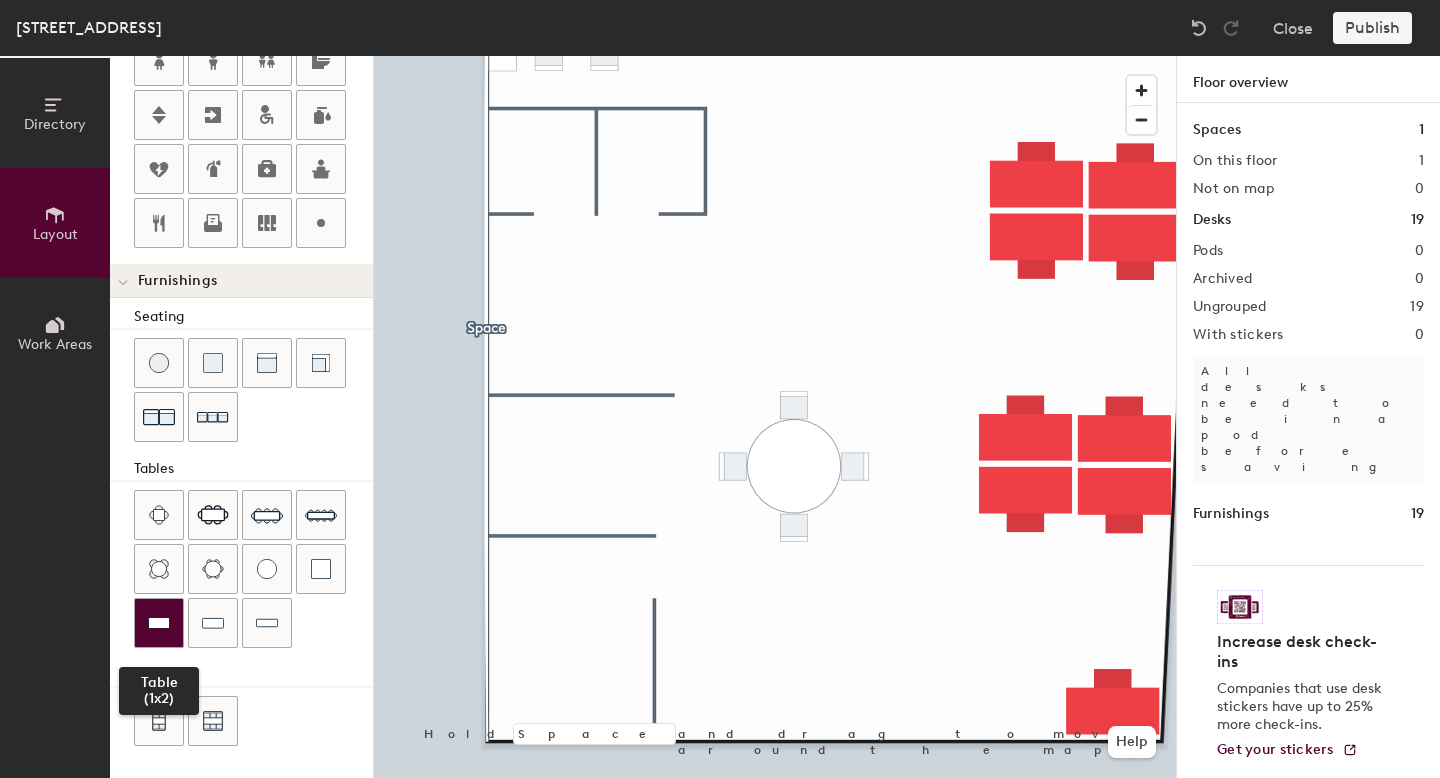click 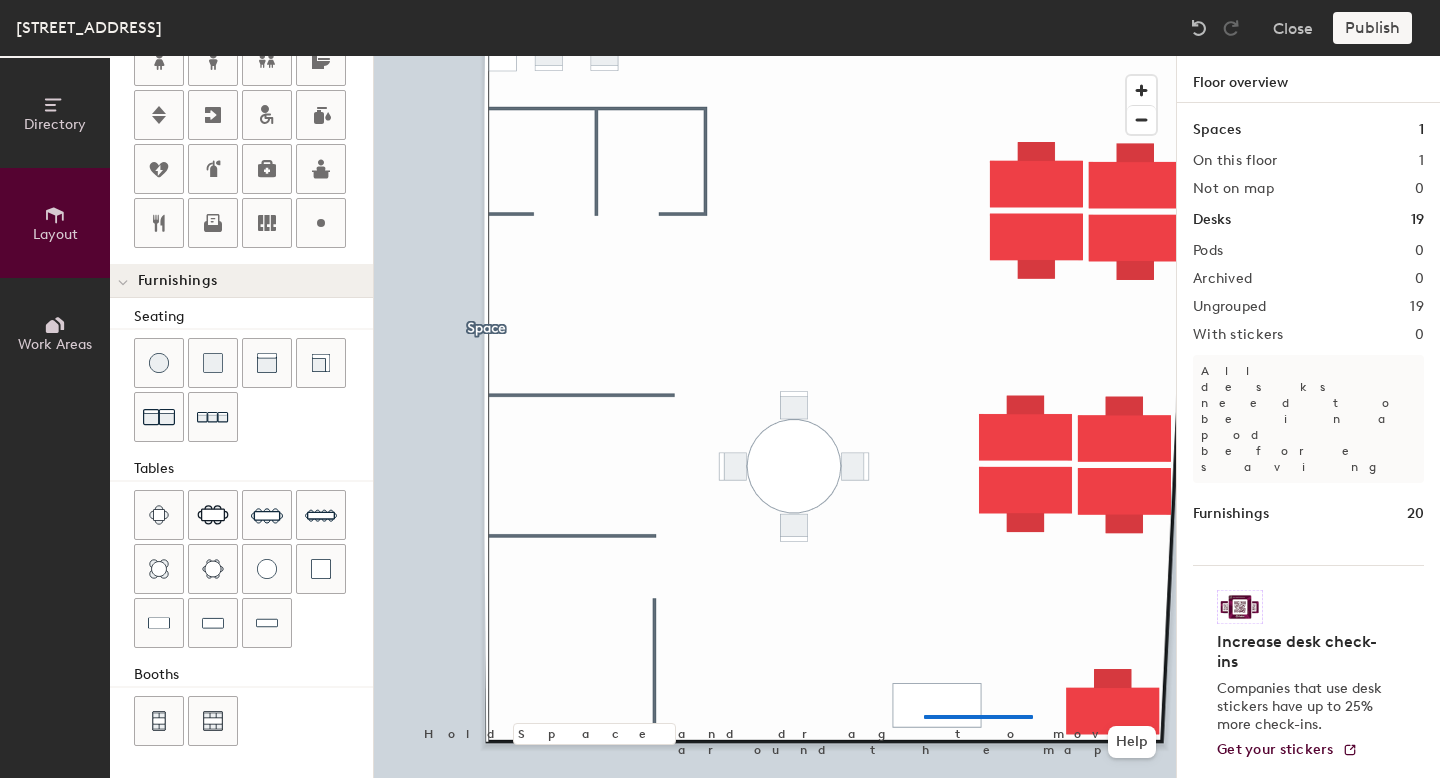 click 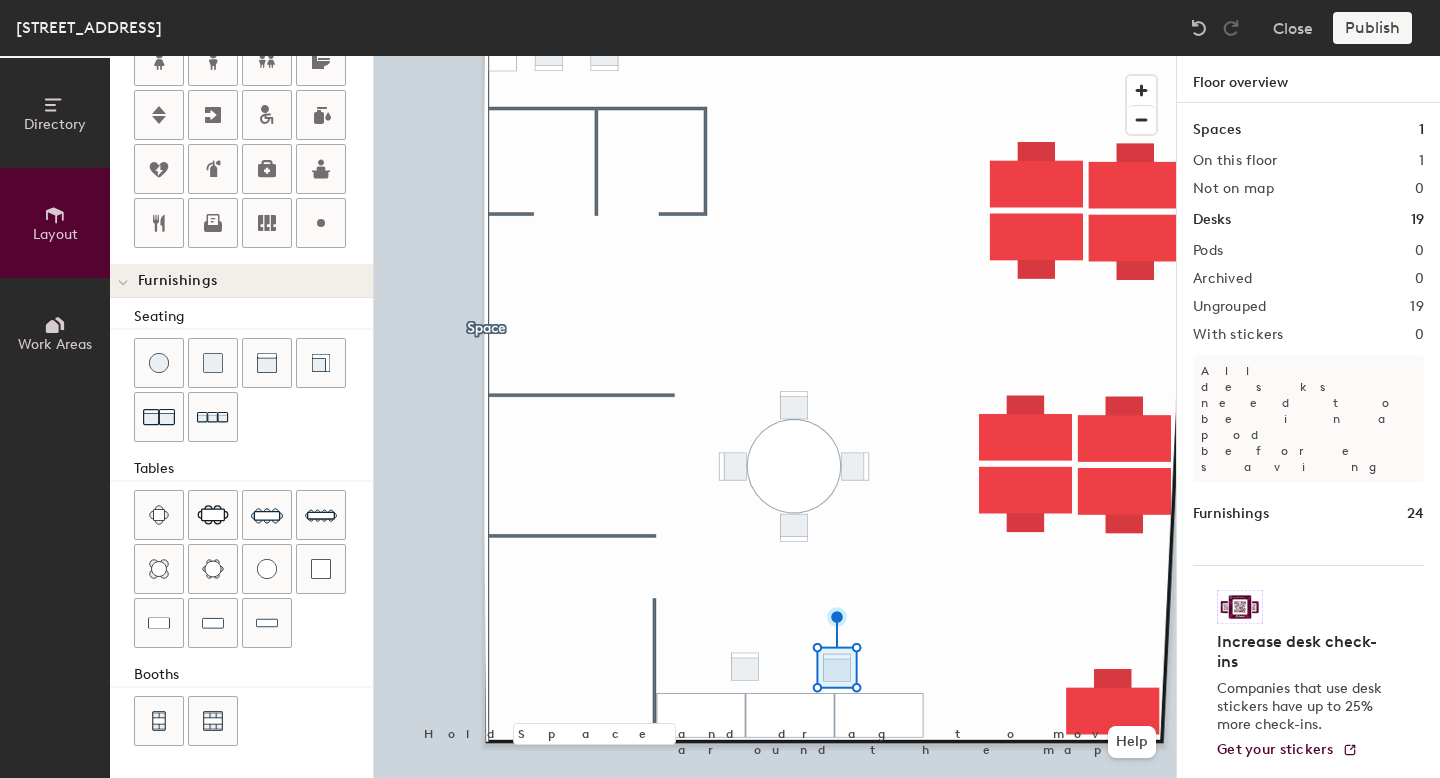 type on "20" 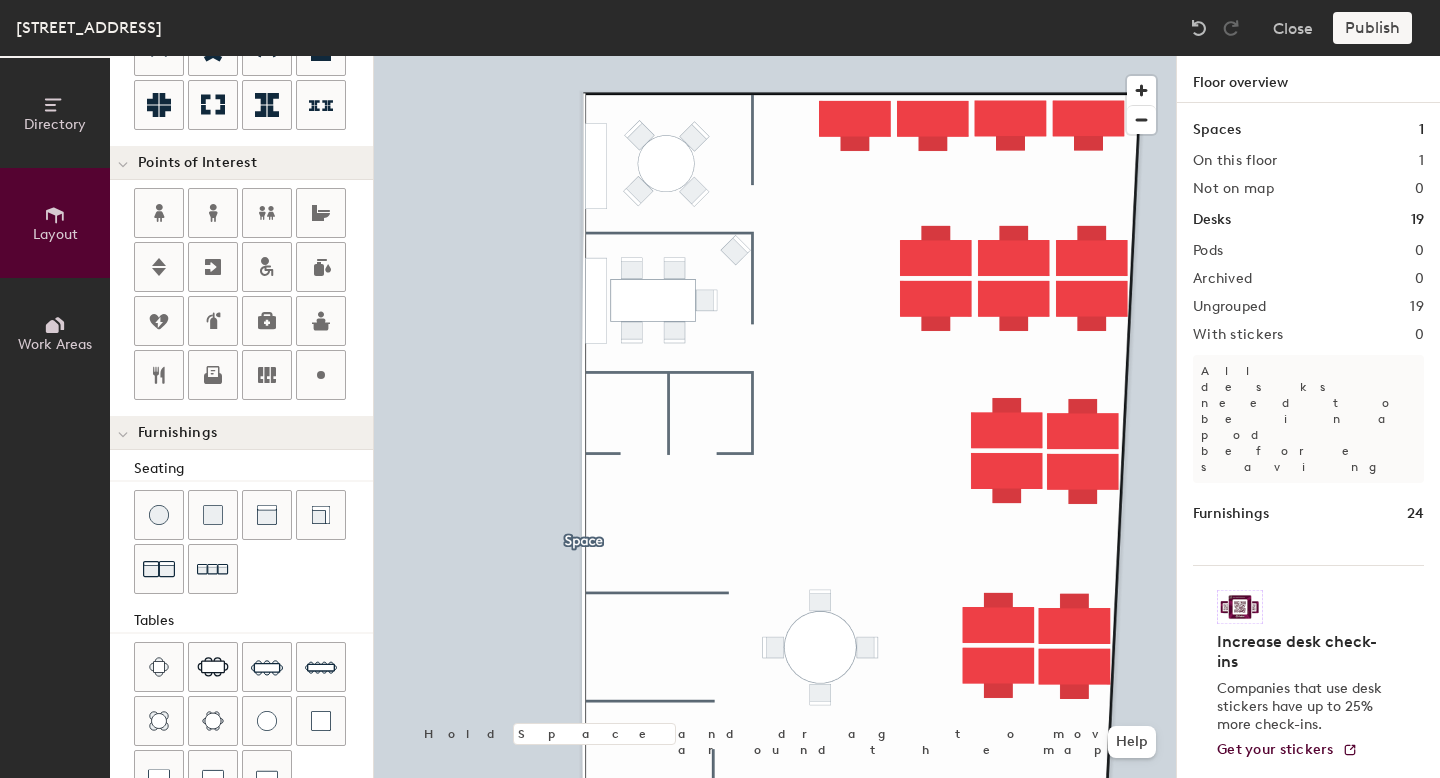 scroll, scrollTop: 240, scrollLeft: 0, axis: vertical 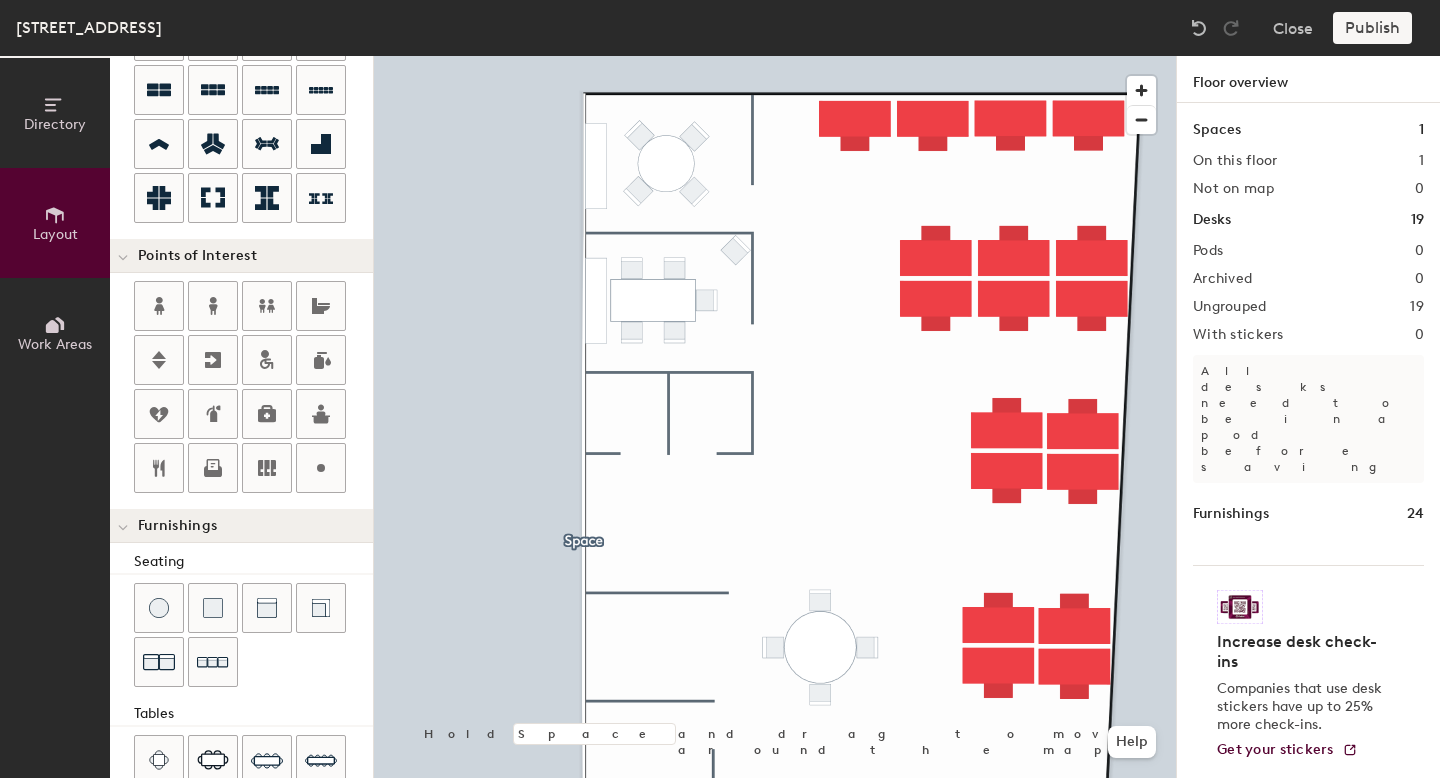 click 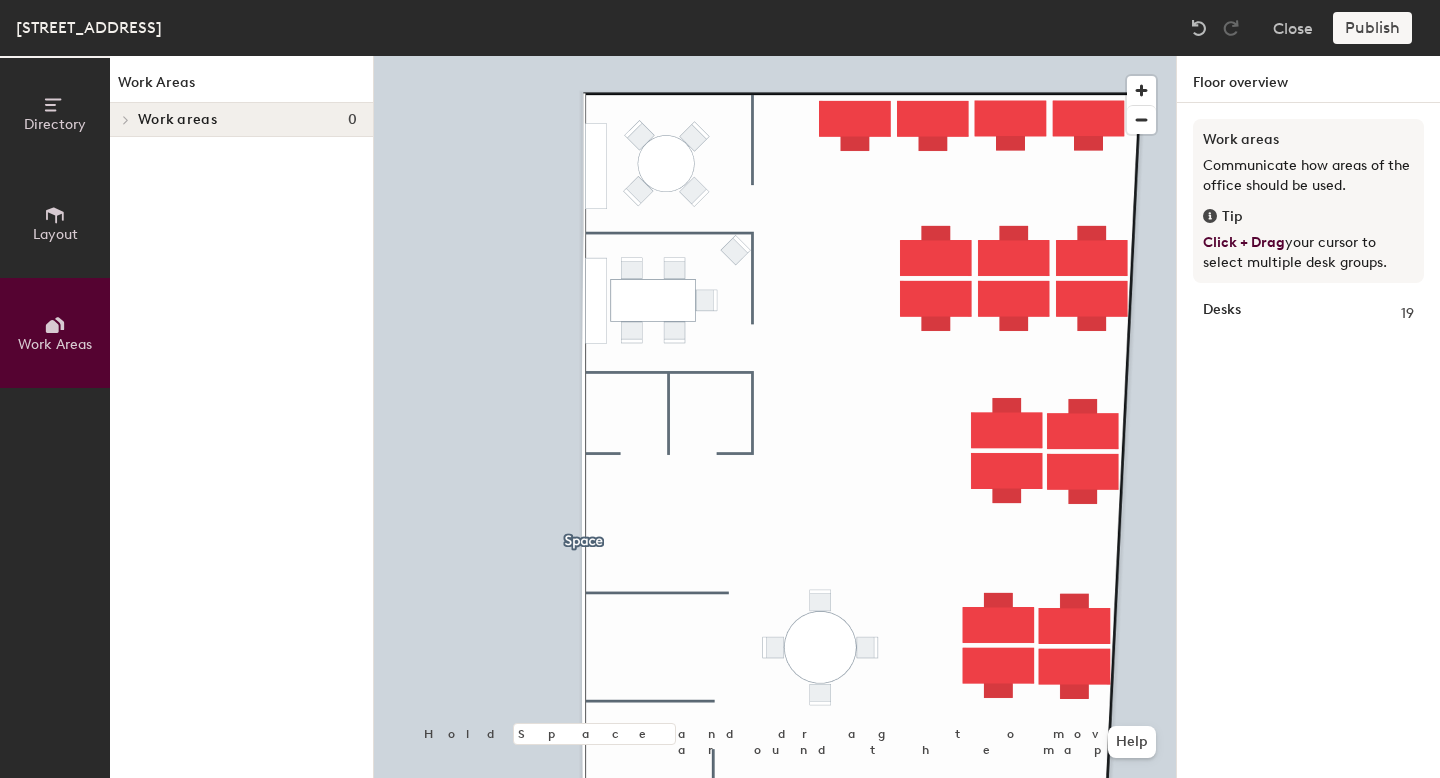 scroll, scrollTop: 0, scrollLeft: 0, axis: both 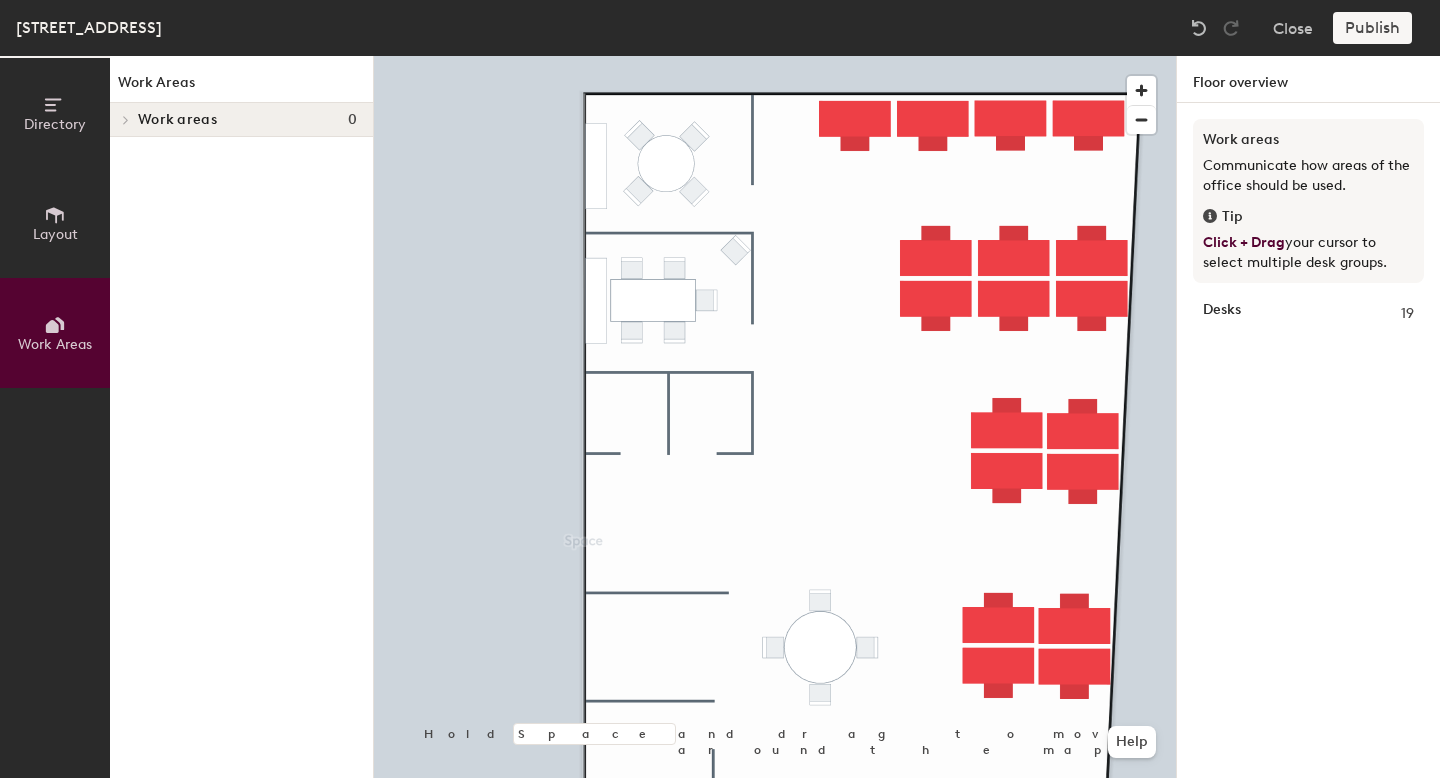 click 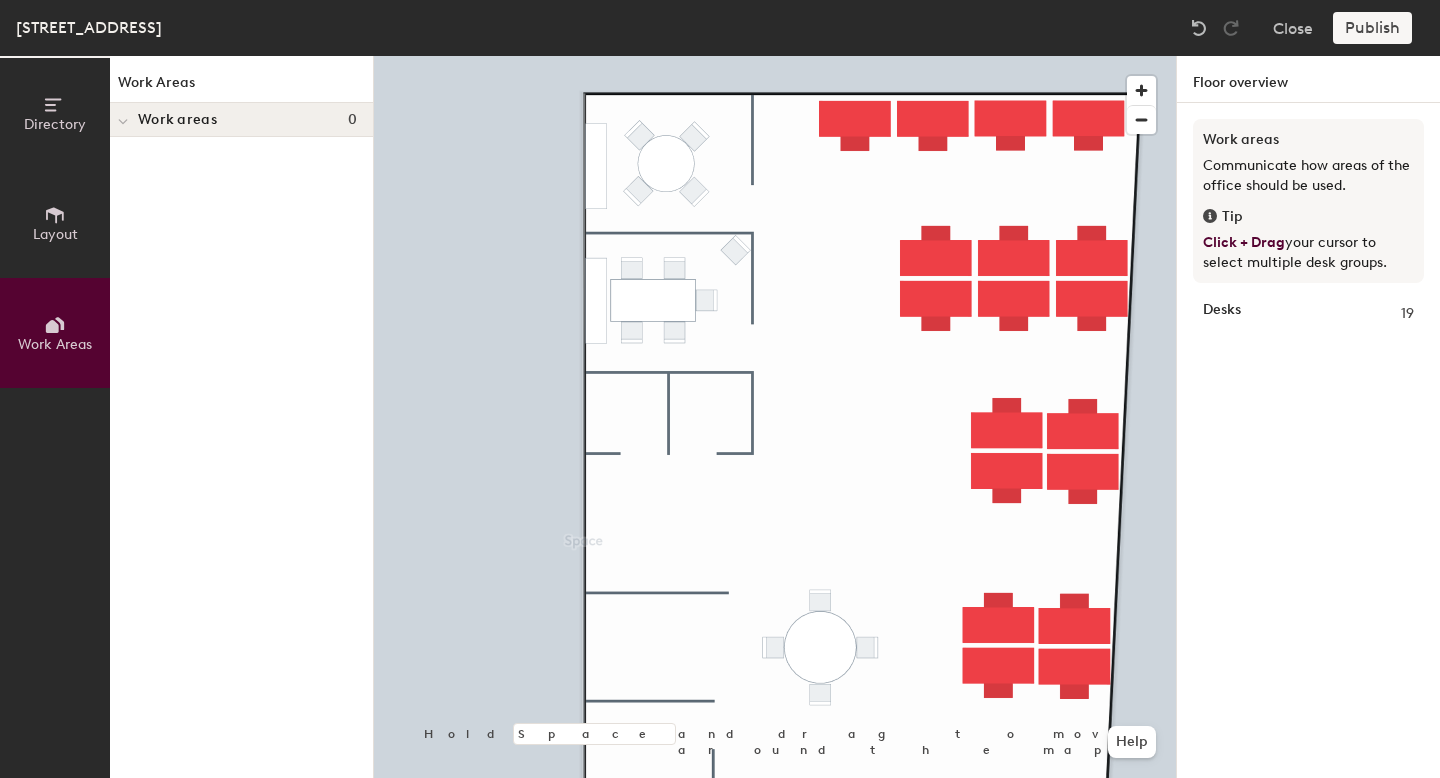 click on "Layout" 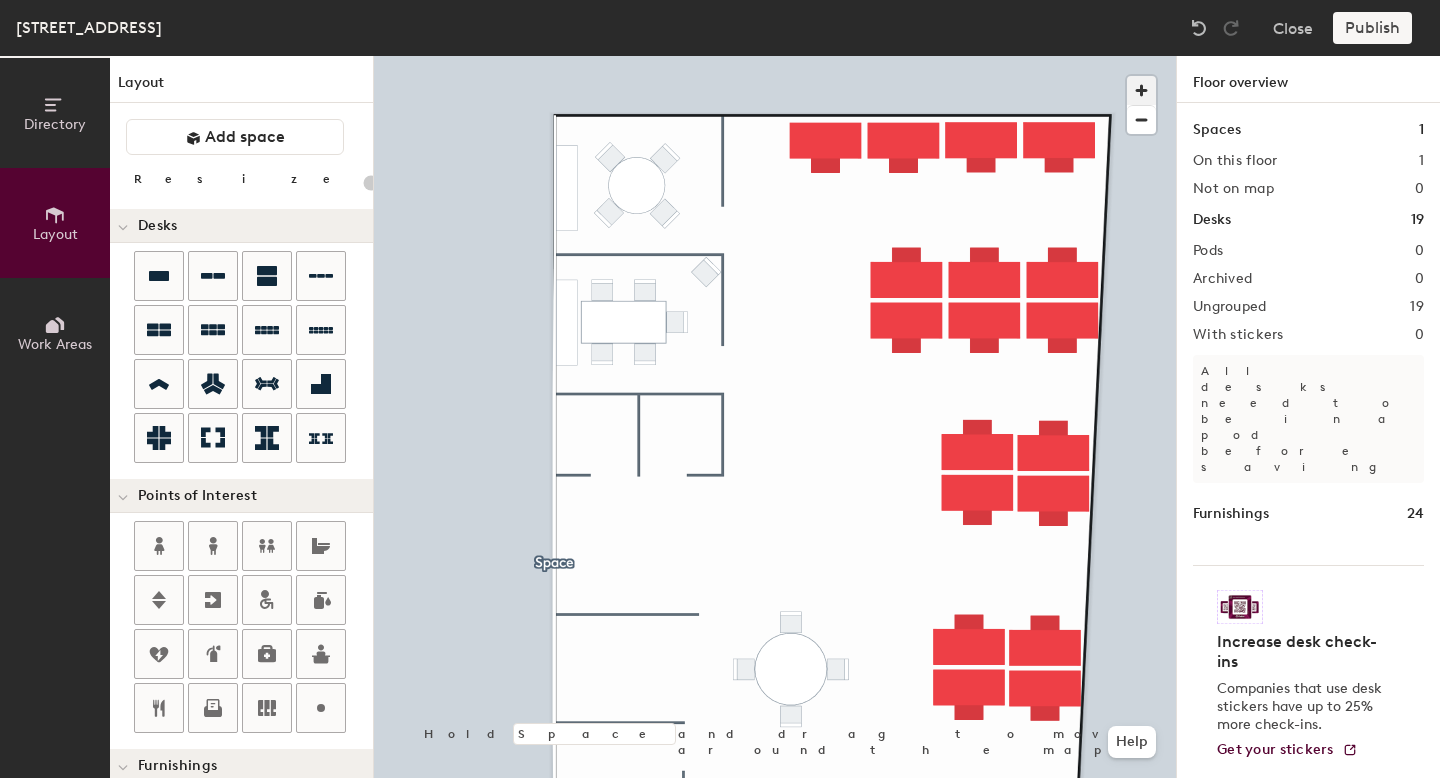 click 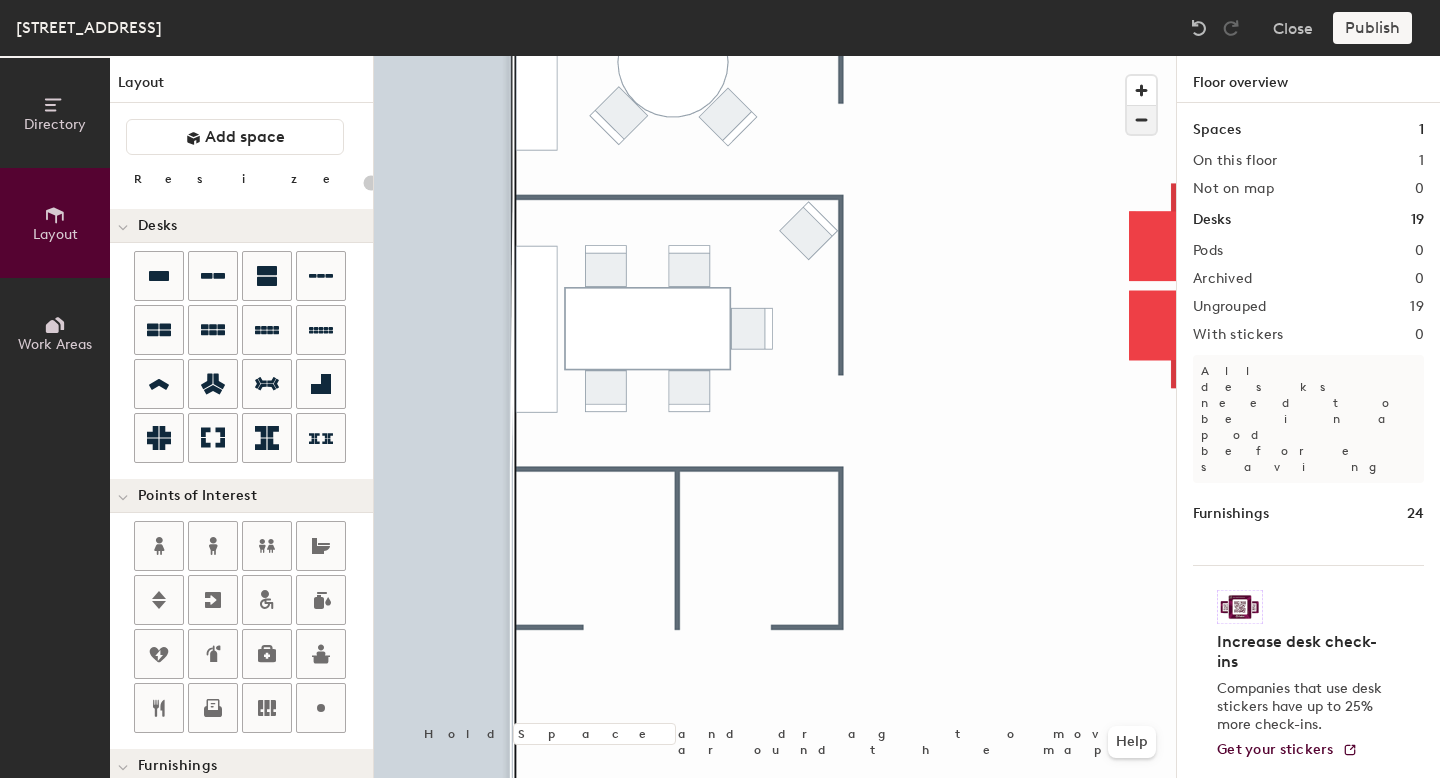 click 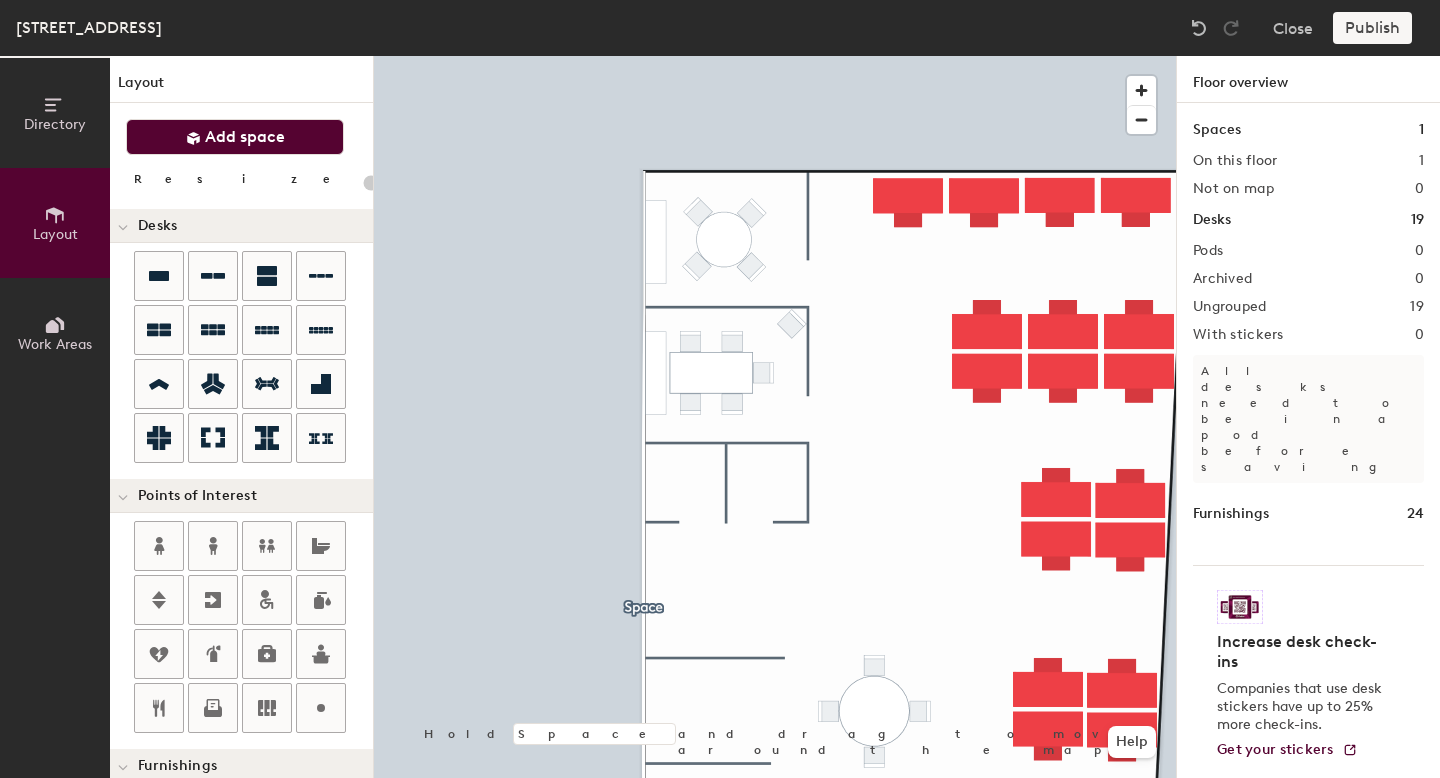 click on "Add space" 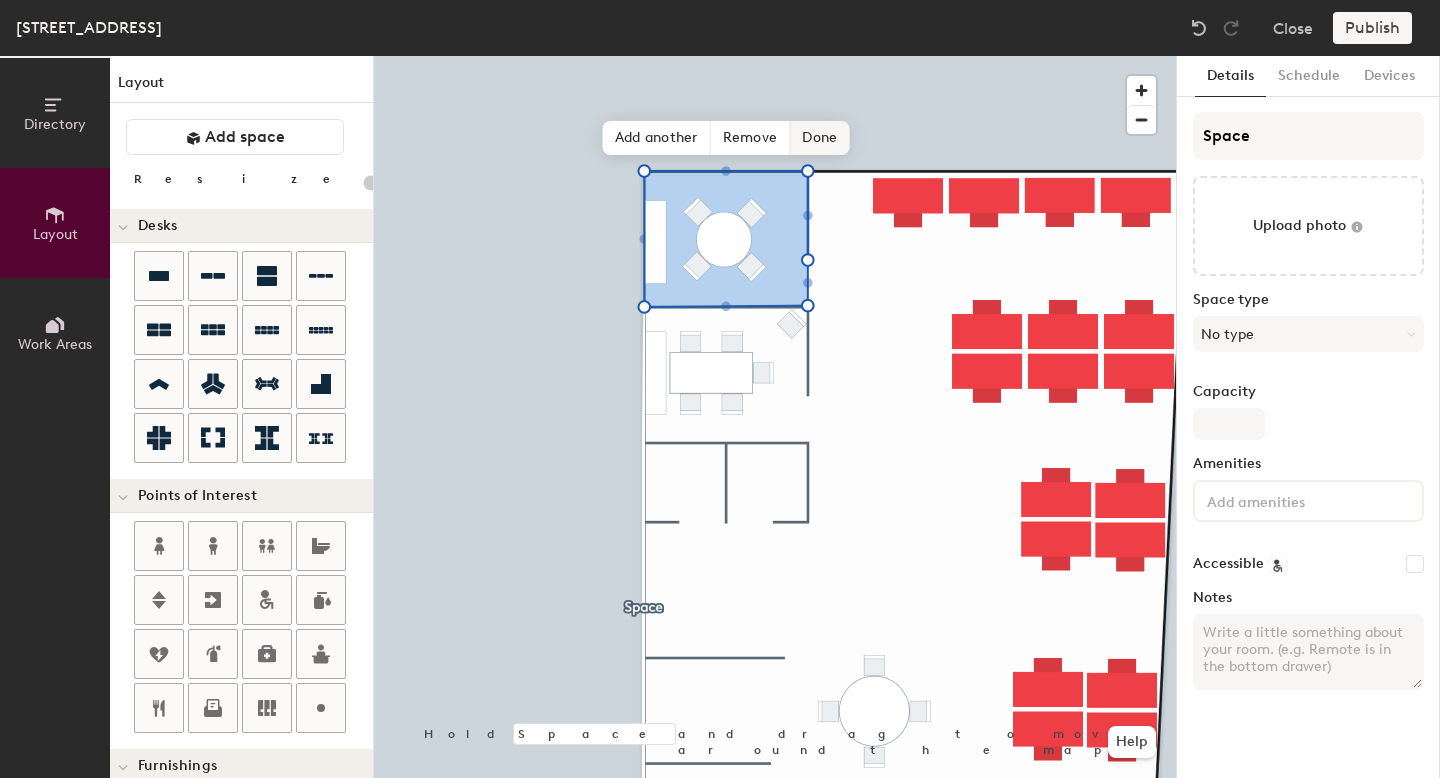 click on "Done" 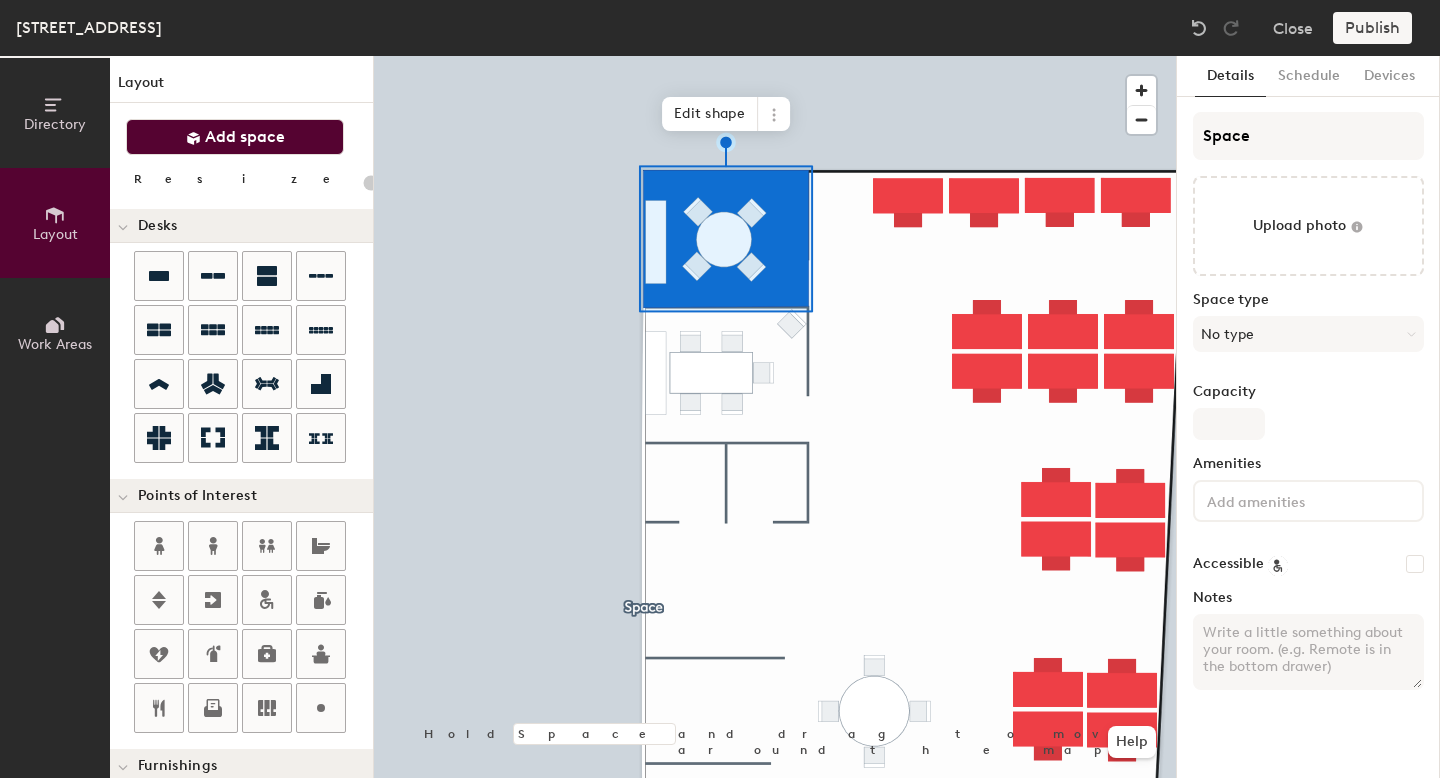 click on "Add space" 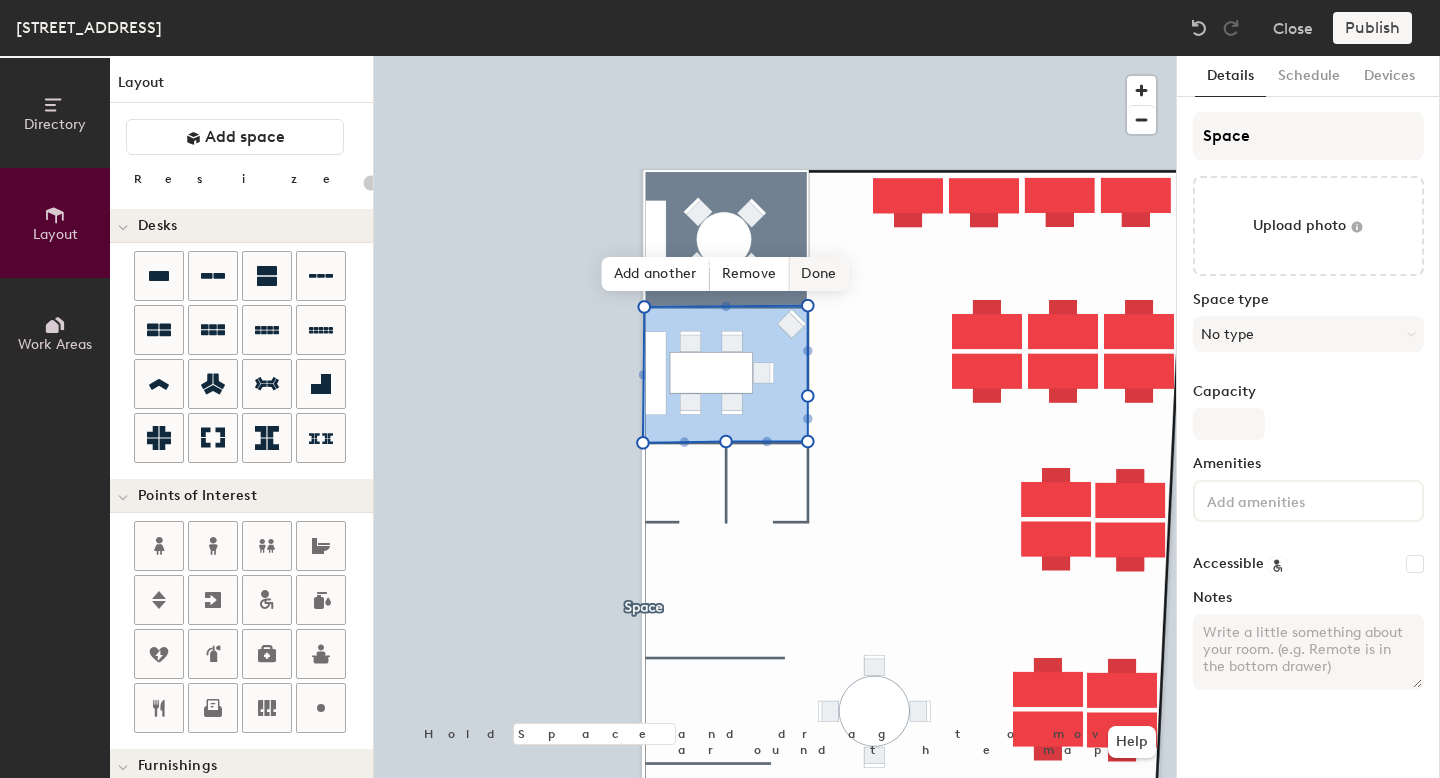 click on "Done" 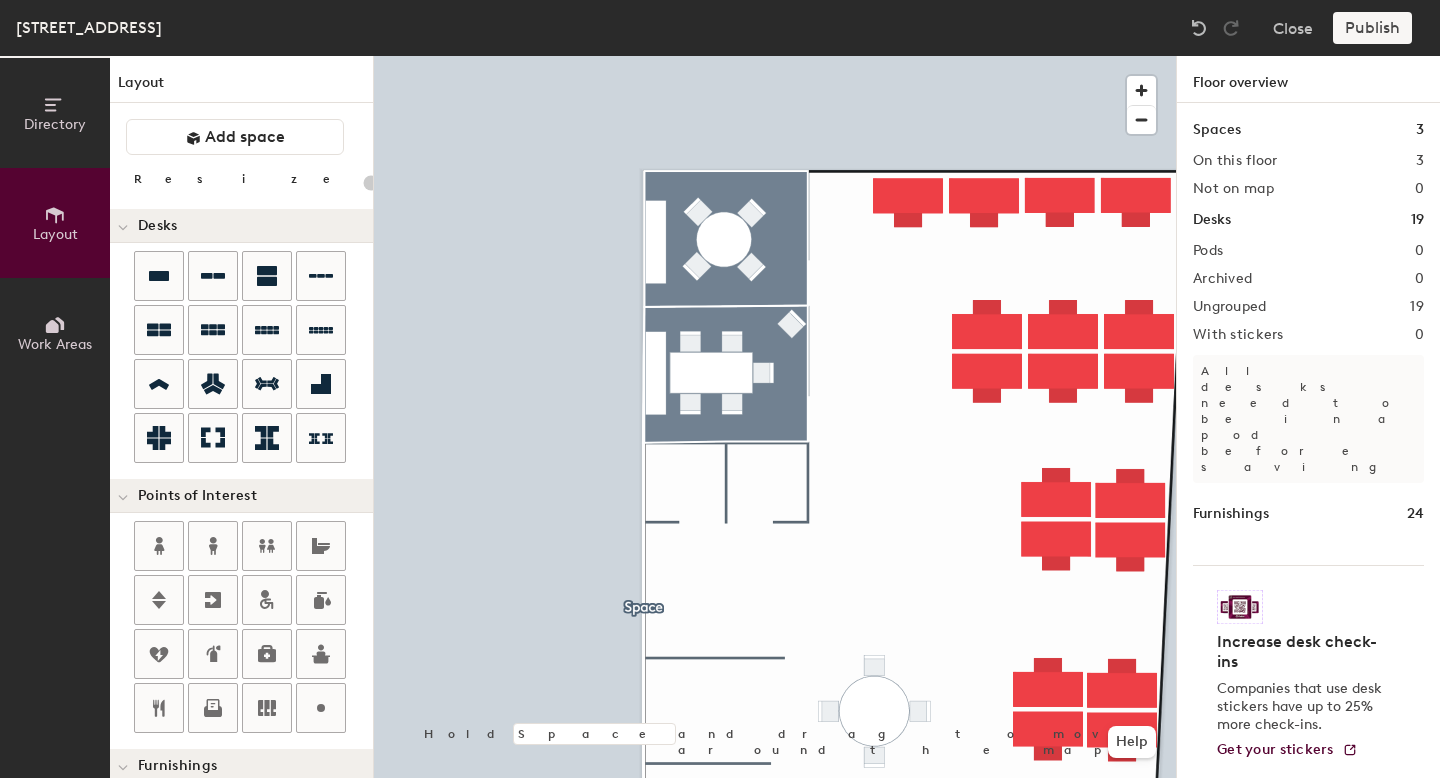 type on "20" 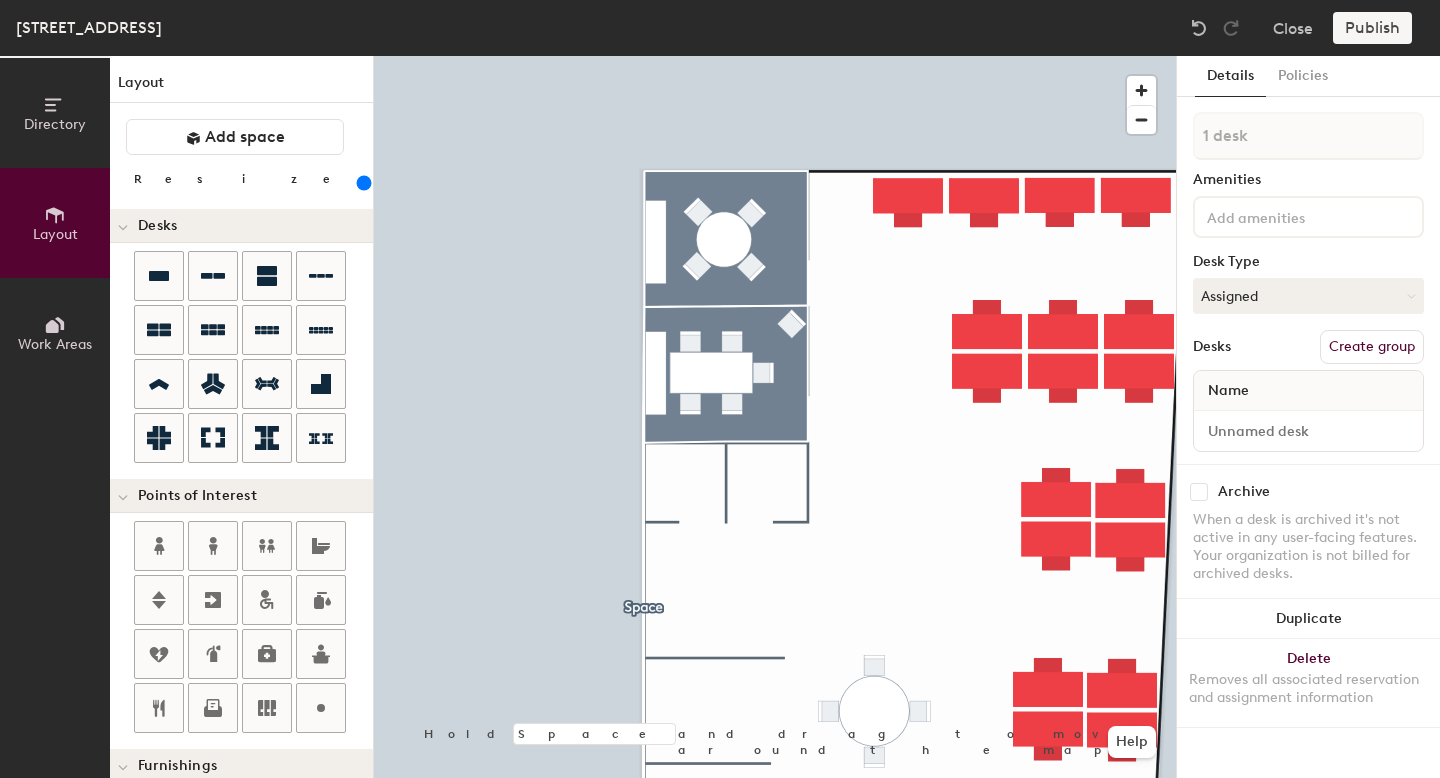 scroll, scrollTop: 0, scrollLeft: 0, axis: both 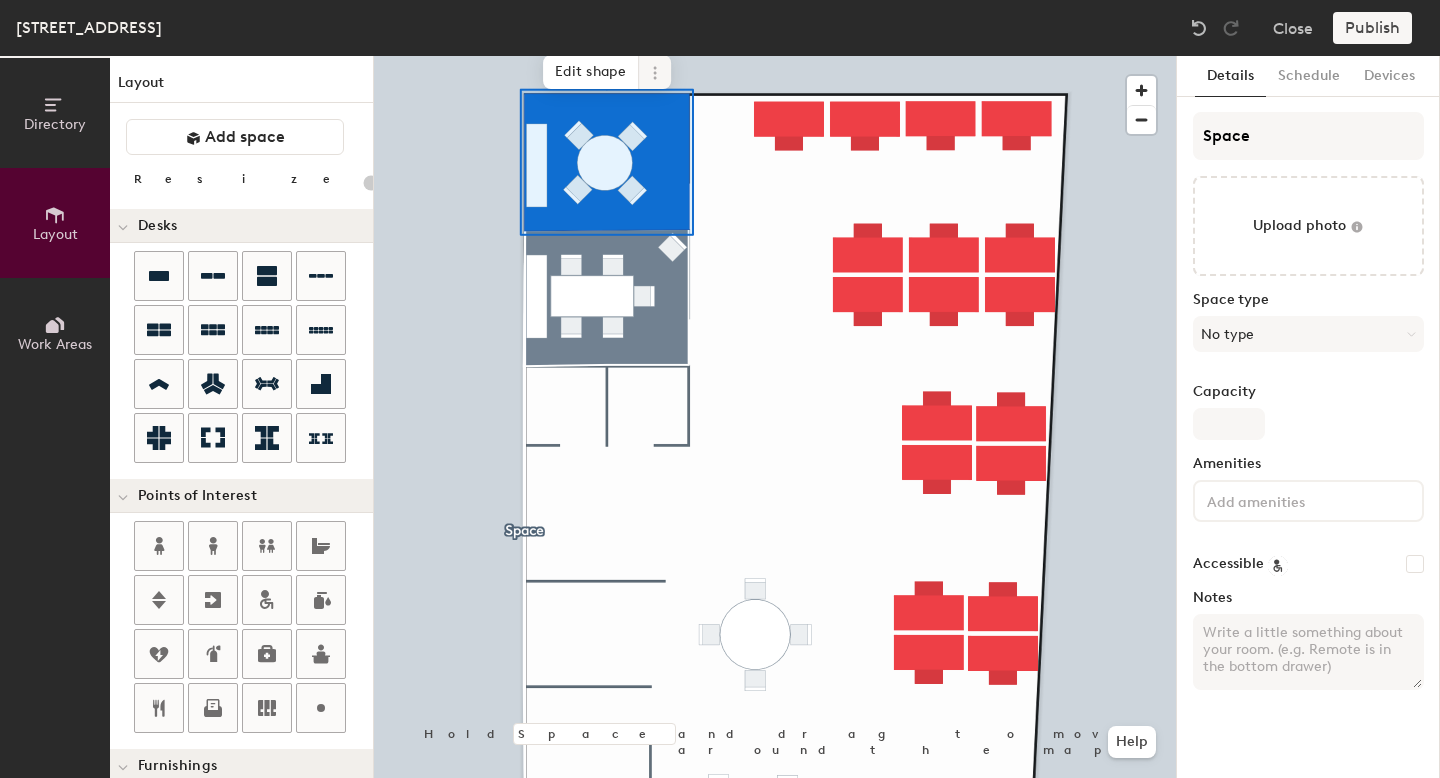 click 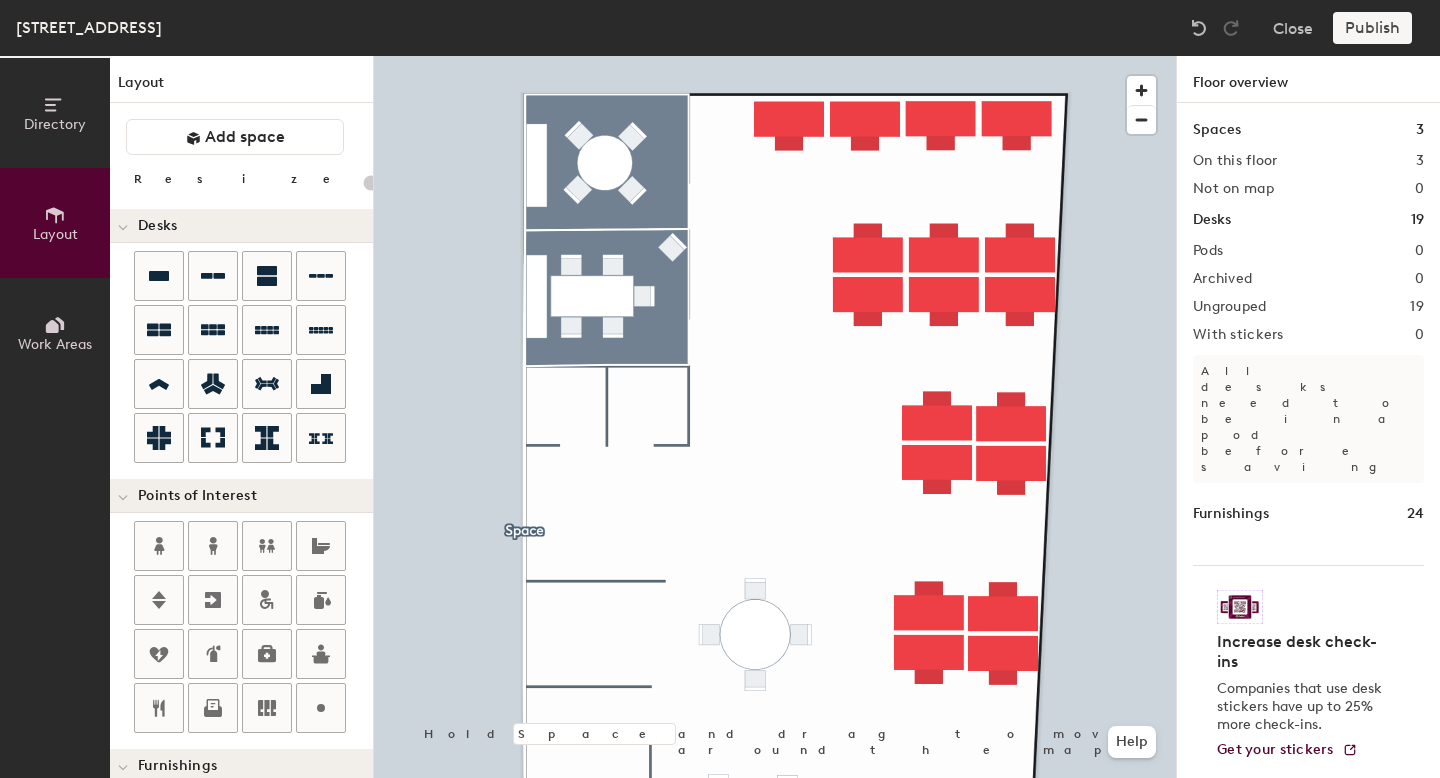 type on "20" 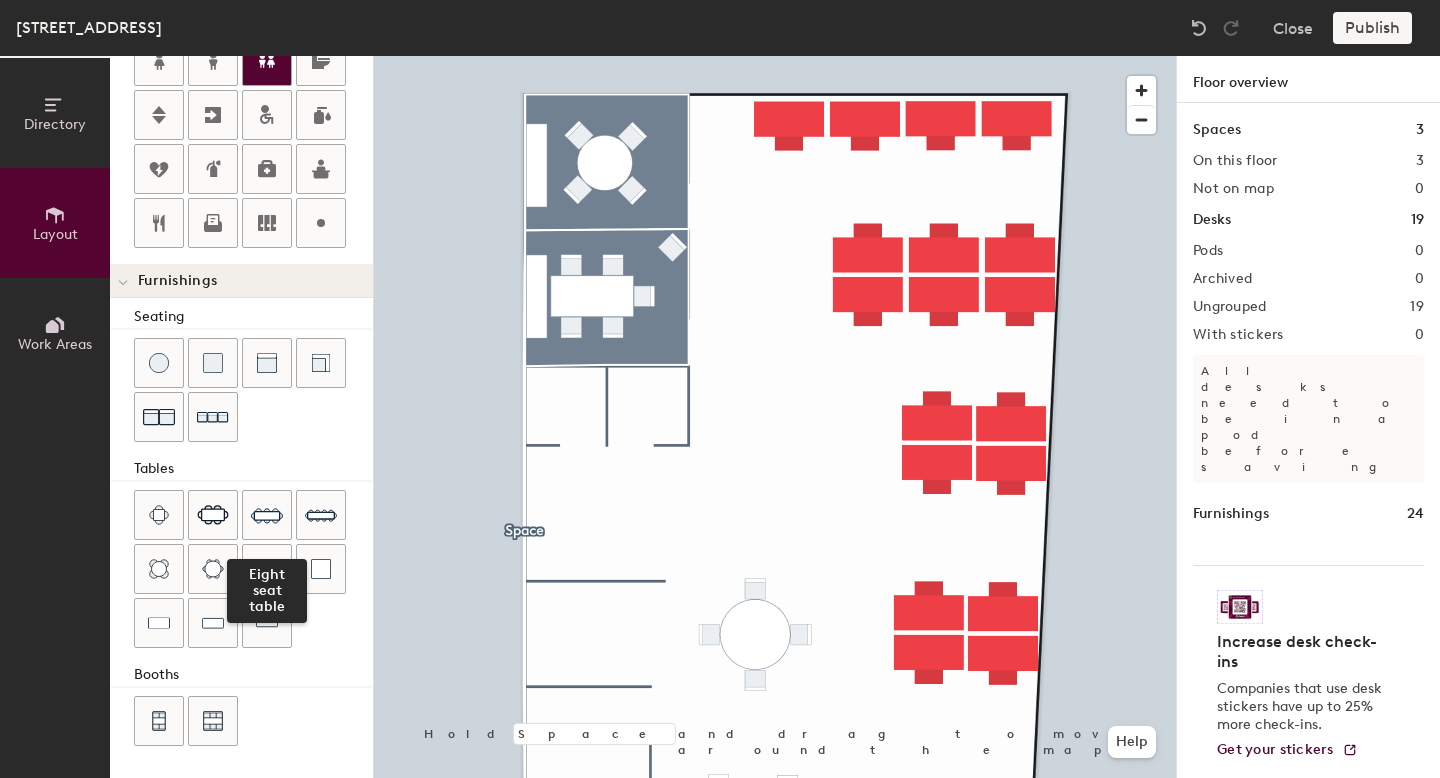 scroll, scrollTop: 0, scrollLeft: 0, axis: both 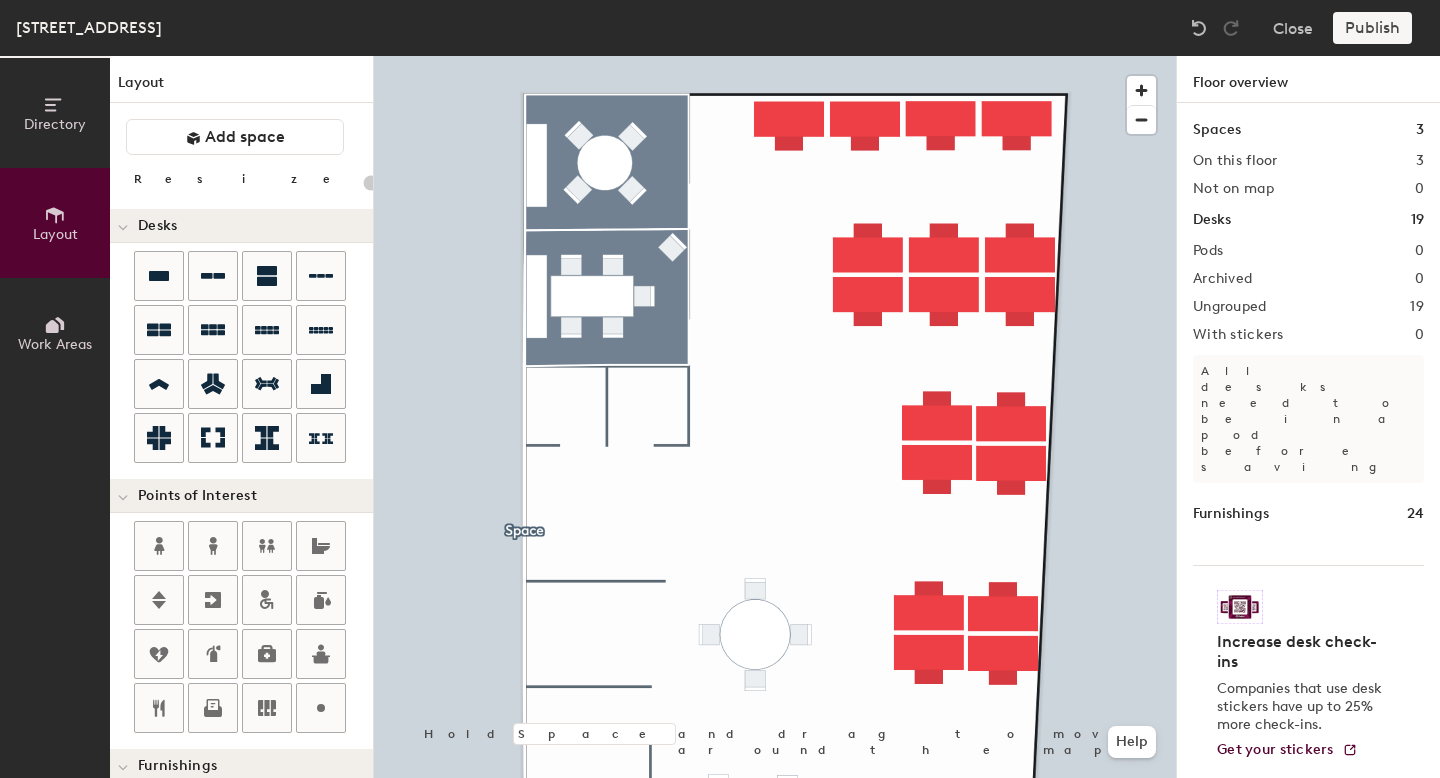 click 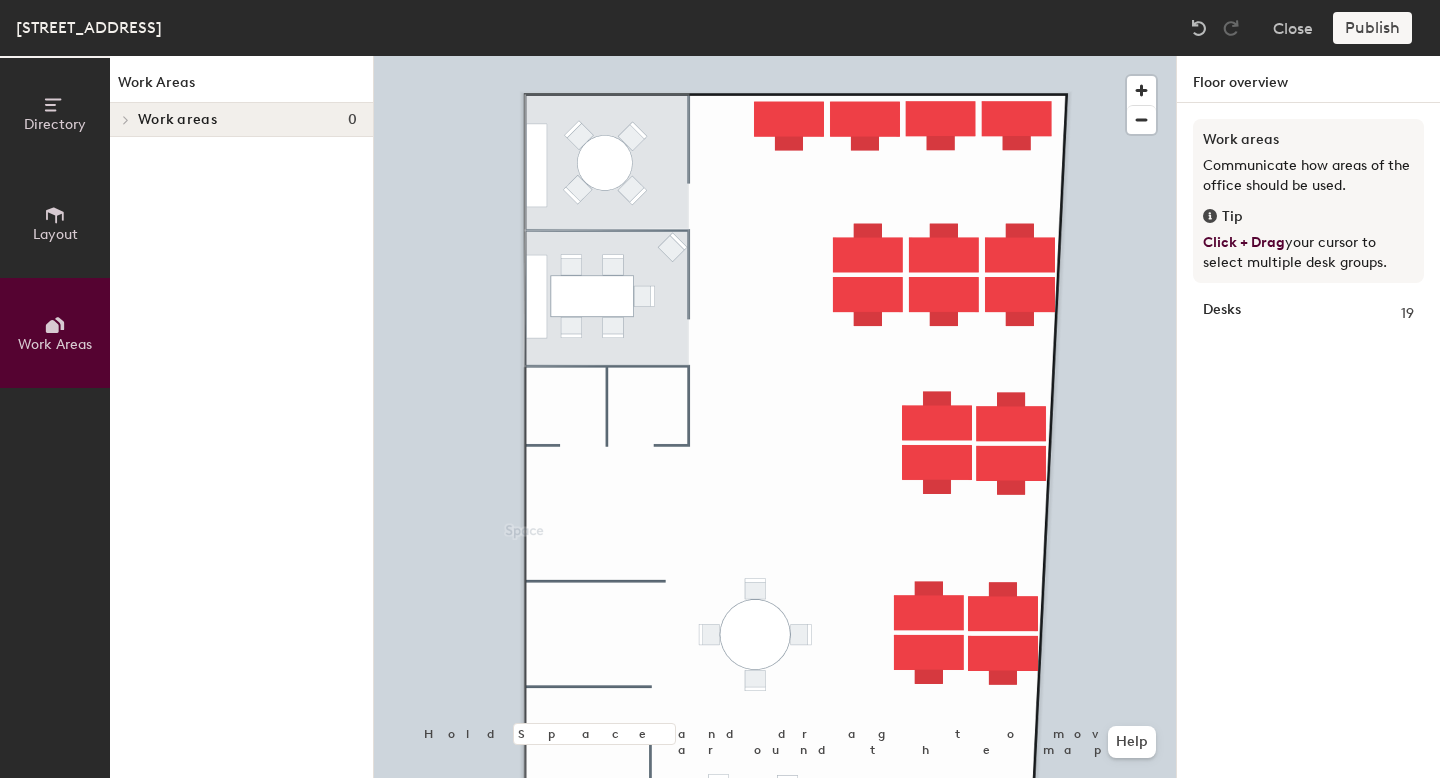 click on "Work areas" 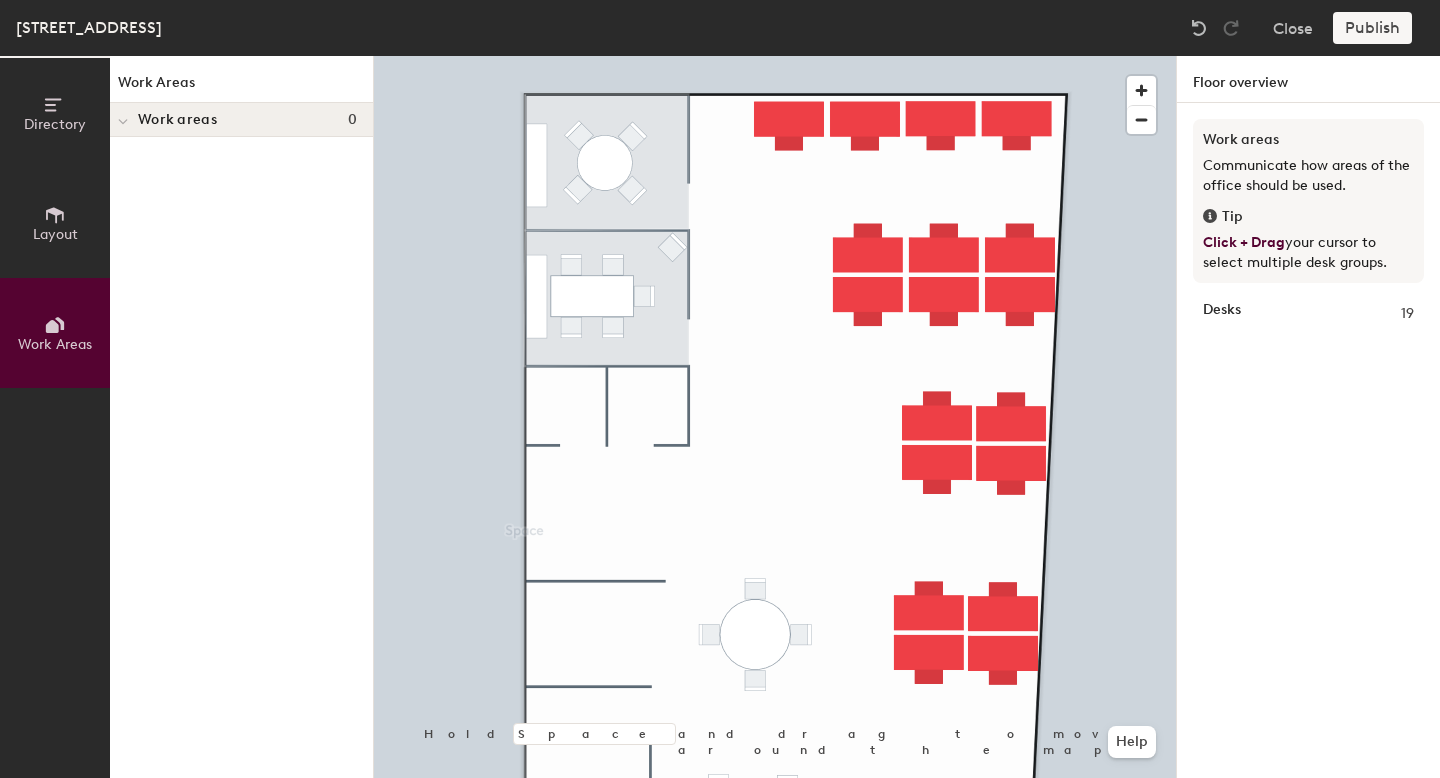 click 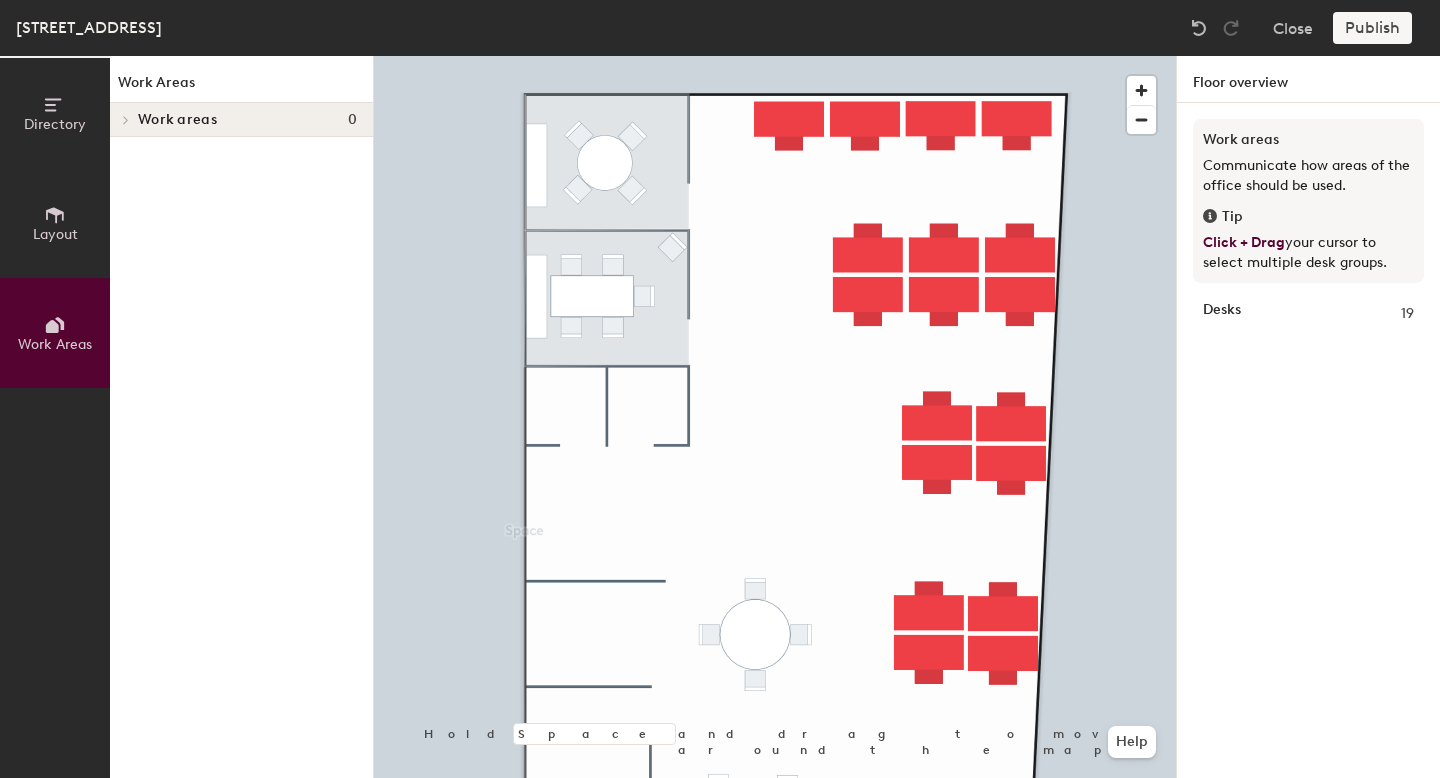 click on "Desks" 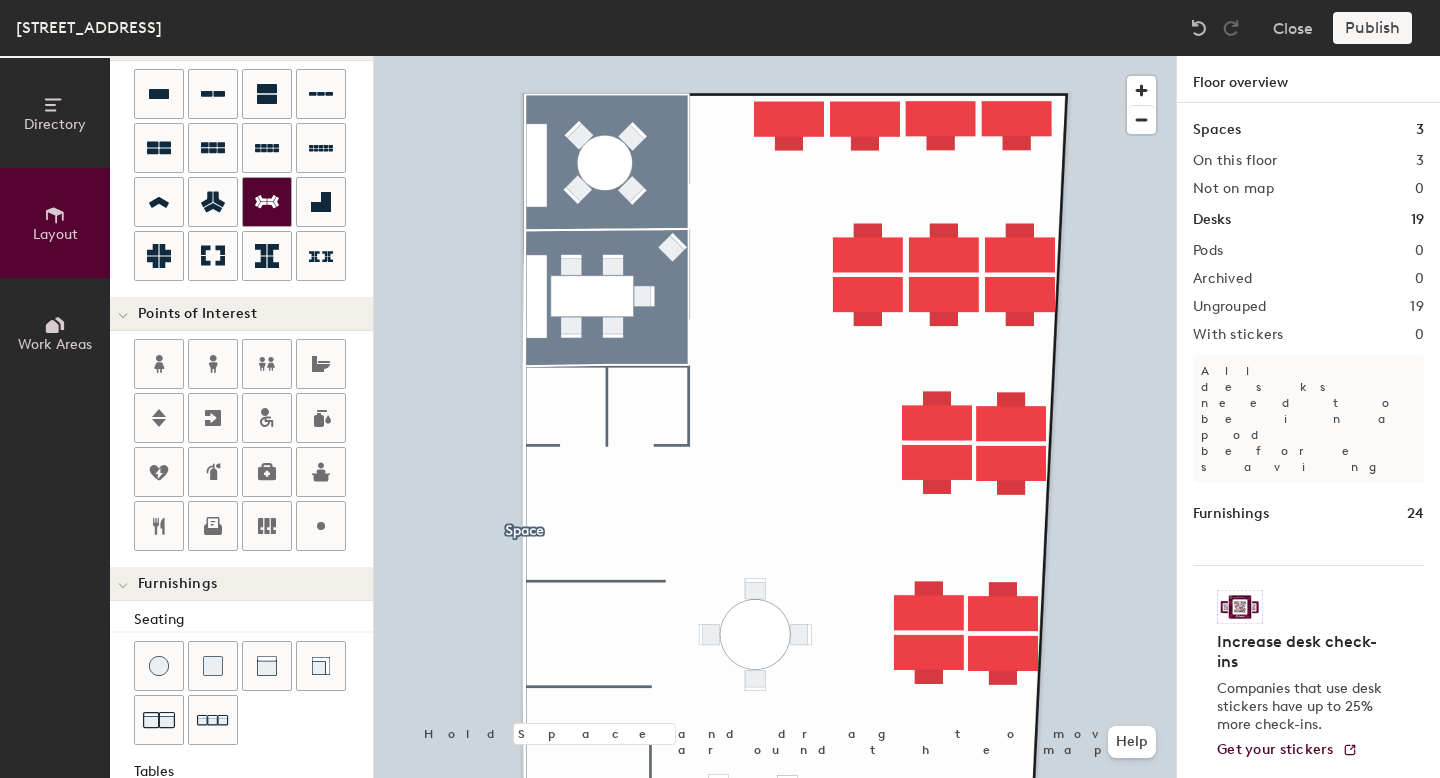 scroll, scrollTop: 0, scrollLeft: 0, axis: both 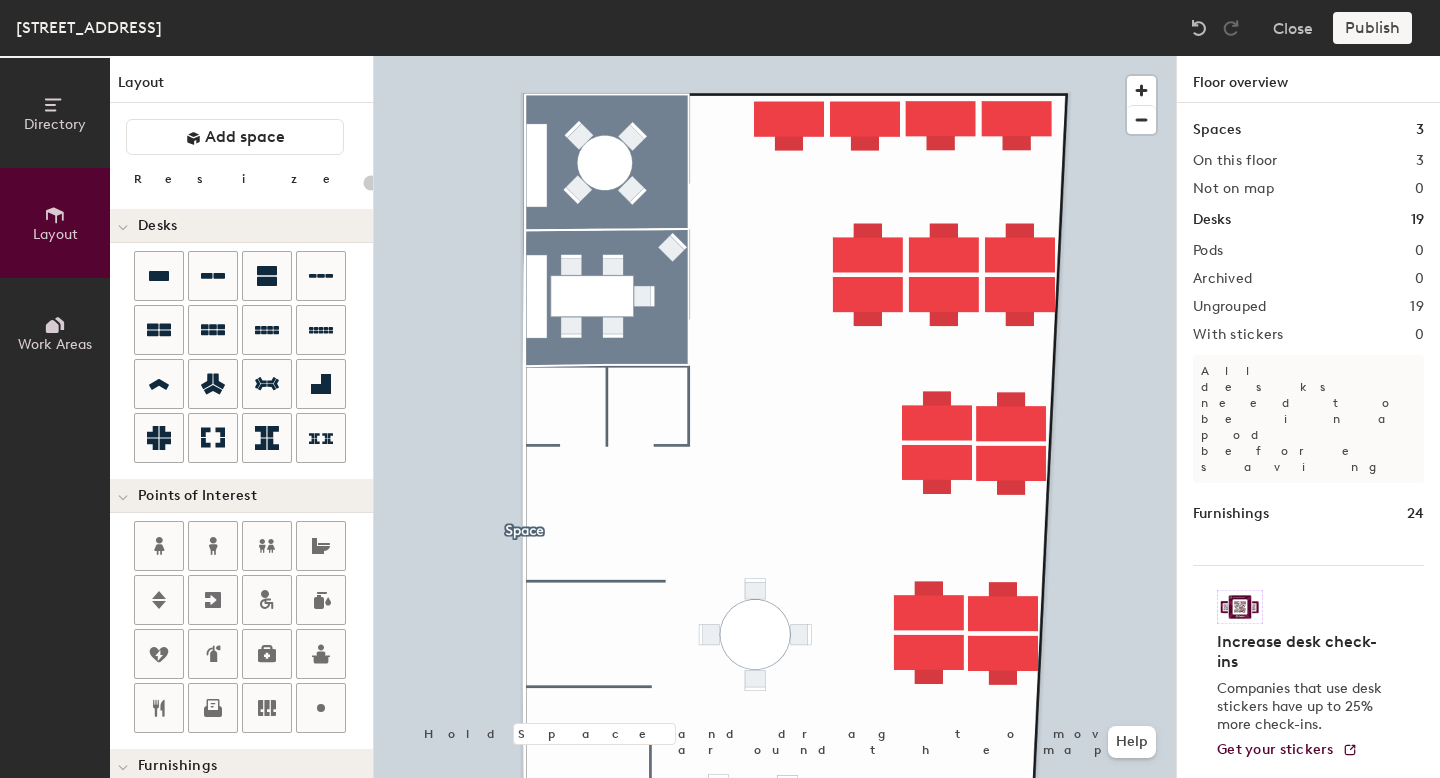 type on "20" 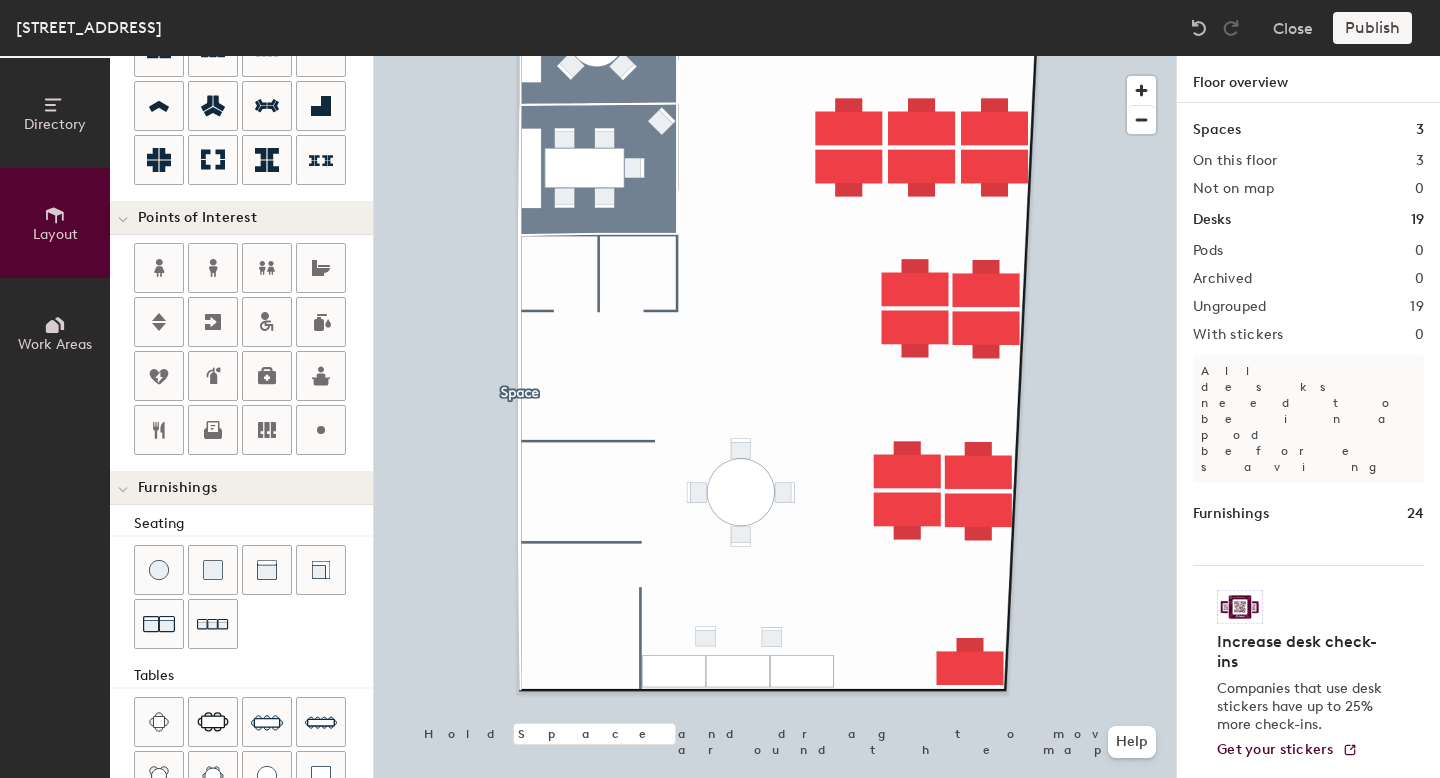 scroll, scrollTop: 443, scrollLeft: 0, axis: vertical 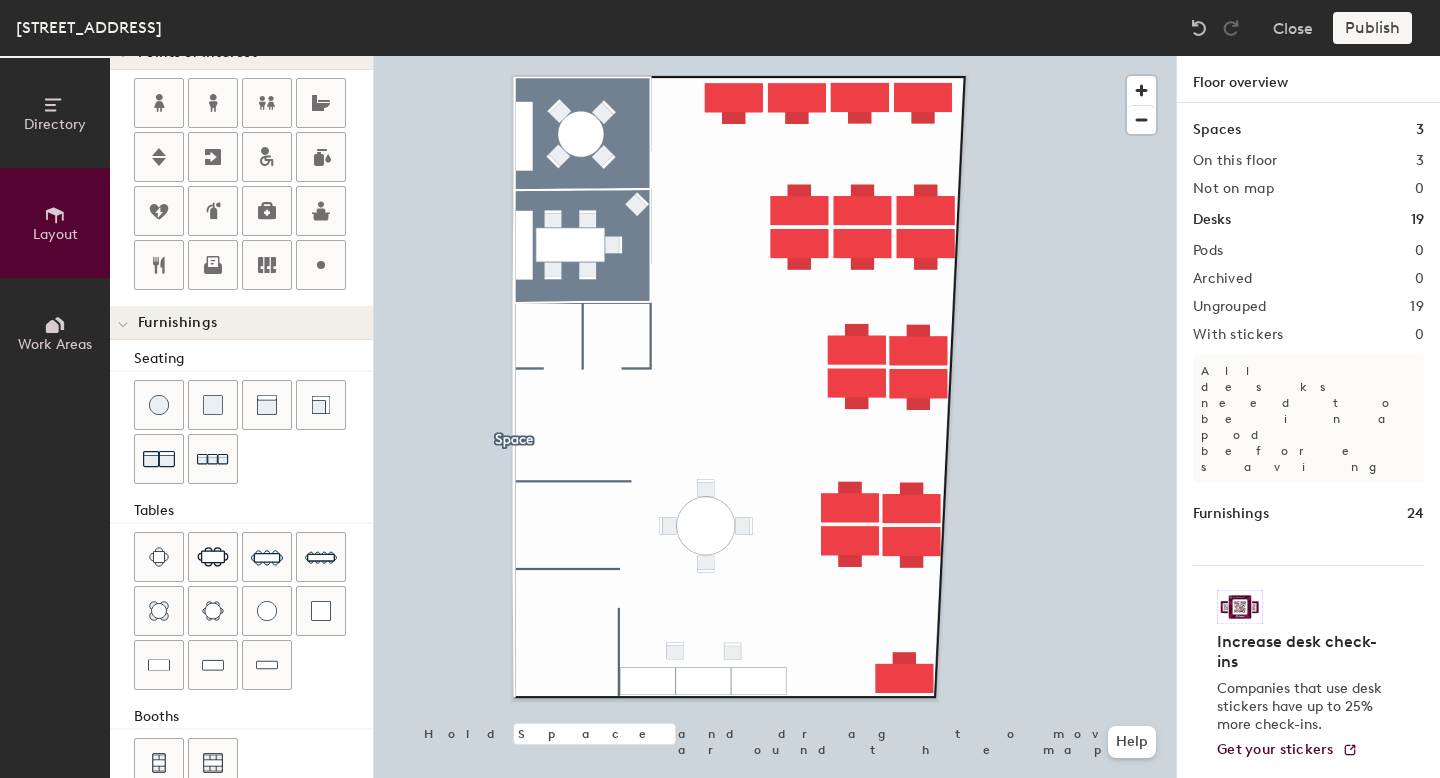 click on "Work Areas" 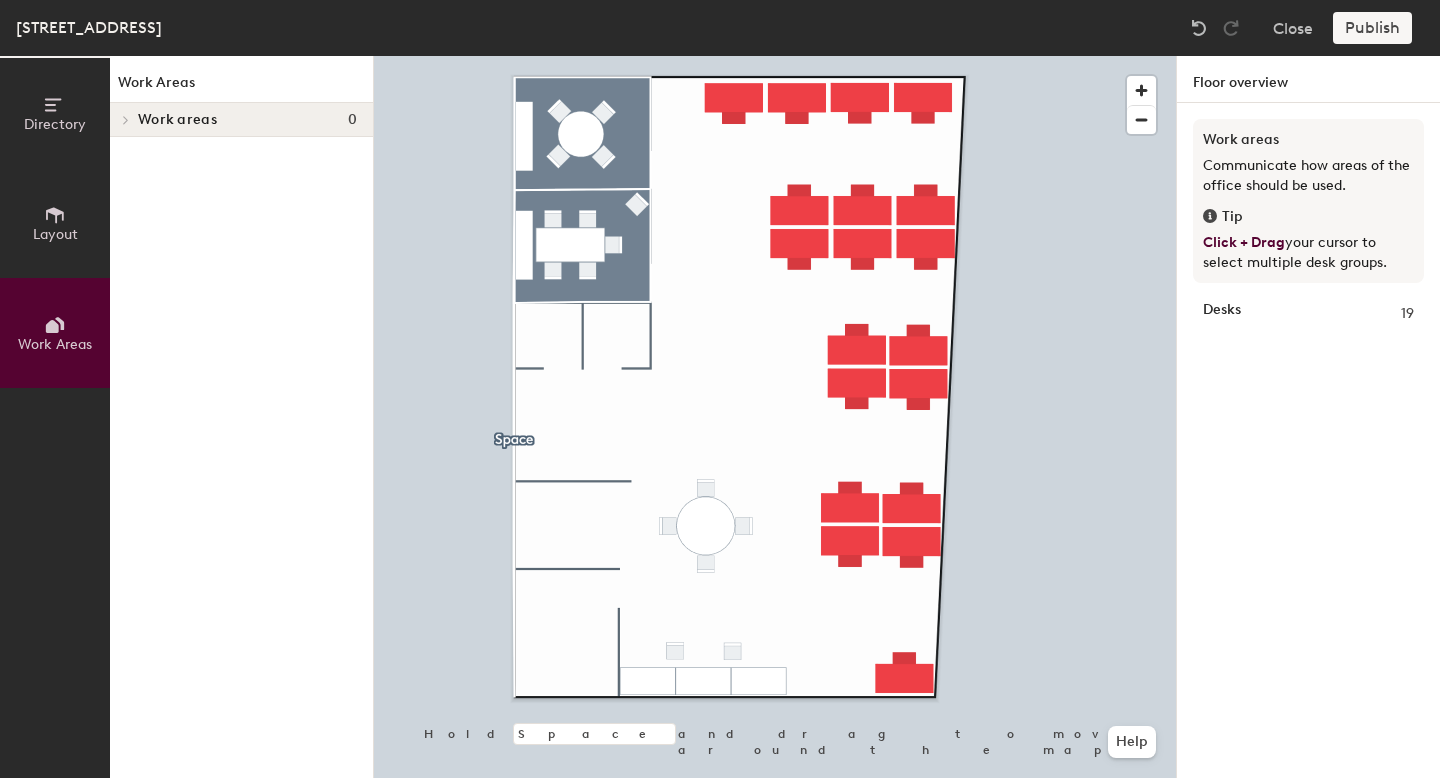 scroll, scrollTop: 0, scrollLeft: 0, axis: both 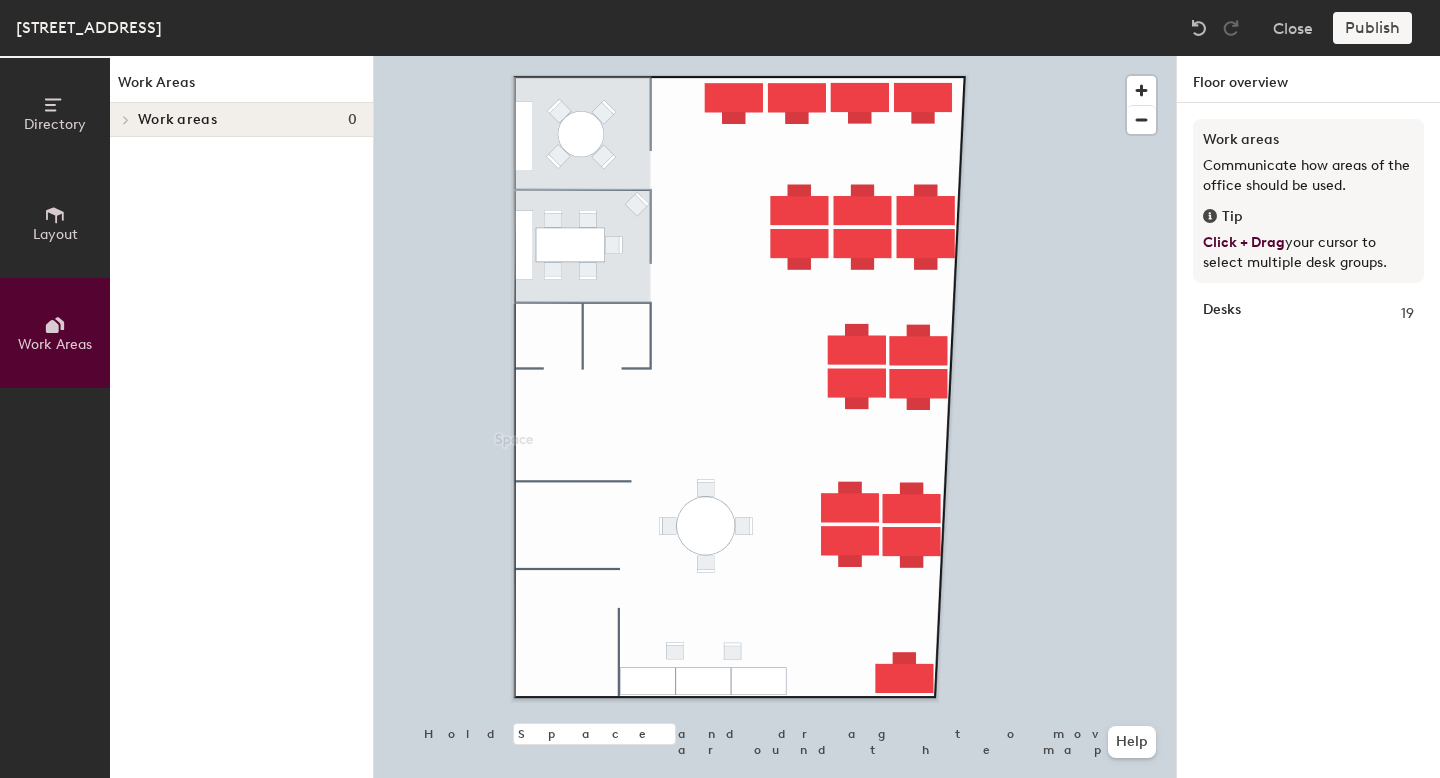 click 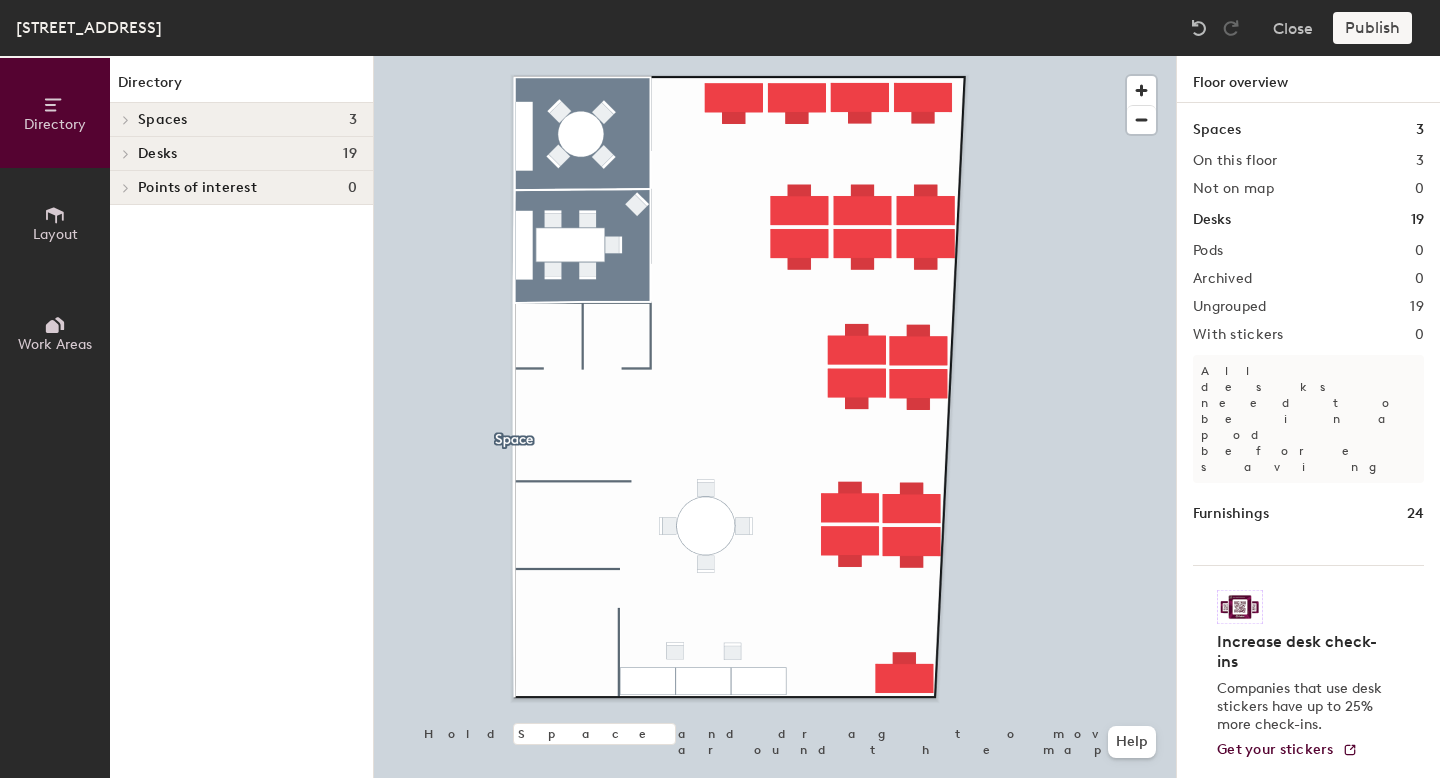 click 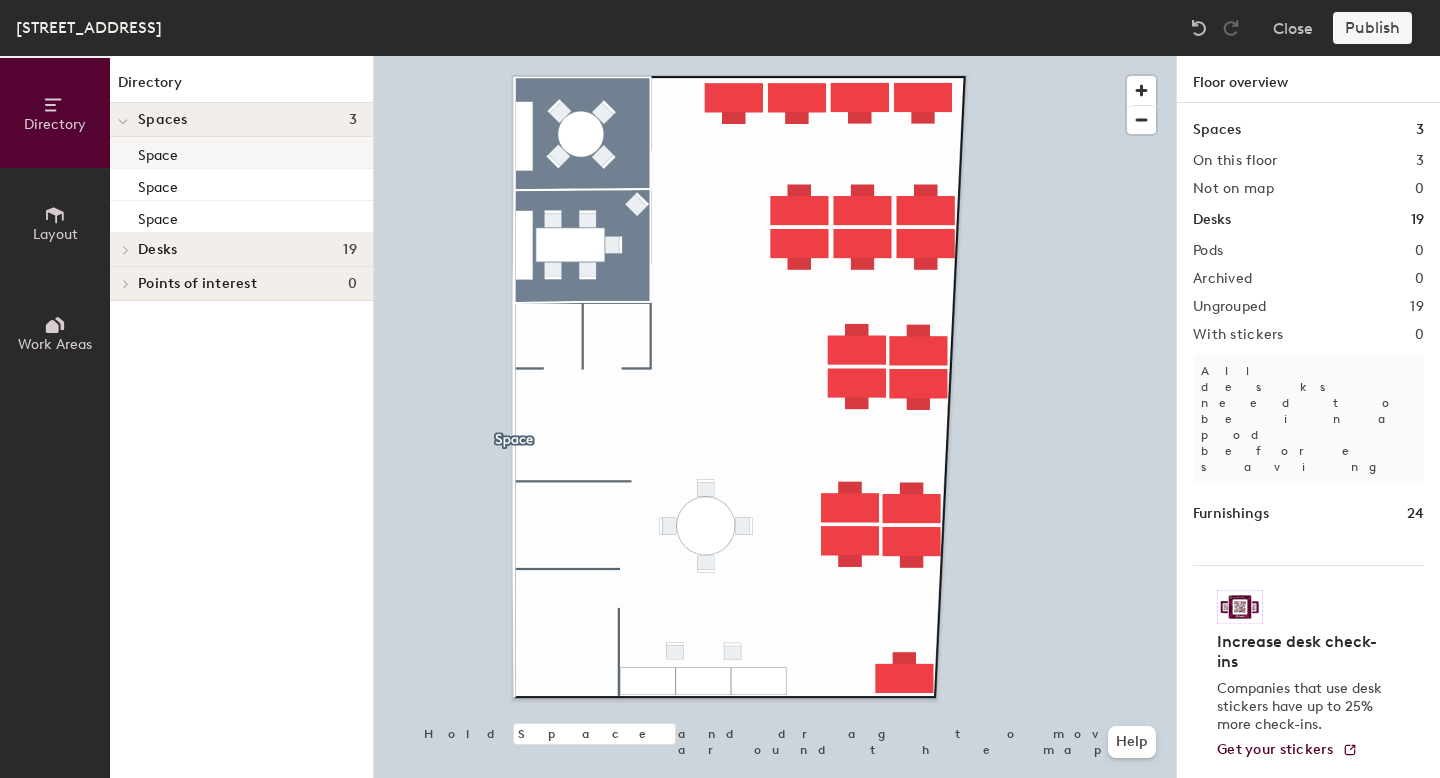 click on "Space" 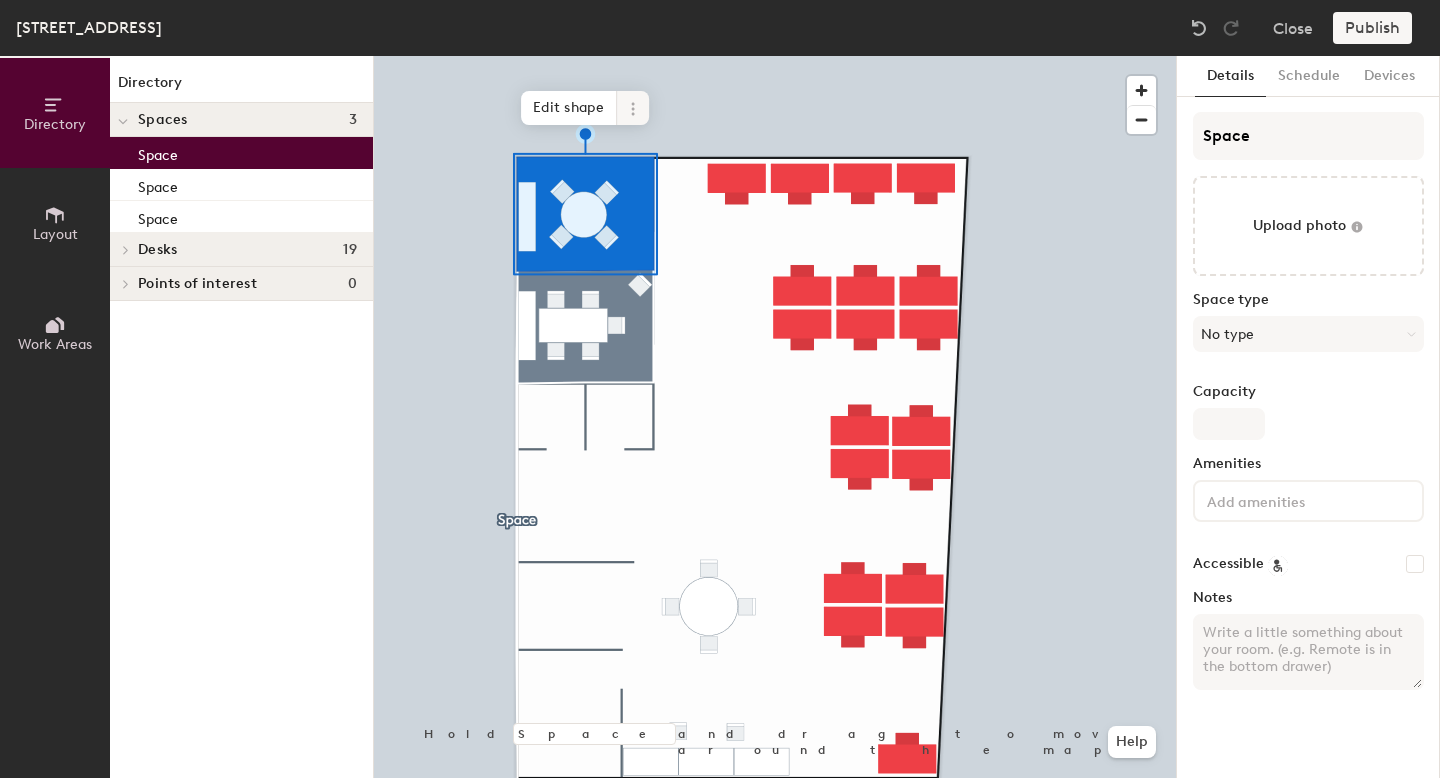click 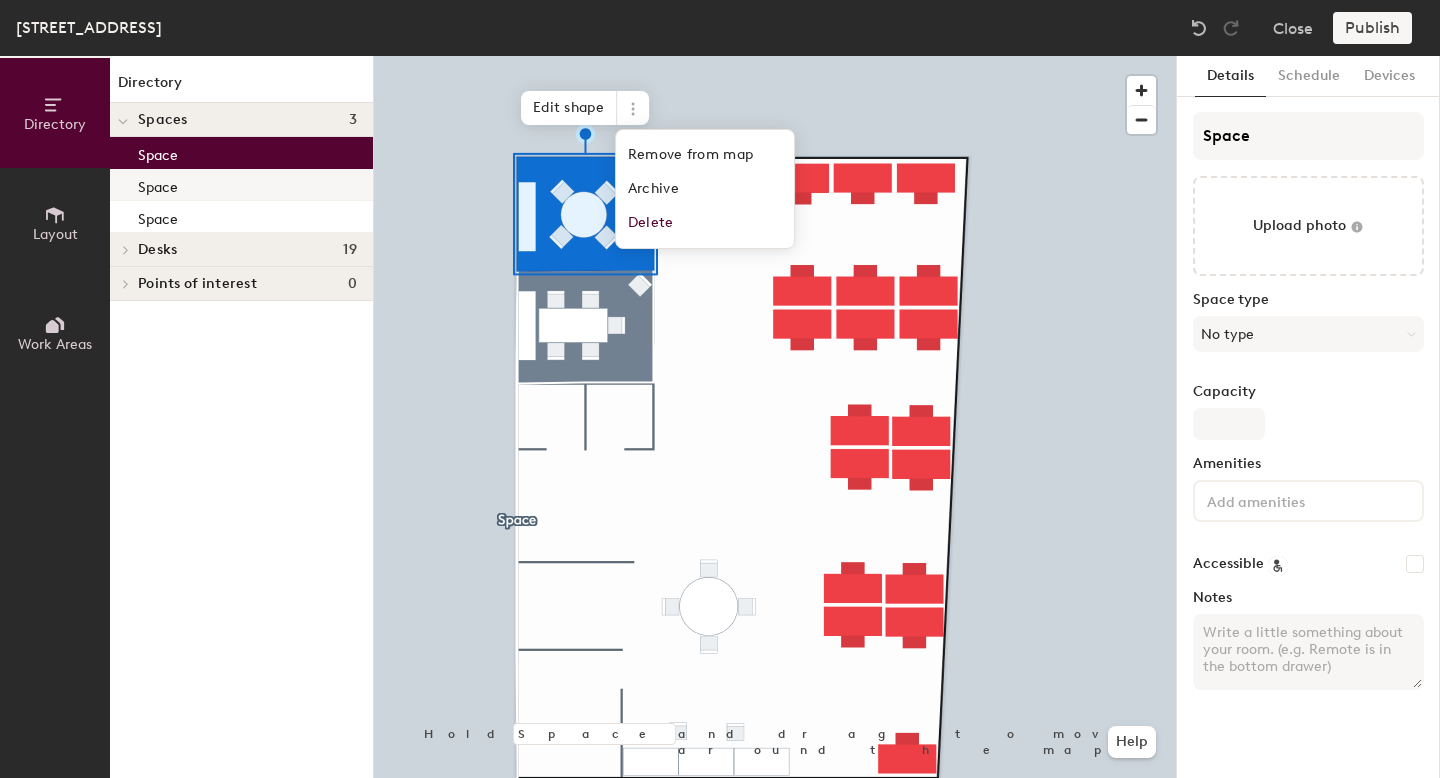 click on "Space" 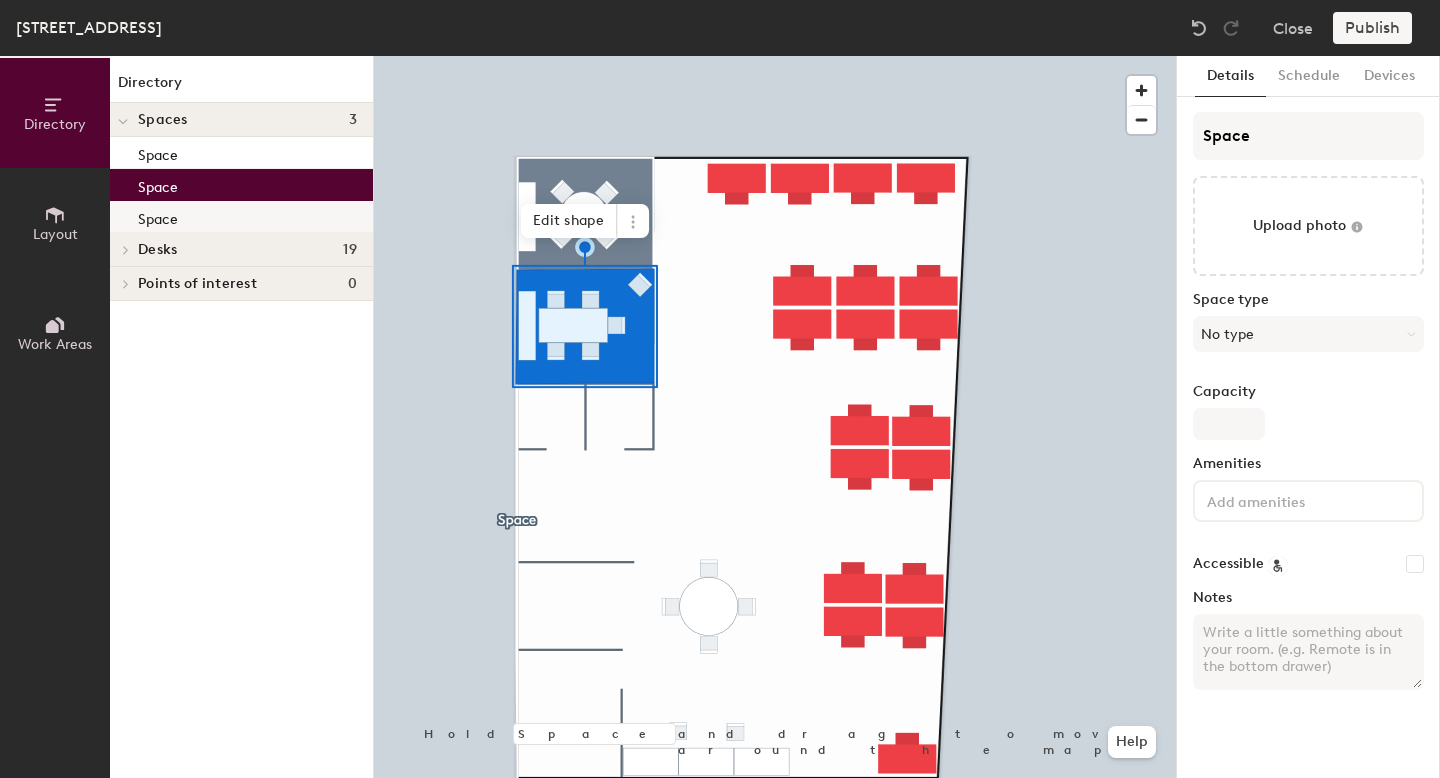 click on "Space" 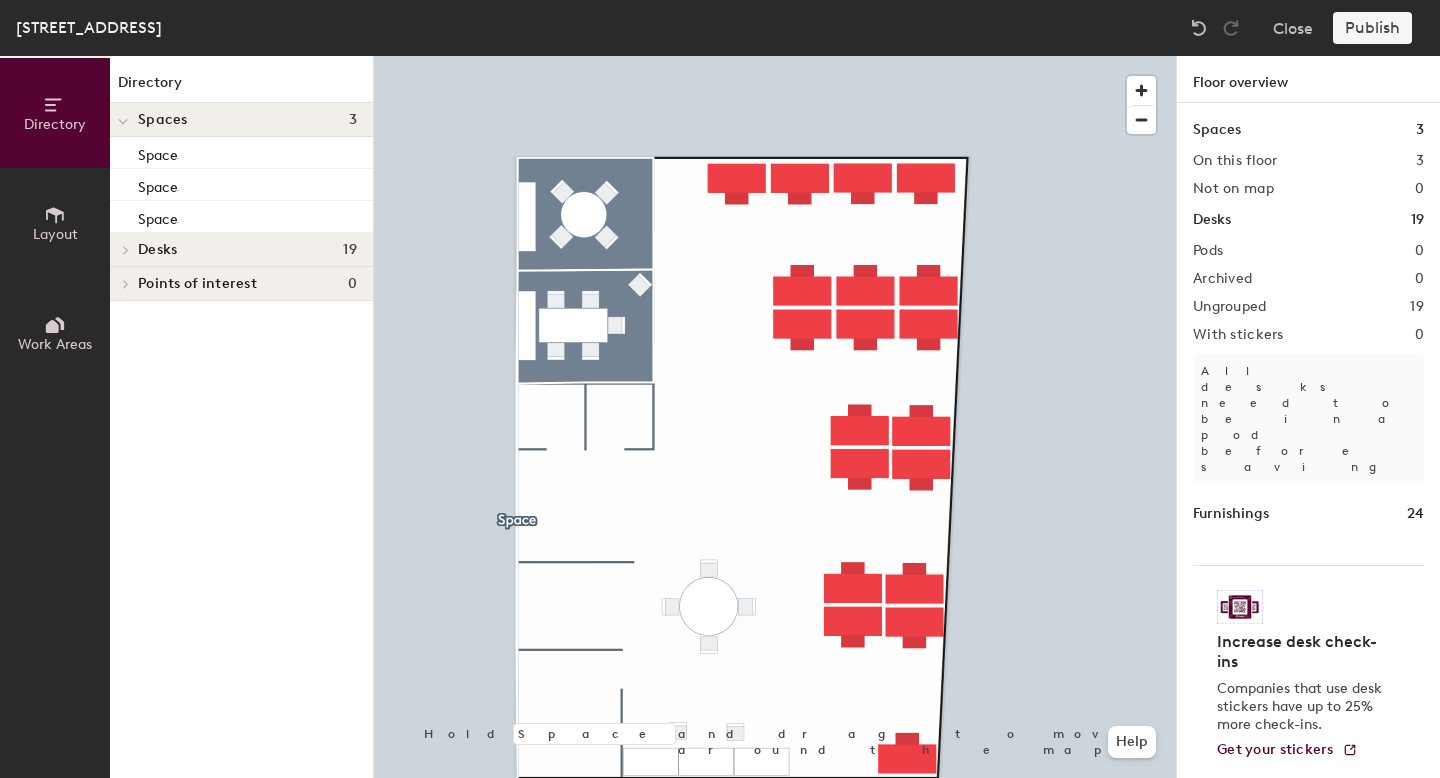 click 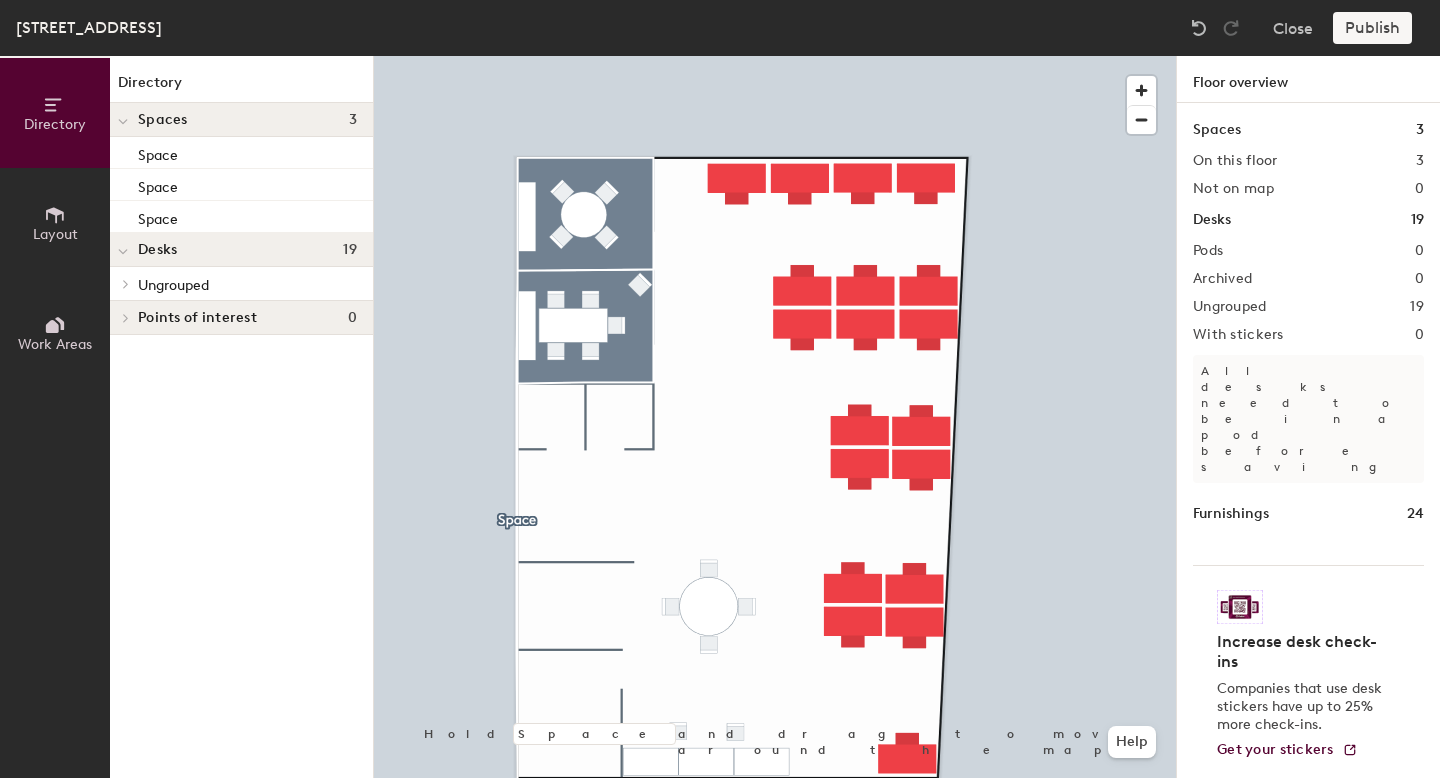 click on "Ungrouped" 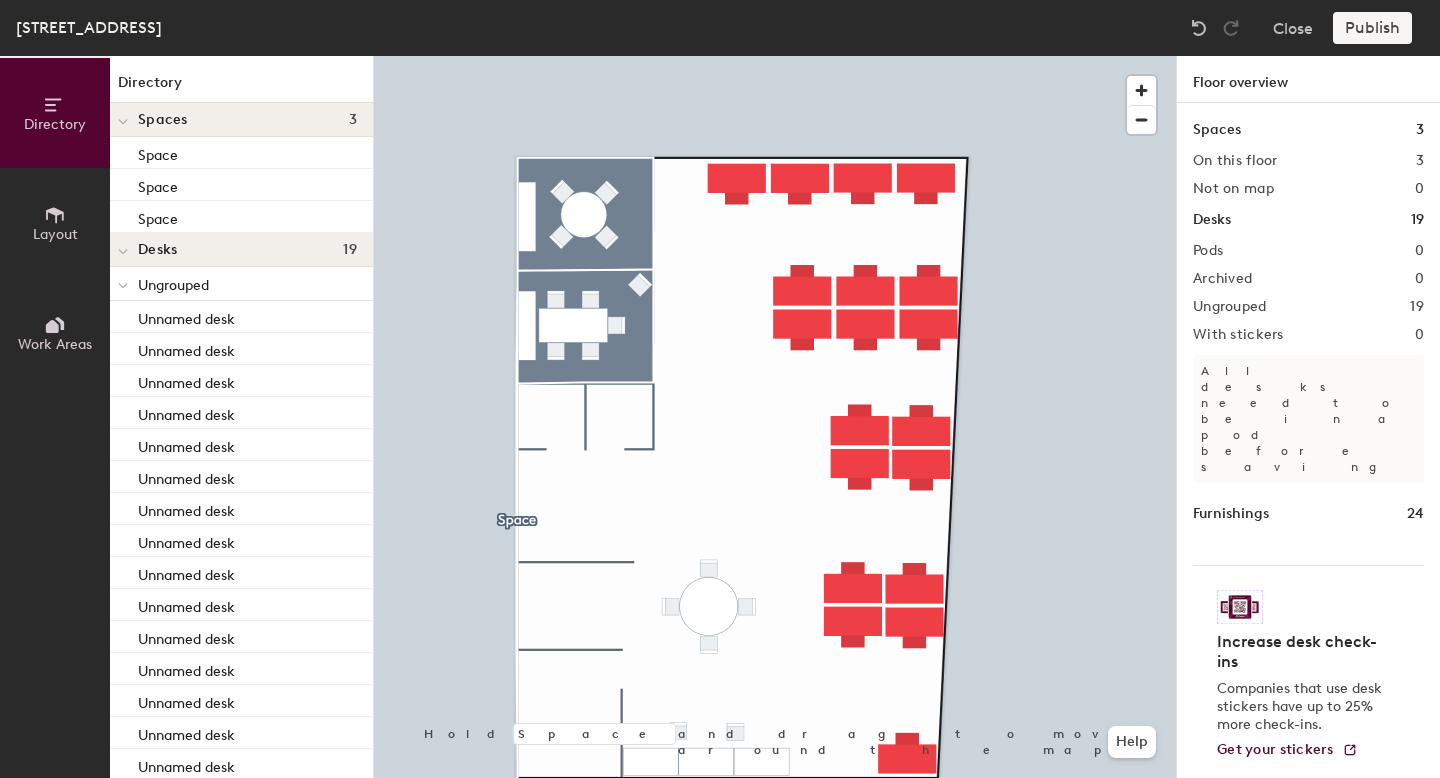click on "Ungrouped" 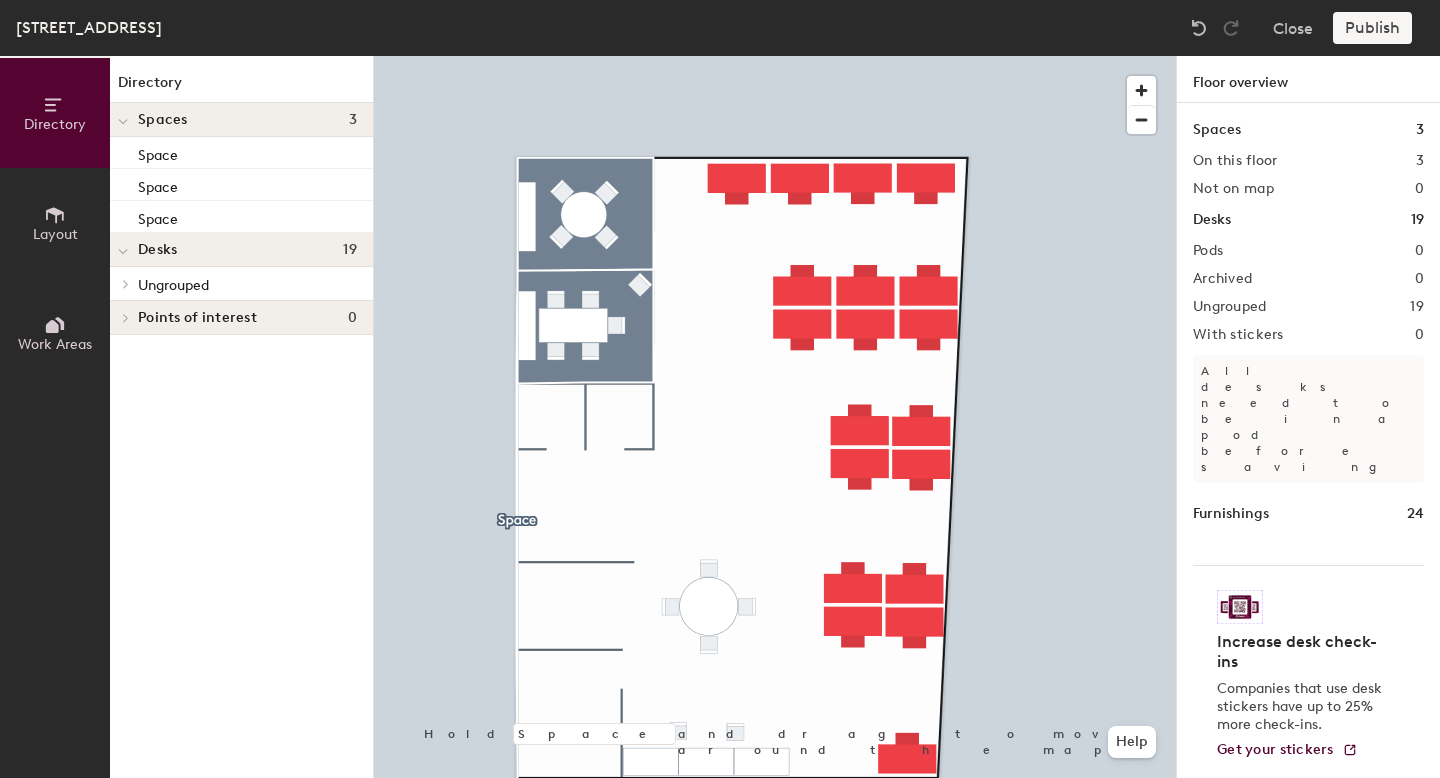 click on "Points of interest" 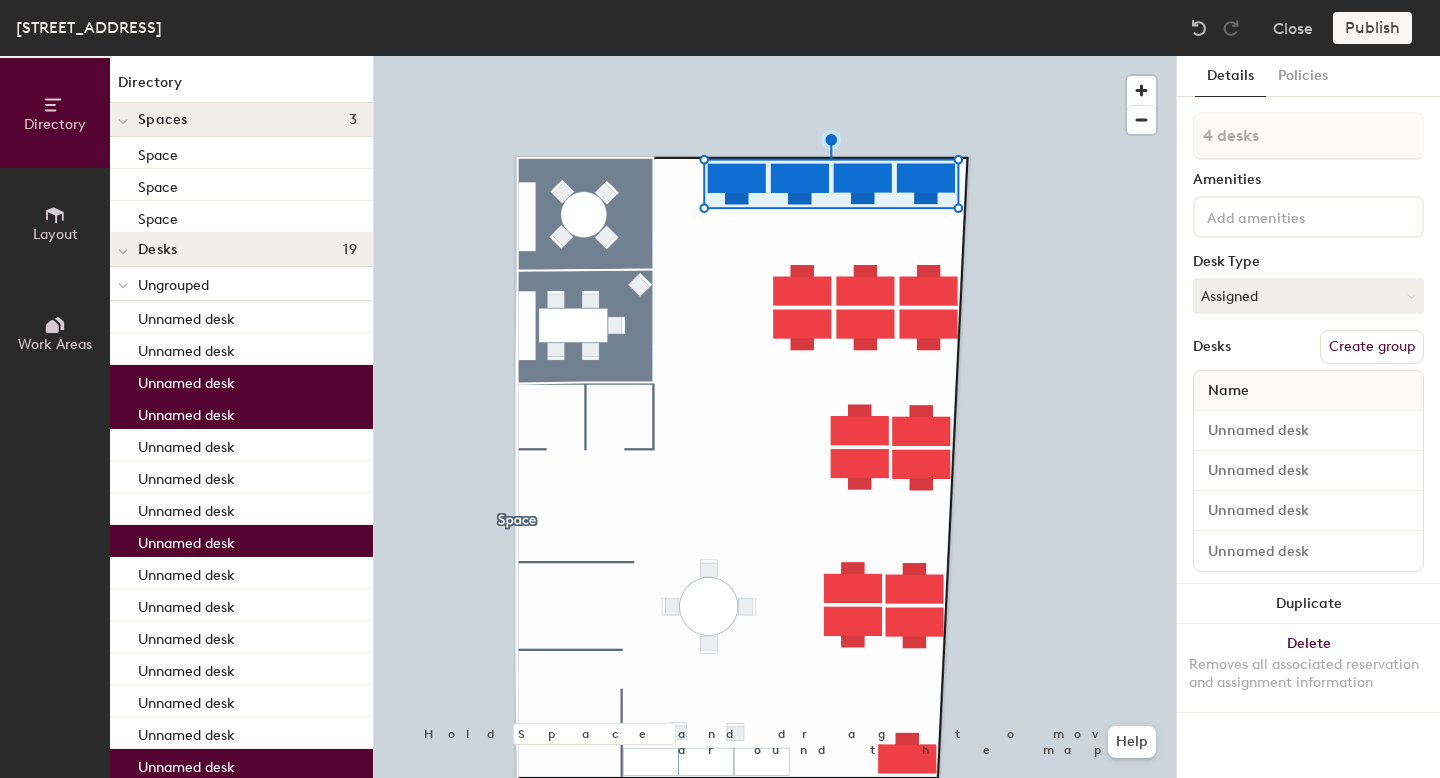 click on "Create group" 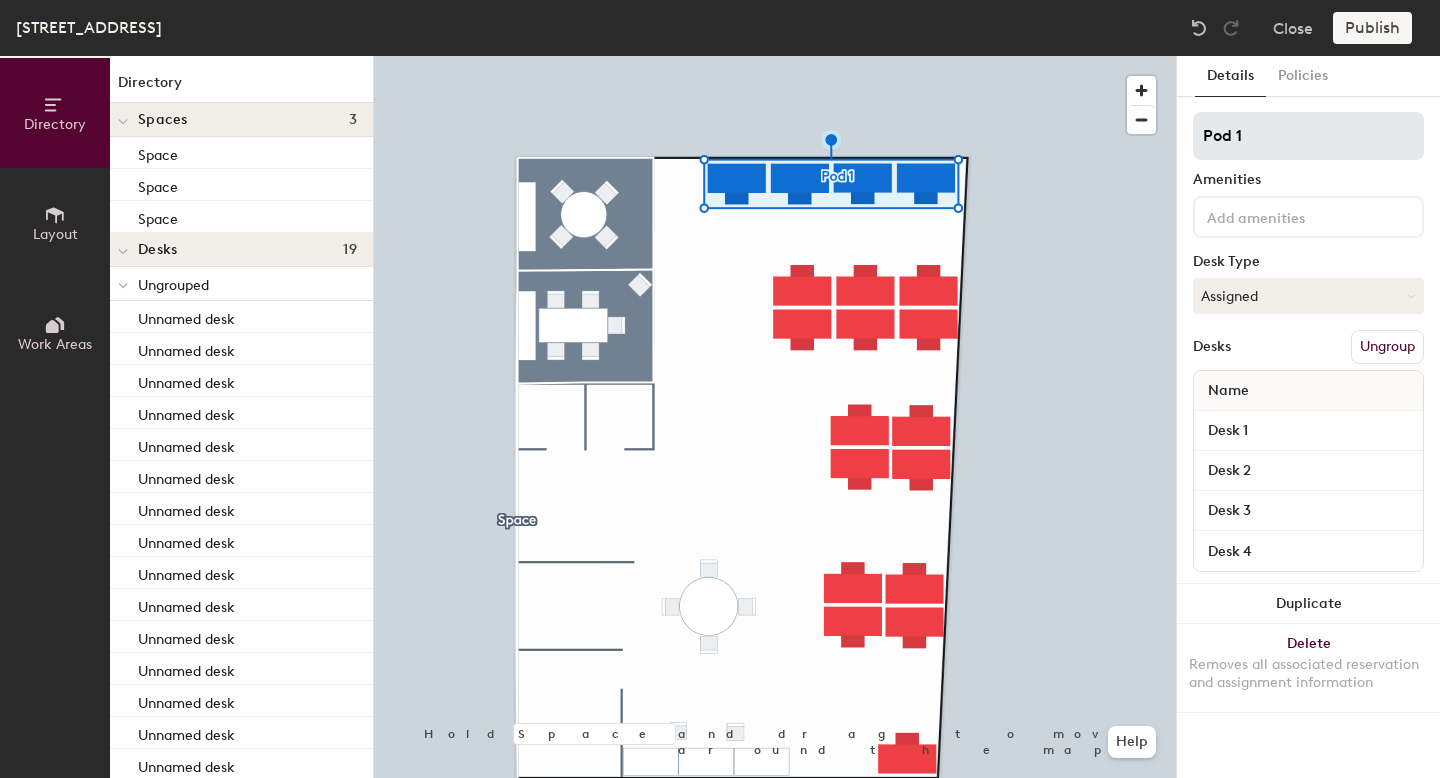 click on "Pod 1" 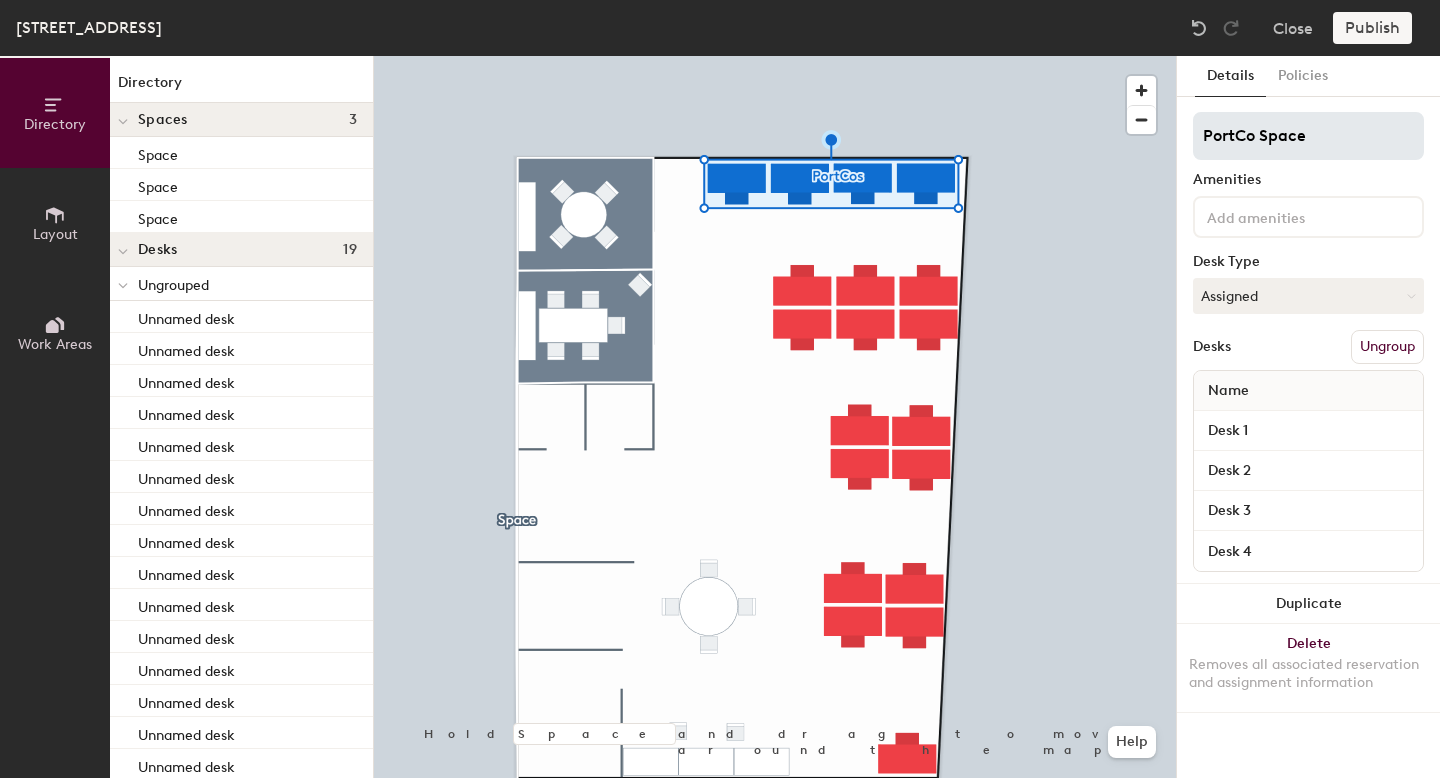 type on "PortCo Space" 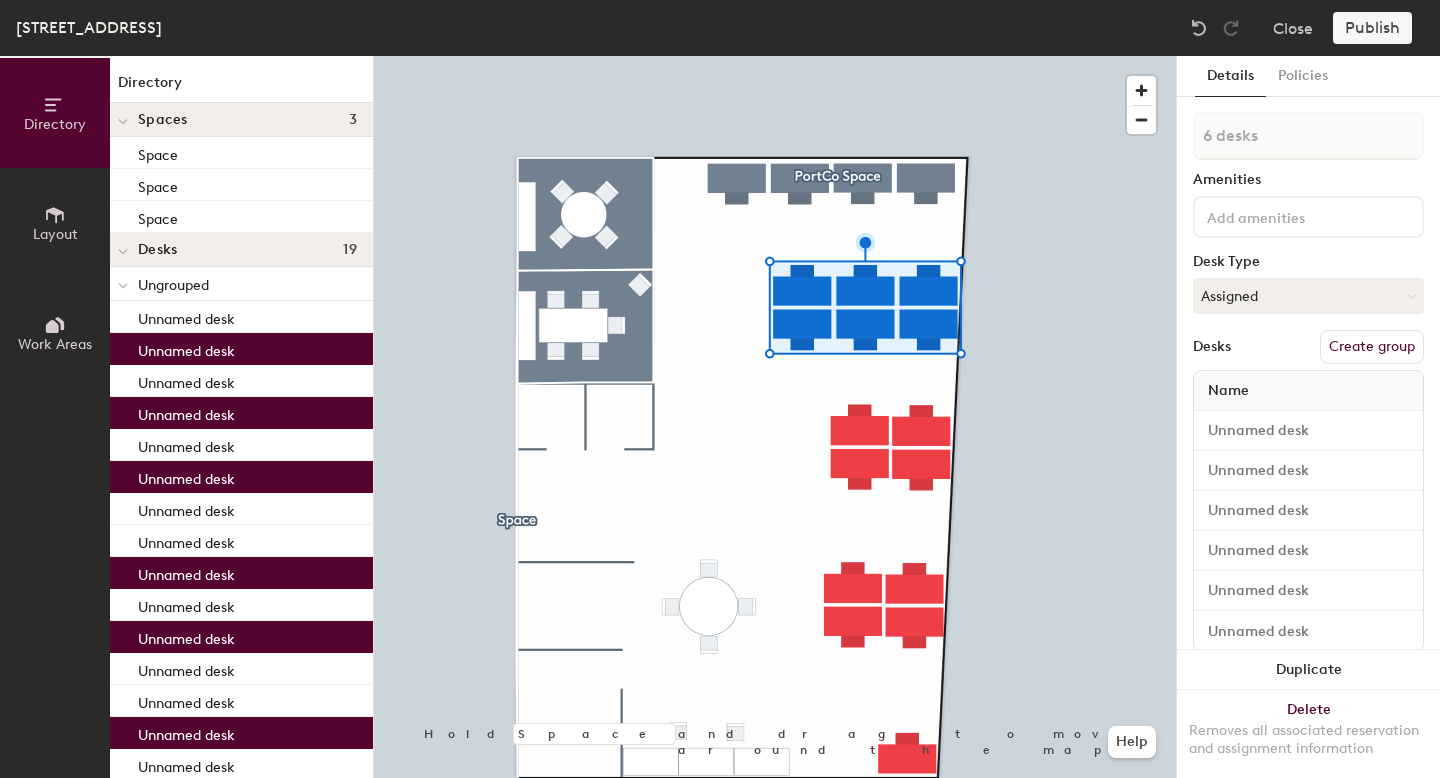click on "Create group" 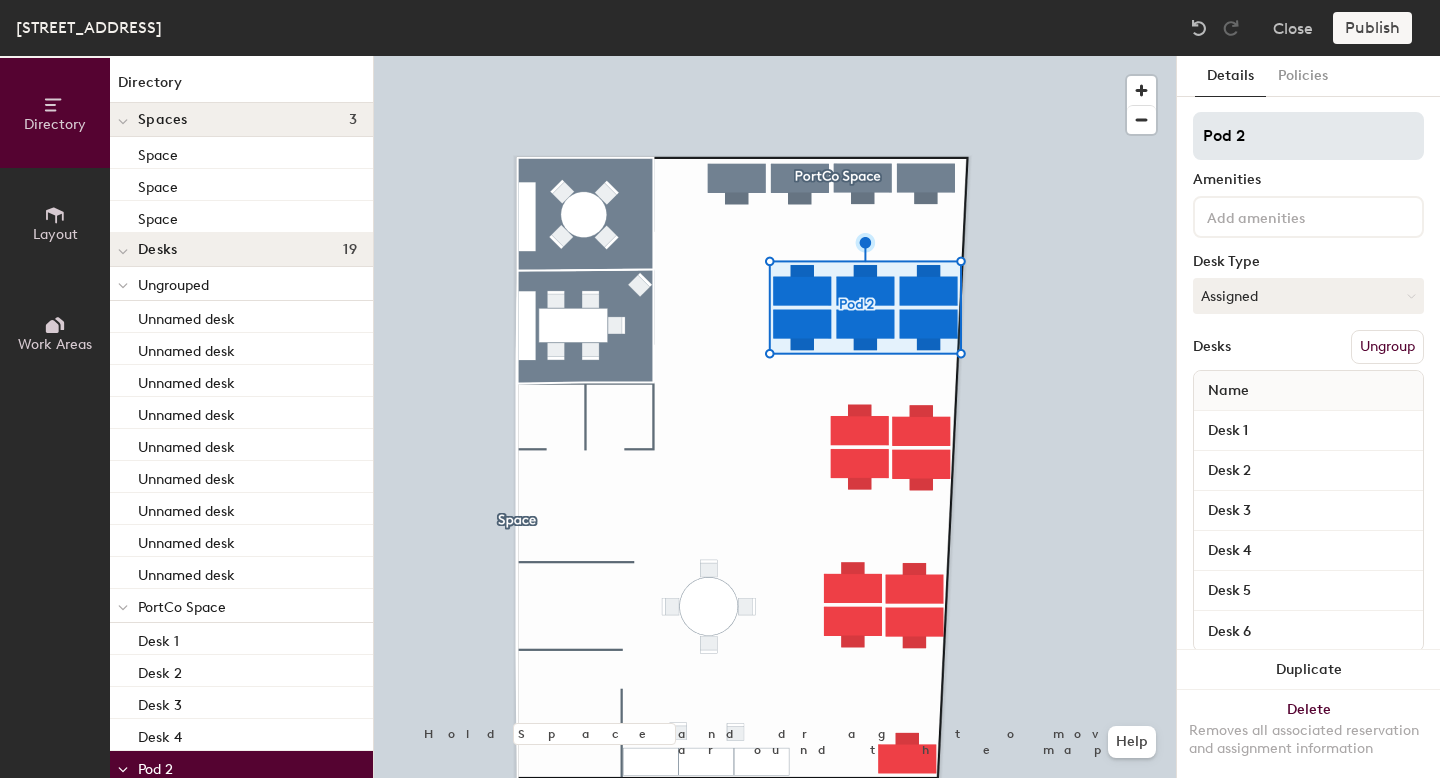 click on "Pod 2" 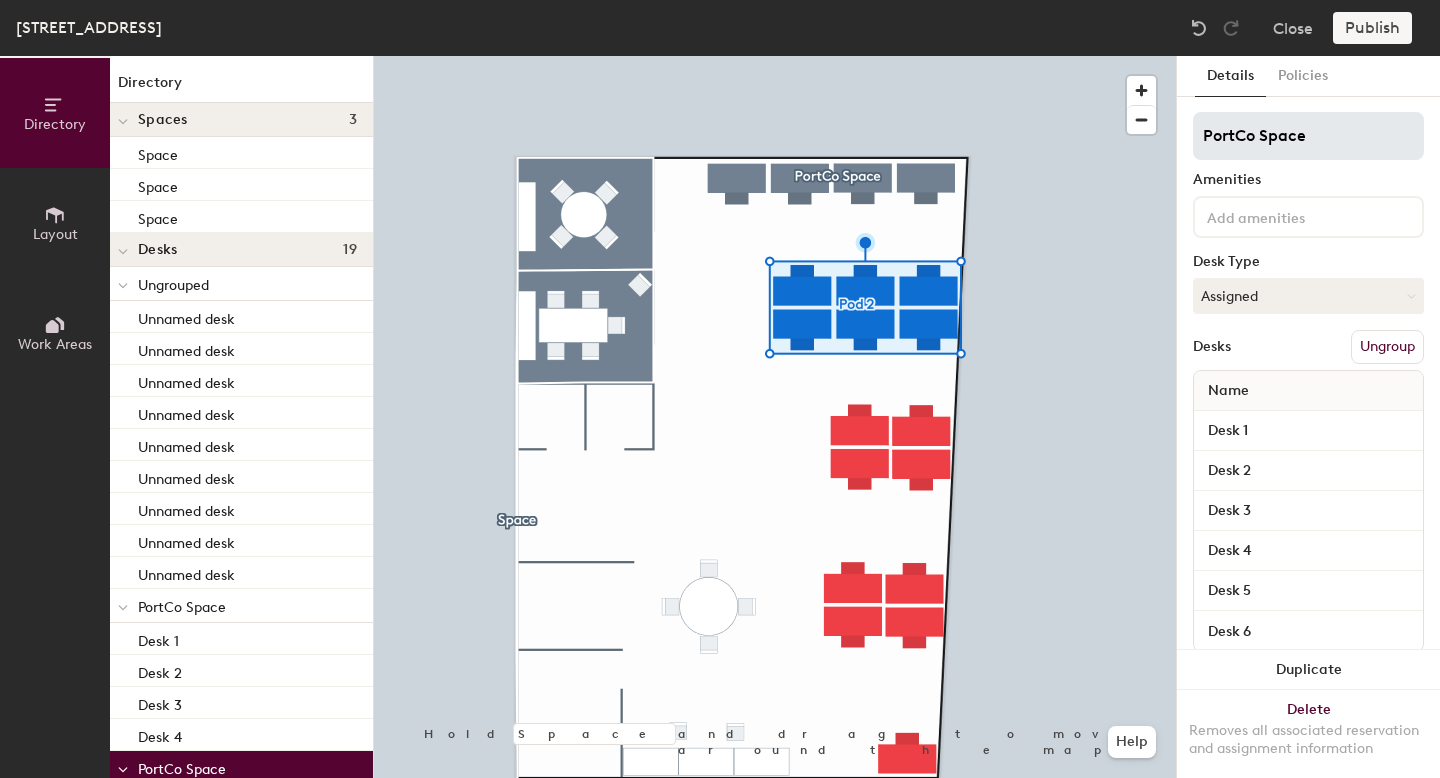 type on "PortCo Space" 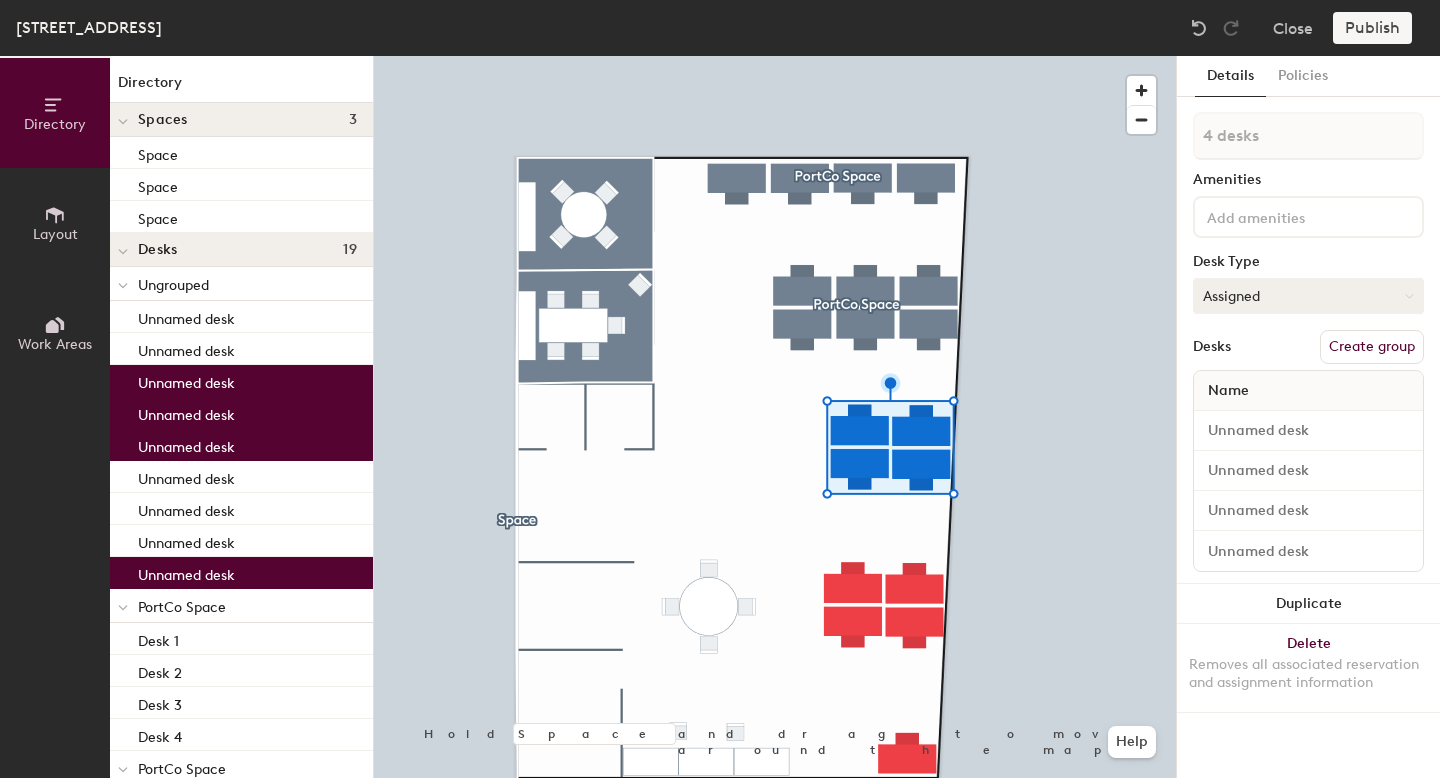 click on "Assigned" 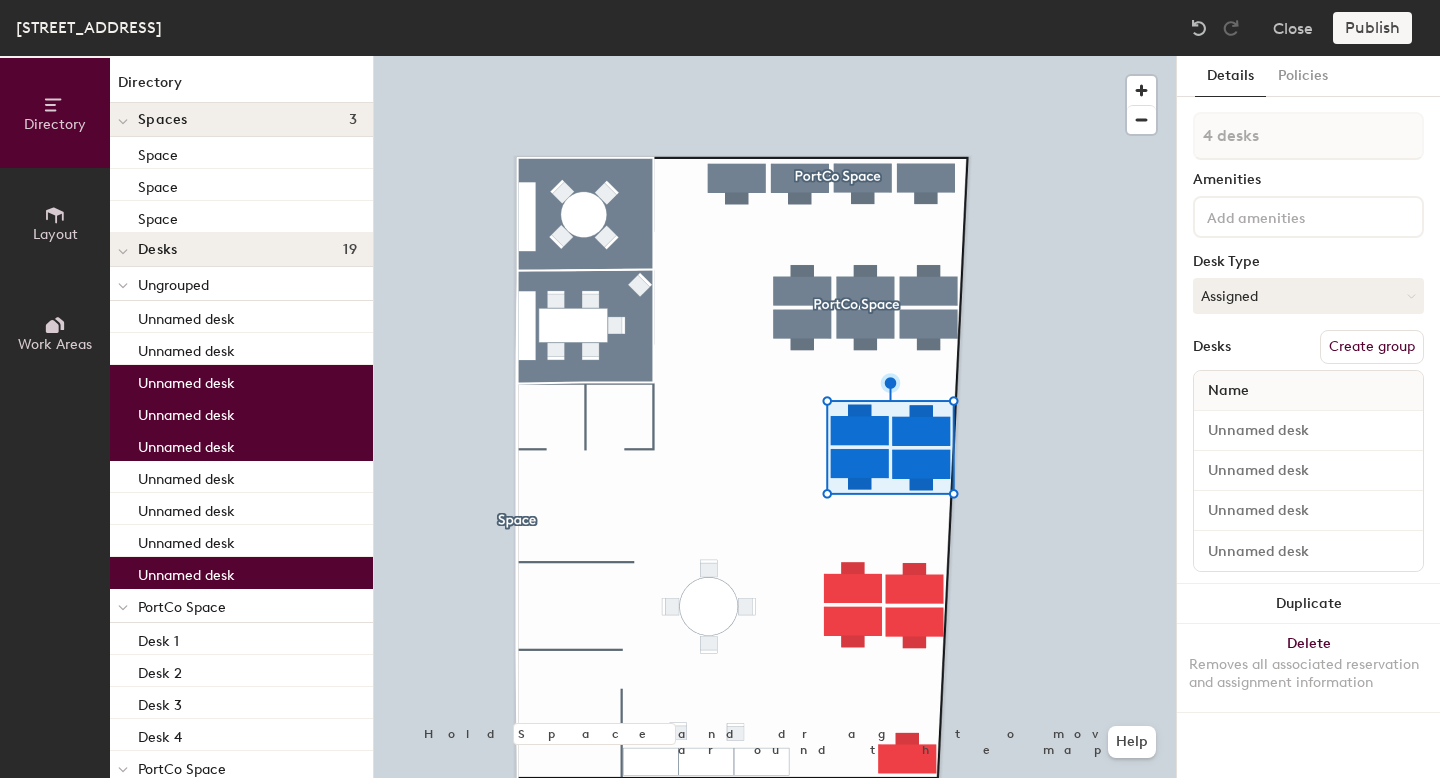 click on "Create group" 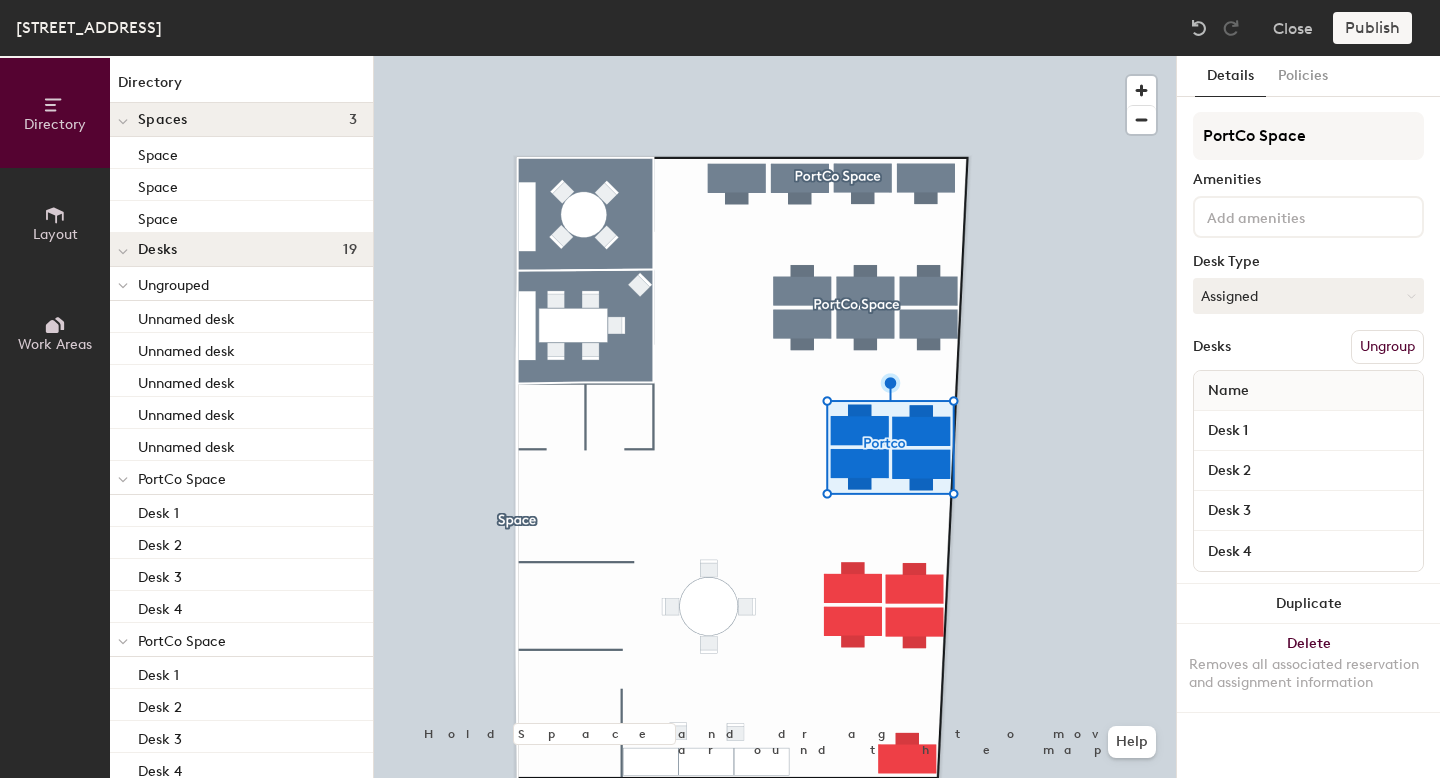 type on "PortCo Space" 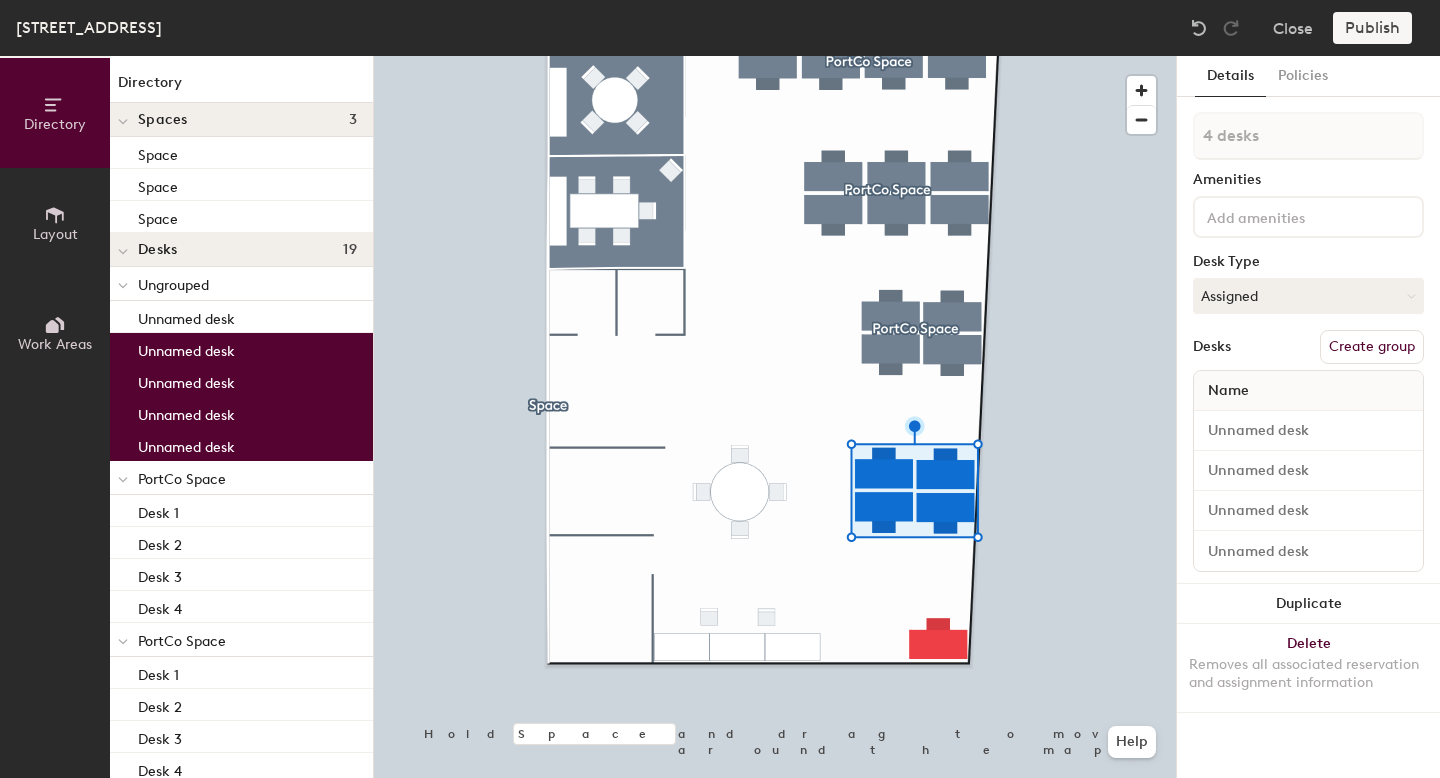 click on "Create group" 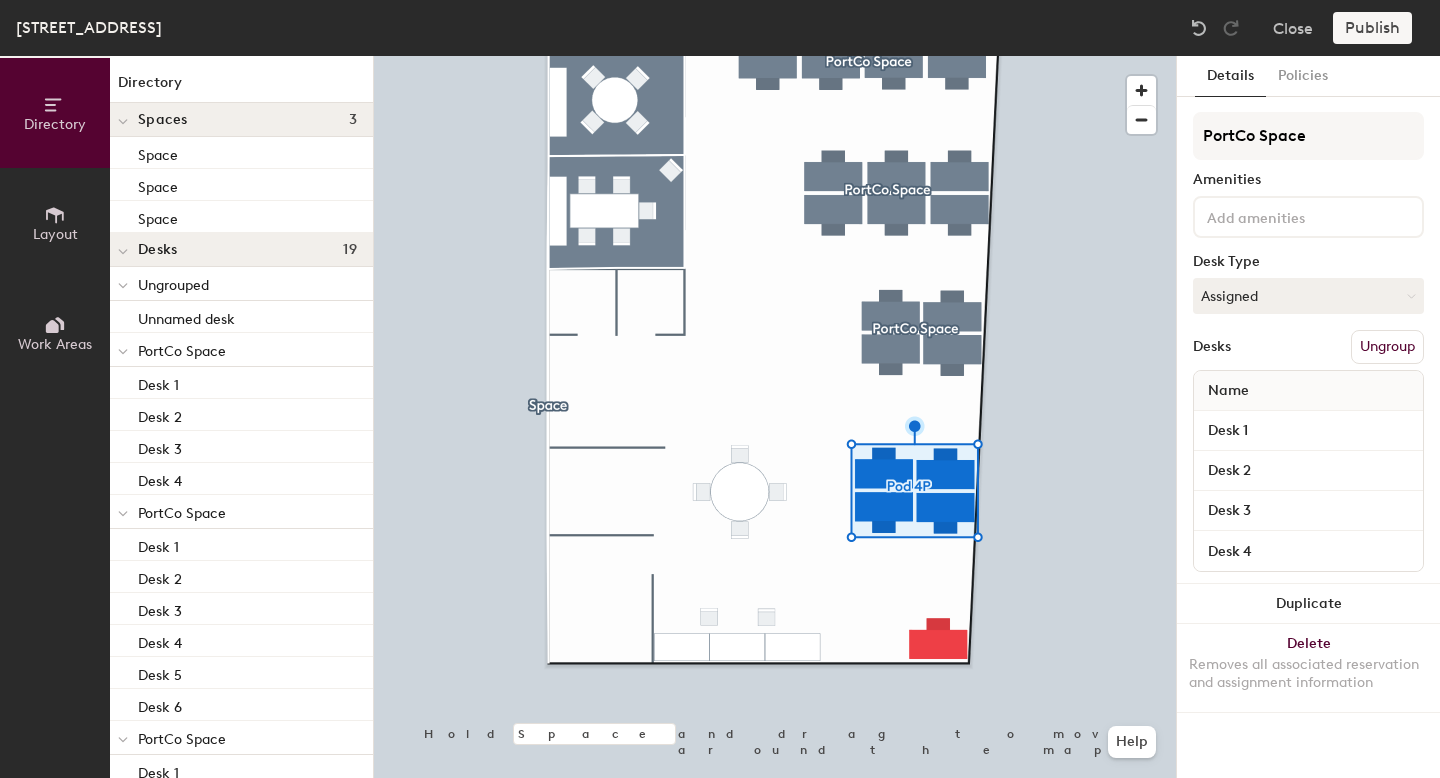type on "PortCo Space" 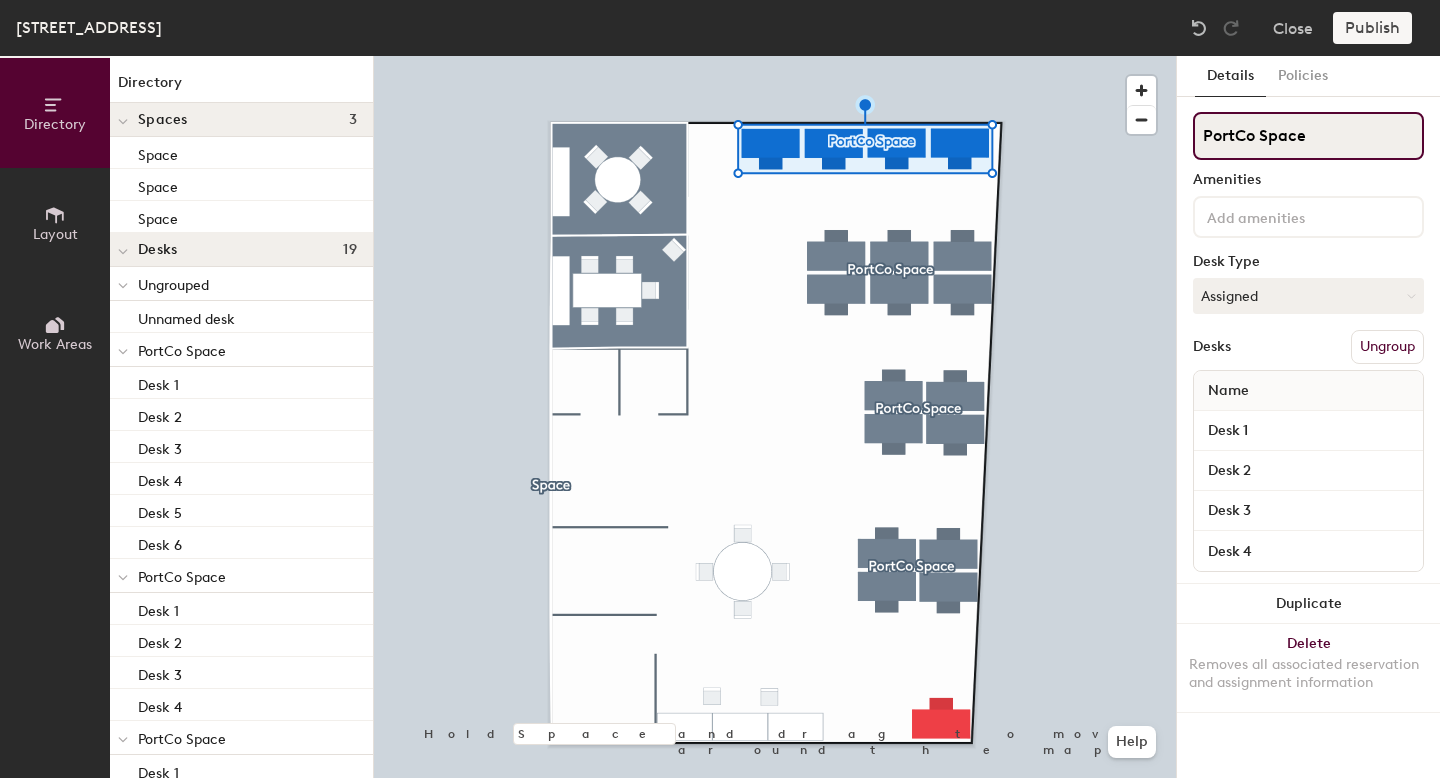 click on "PortCo Space" 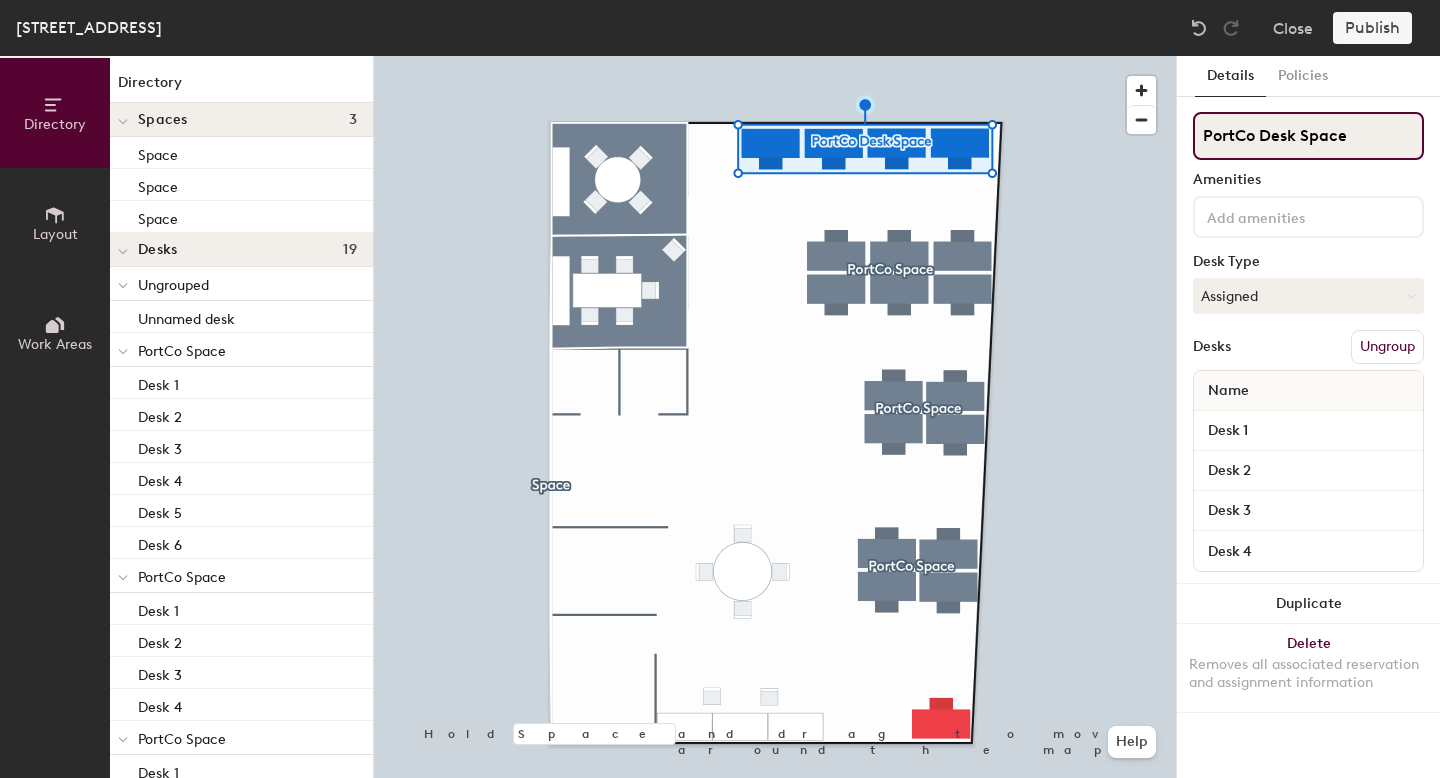 type on "PortCo Desk Space" 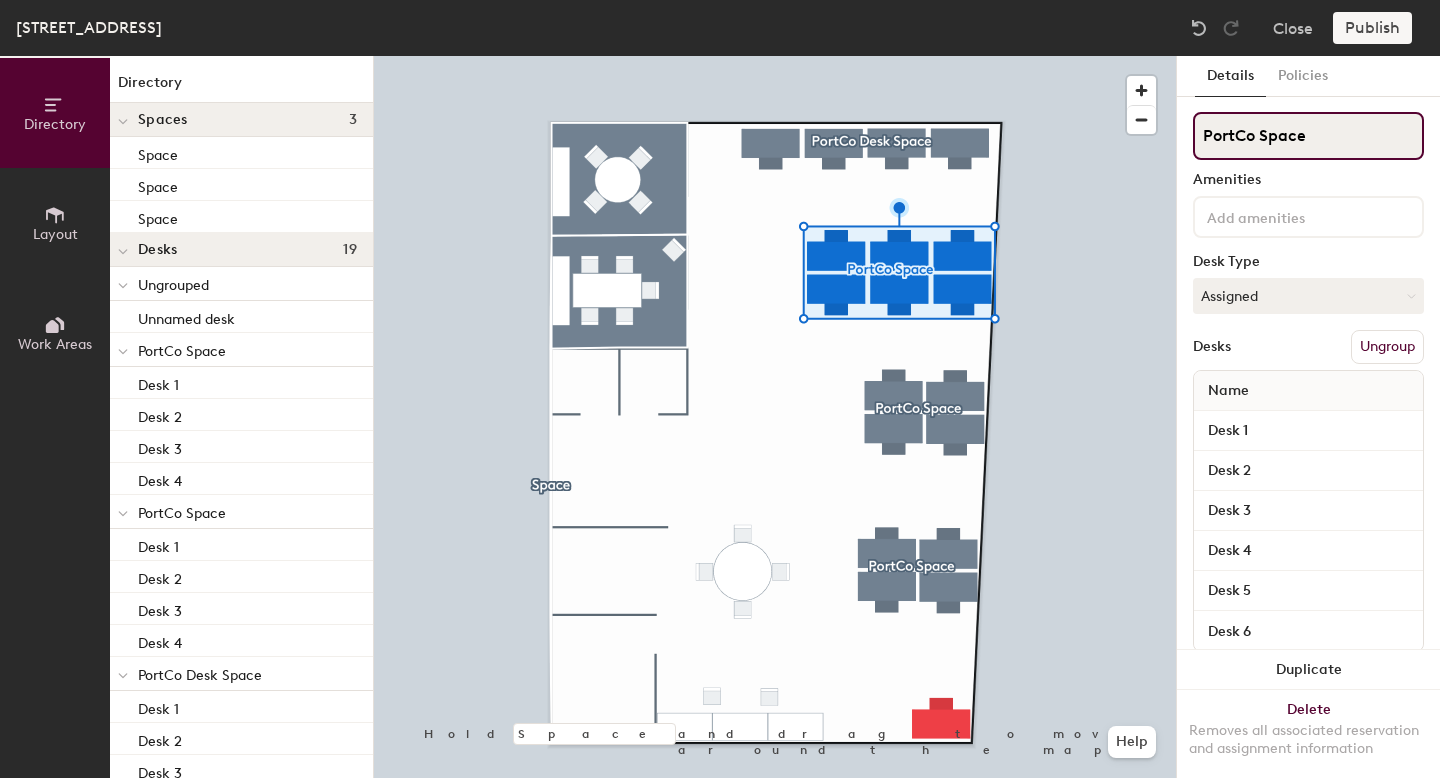 click on "PortCo Space" 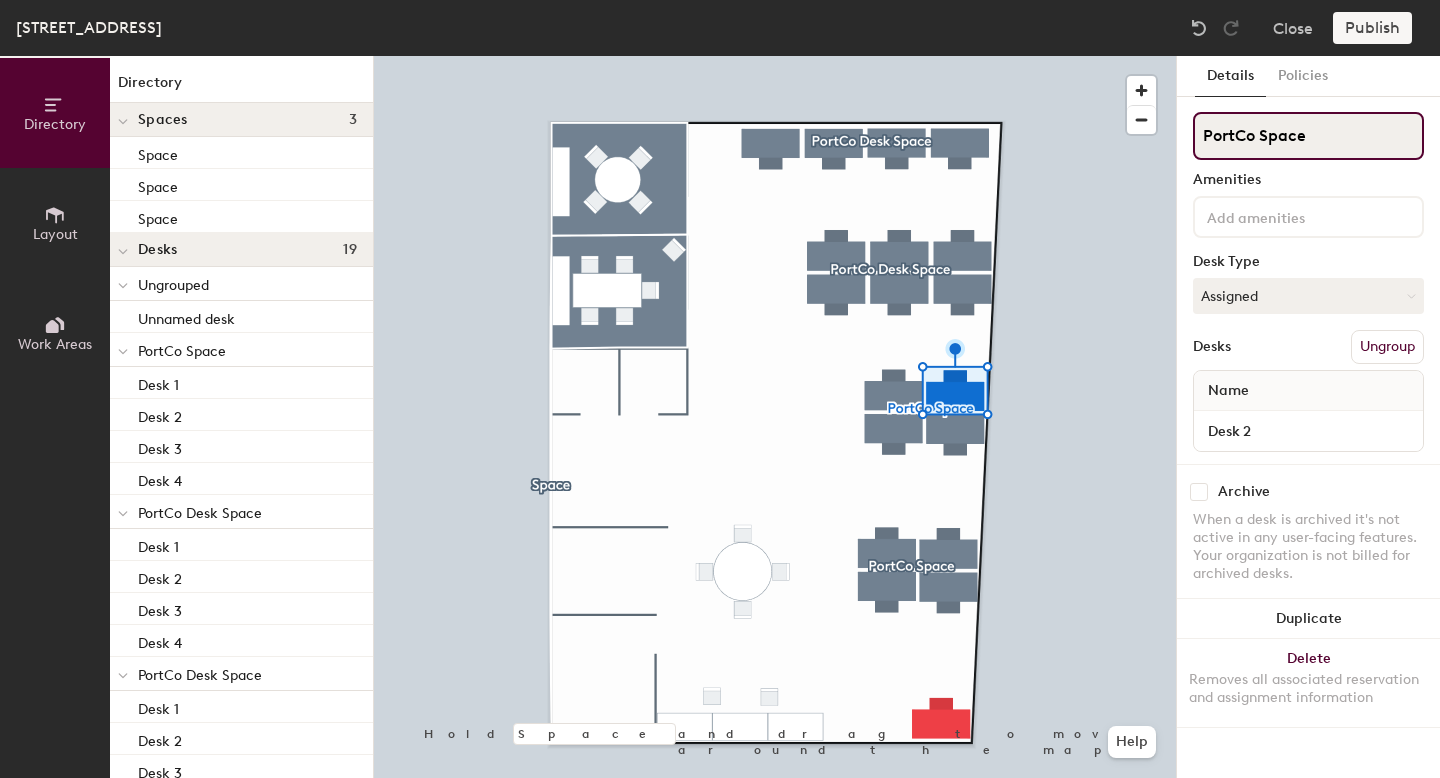 click on "PortCo Space" 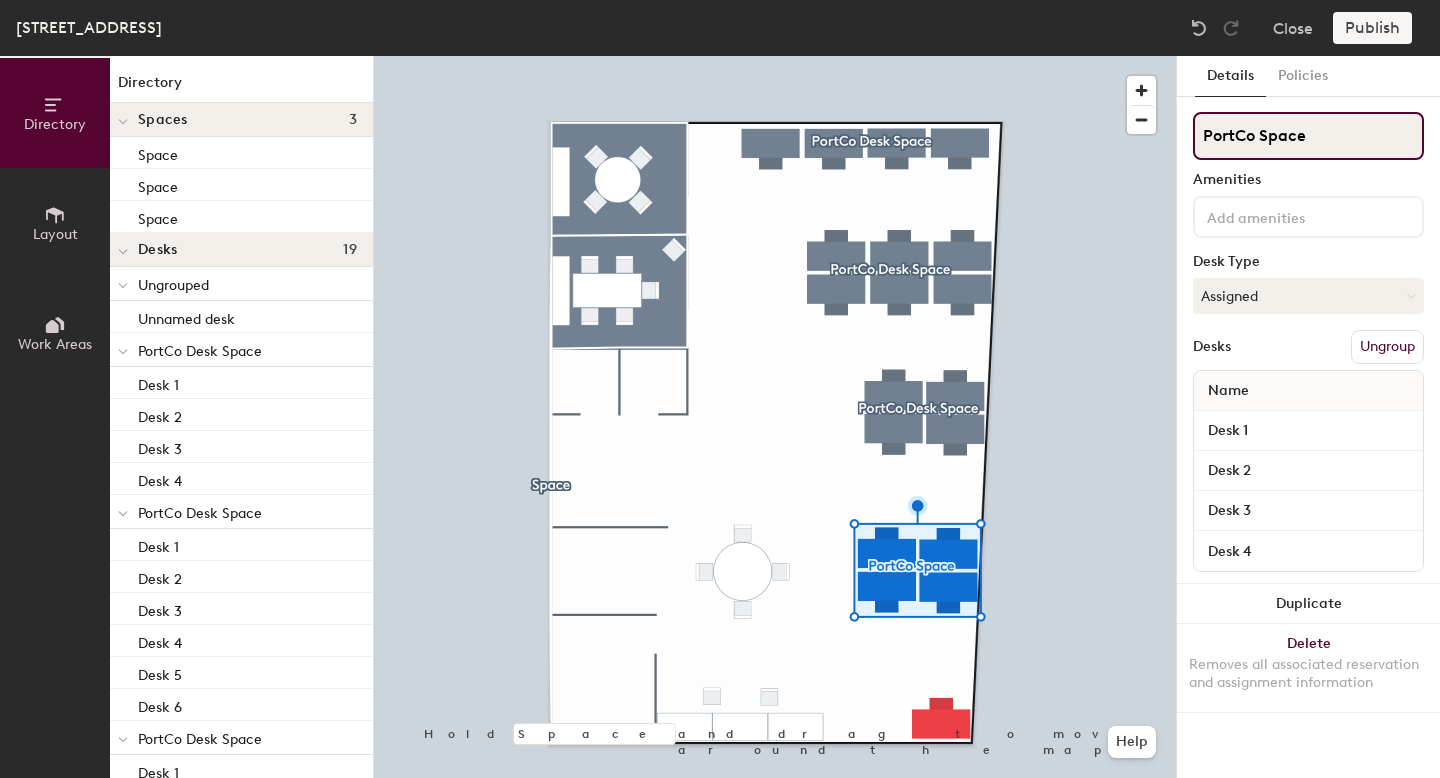 click on "PortCo Space" 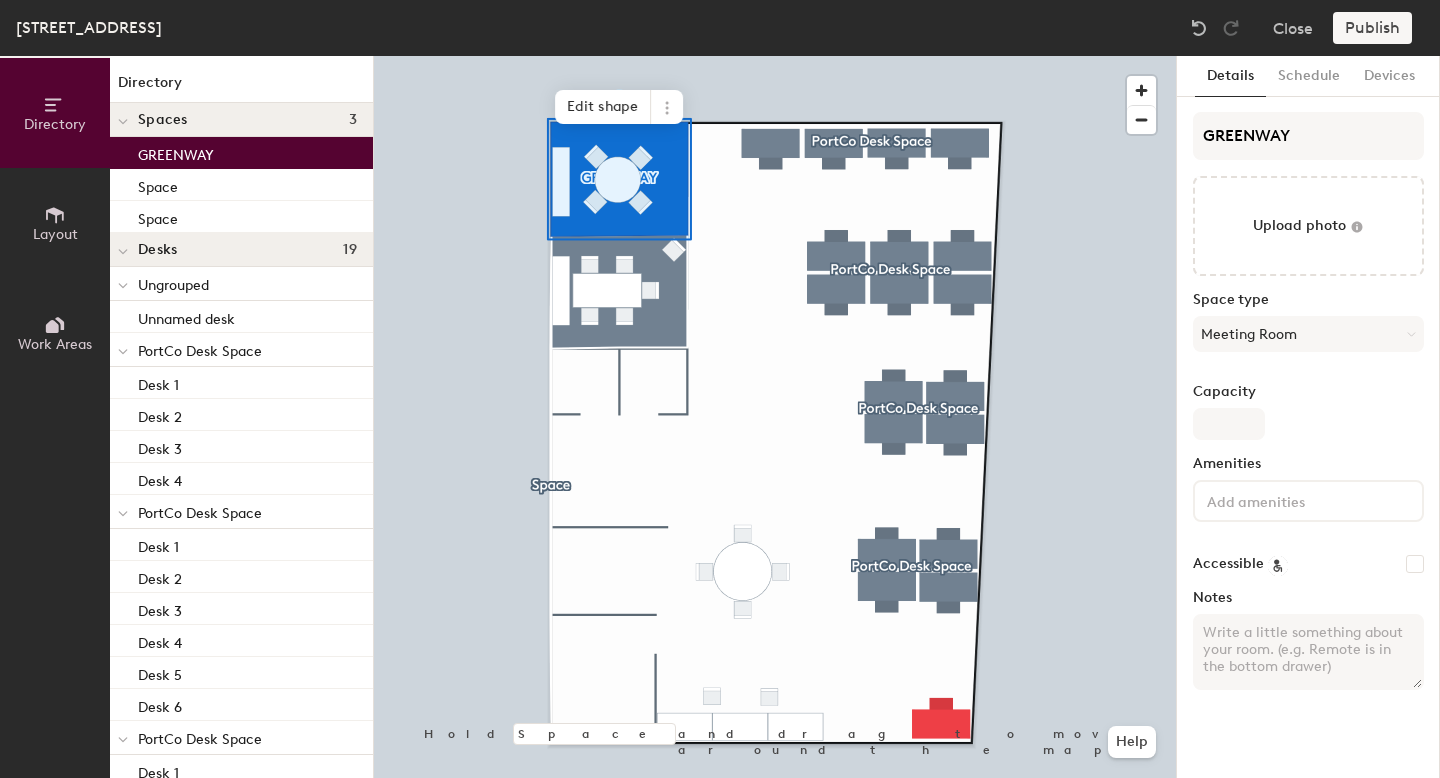 scroll, scrollTop: 0, scrollLeft: 0, axis: both 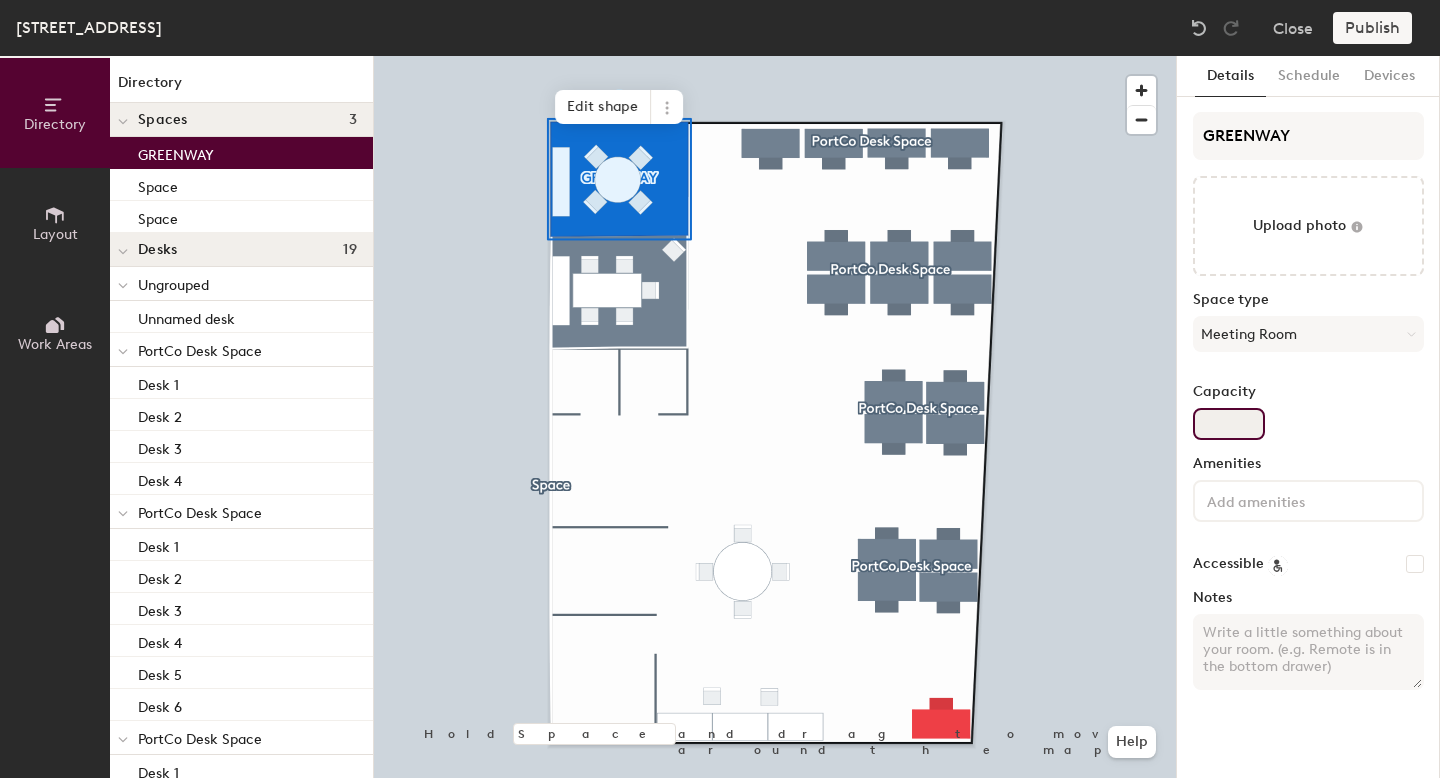 click on "Capacity" at bounding box center [1229, 424] 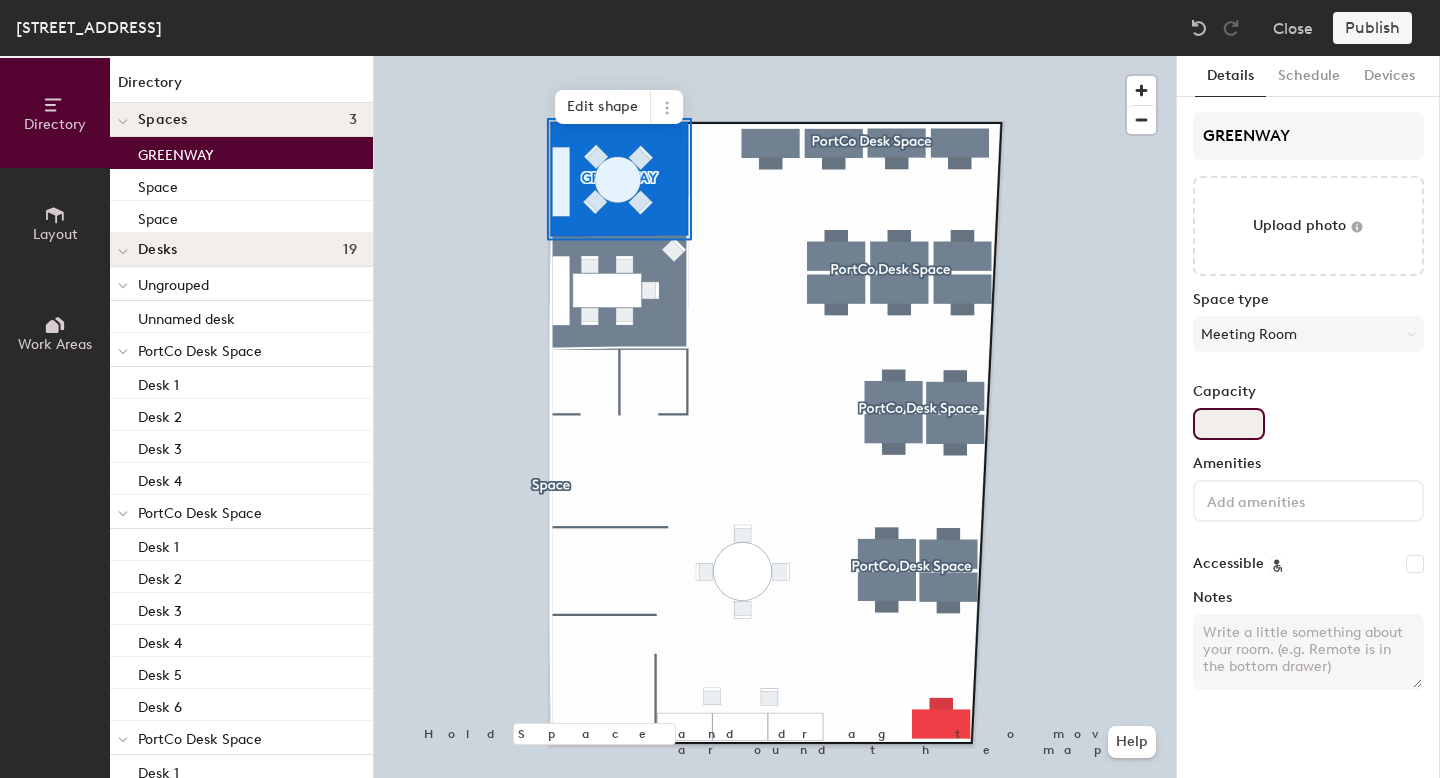 type on "4" 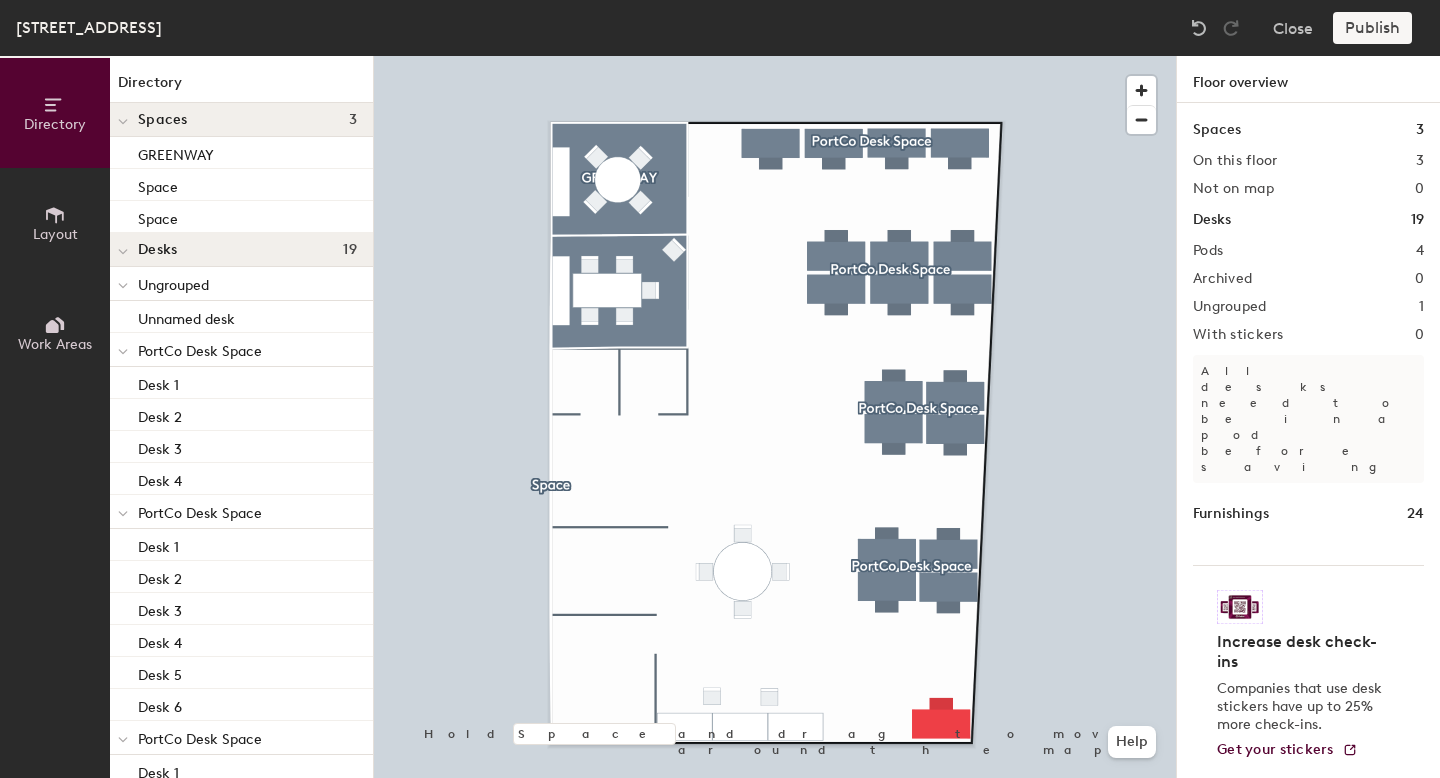 click on "Furnishings" 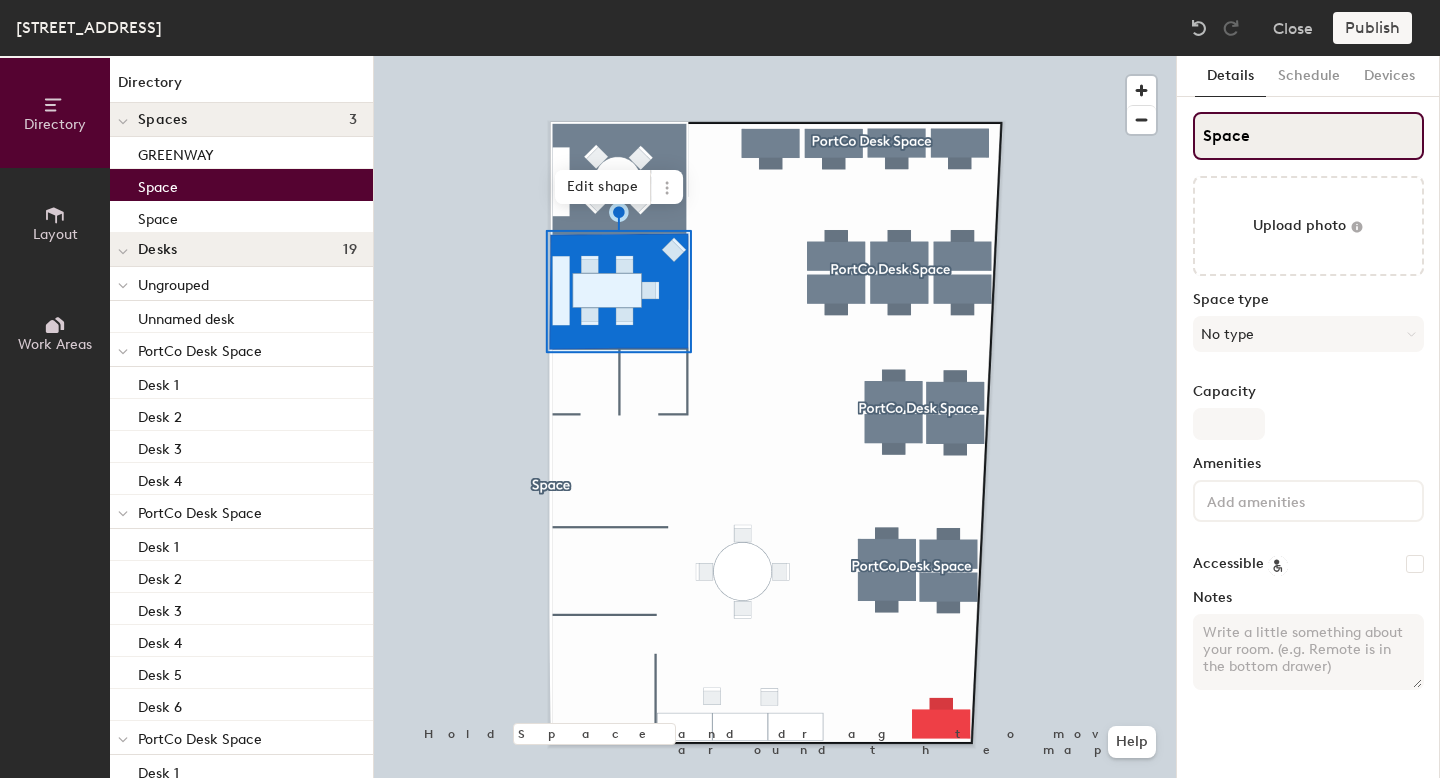 click on "Space" 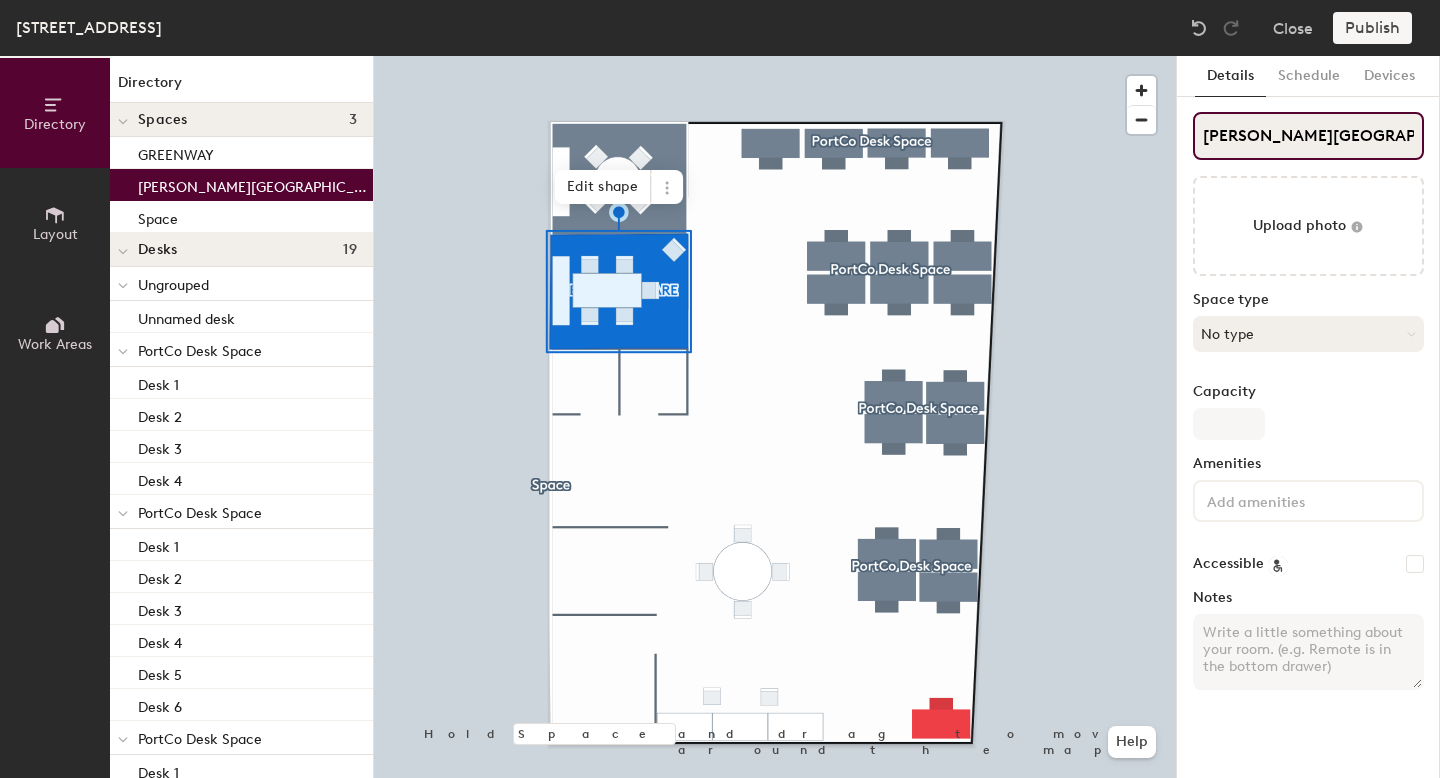 type on "[PERSON_NAME][GEOGRAPHIC_DATA]" 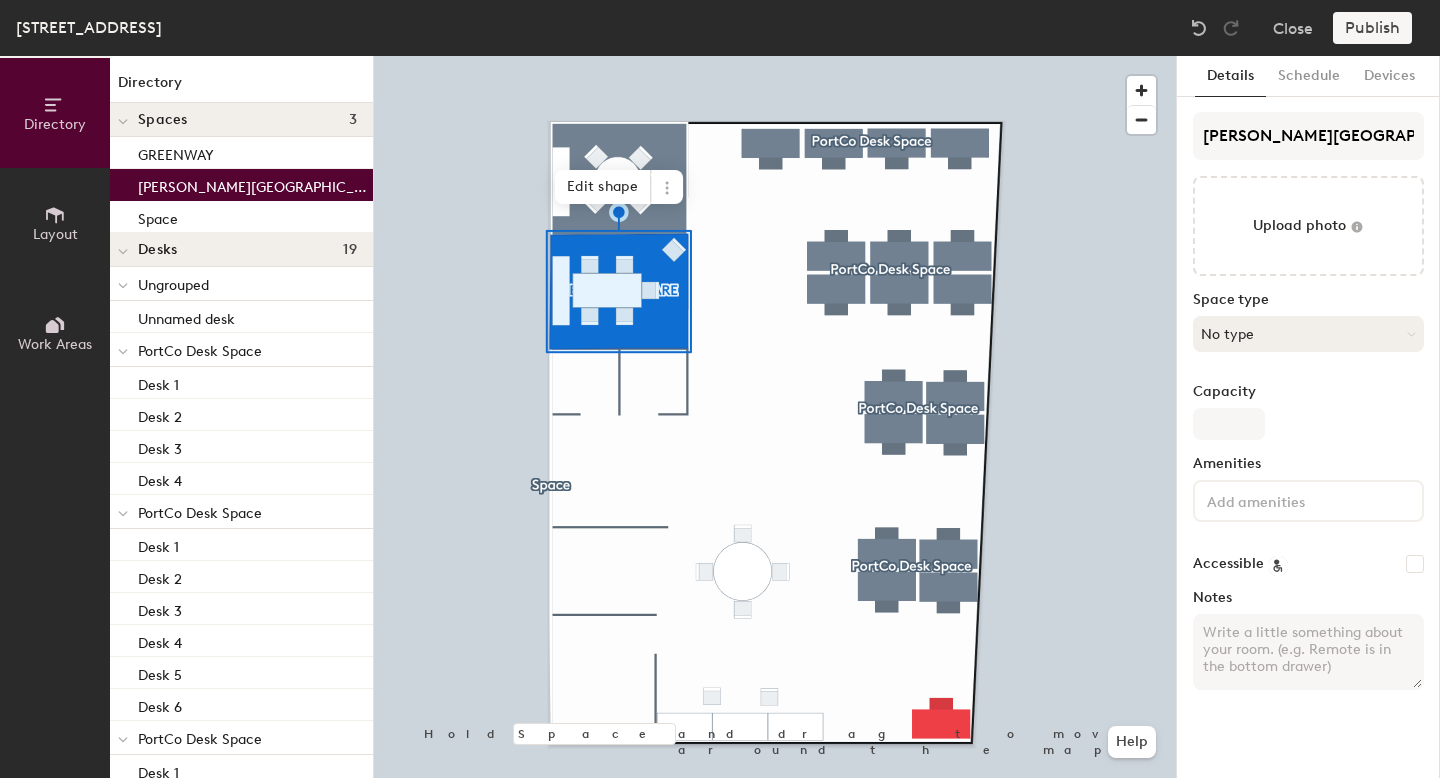 click on "No type" at bounding box center [1308, 334] 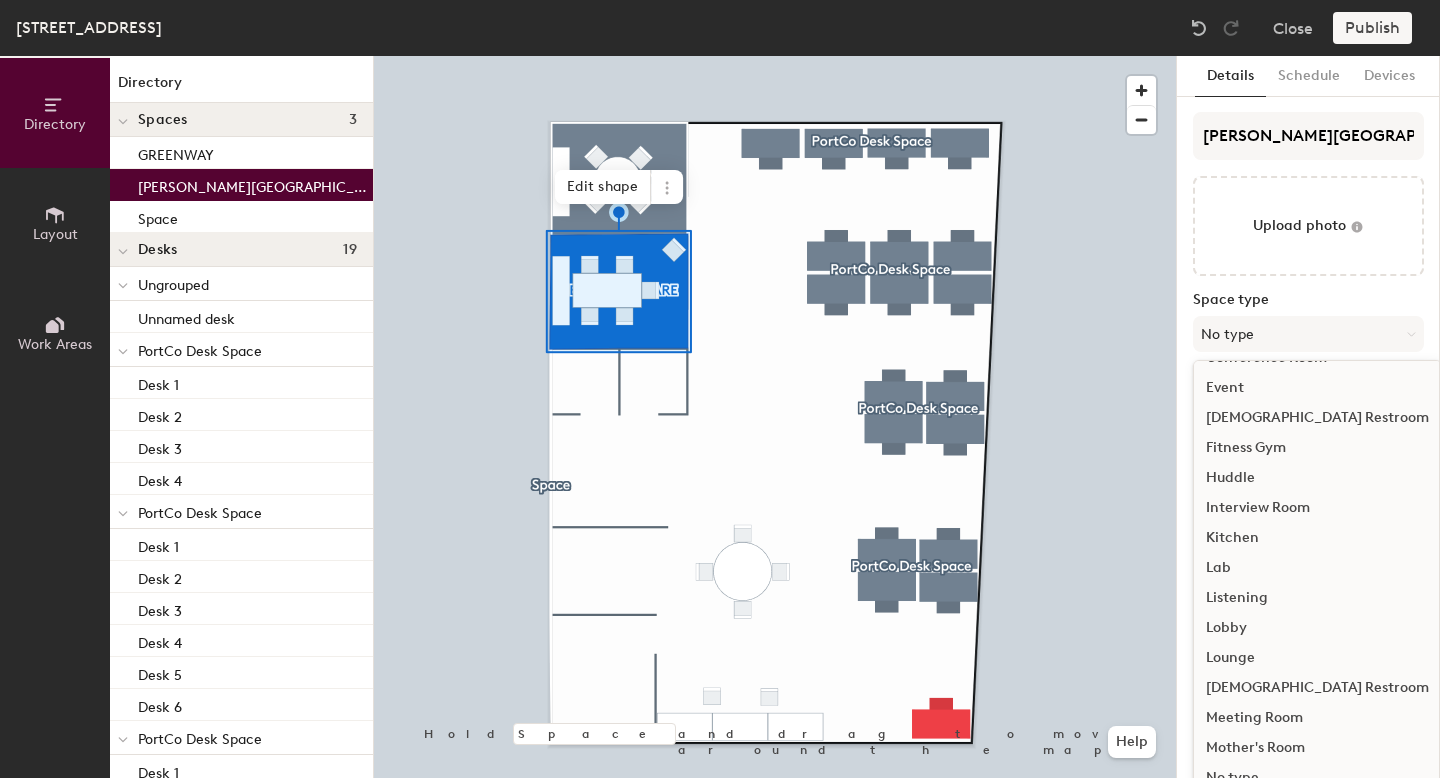 scroll, scrollTop: 339, scrollLeft: 0, axis: vertical 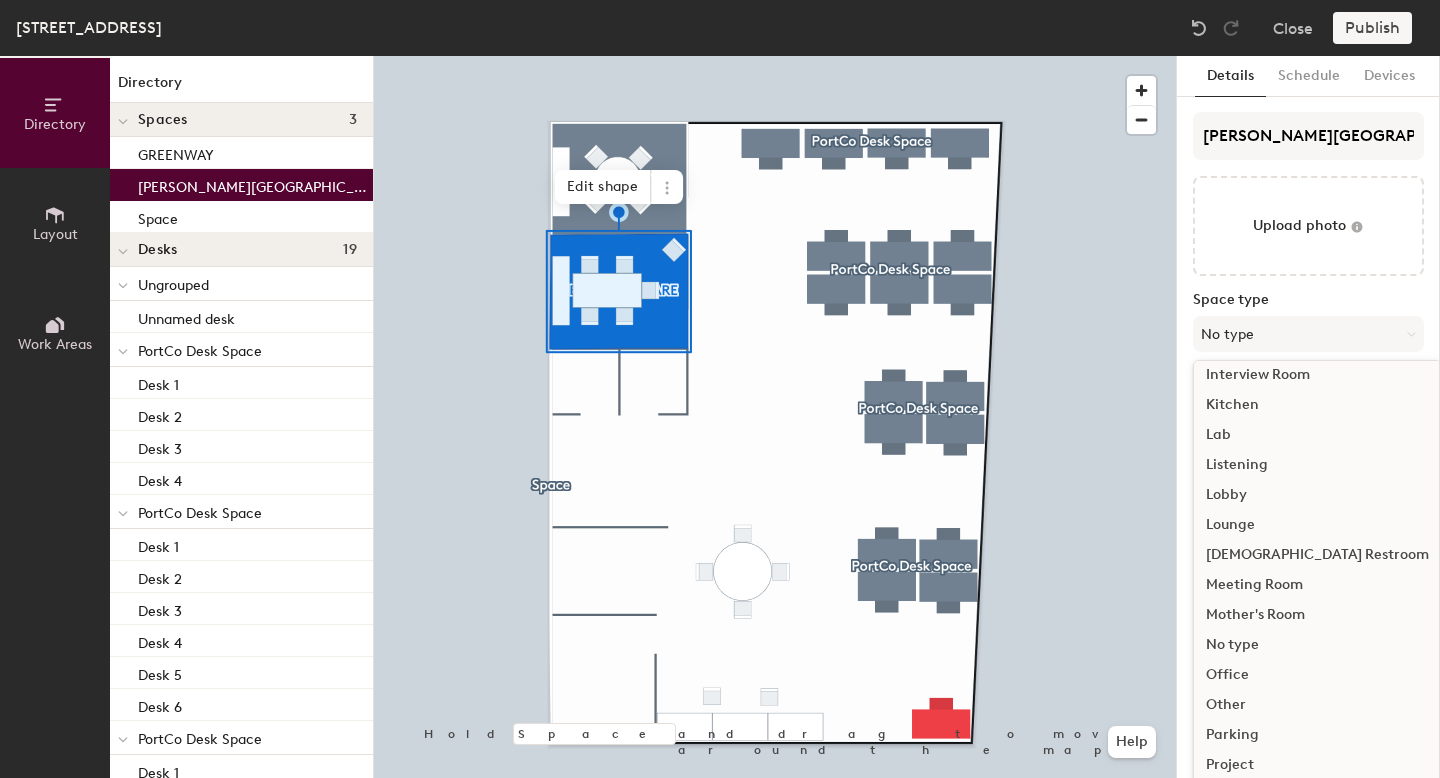 click on "Meeting Room" at bounding box center (1317, 585) 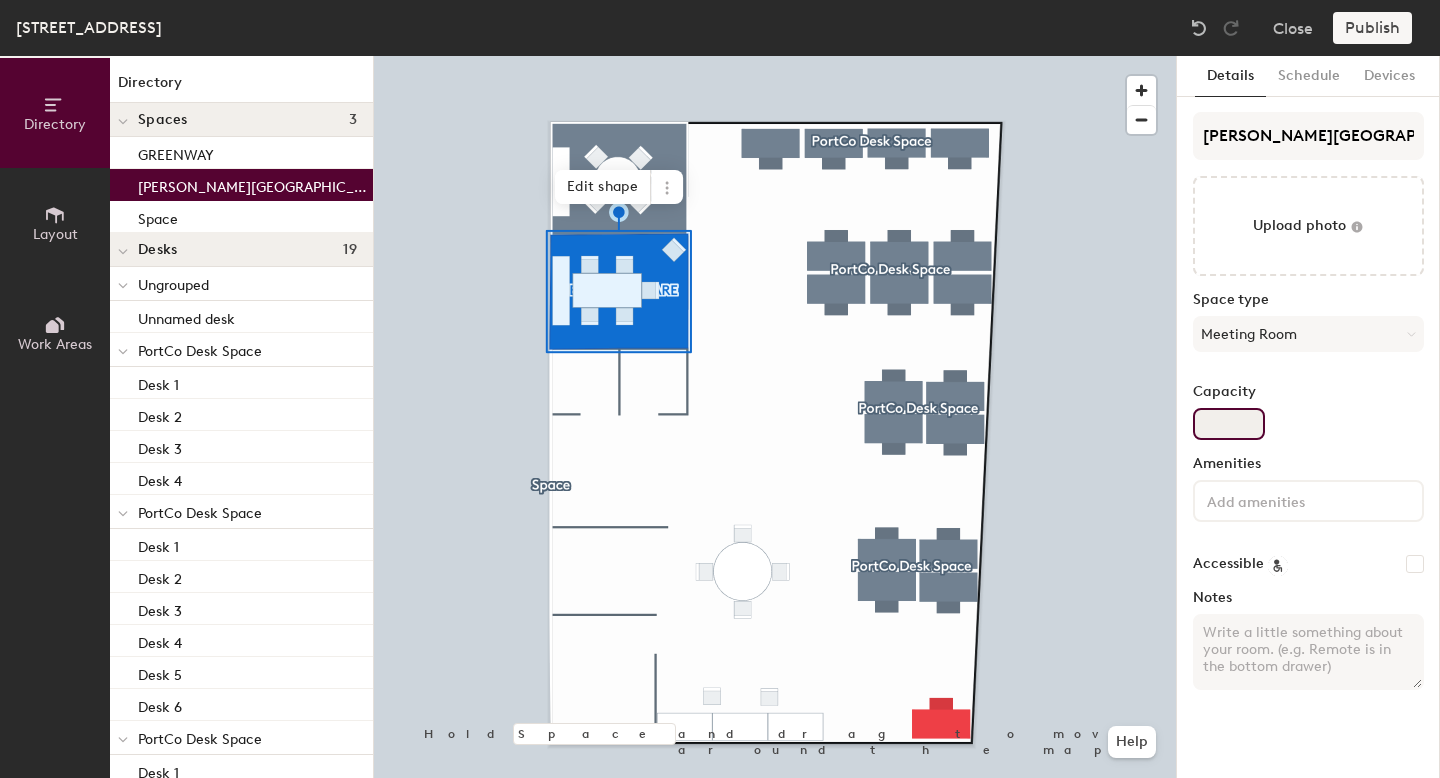 click on "Capacity" at bounding box center [1229, 424] 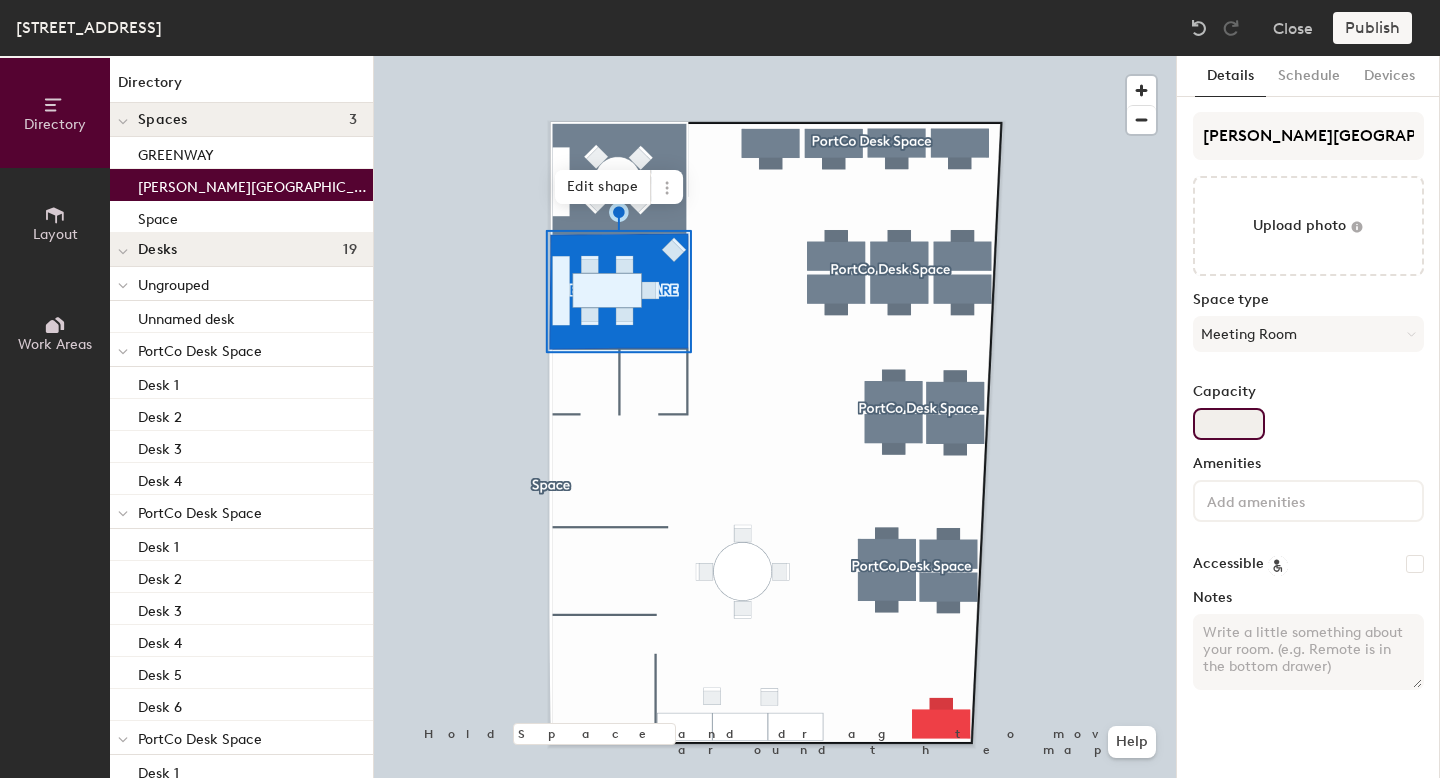 type on "6" 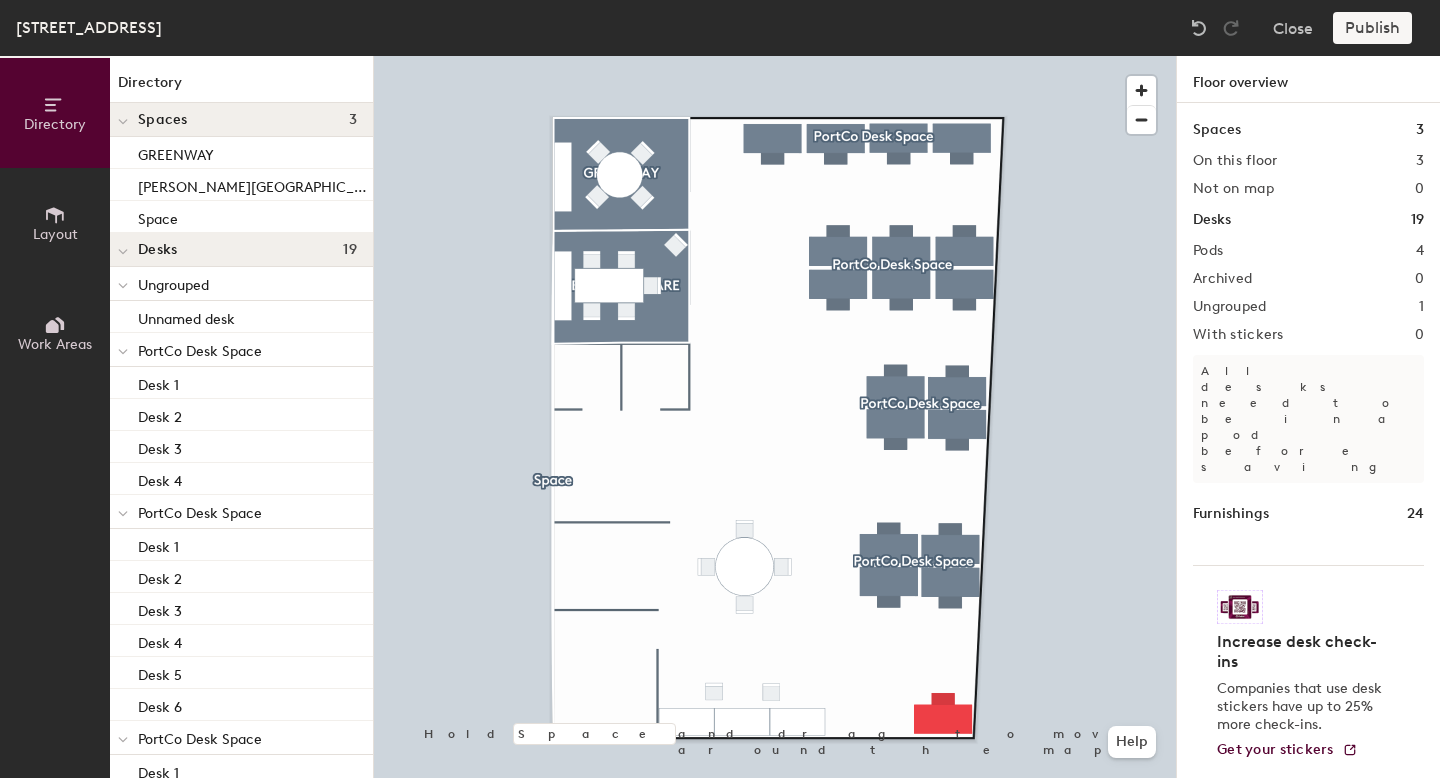 click on "Spaces 3 On this floor 3 Not on map 0 Desks 19 Pods 4 Archived 0 Ungrouped 1 With stickers 0 All desks need to be in a pod before saving Furnishings 24 Increase desk check-ins Companies that use desk stickers have up to 25% more check-ins. Get your stickers" 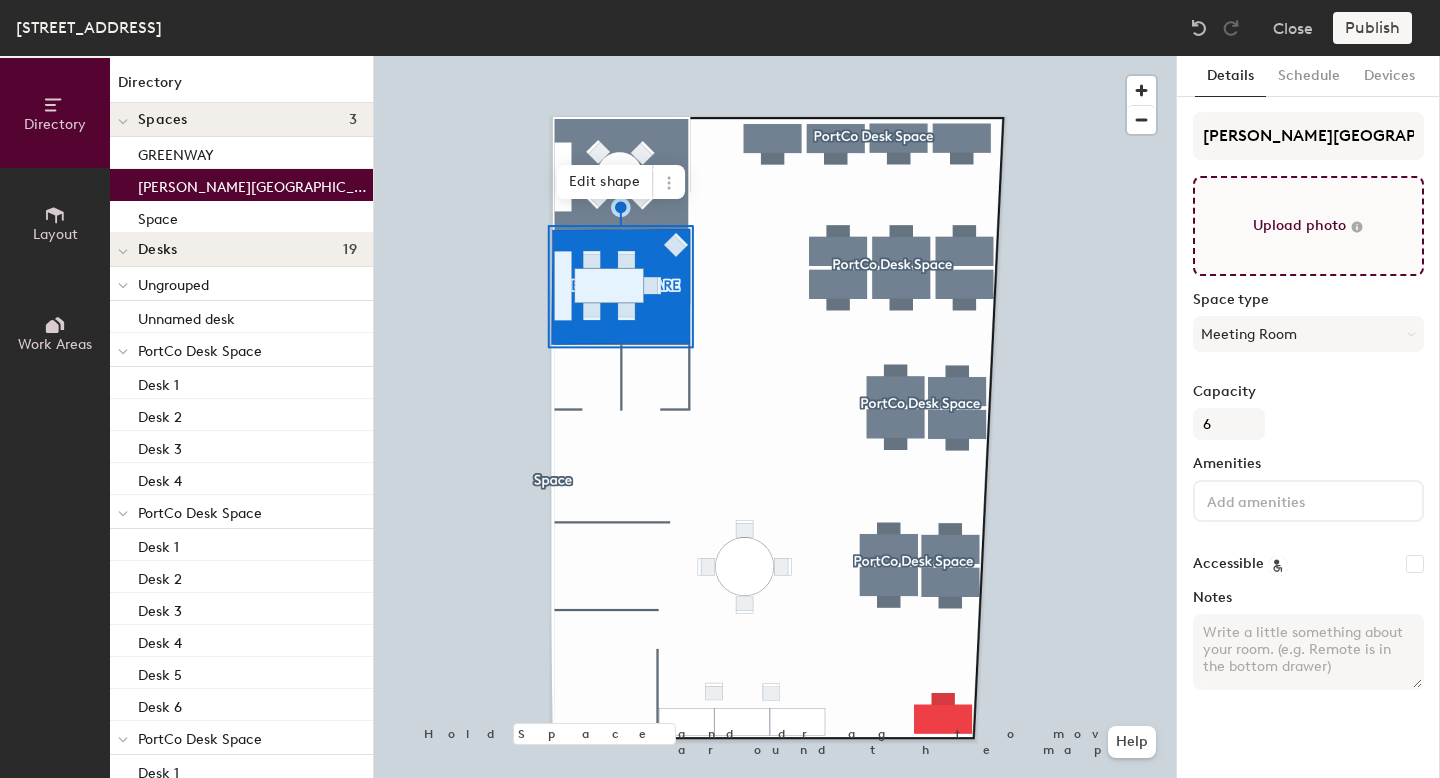 click at bounding box center (1308, 226) 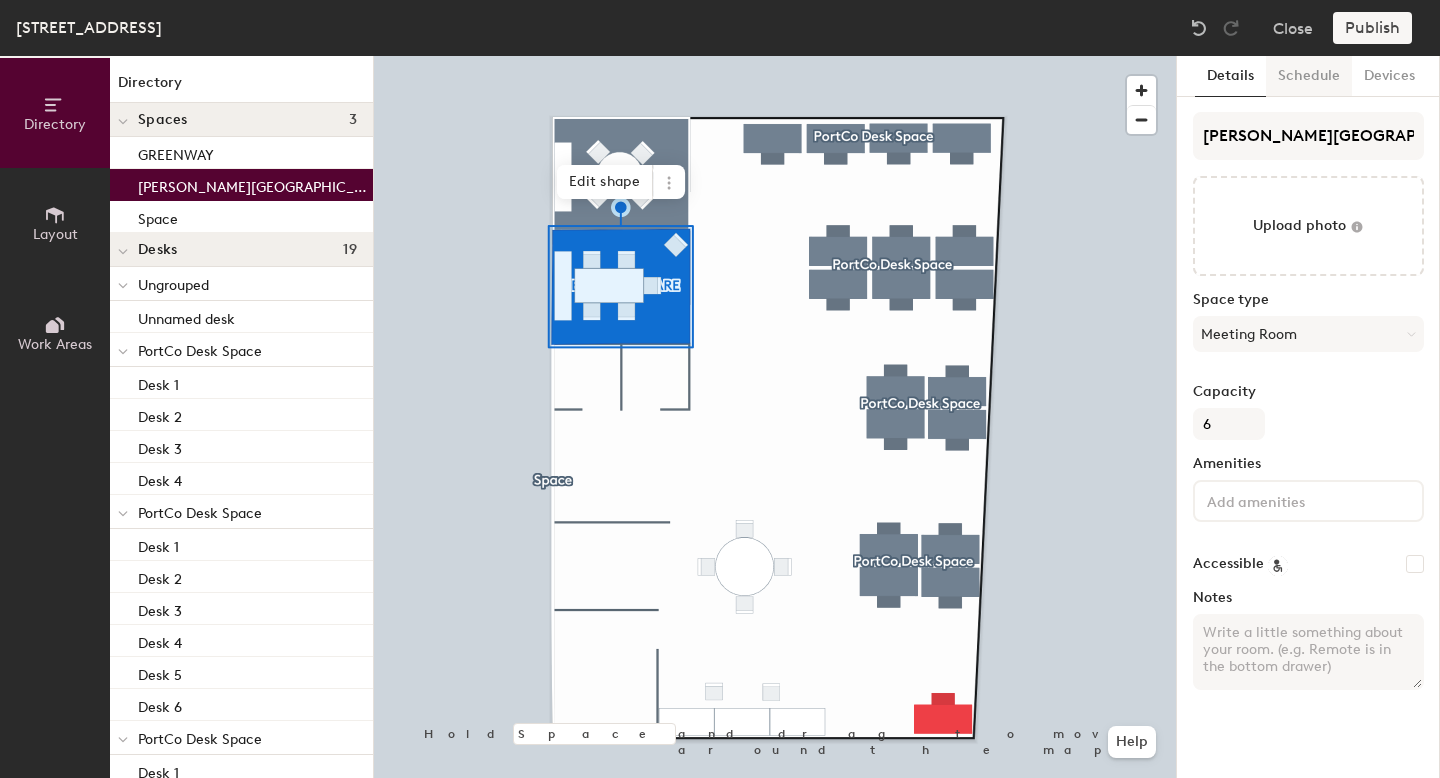 click on "Schedule" 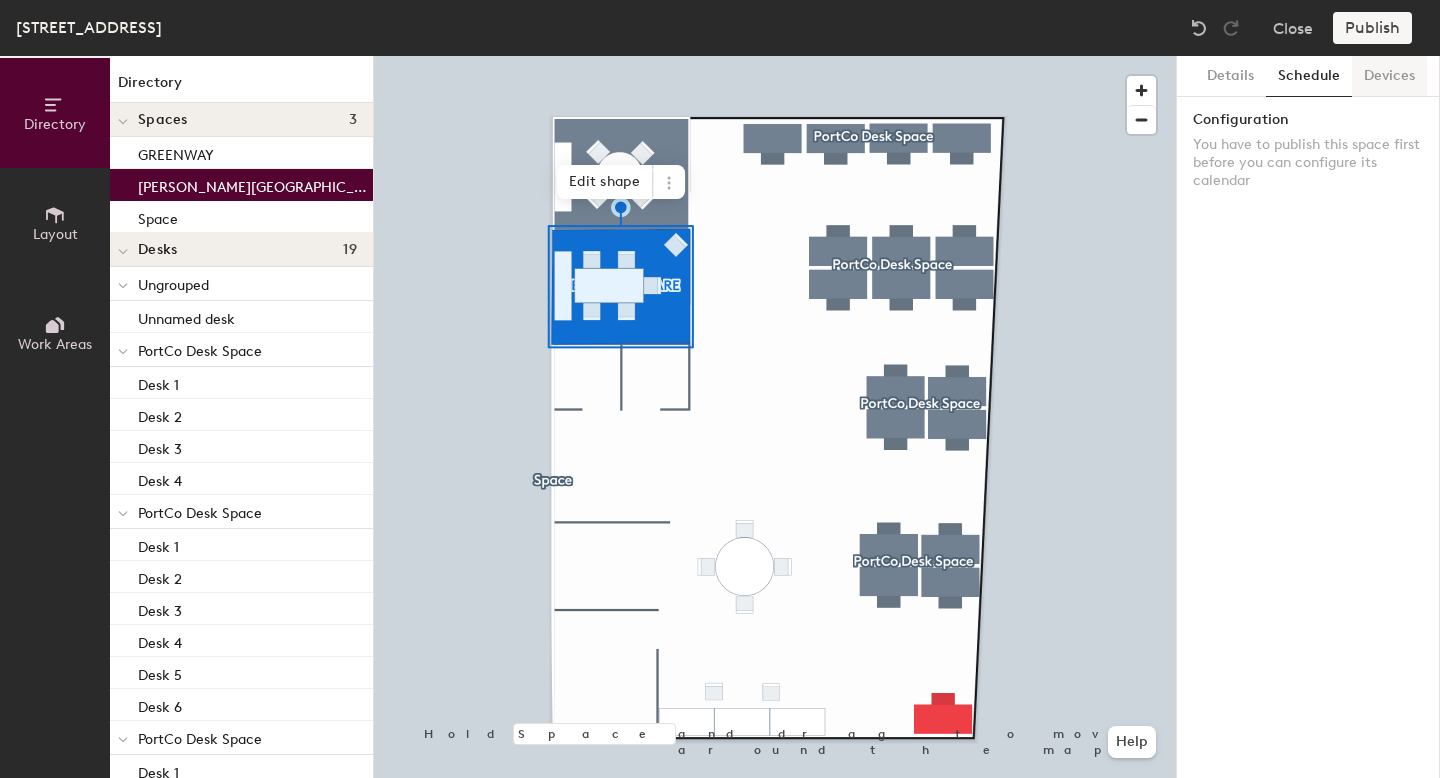 click on "Devices" 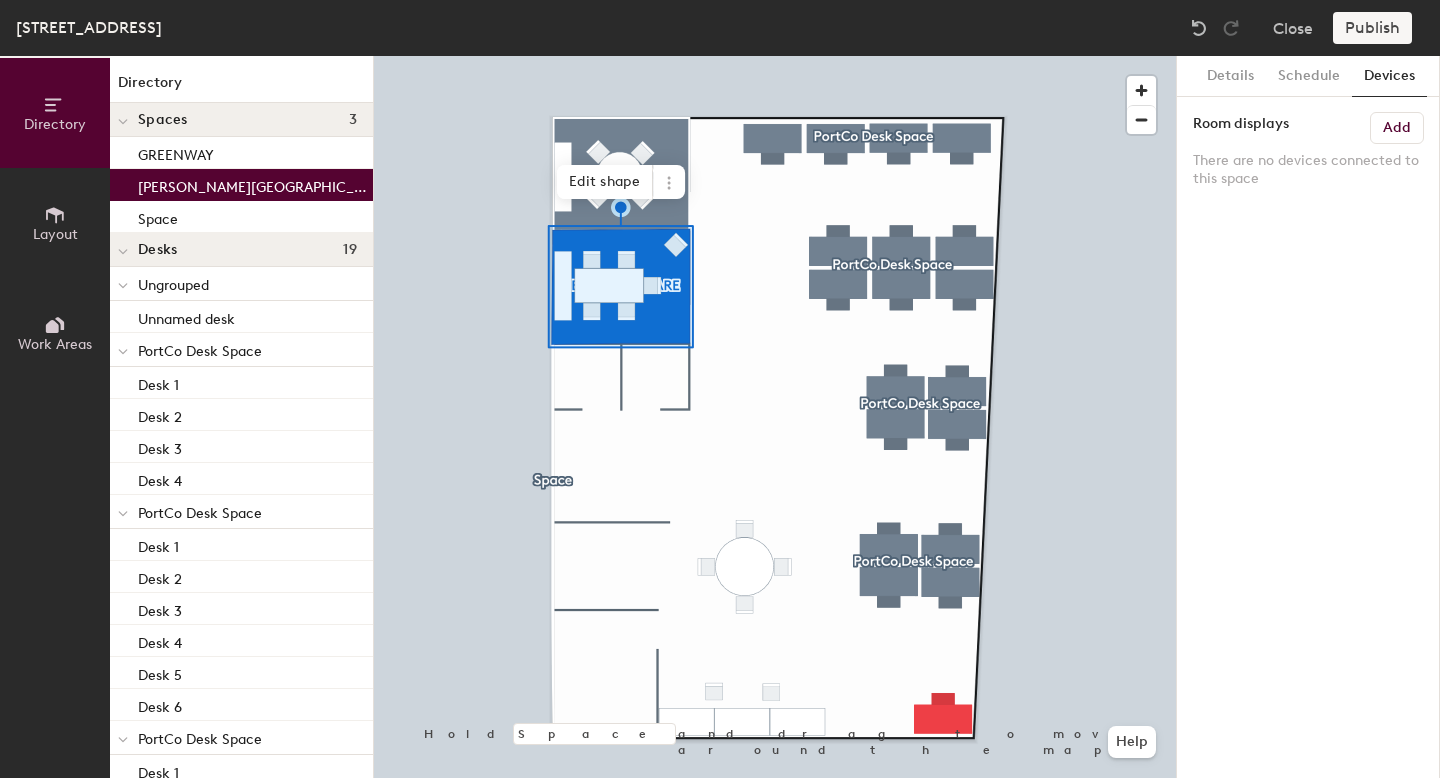 click on "Add" 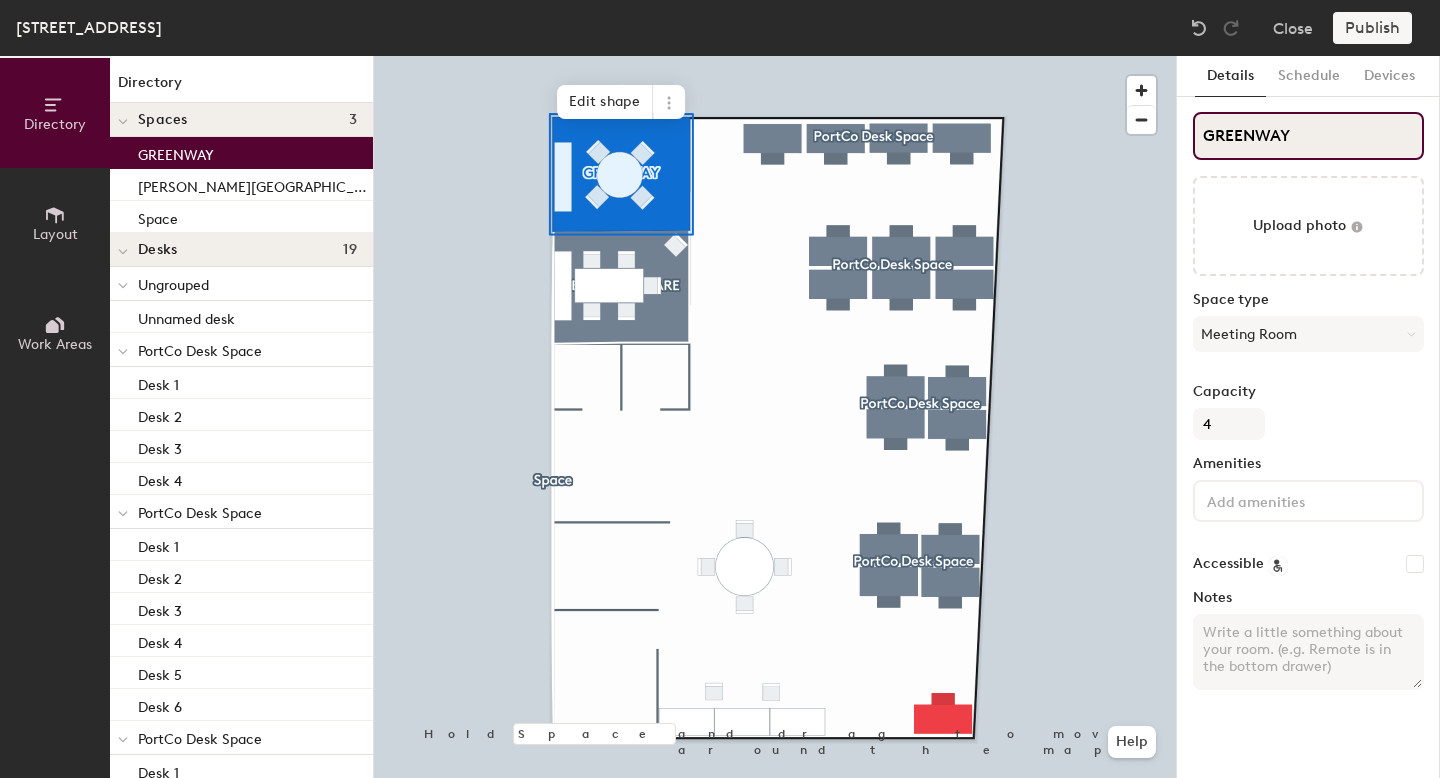 click on "GREENWAY" 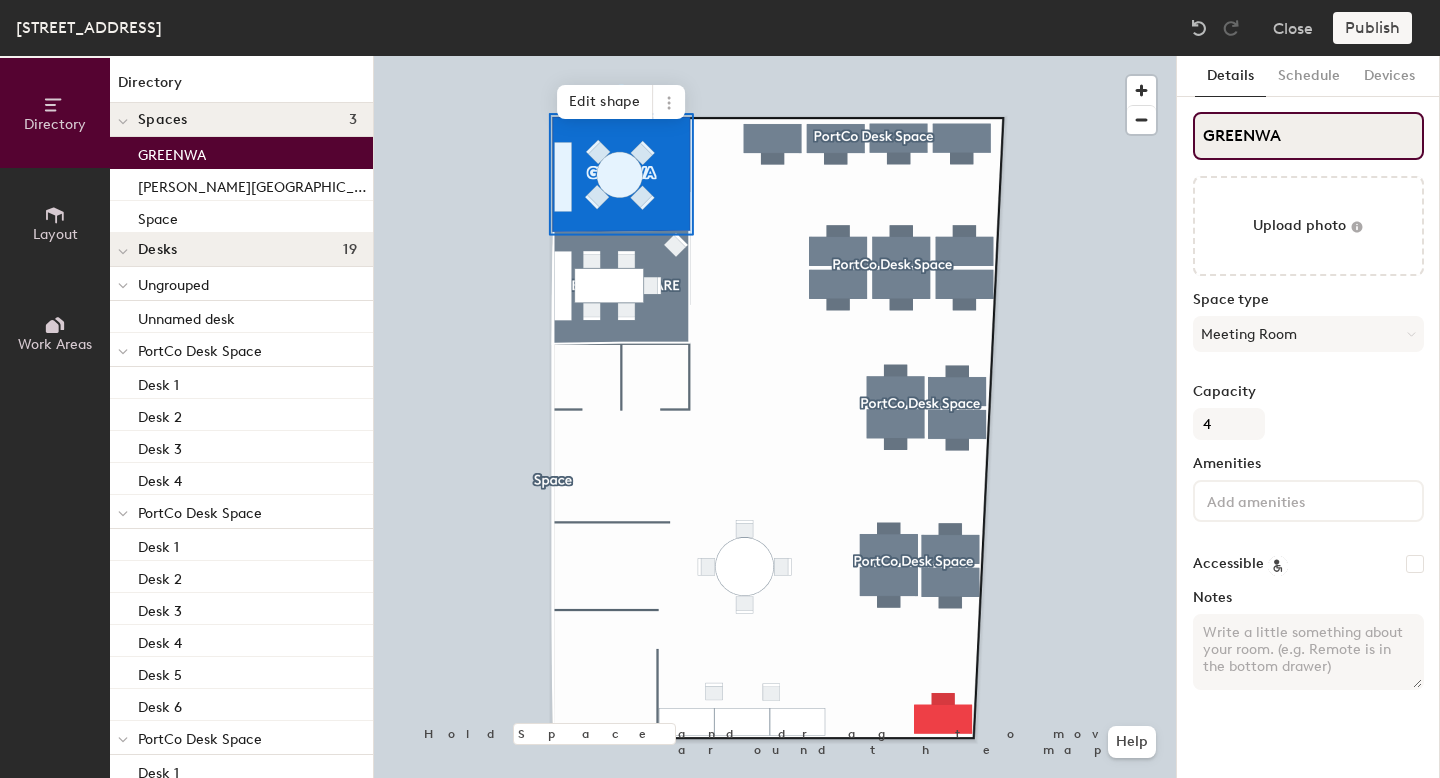 click on "GREENWA" 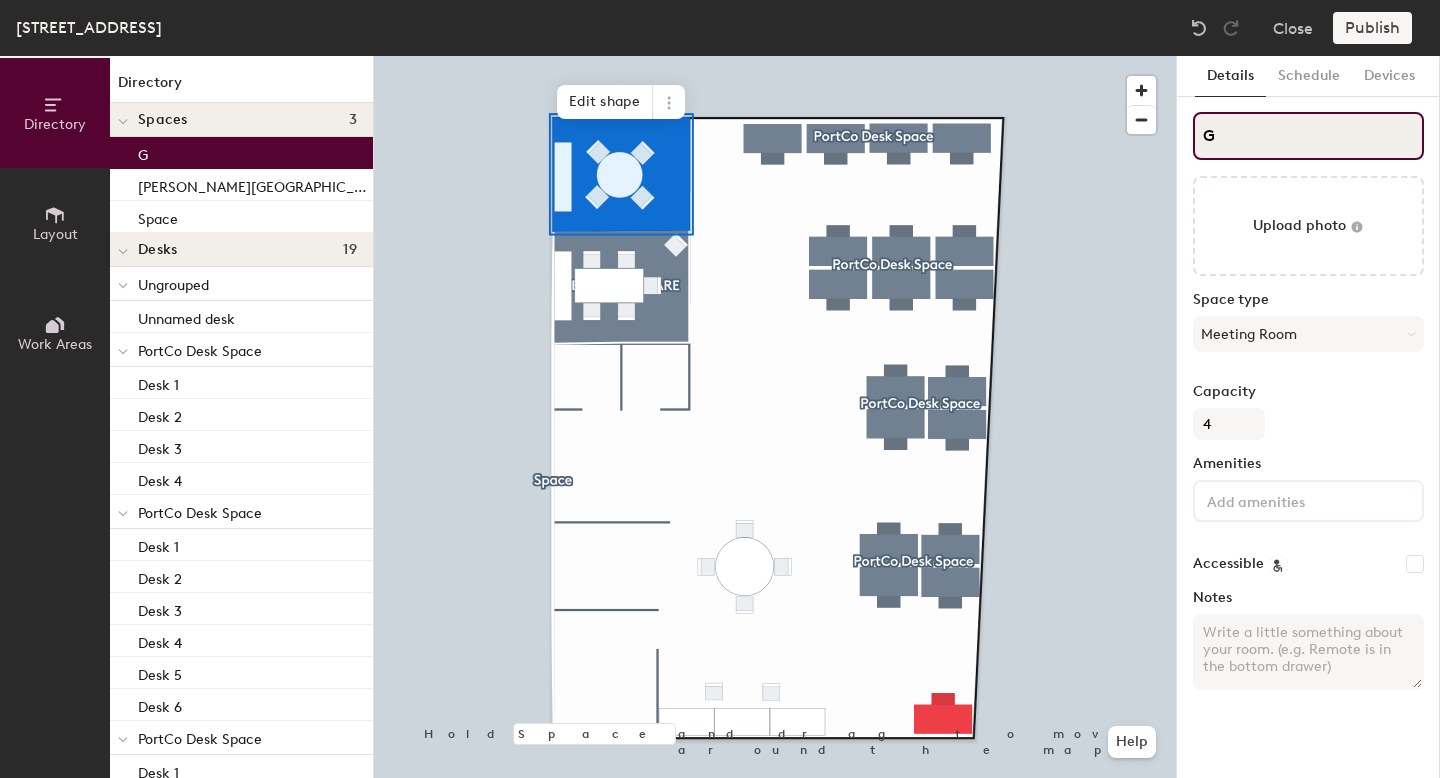 type on "G" 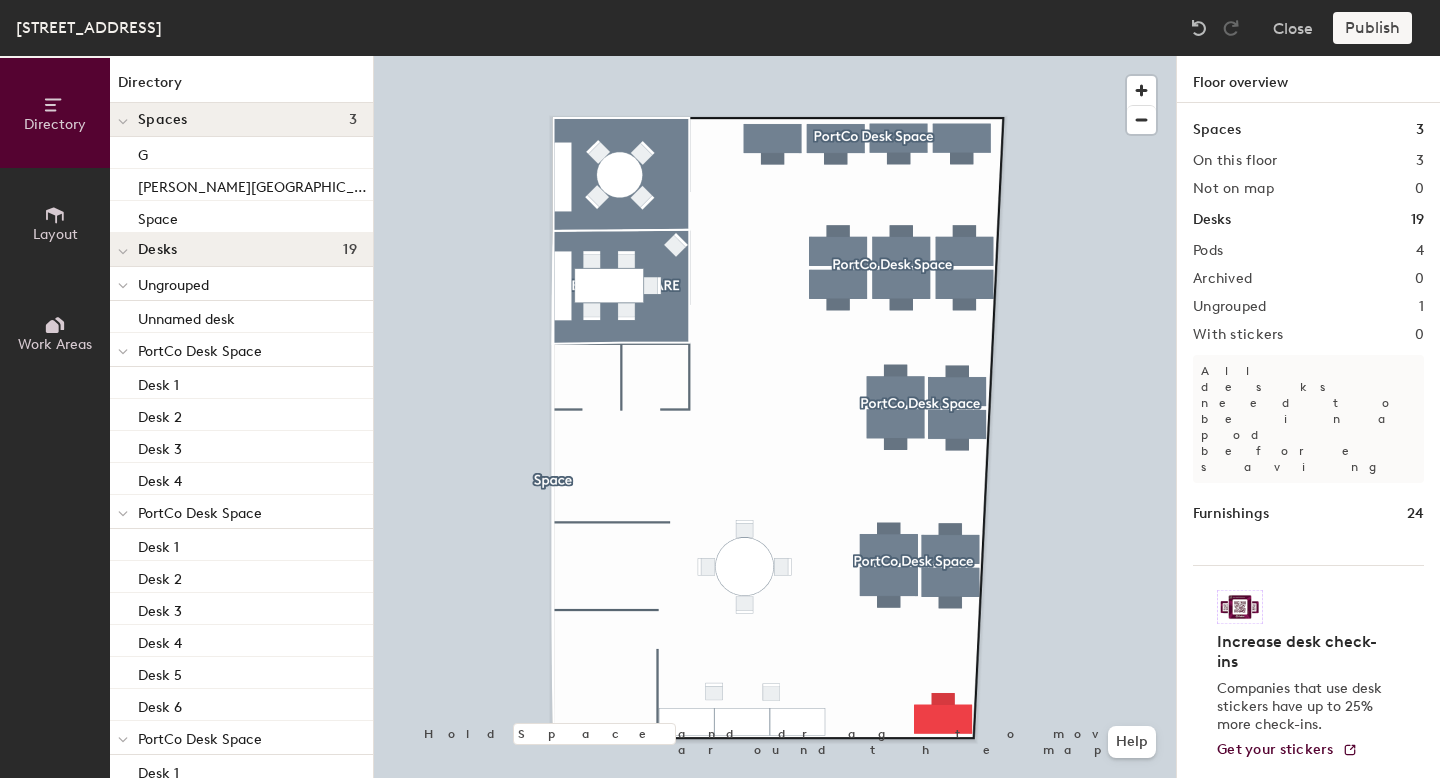 click 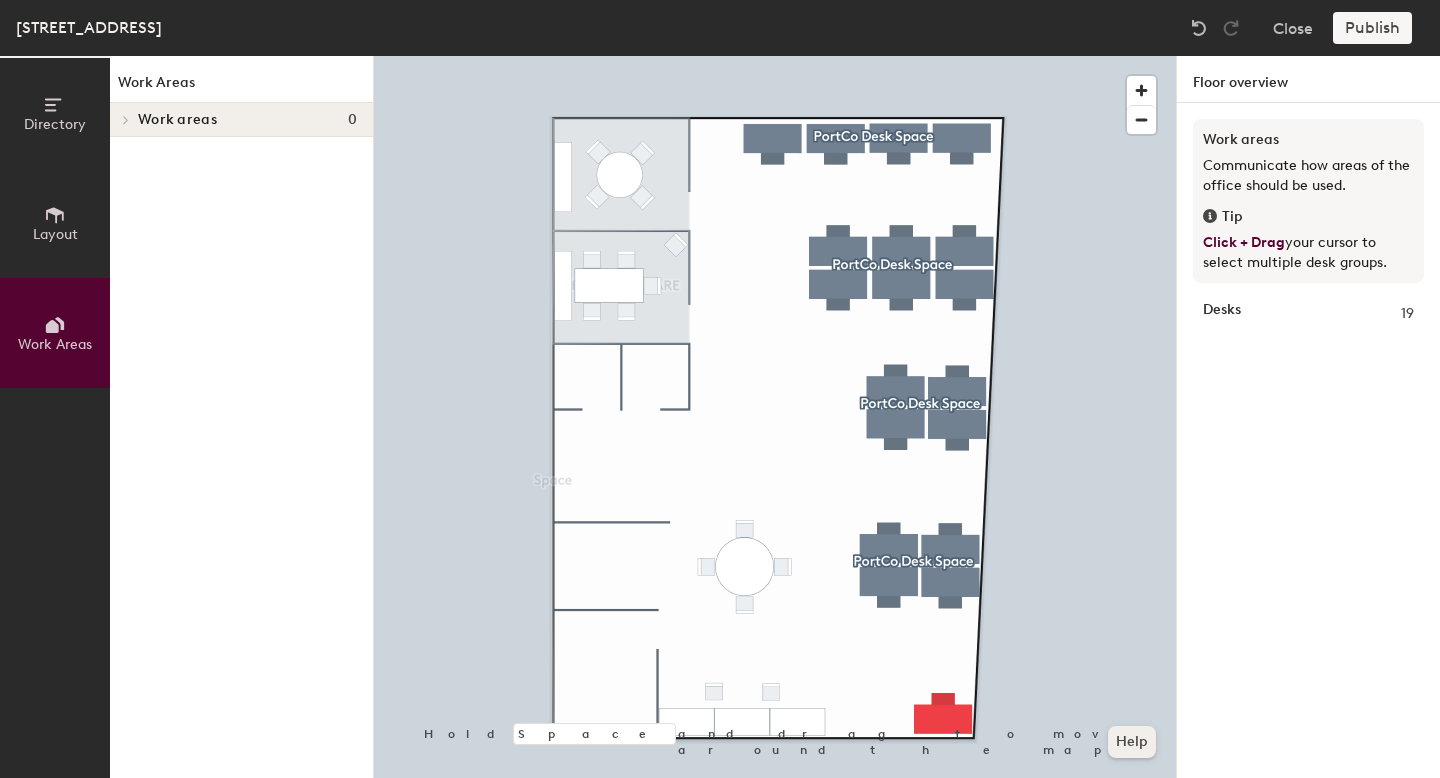 click on "Help" 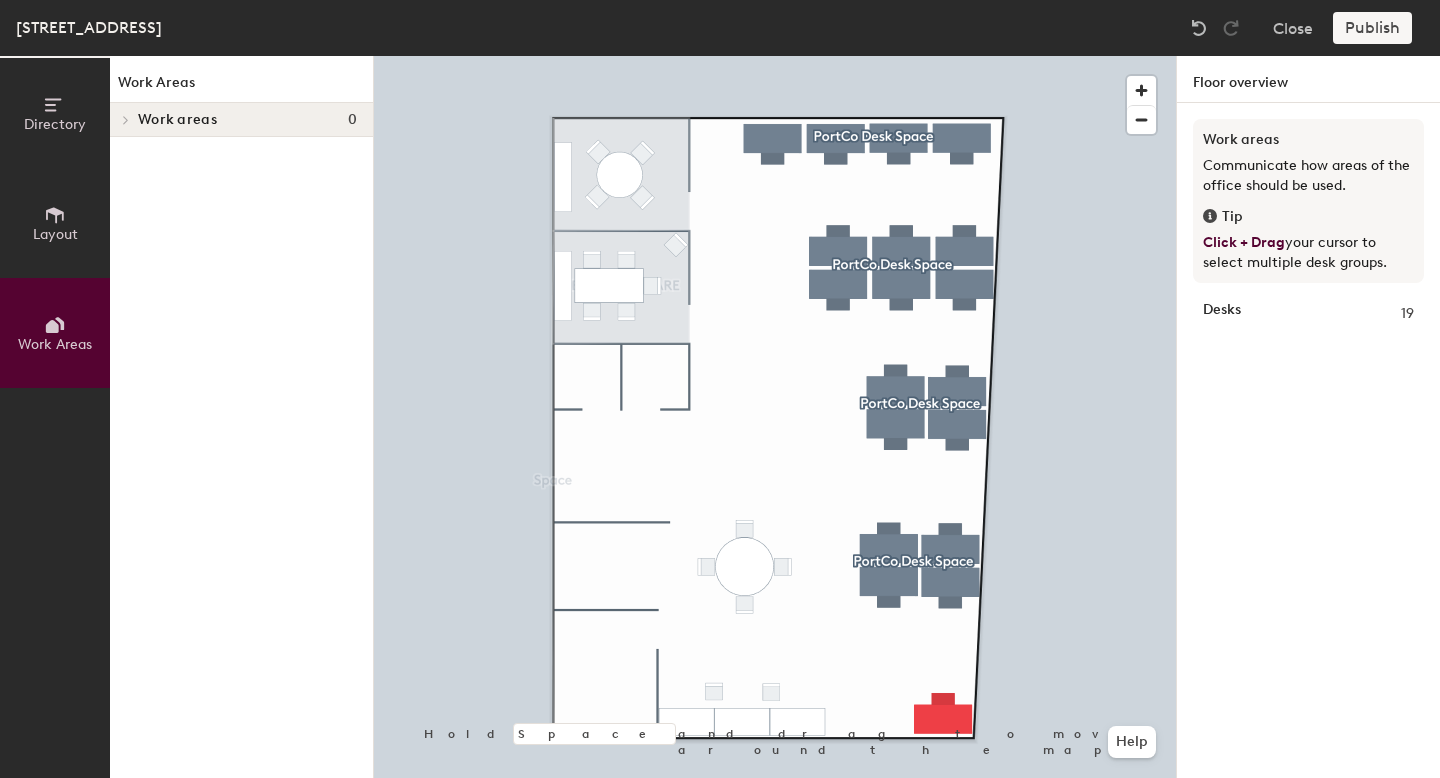 click on "Layout" 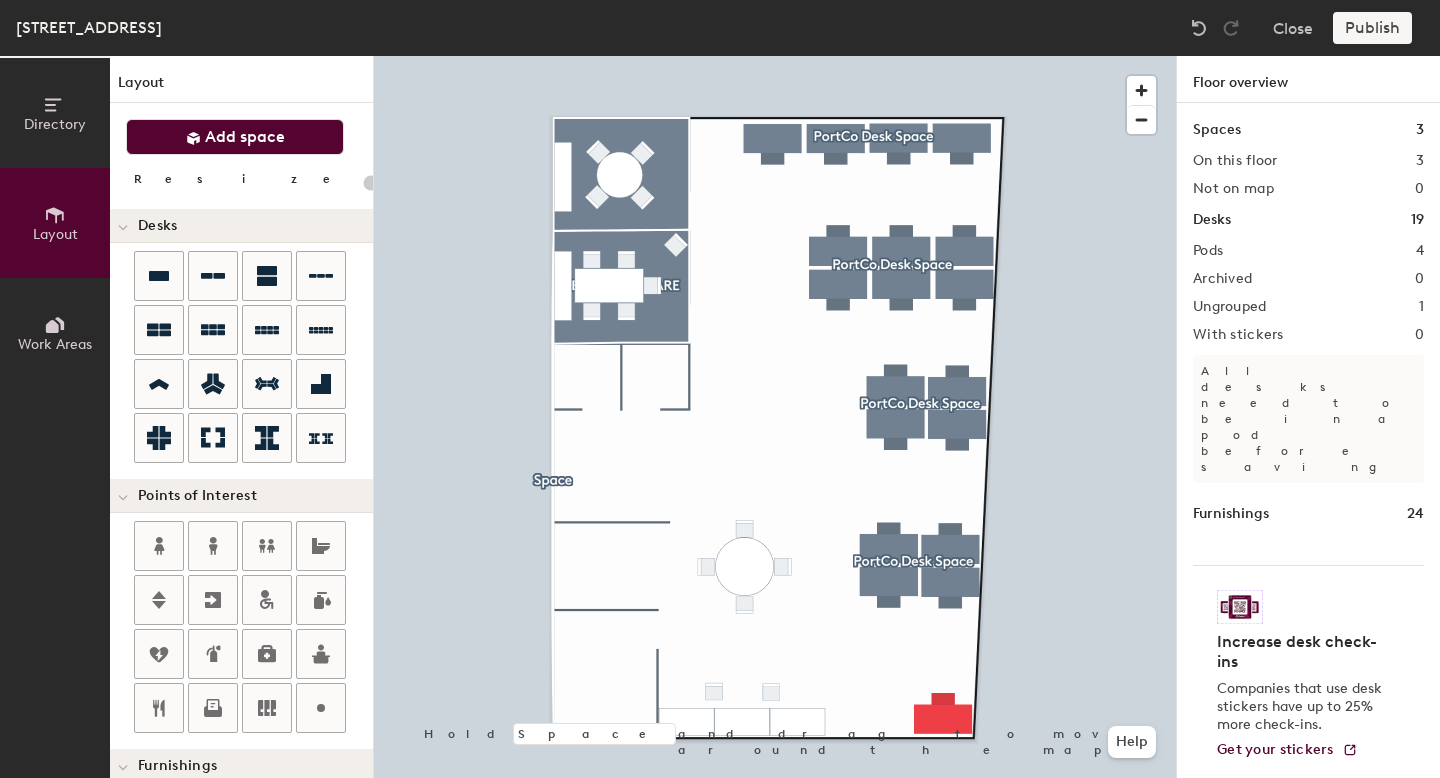 click on "Add space" 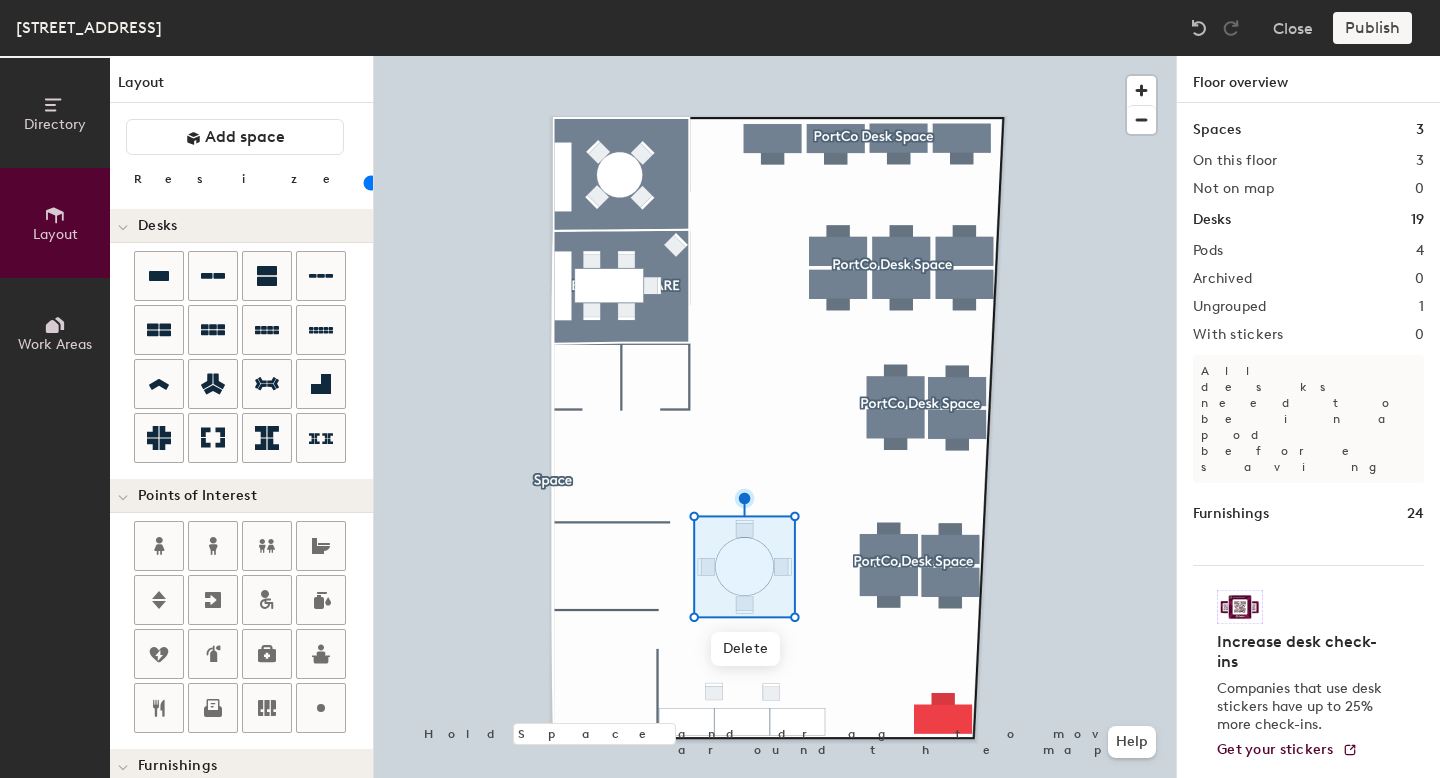 type on "20" 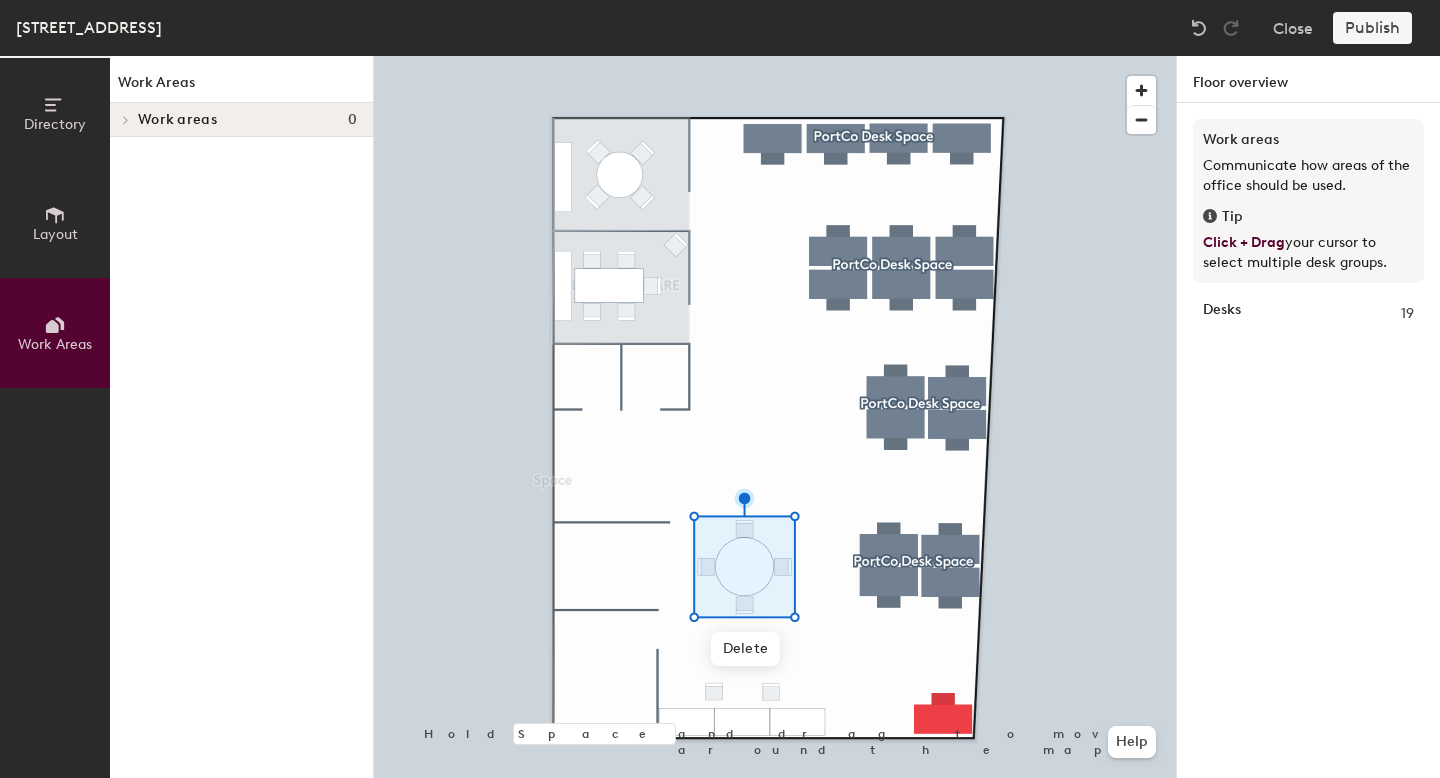 click on "Directory" 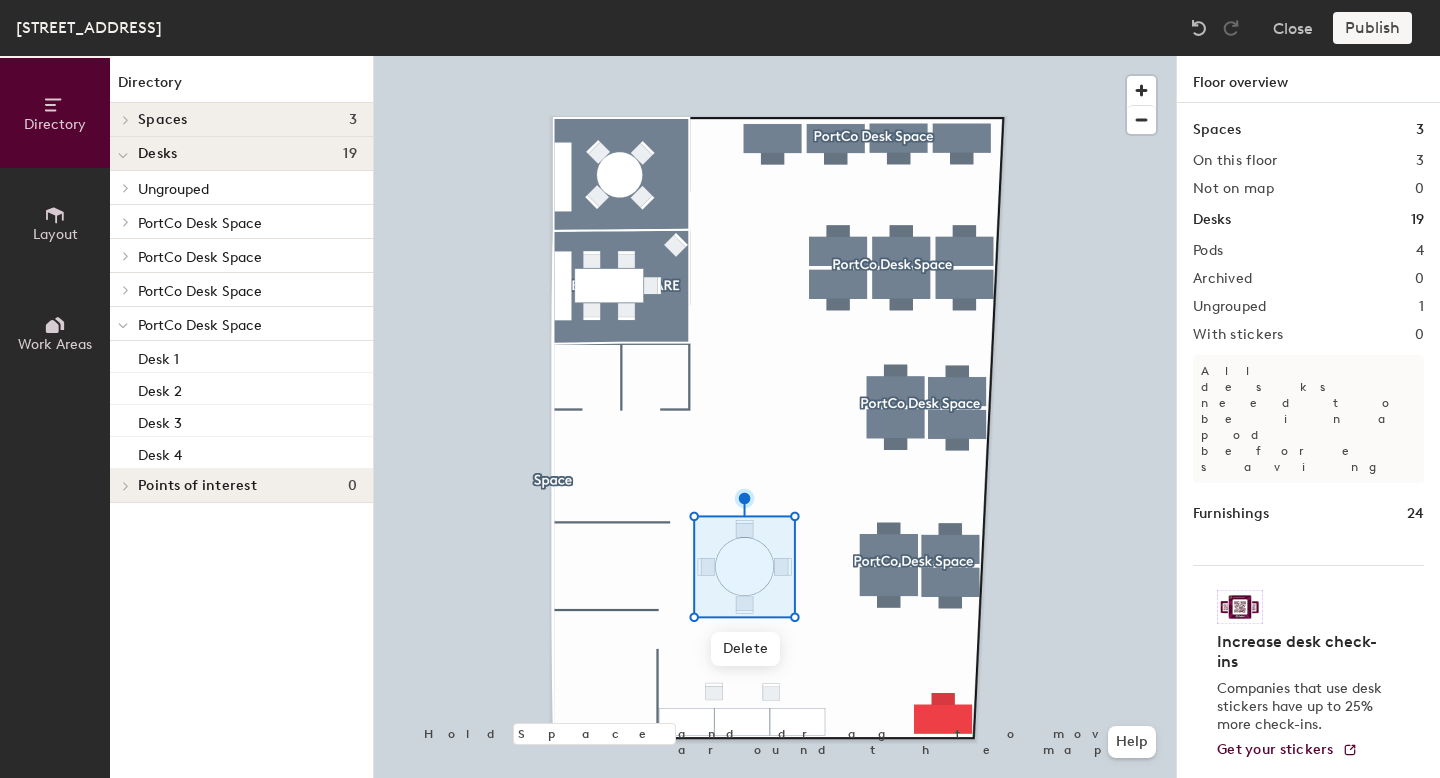 click on "Desks 19" 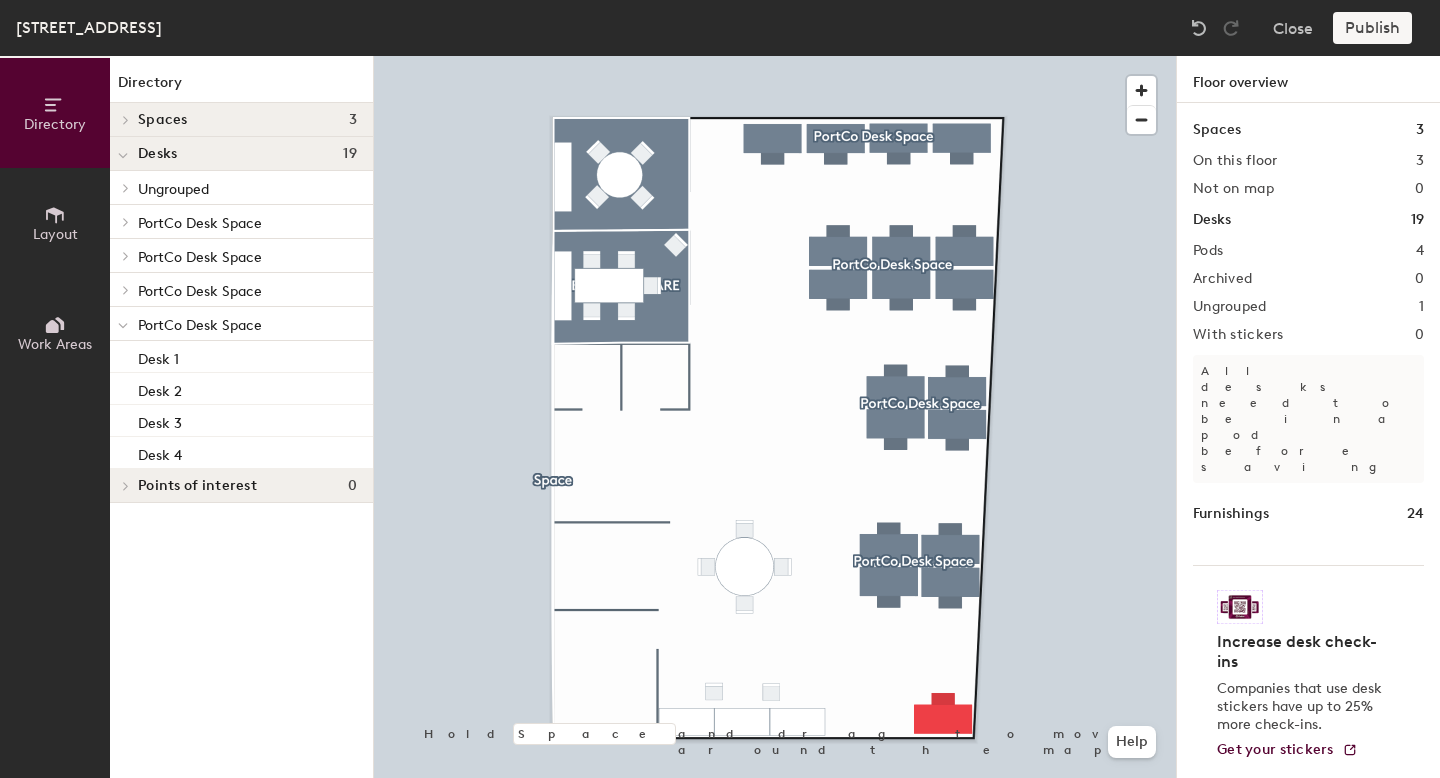 click 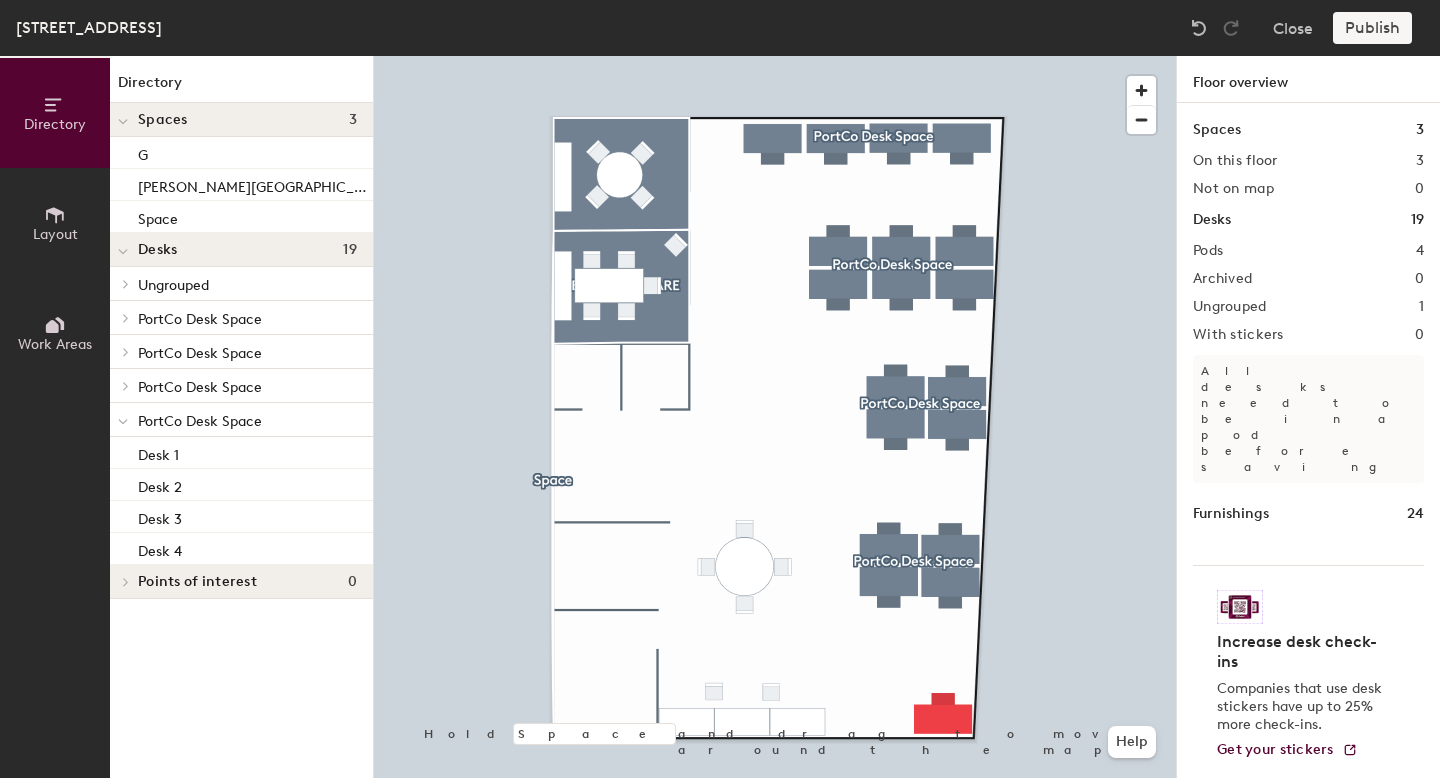 click 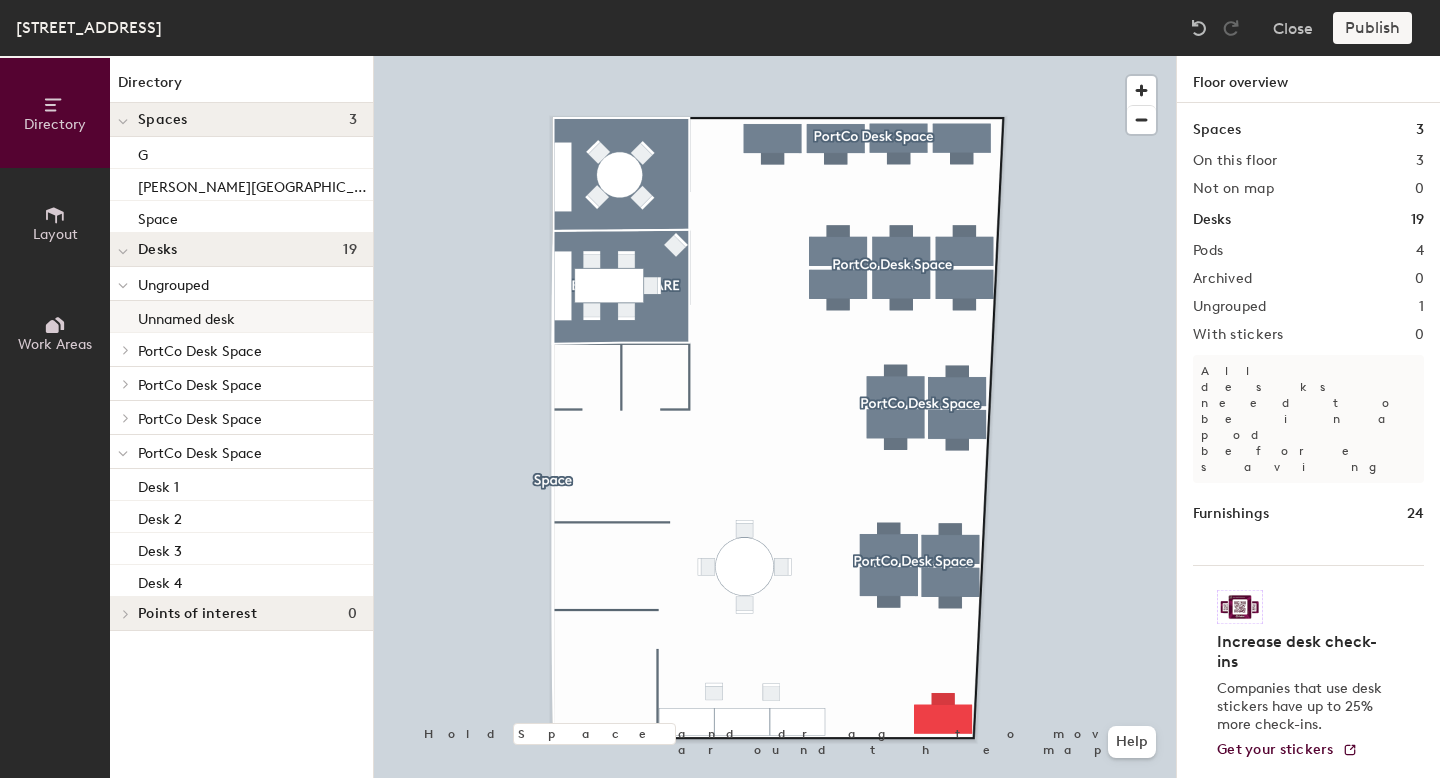 click on "Unnamed desk" 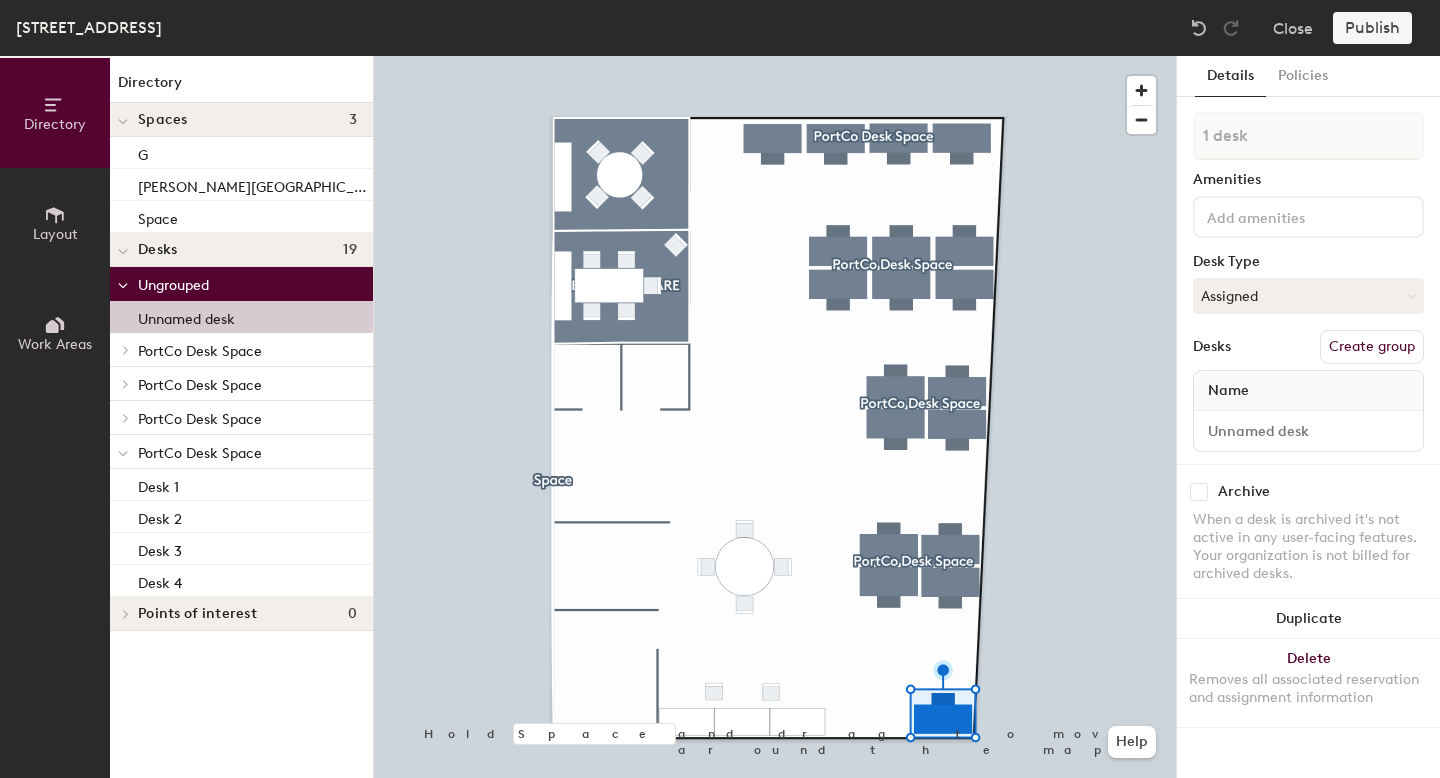 click on "Create group" 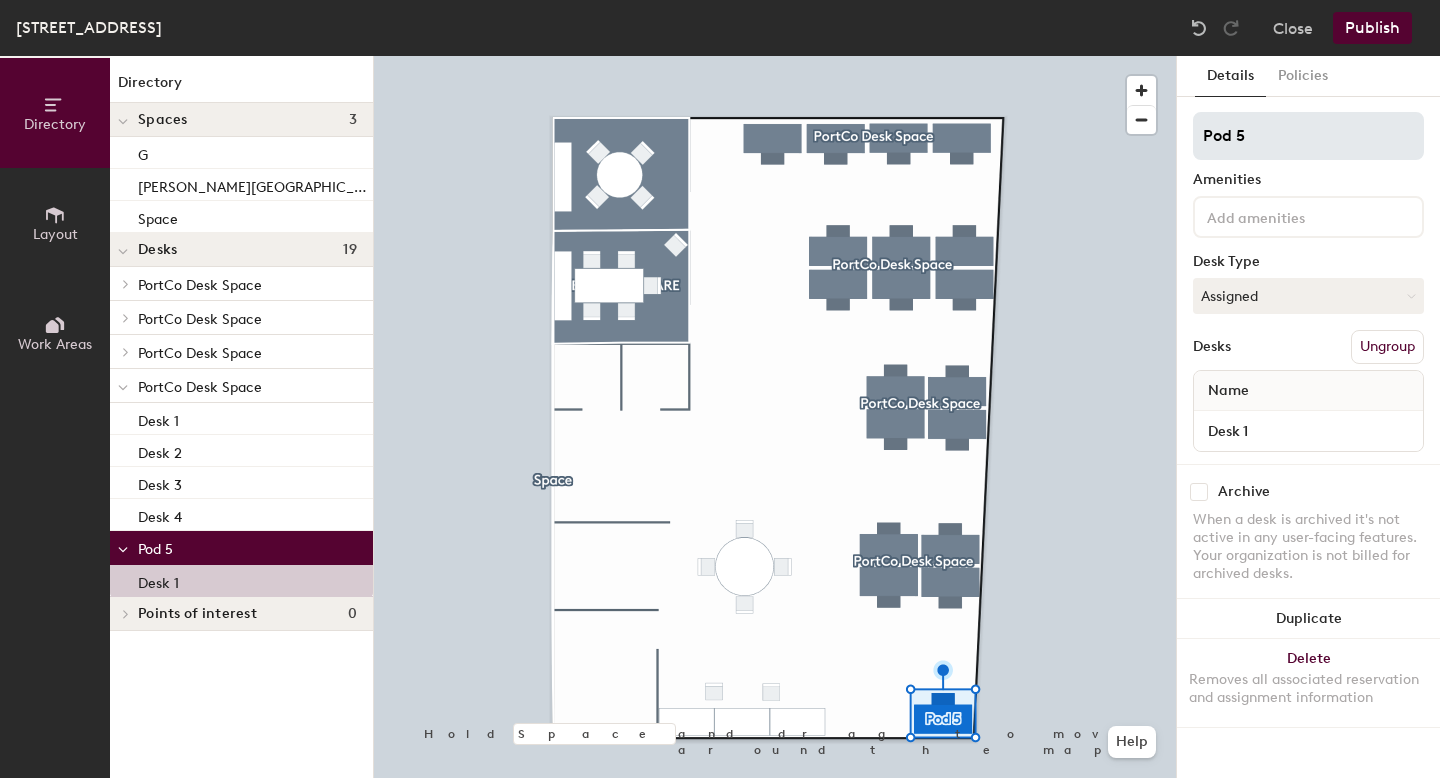 type on "p" 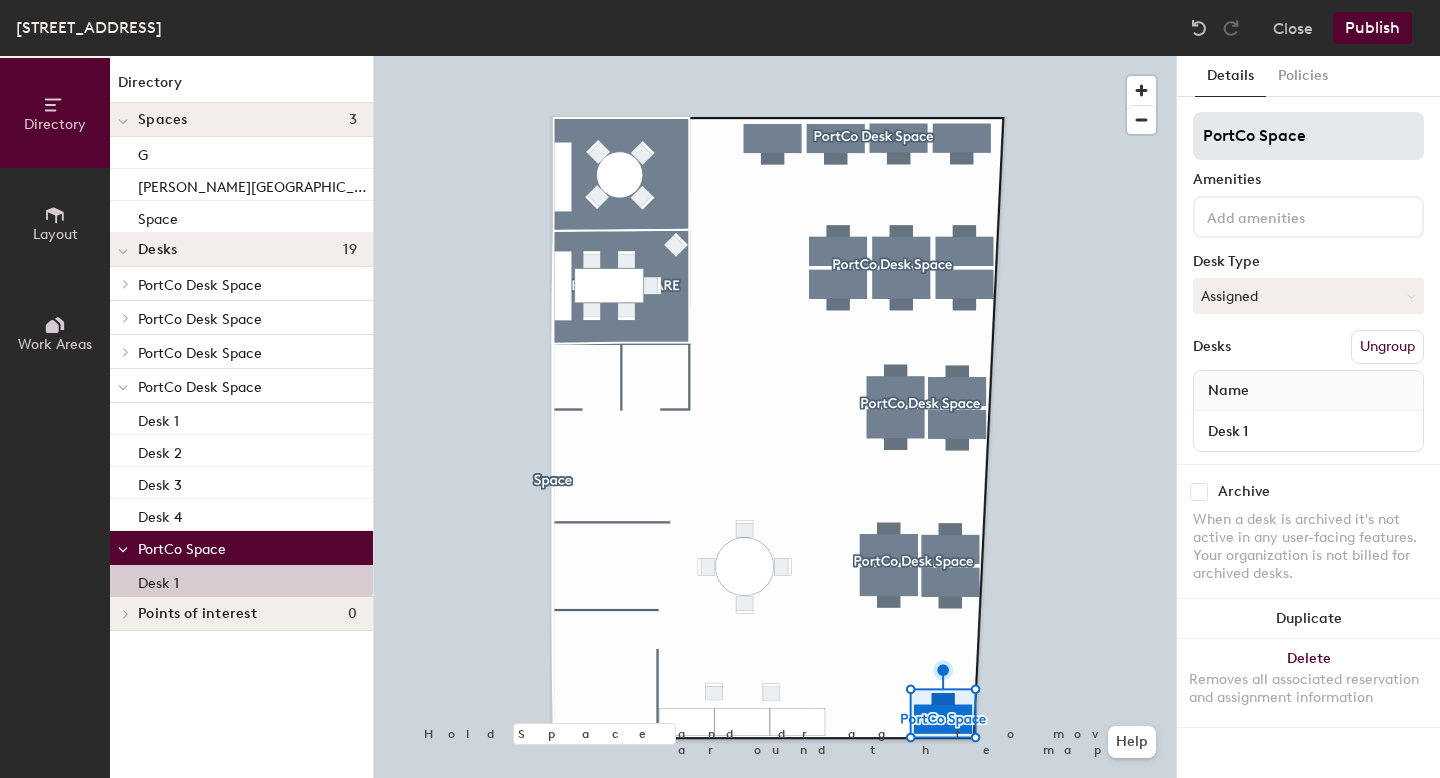 type on "PortCo Space" 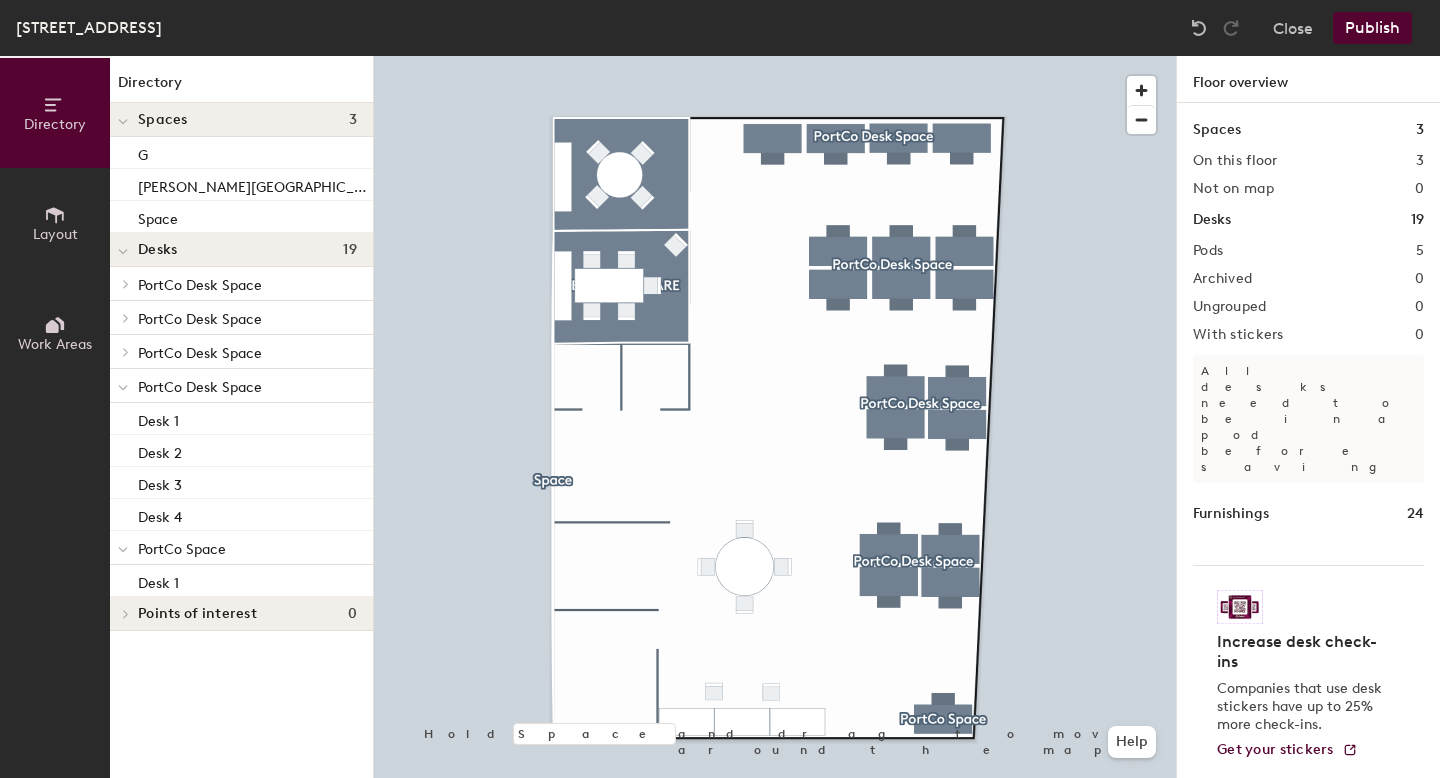 click 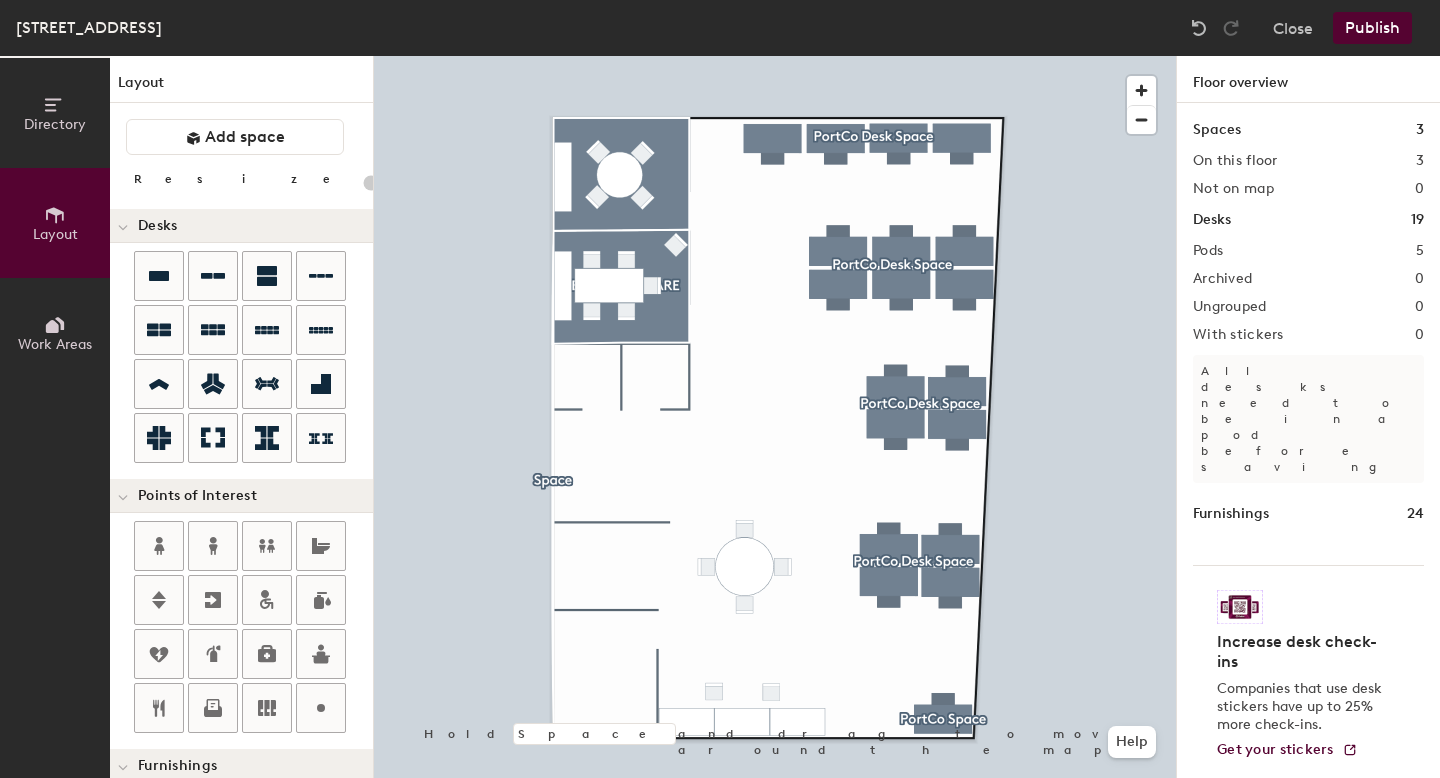 scroll, scrollTop: 192, scrollLeft: 0, axis: vertical 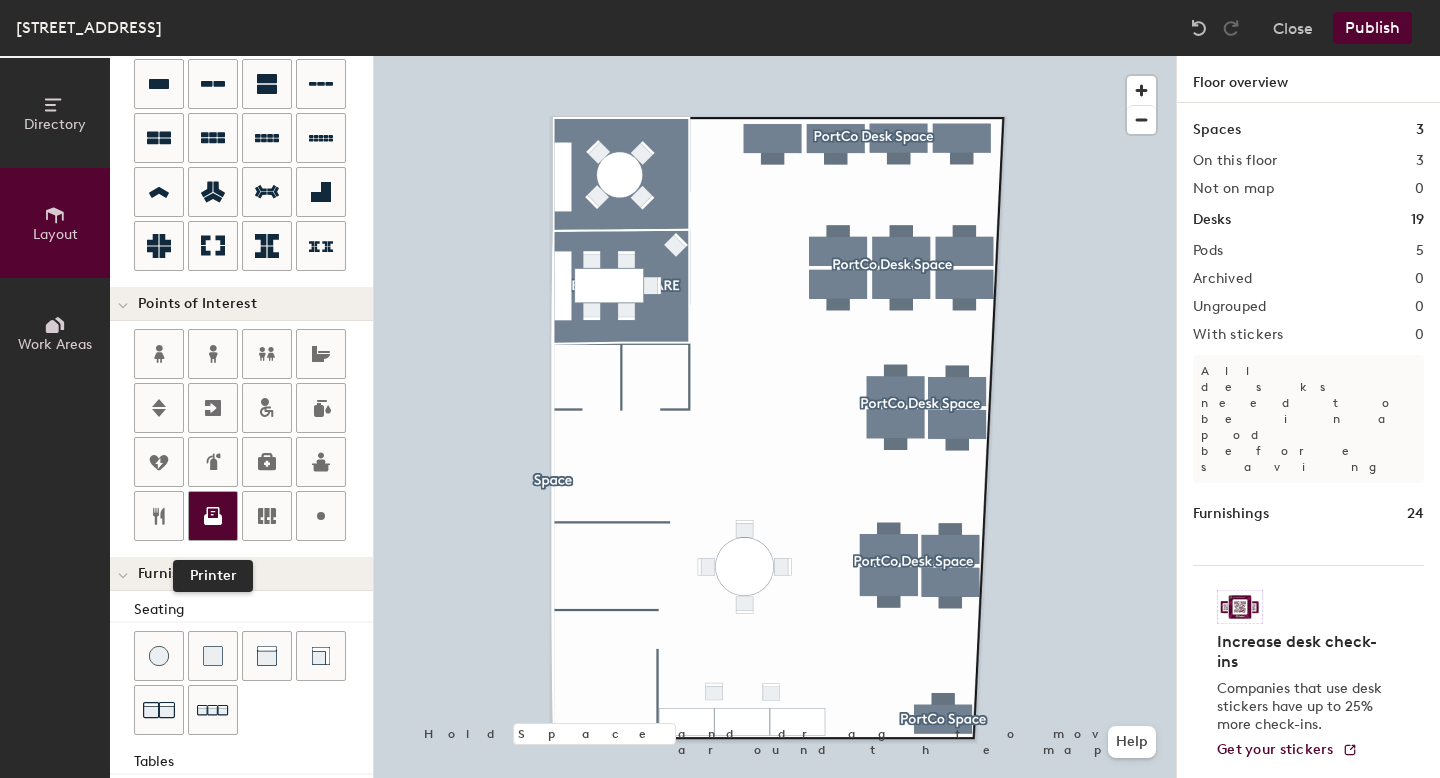 click 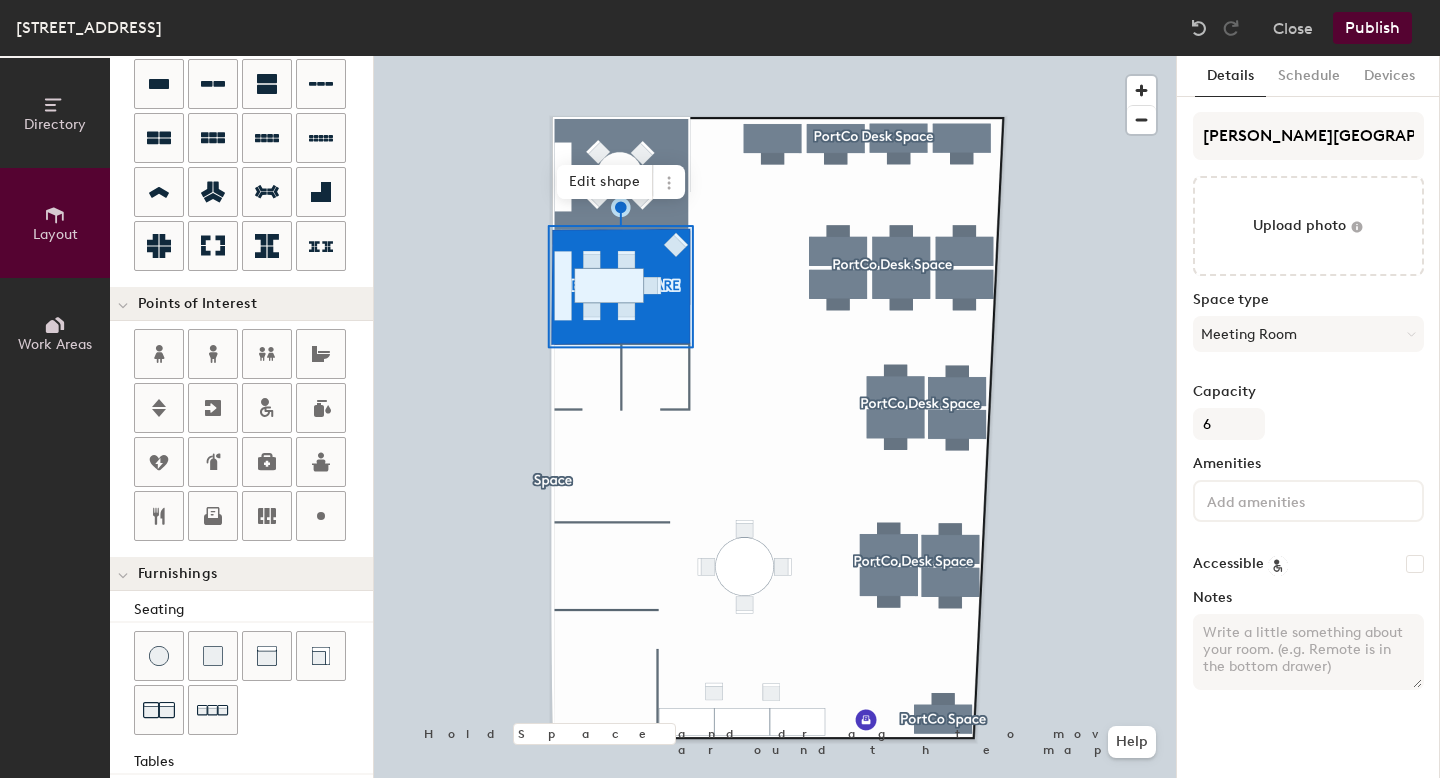 click 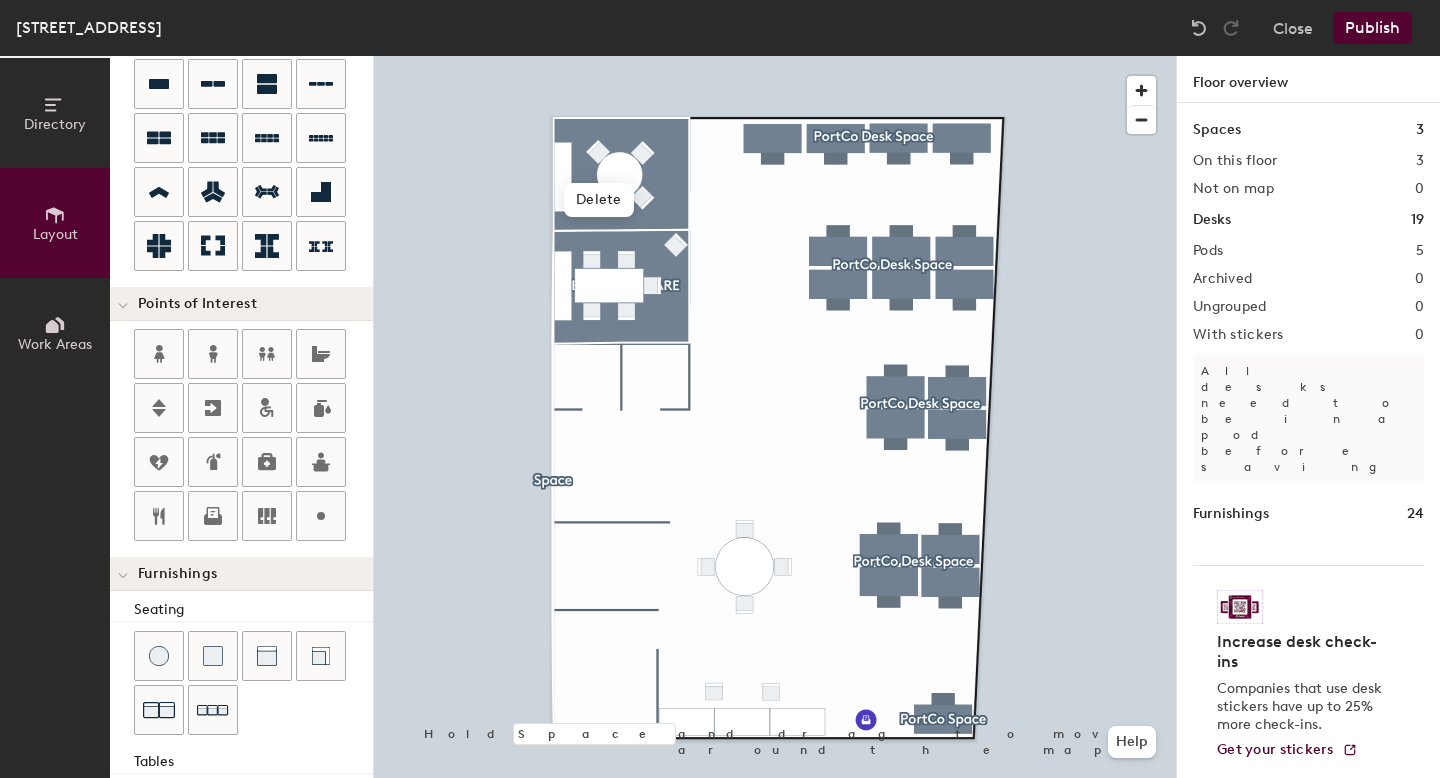 type on "20" 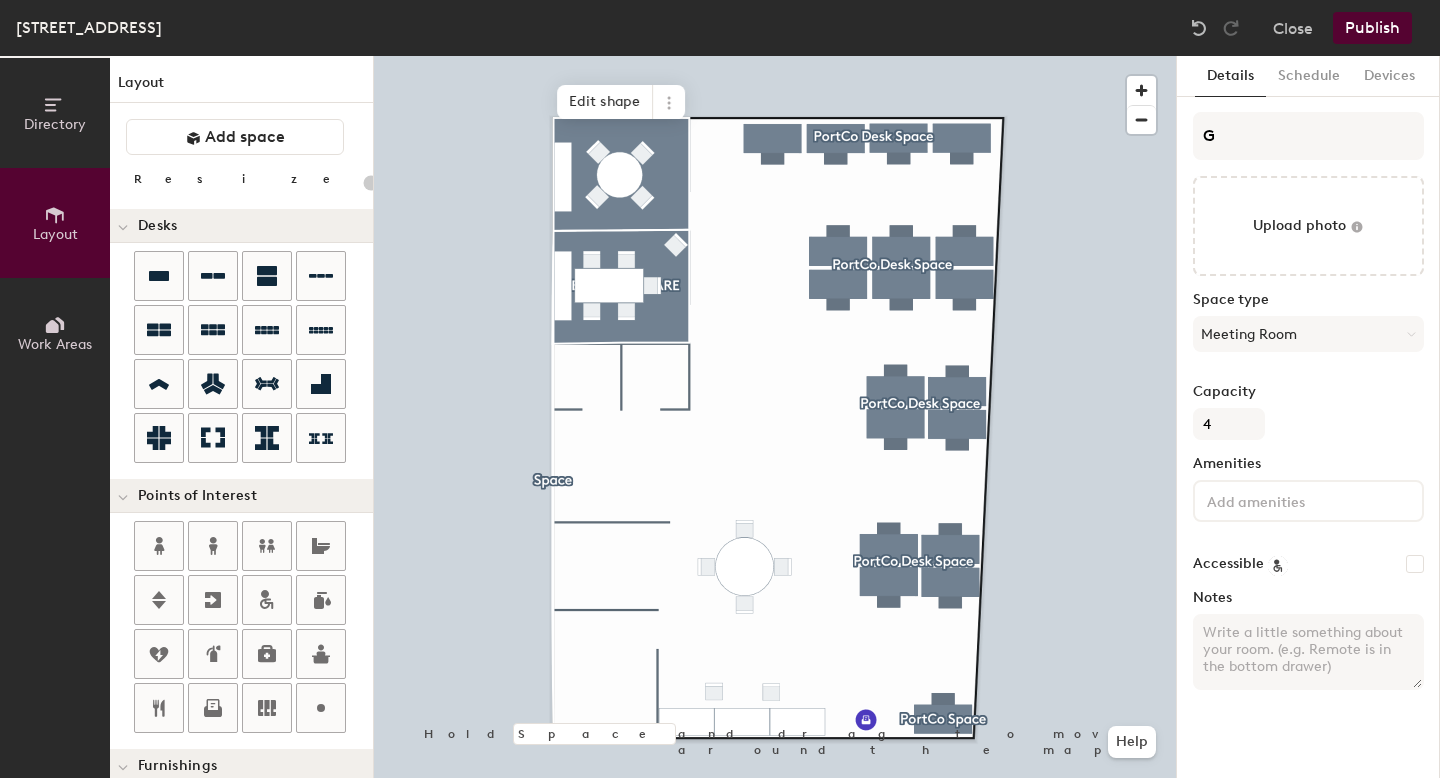 scroll, scrollTop: 0, scrollLeft: 0, axis: both 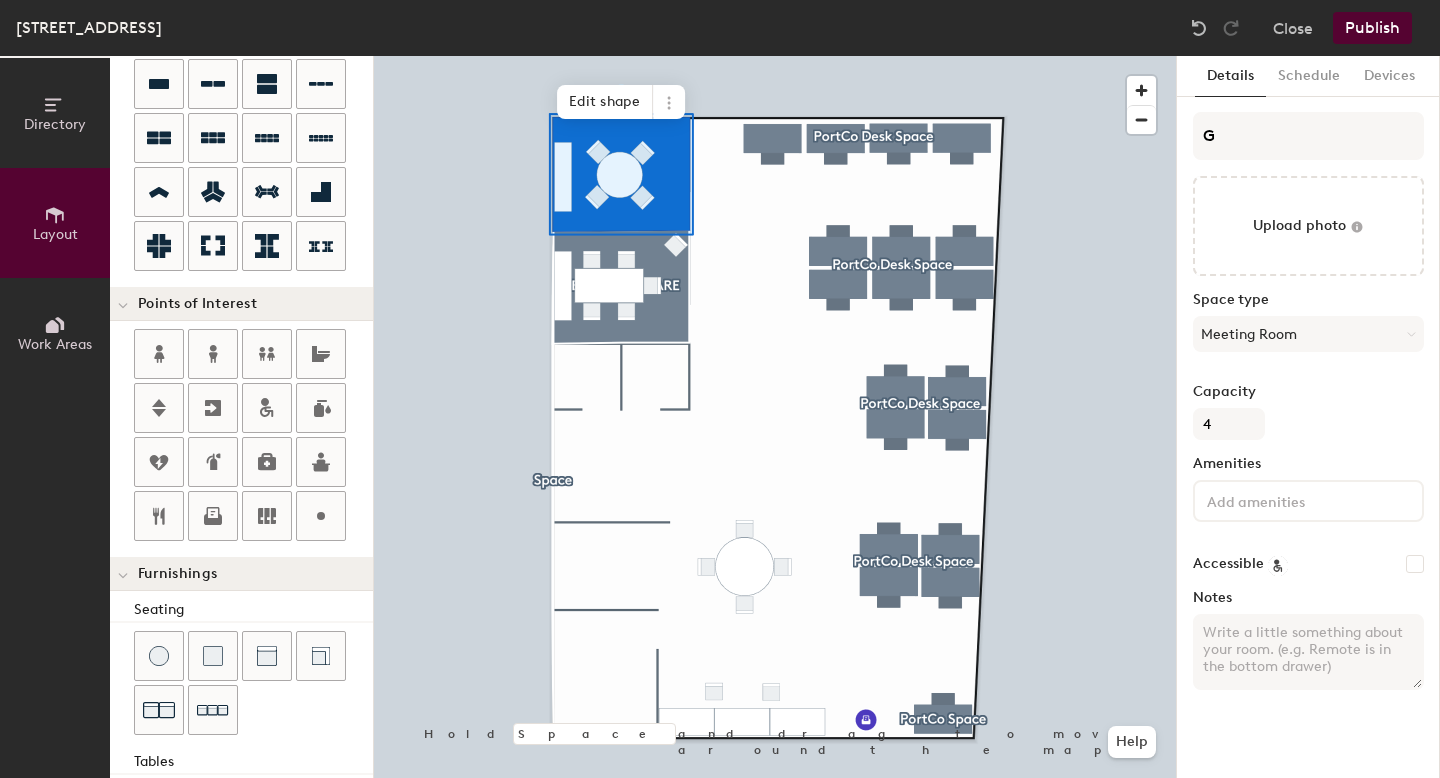 click 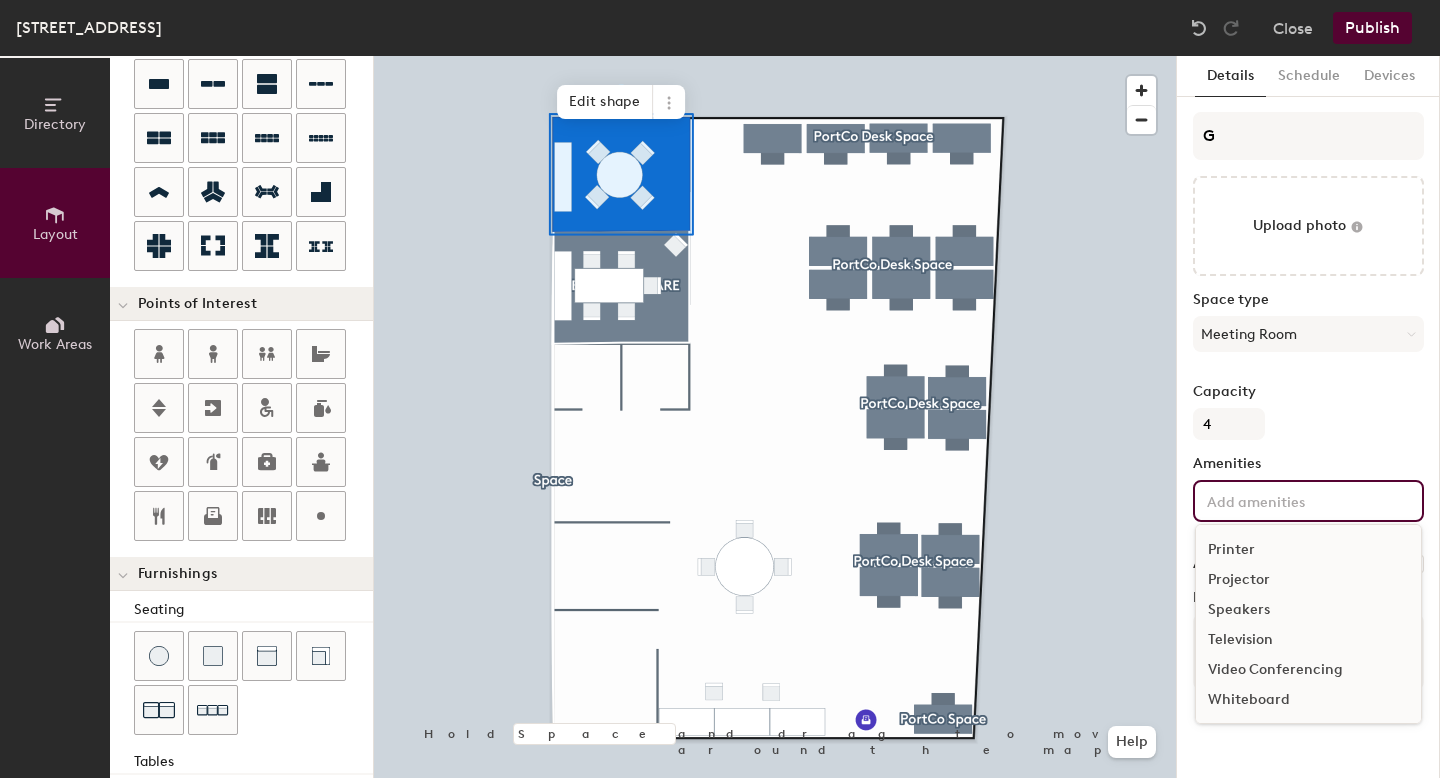 scroll, scrollTop: 0, scrollLeft: 0, axis: both 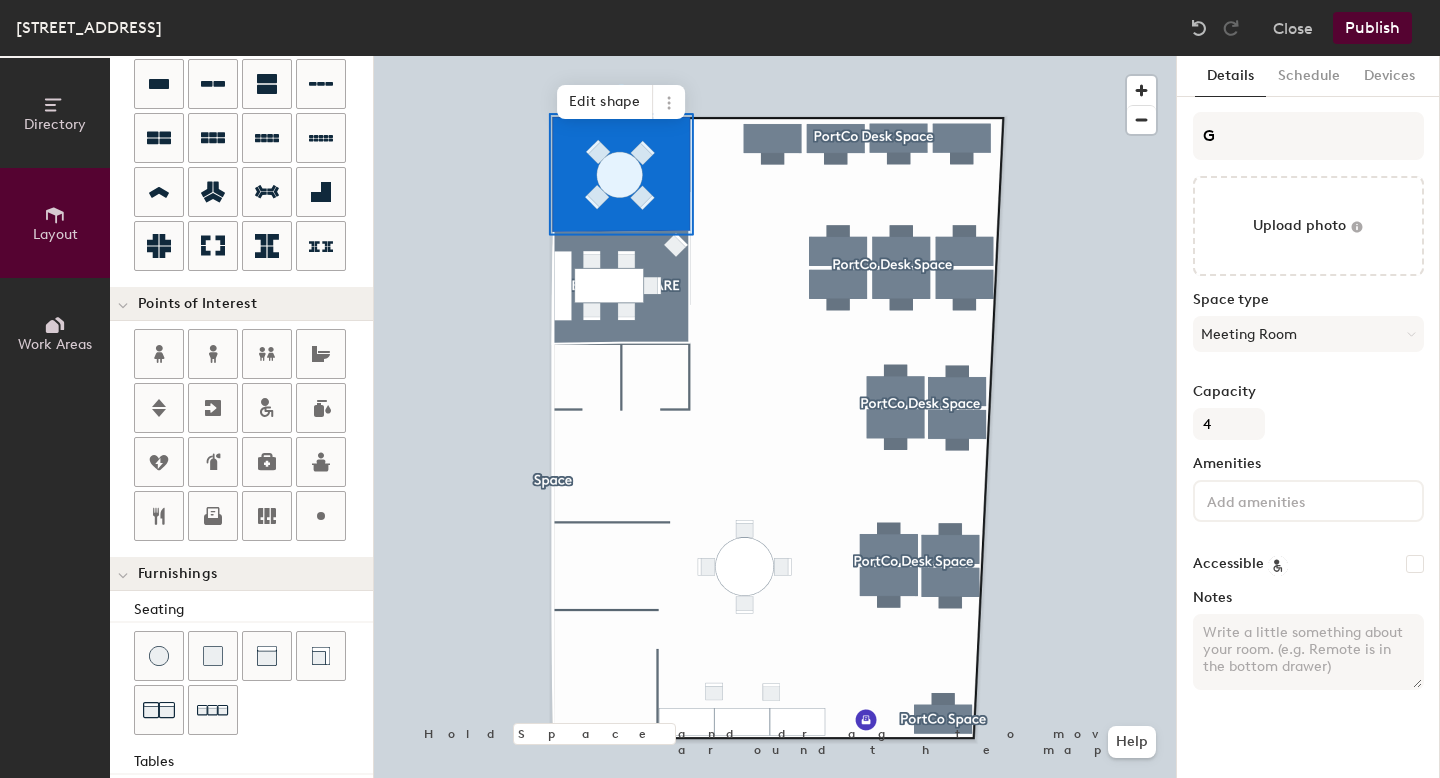 click 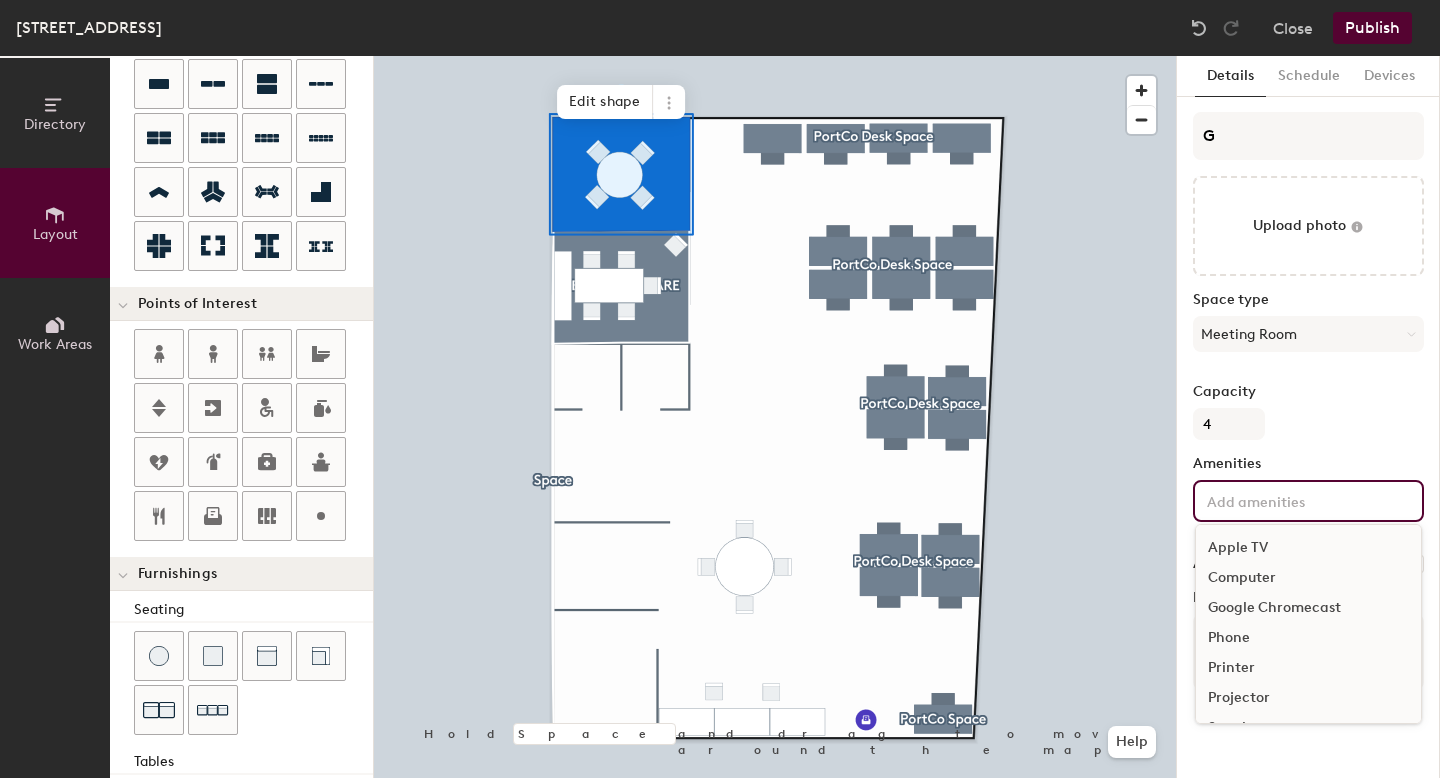 scroll, scrollTop: 118, scrollLeft: 0, axis: vertical 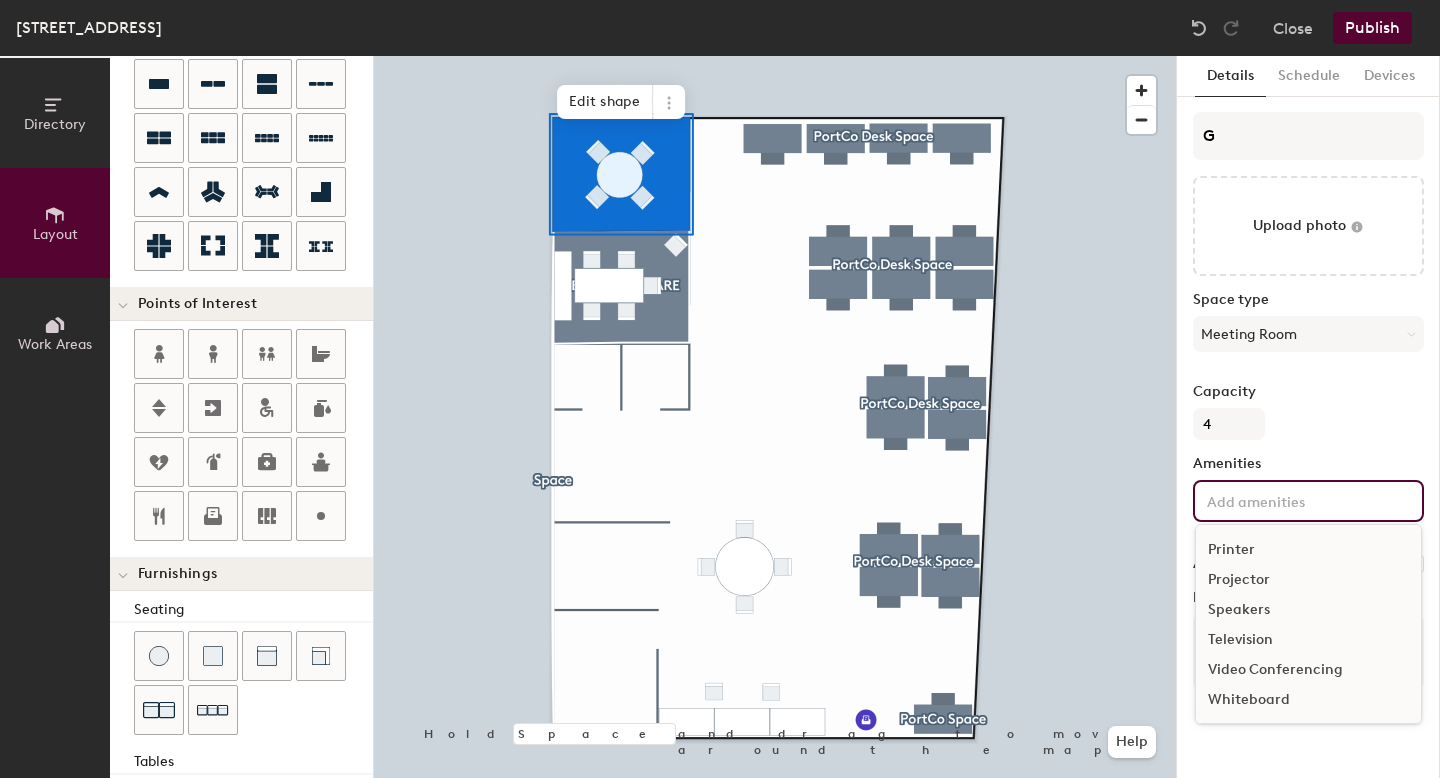 click on "Television" 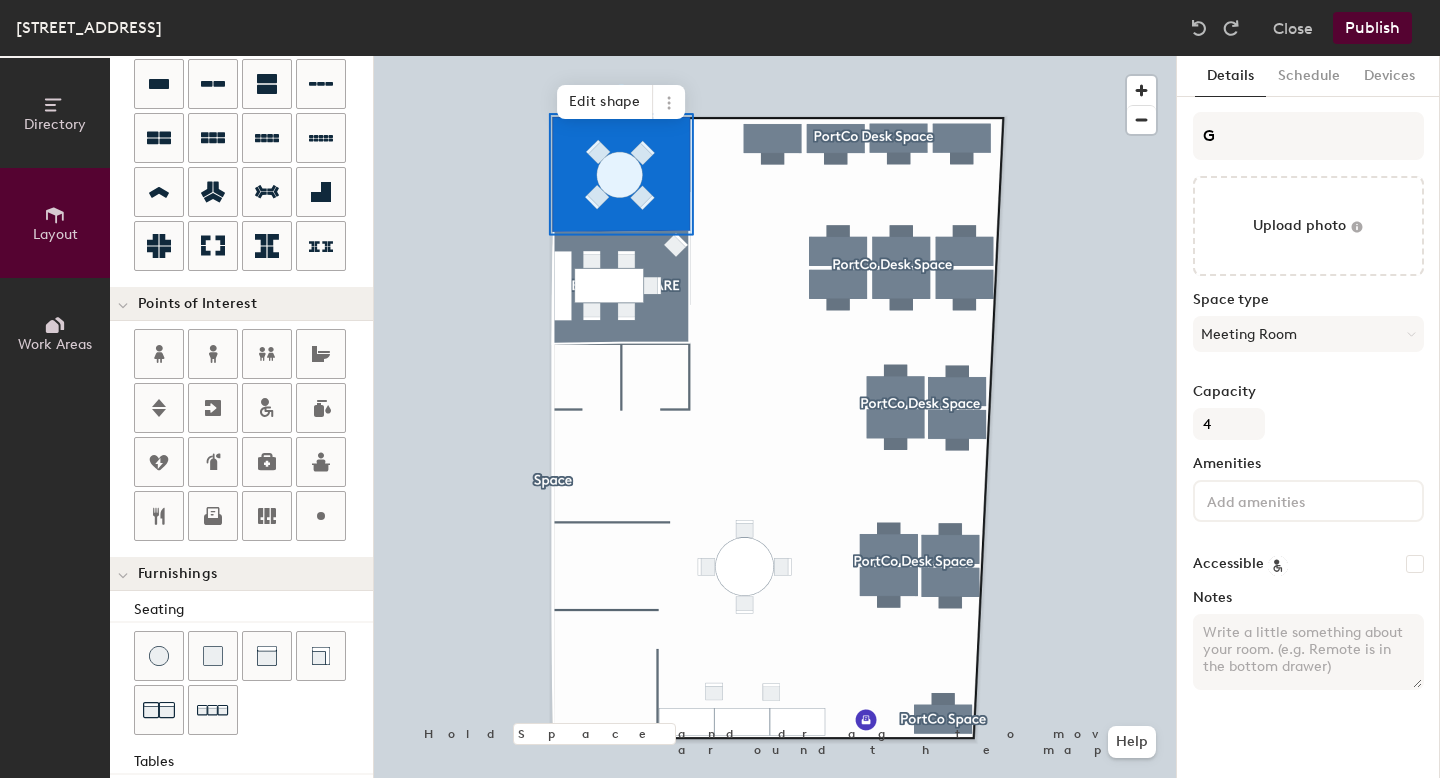 click 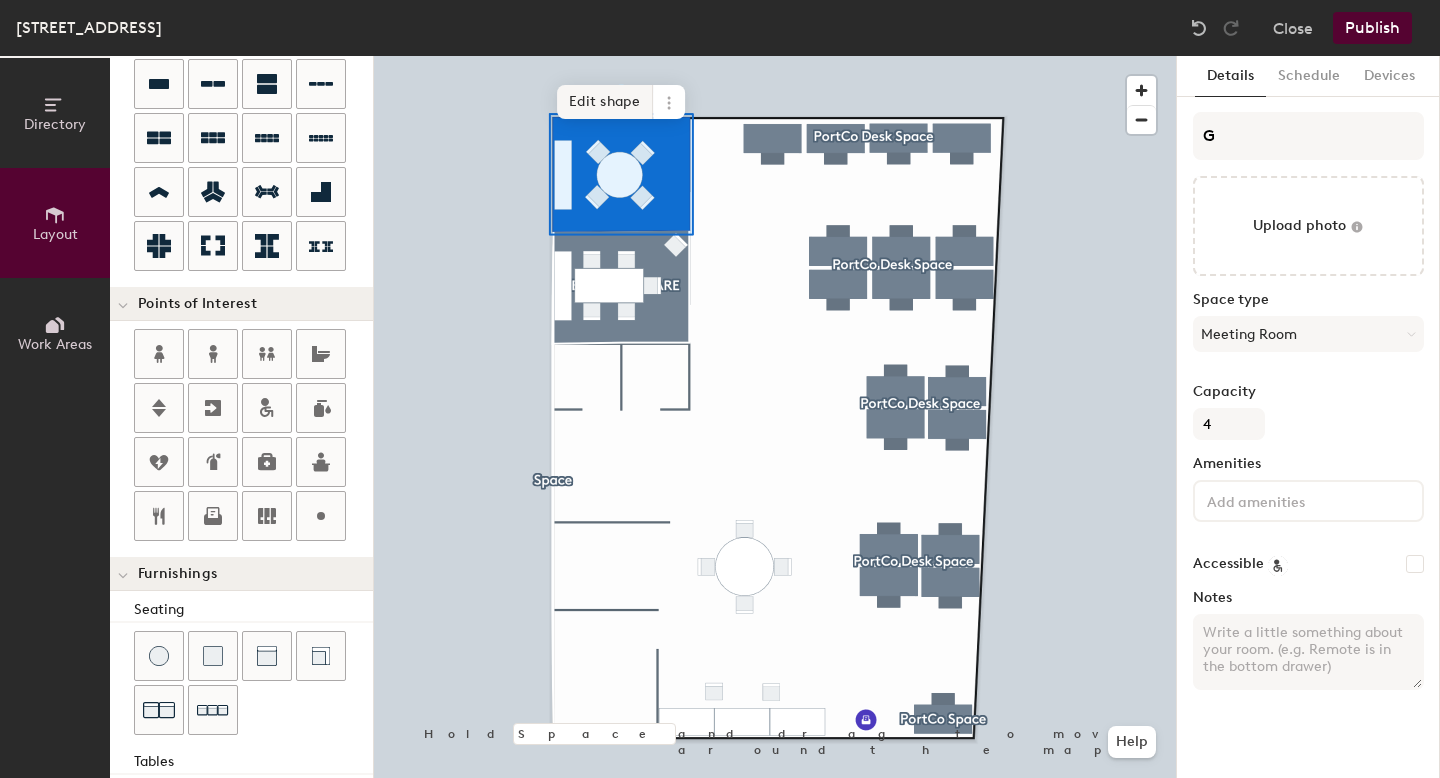 click on "Edit shape" 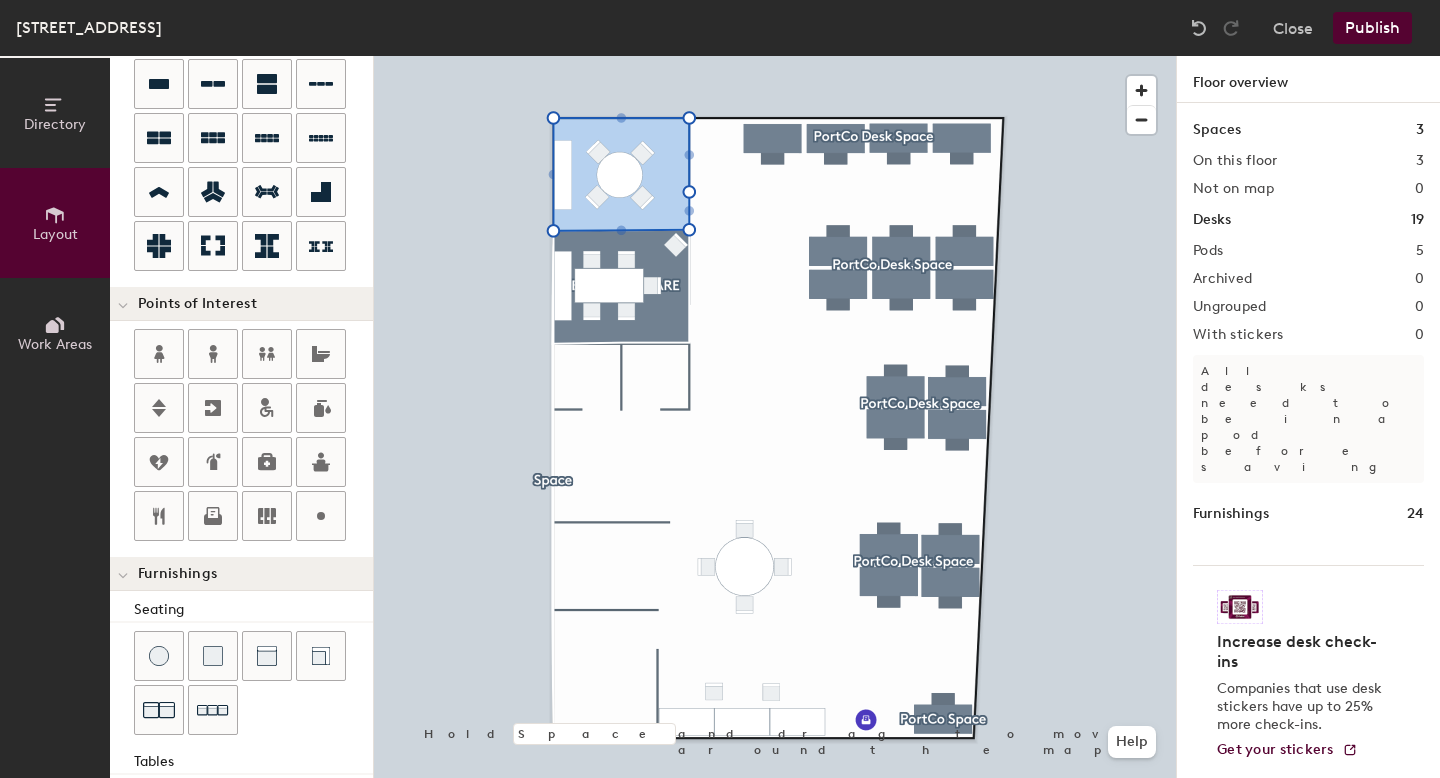 click 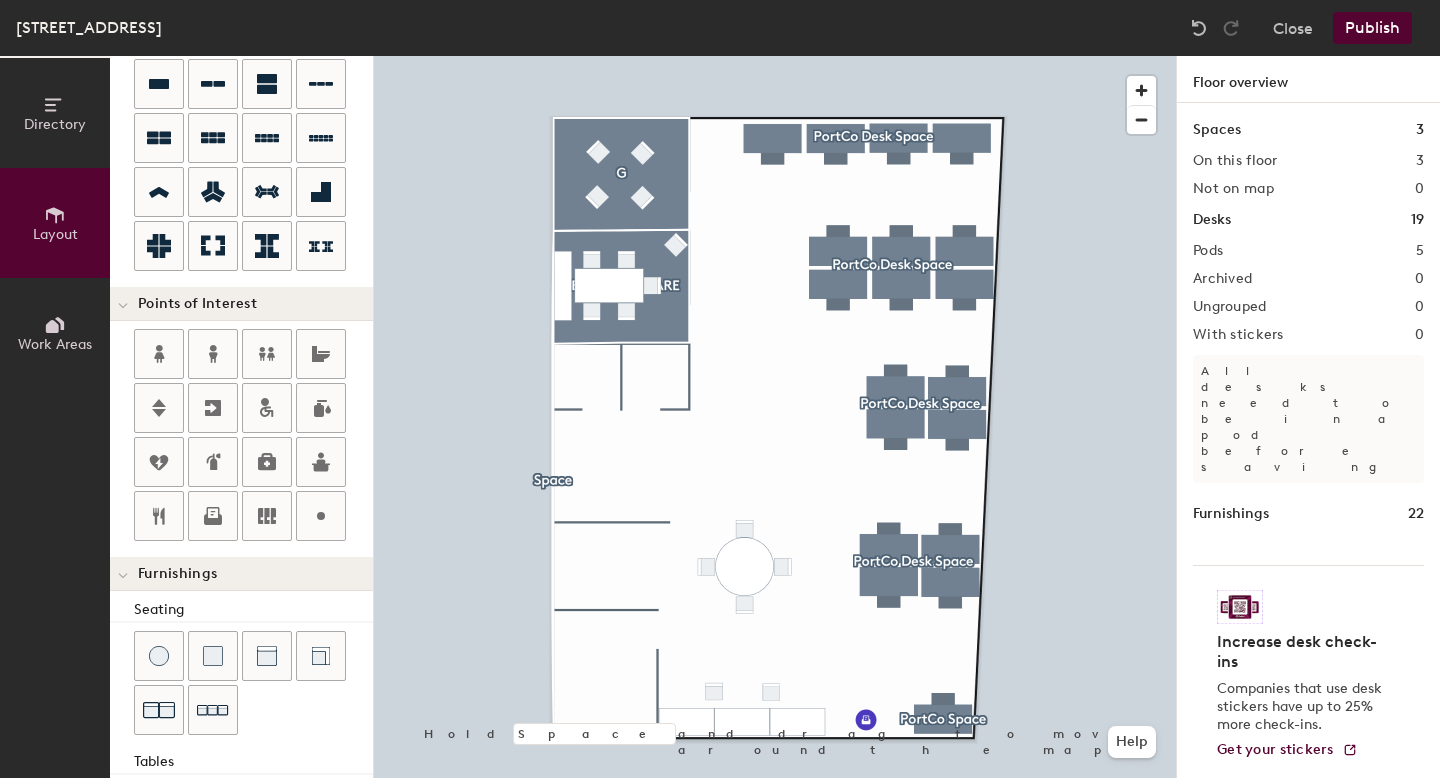 click 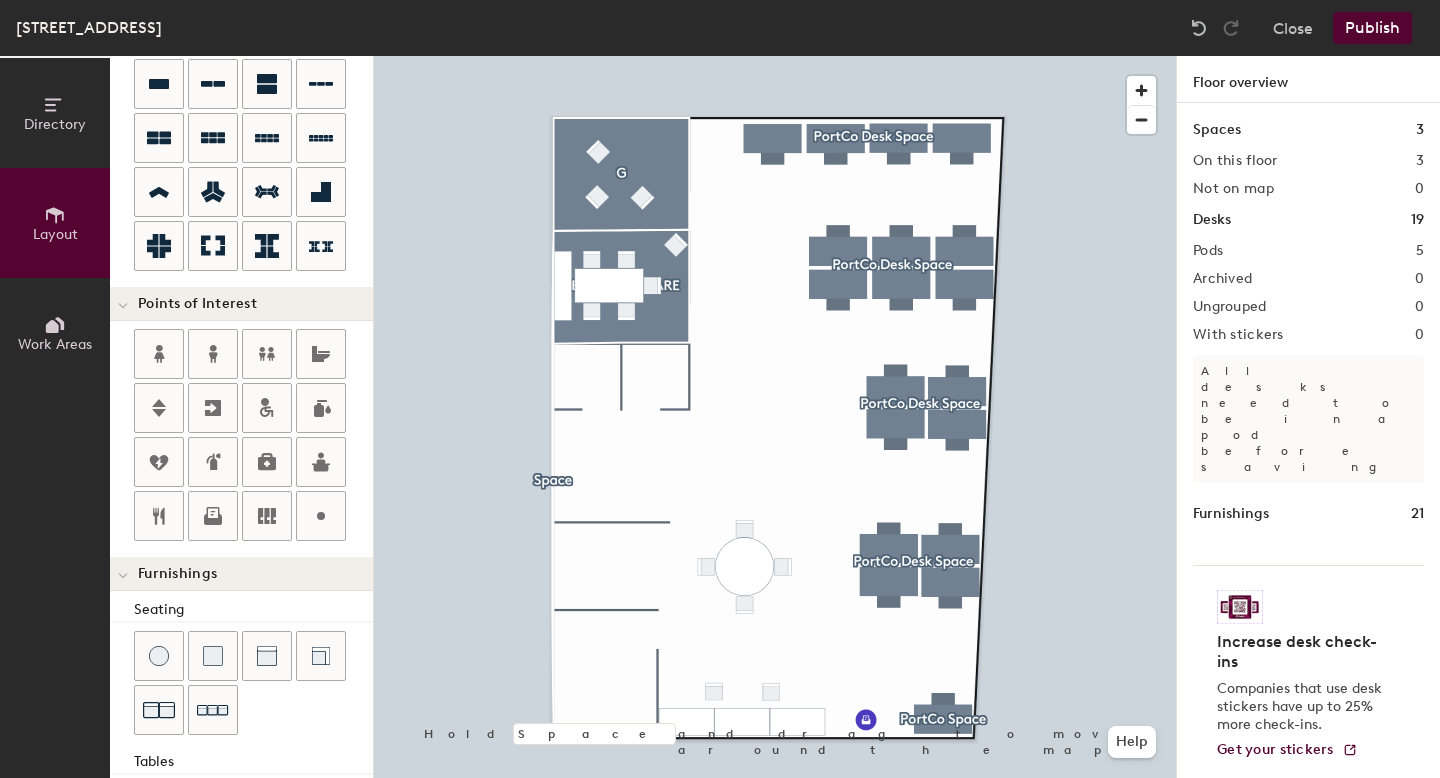 click 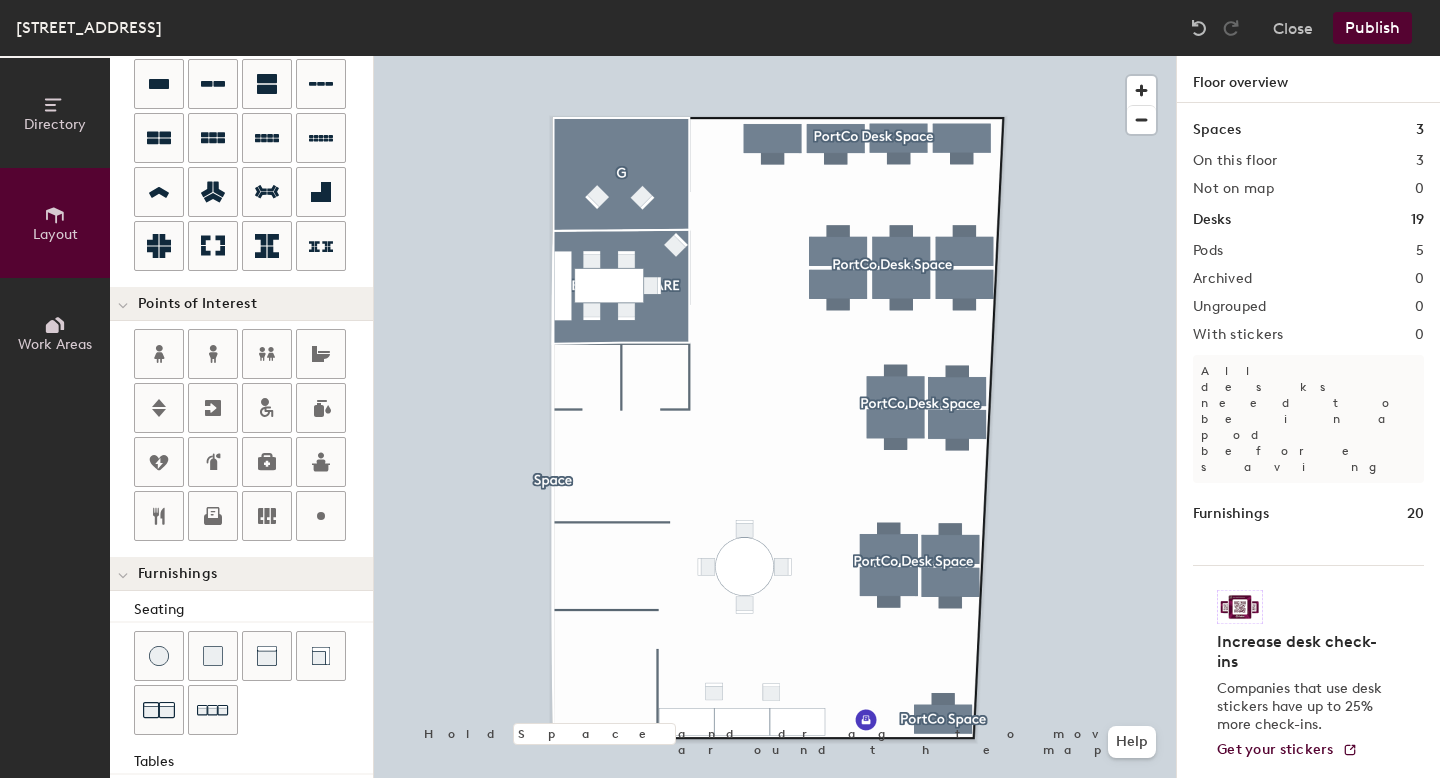 click 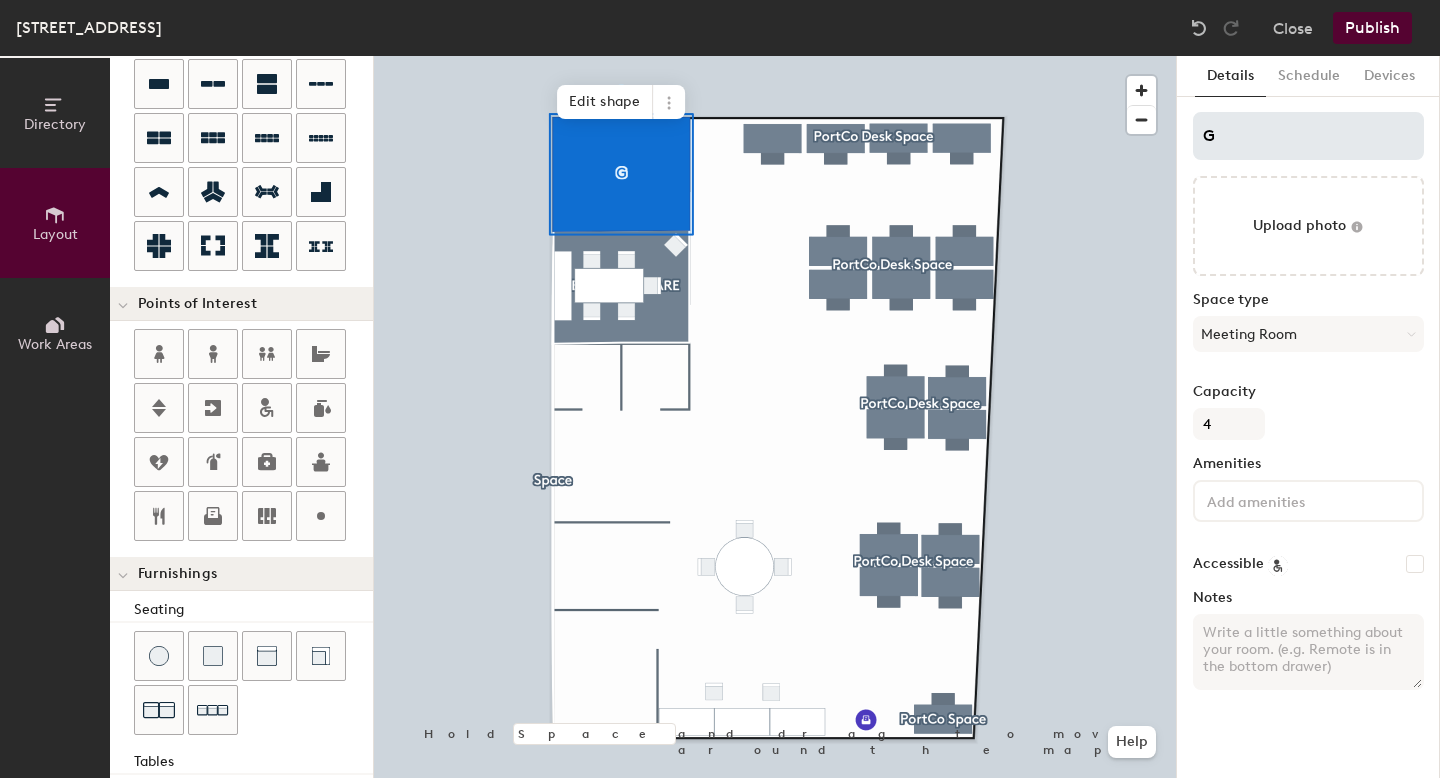 type on "20" 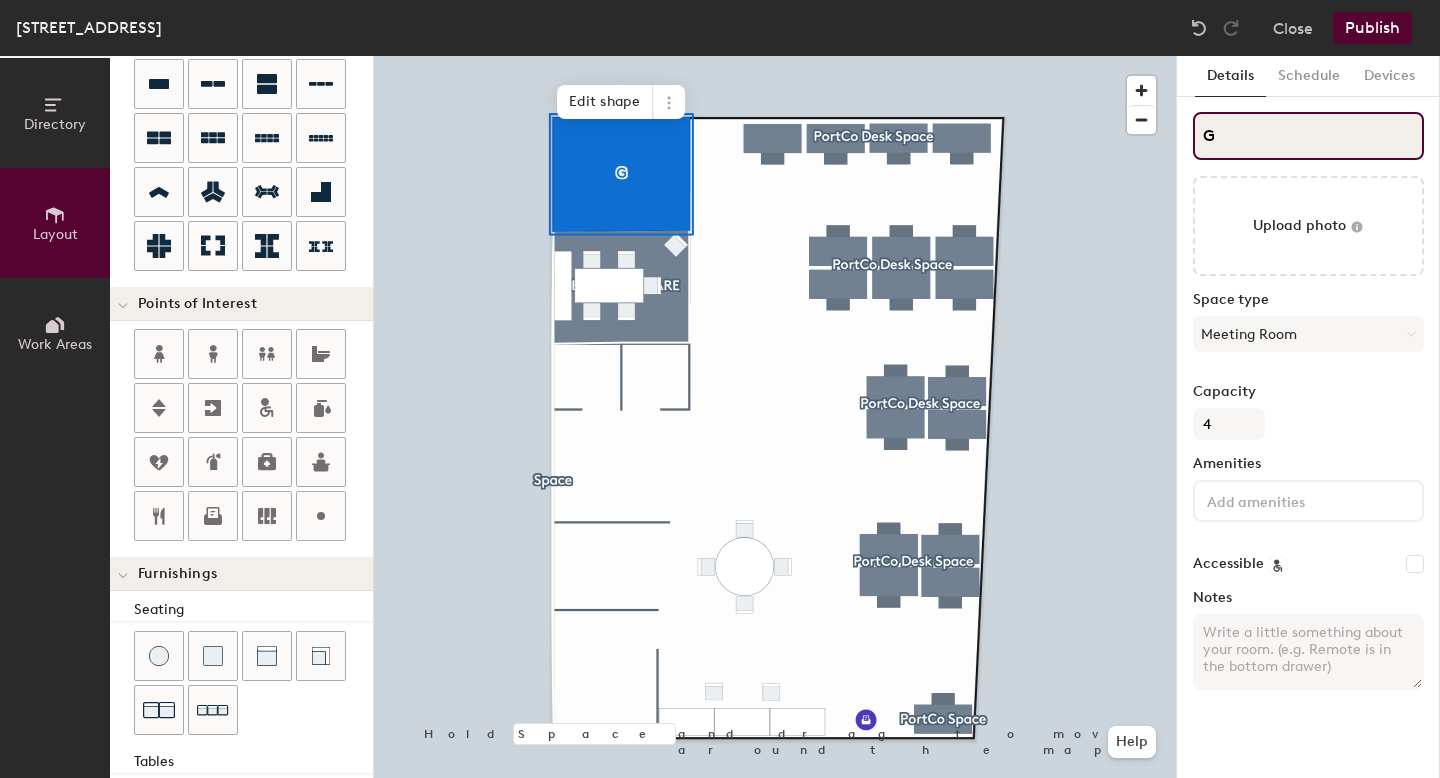 click on "G" 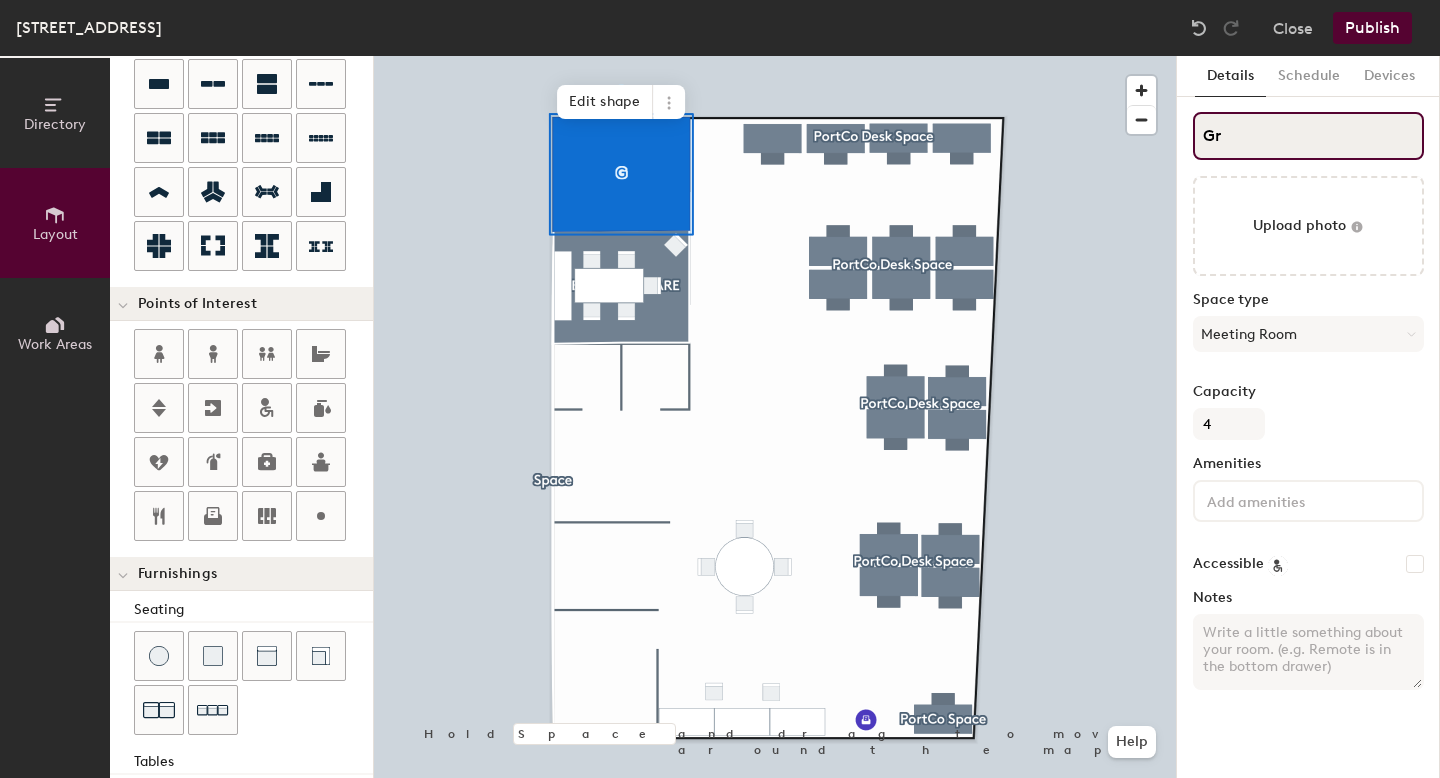 type on "20" 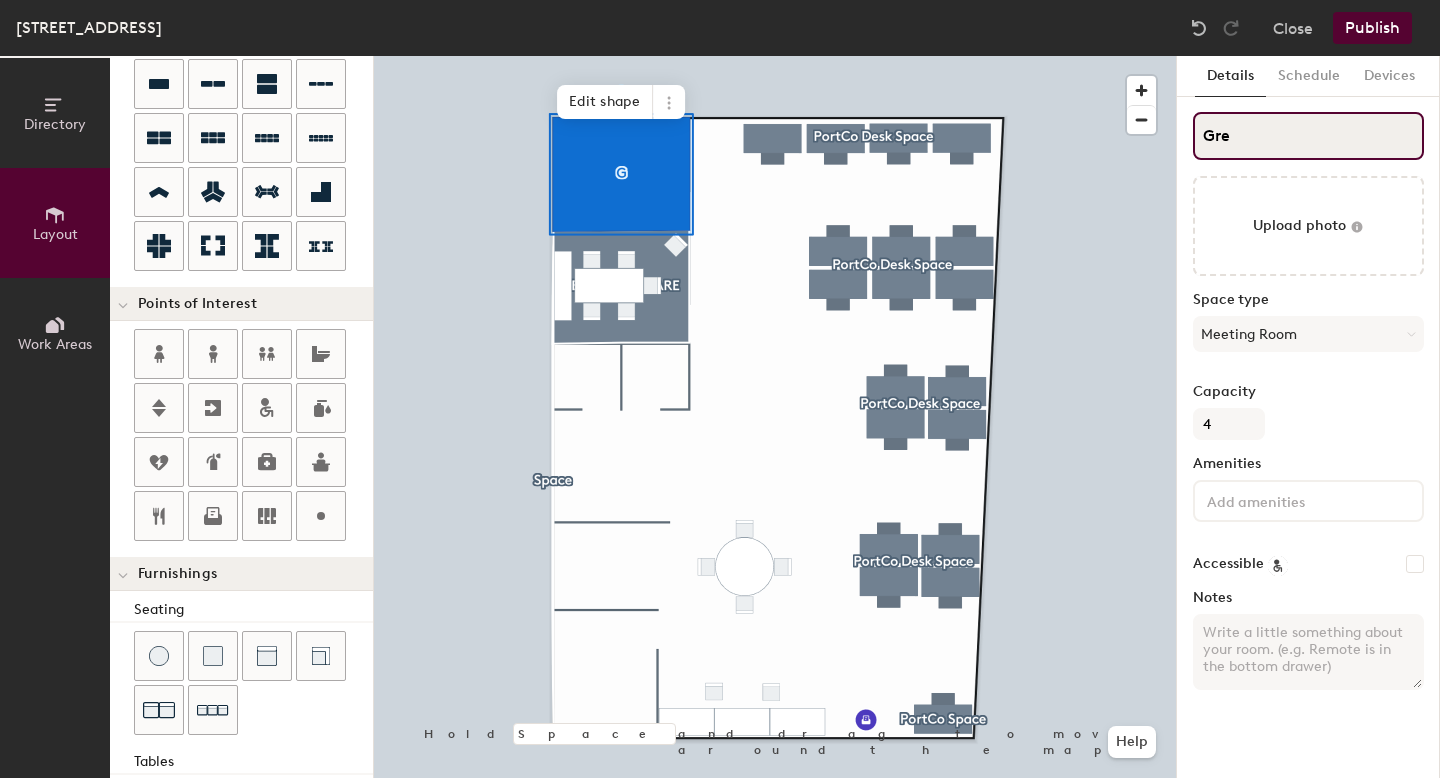 type on "20" 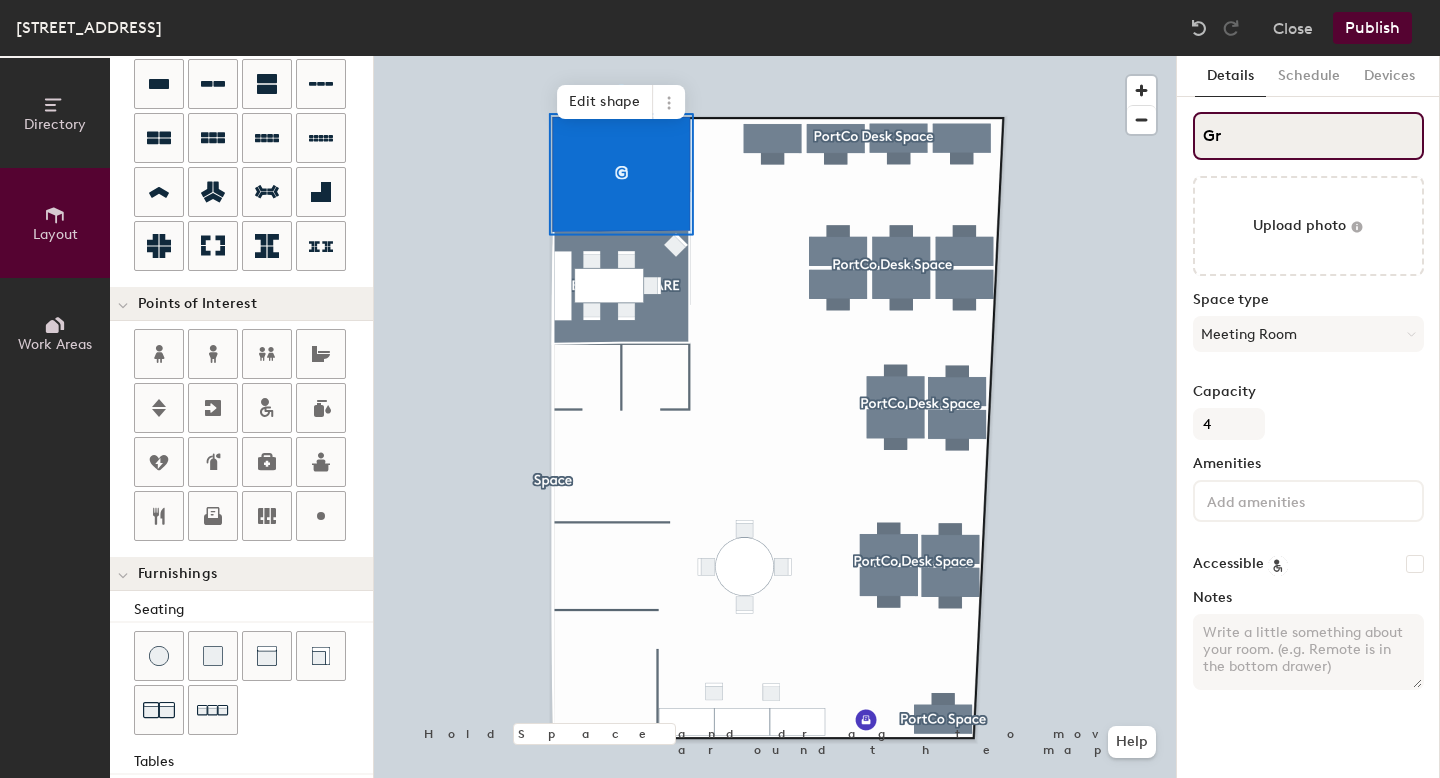 type on "20" 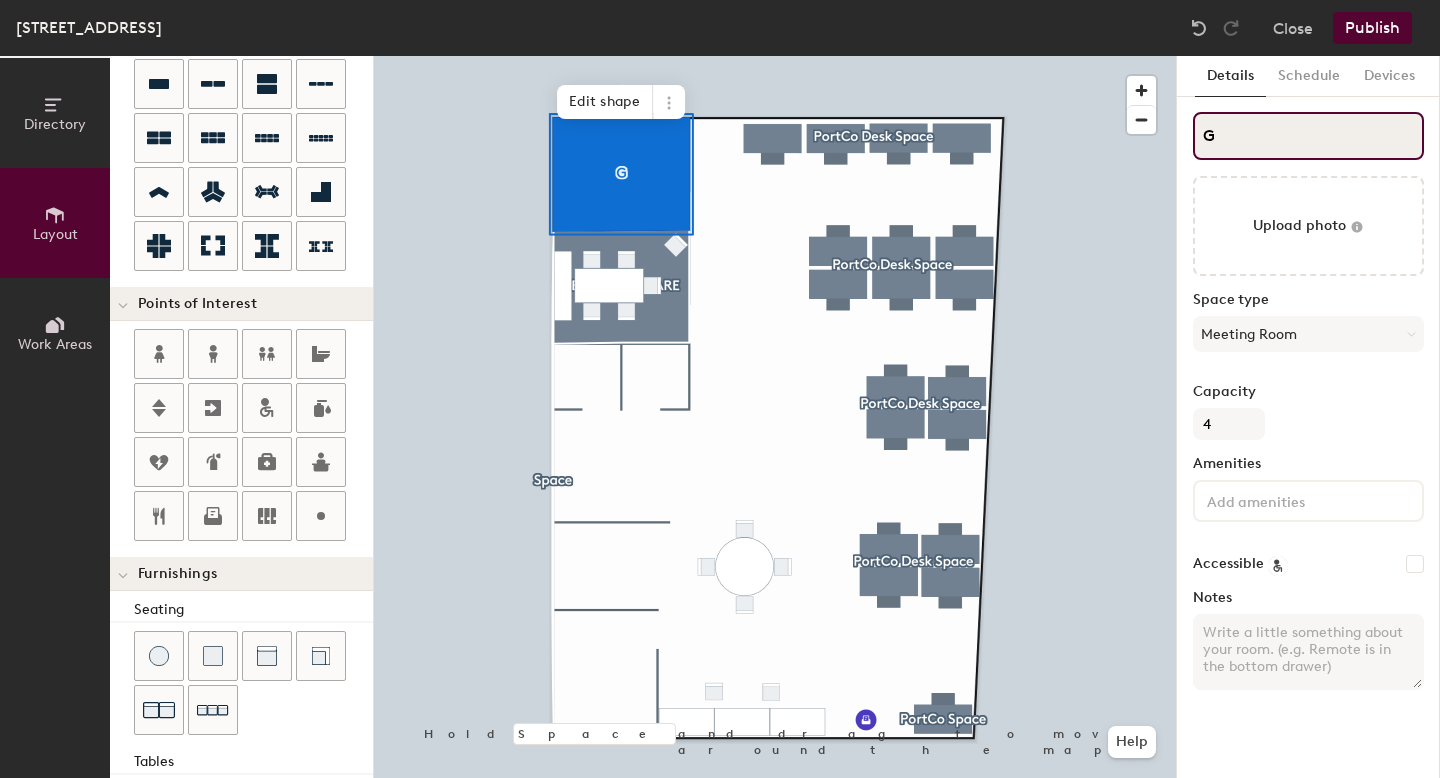 type on "G" 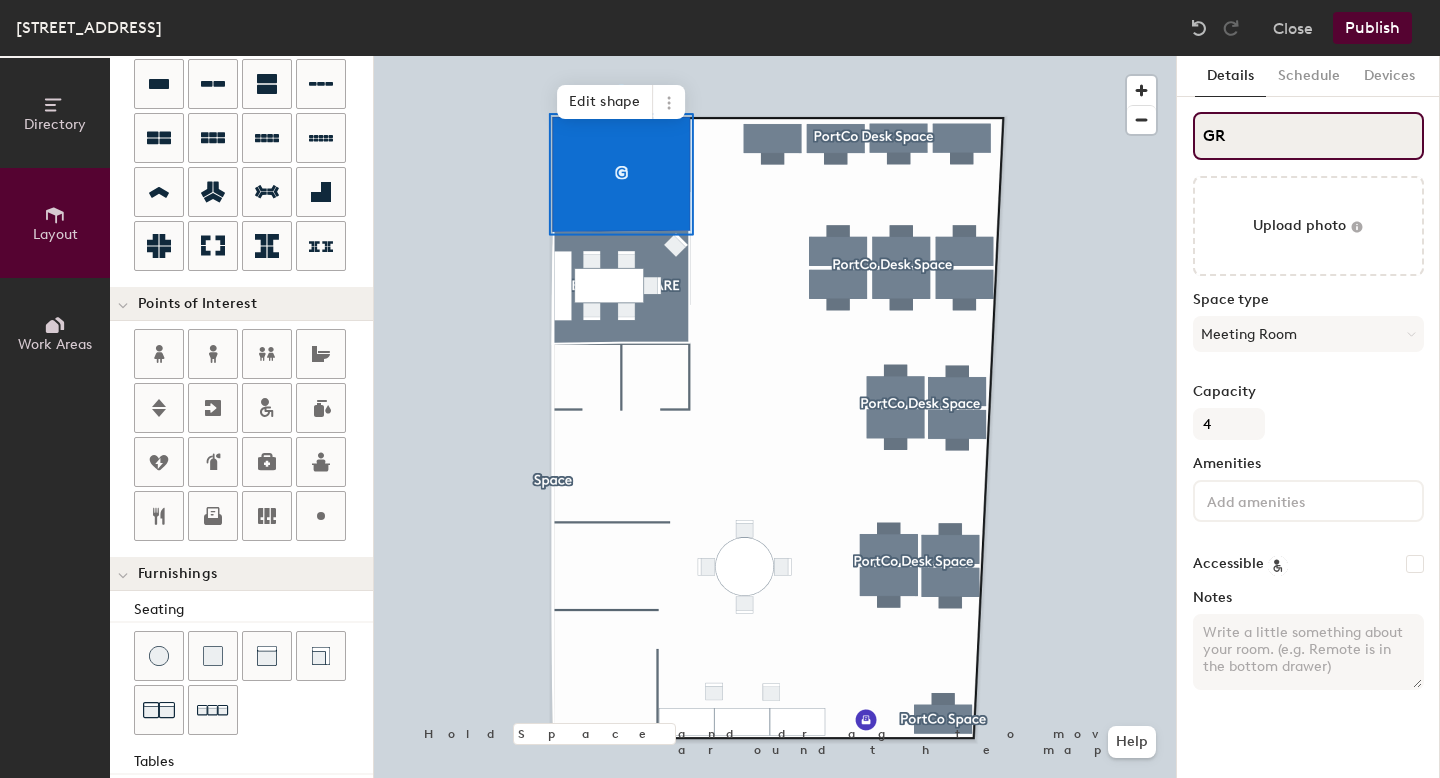 type on "20" 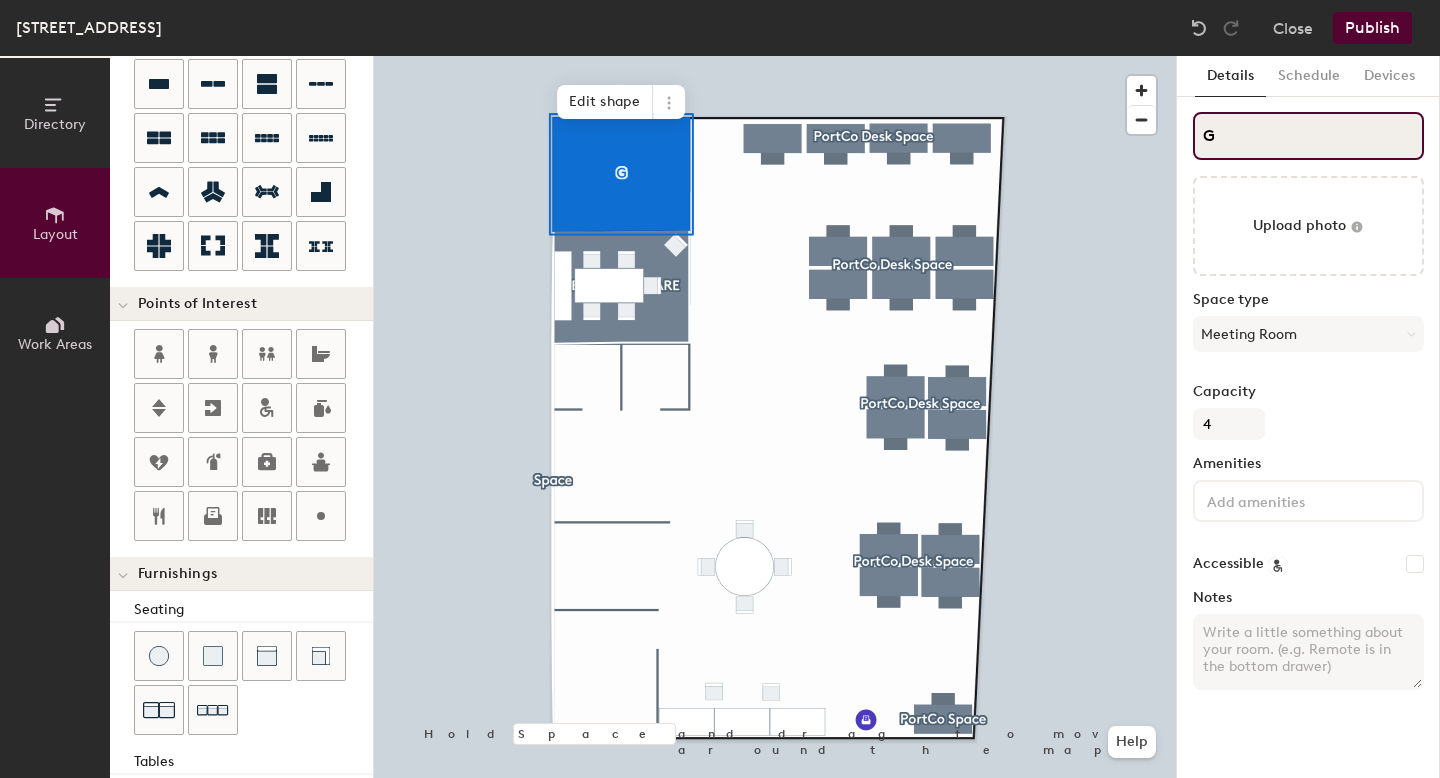 type on "20" 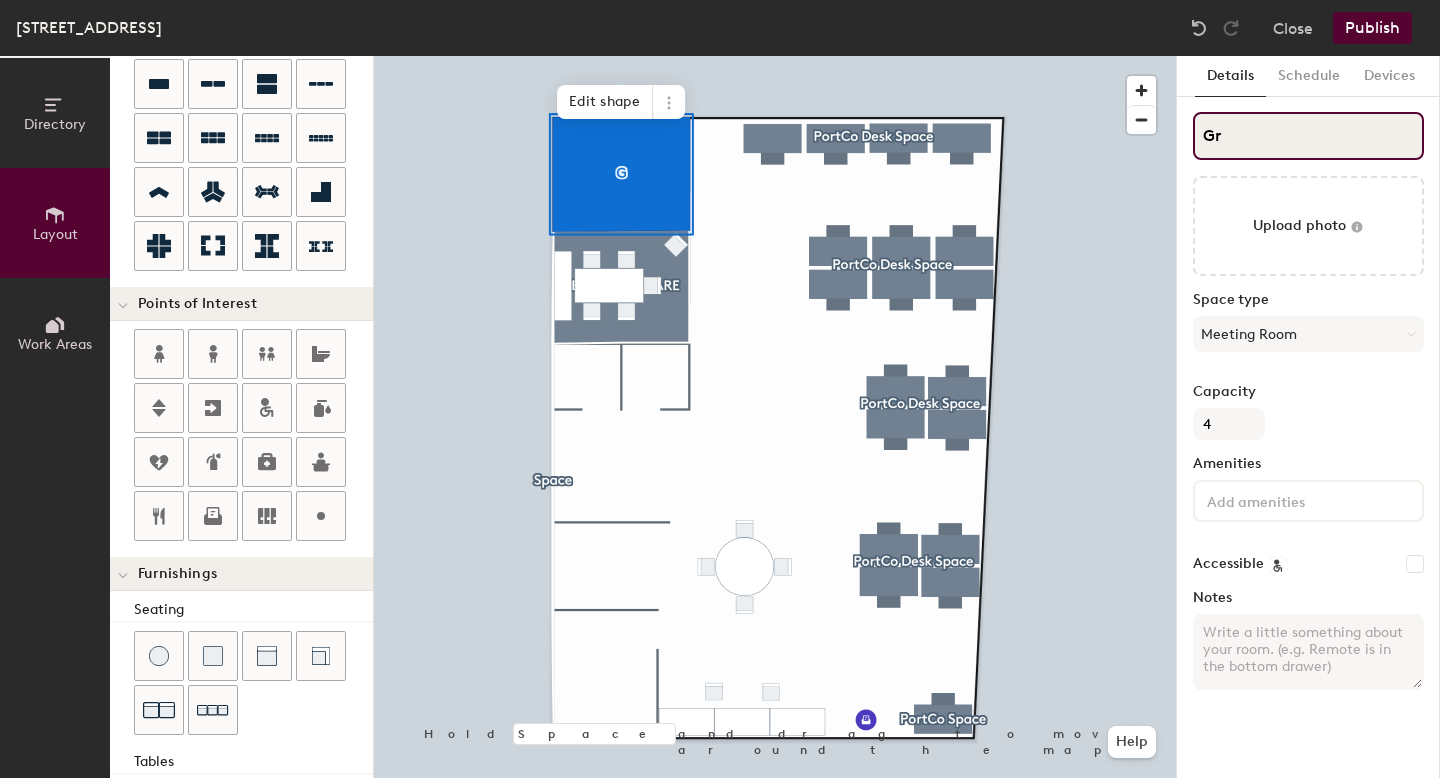 type on "20" 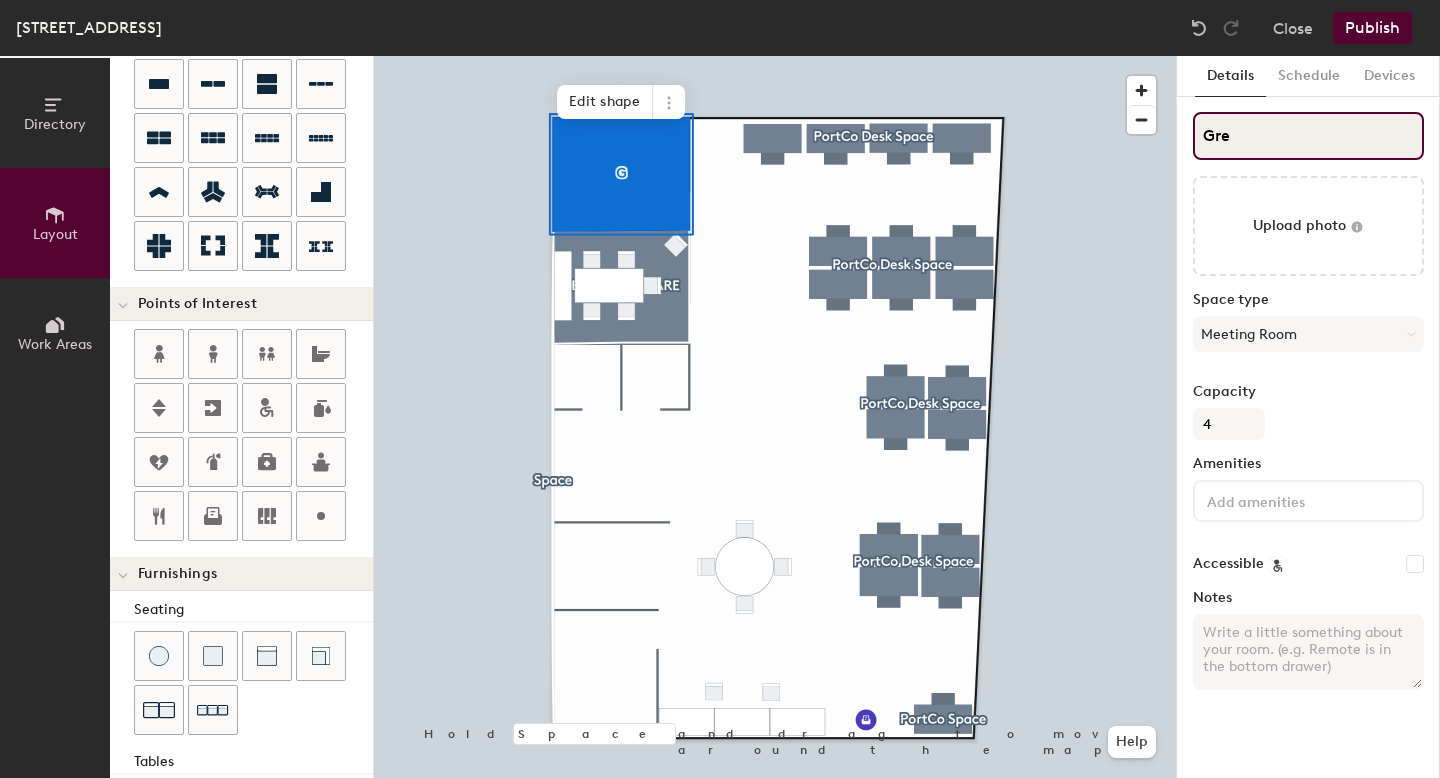 type on "20" 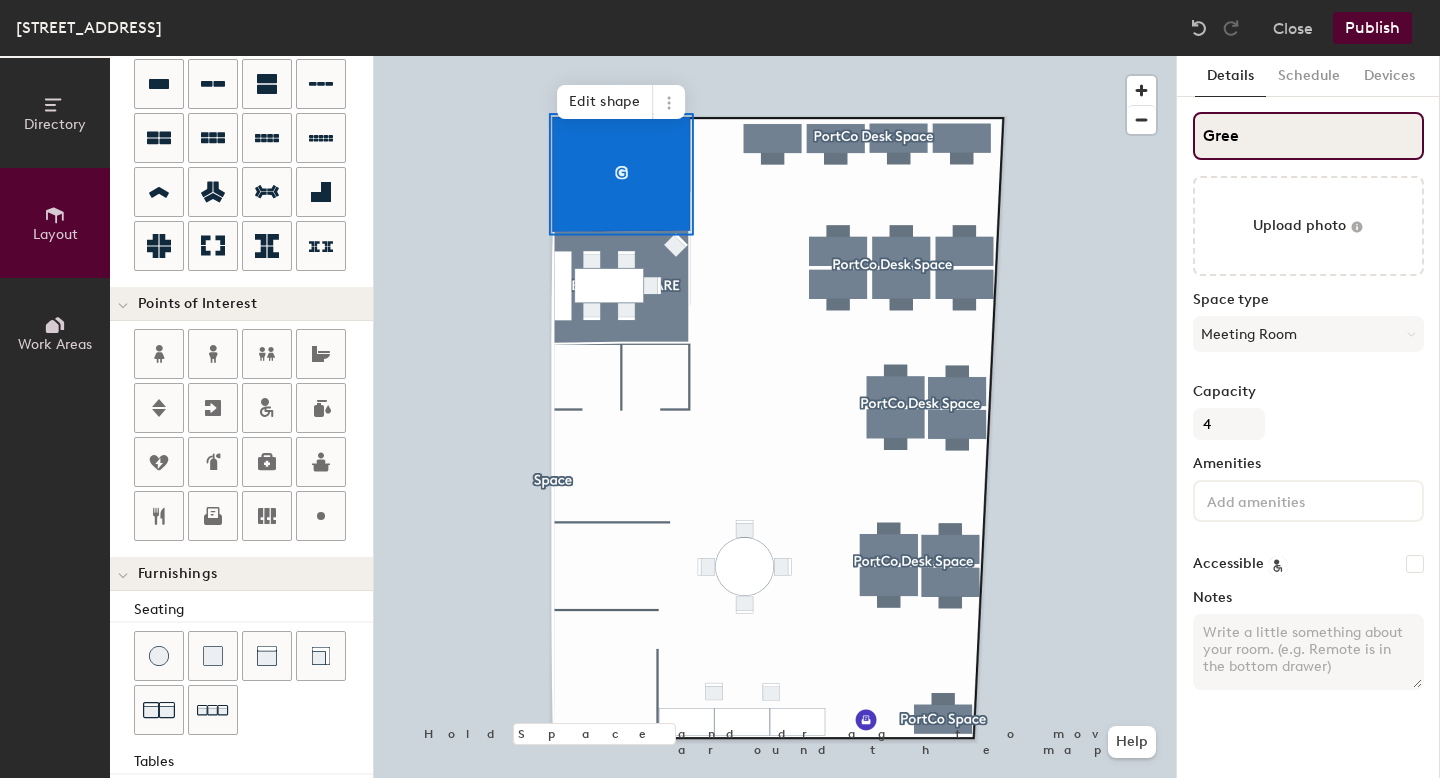 type on "20" 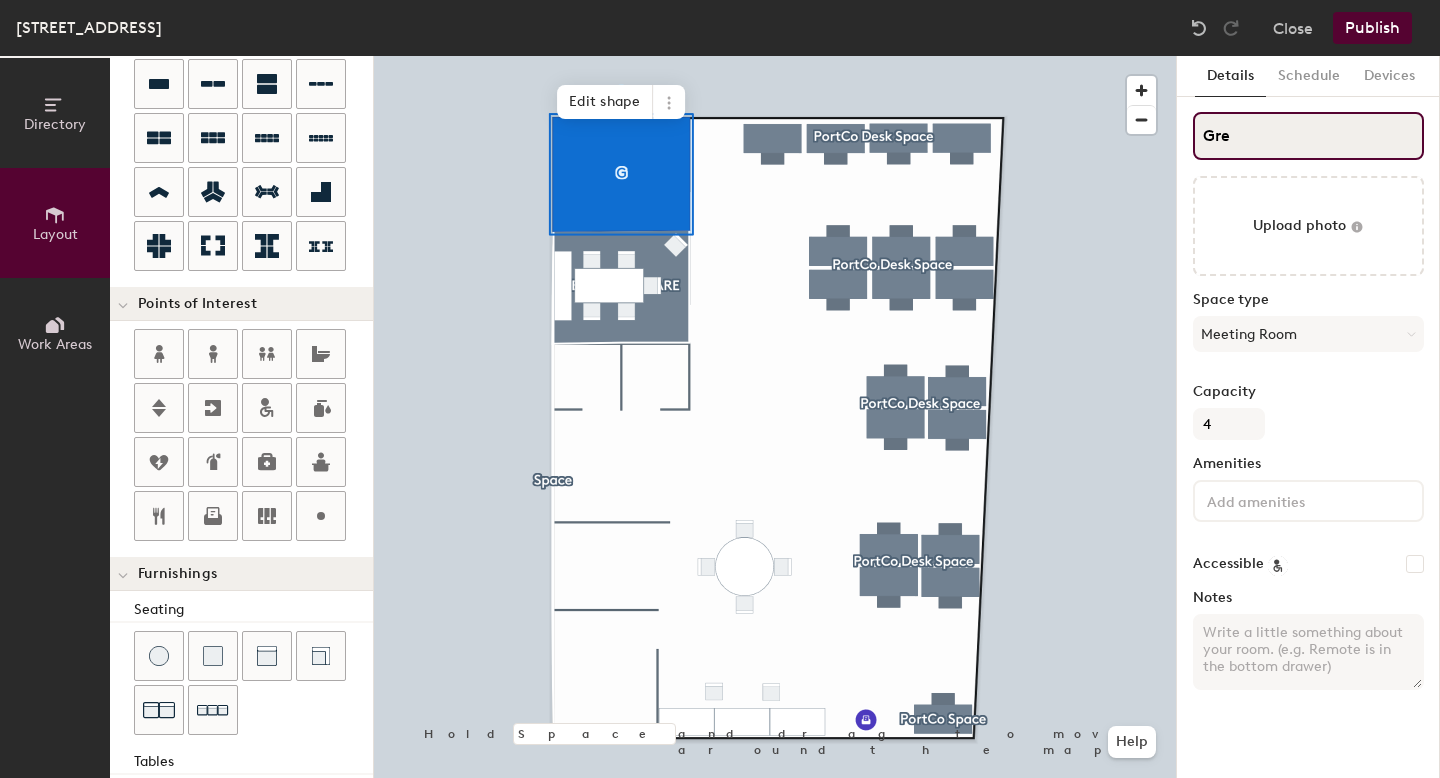 type on "20" 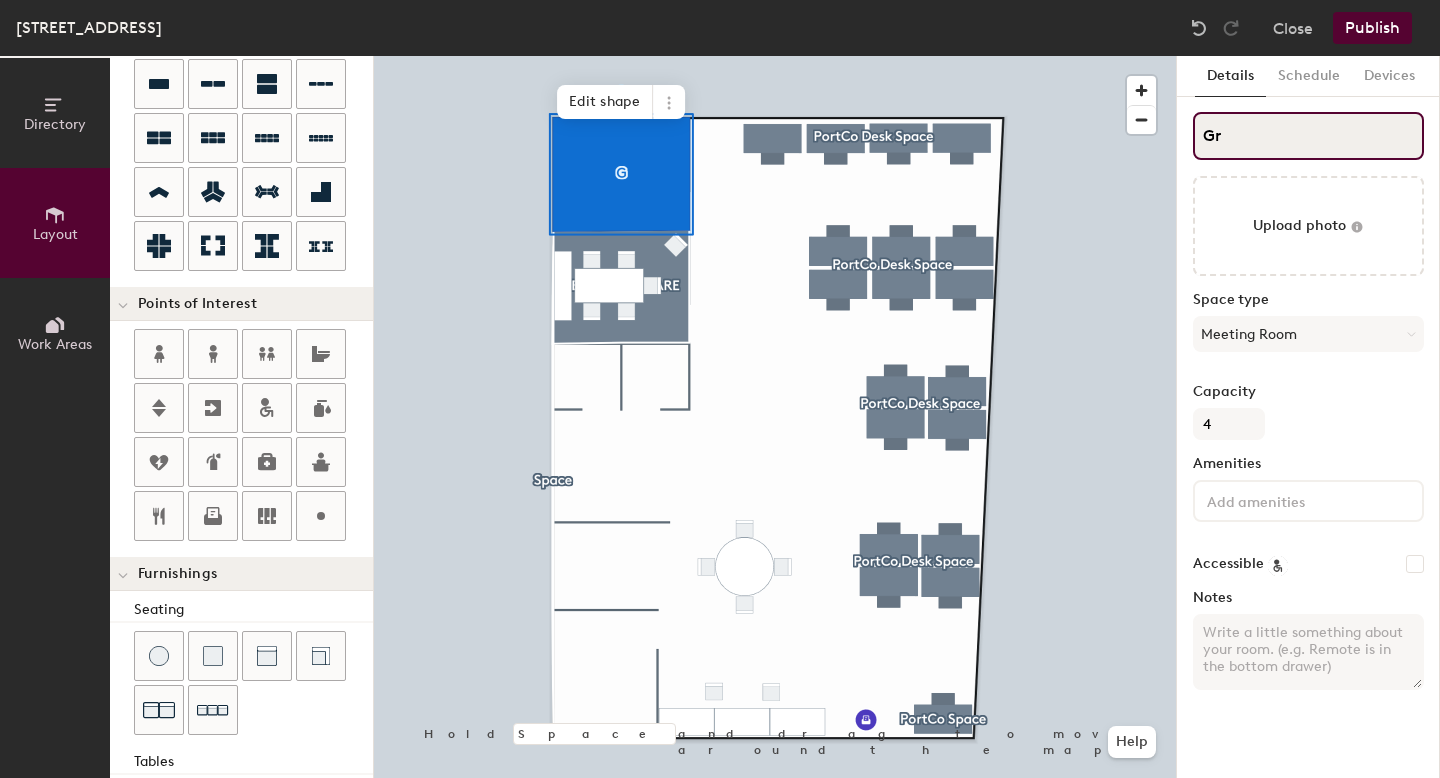 type on "G" 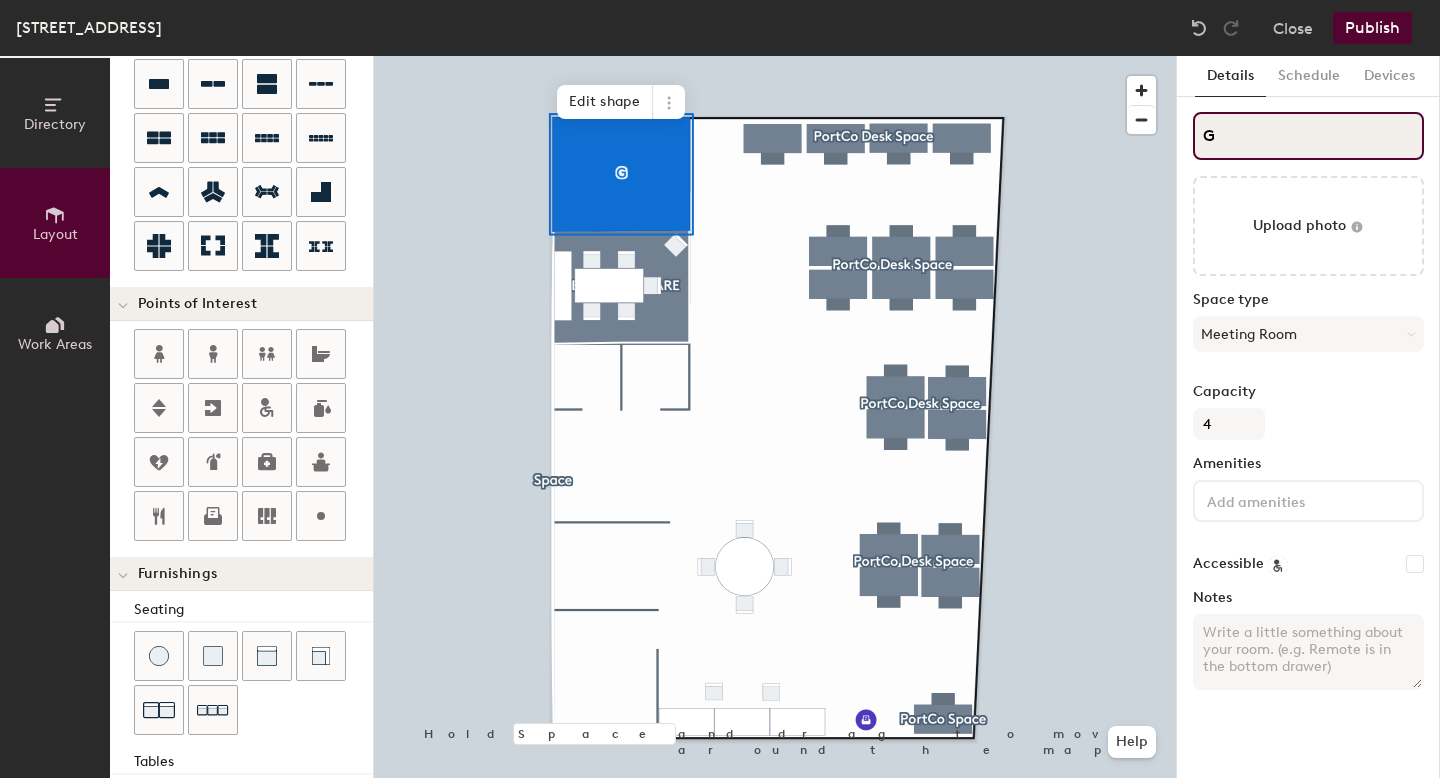 type on "20" 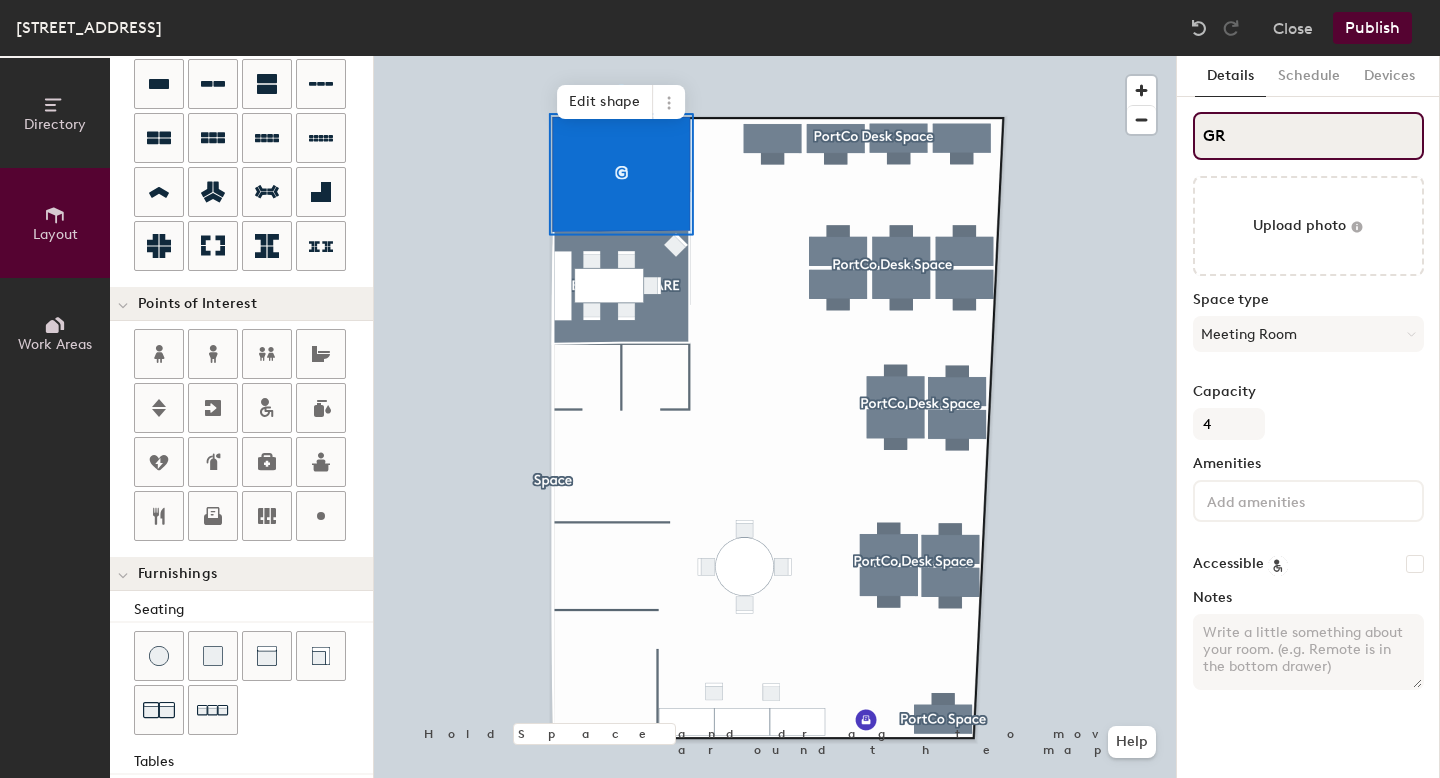 type on "20" 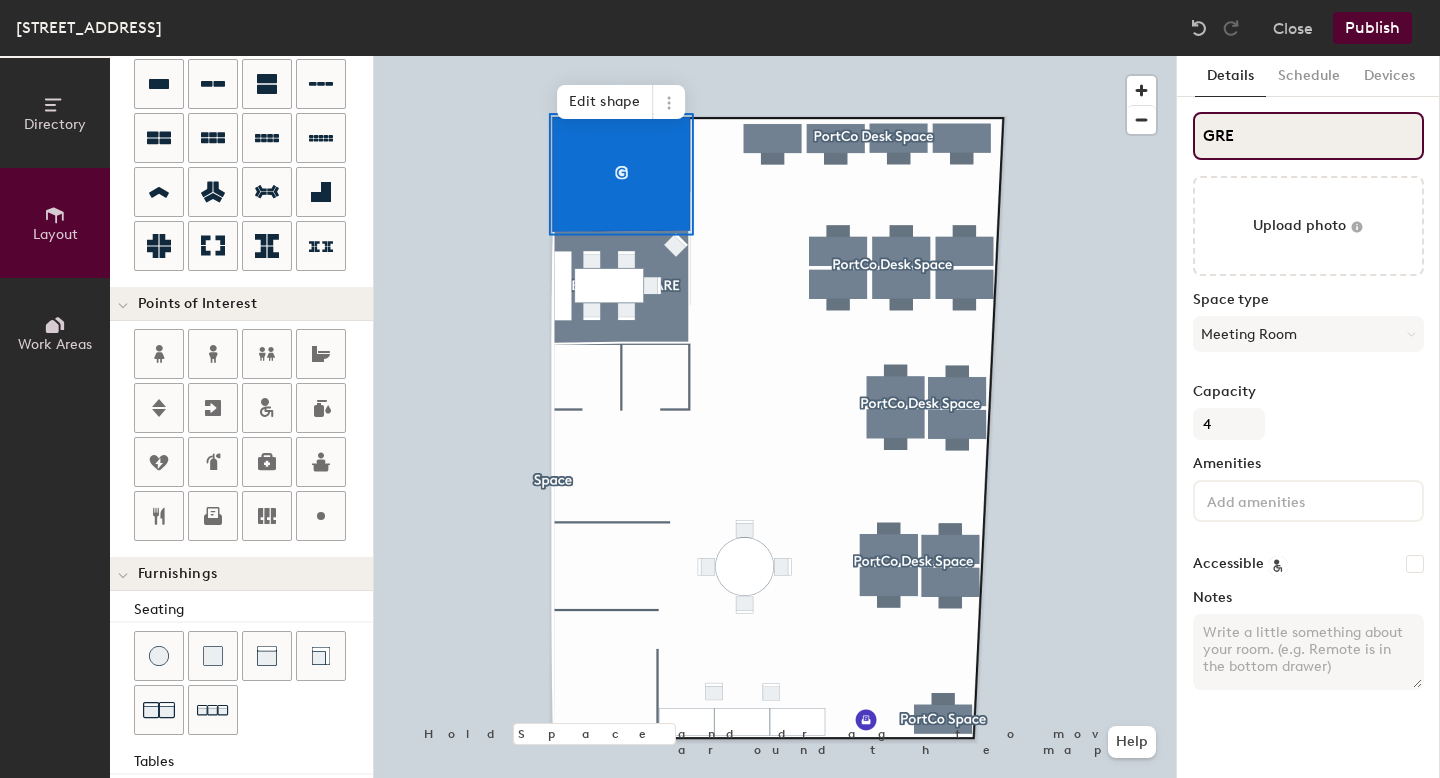 type on "GREE" 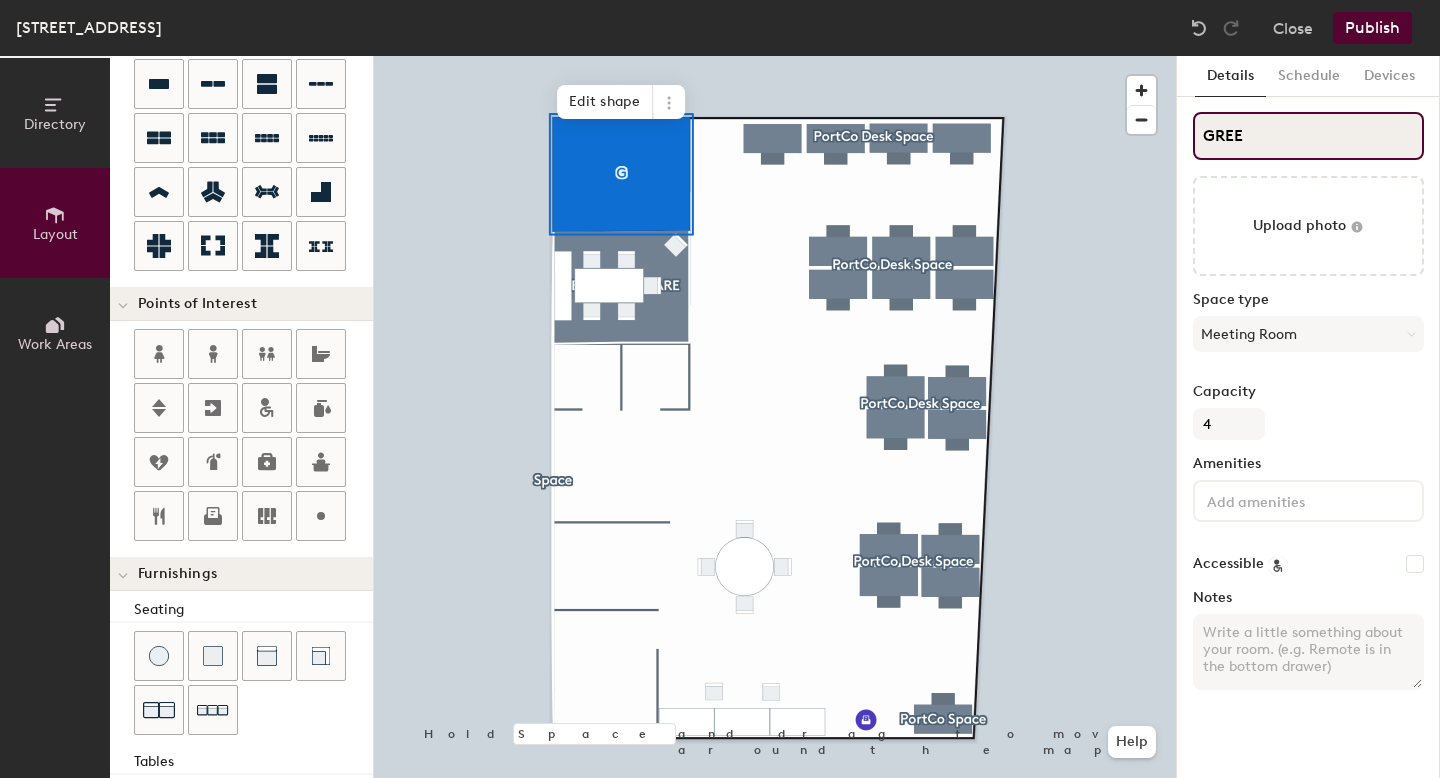 type on "20" 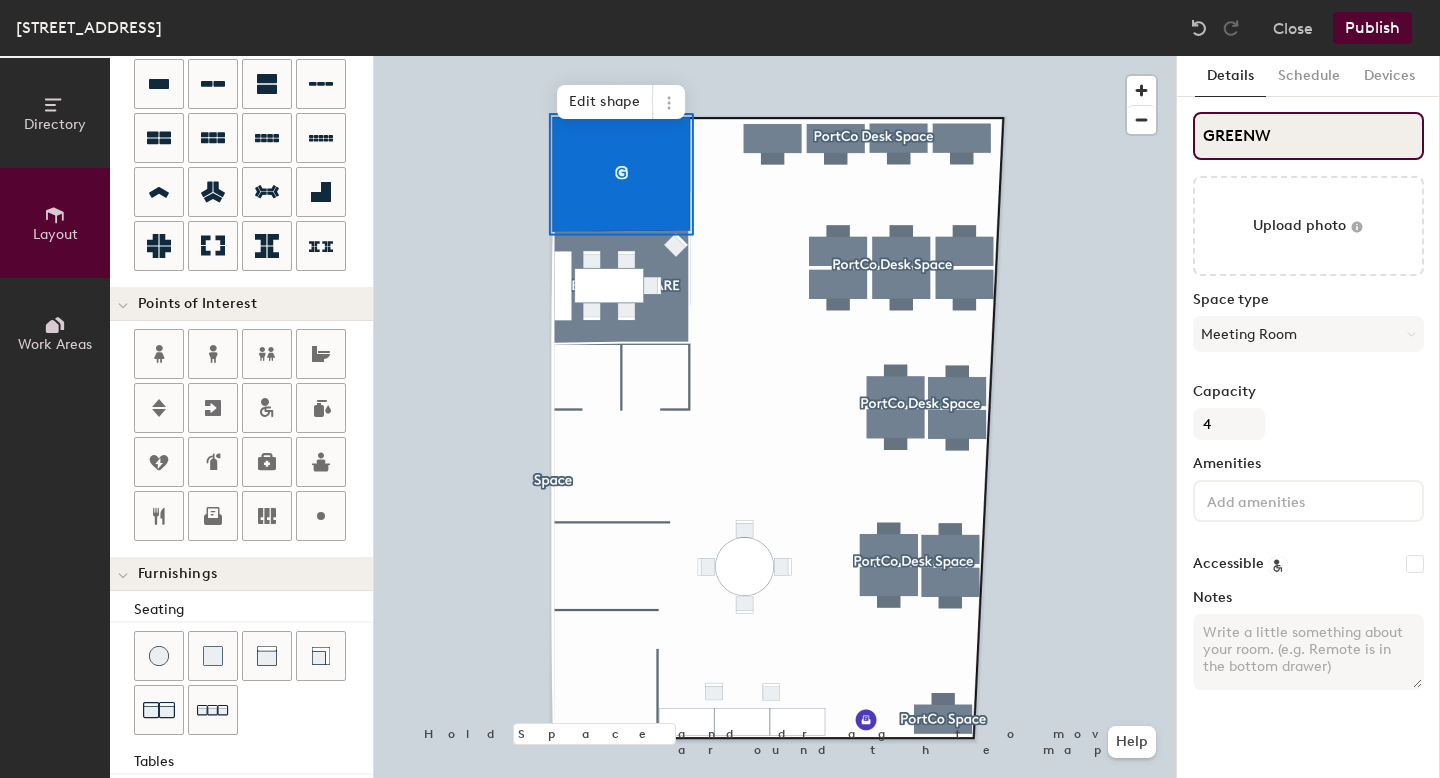 type on "GREENWA" 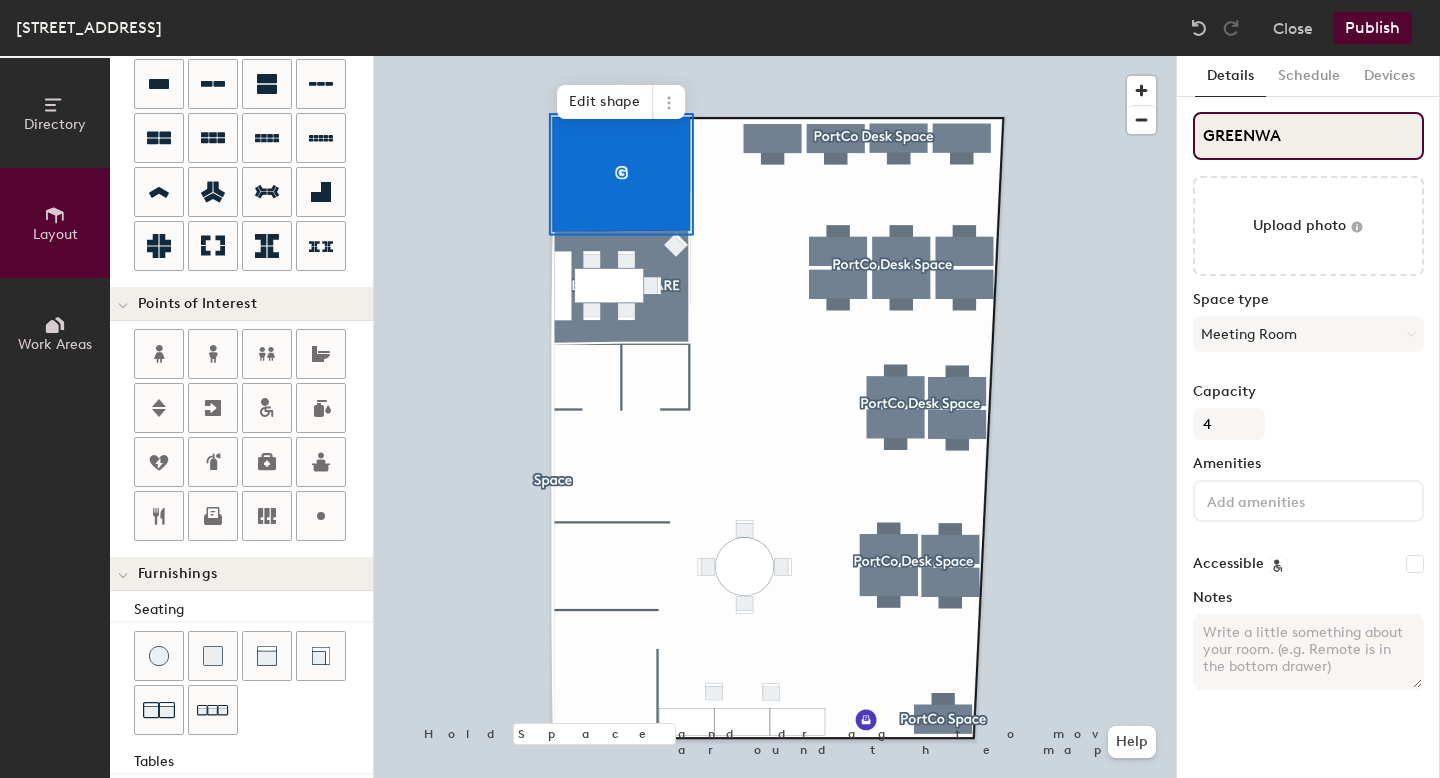 type on "20" 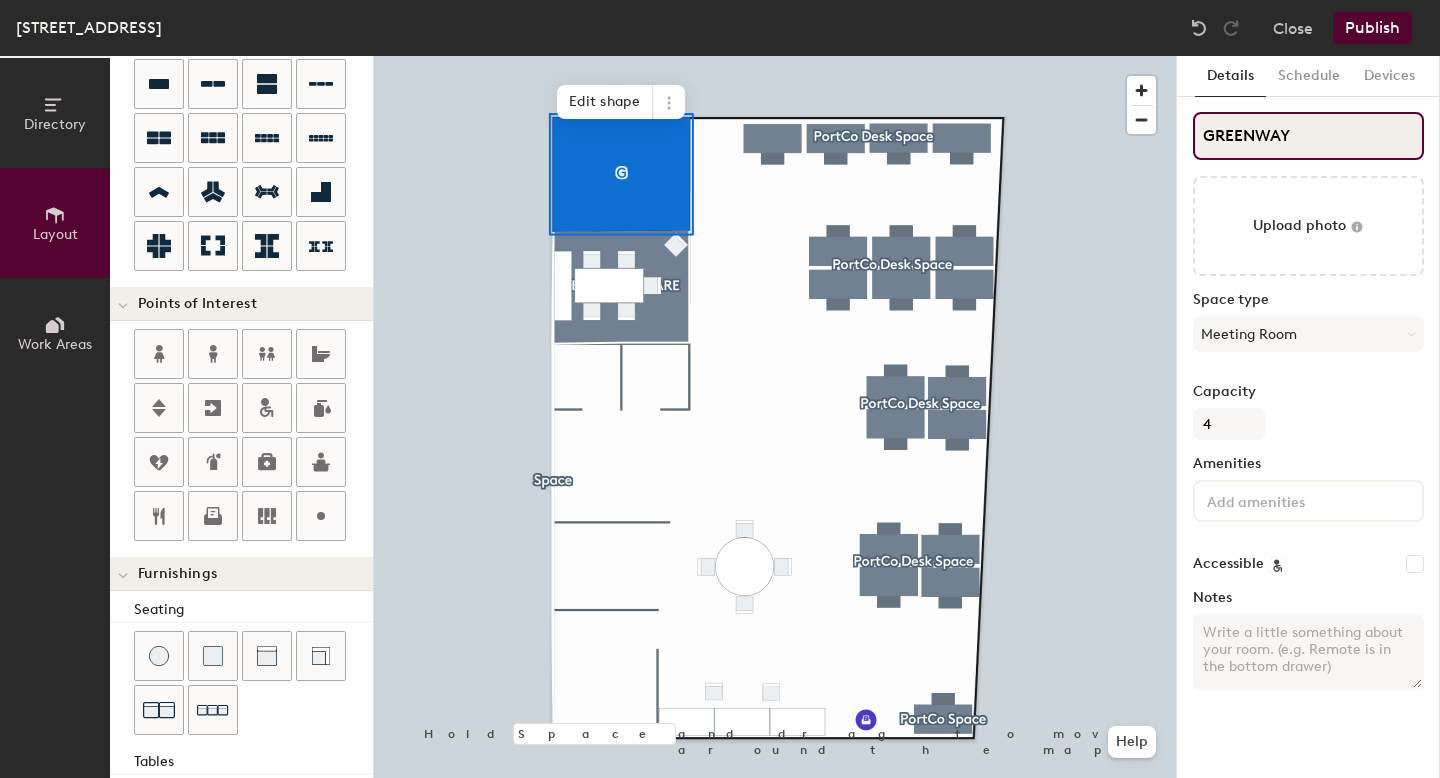type on "20" 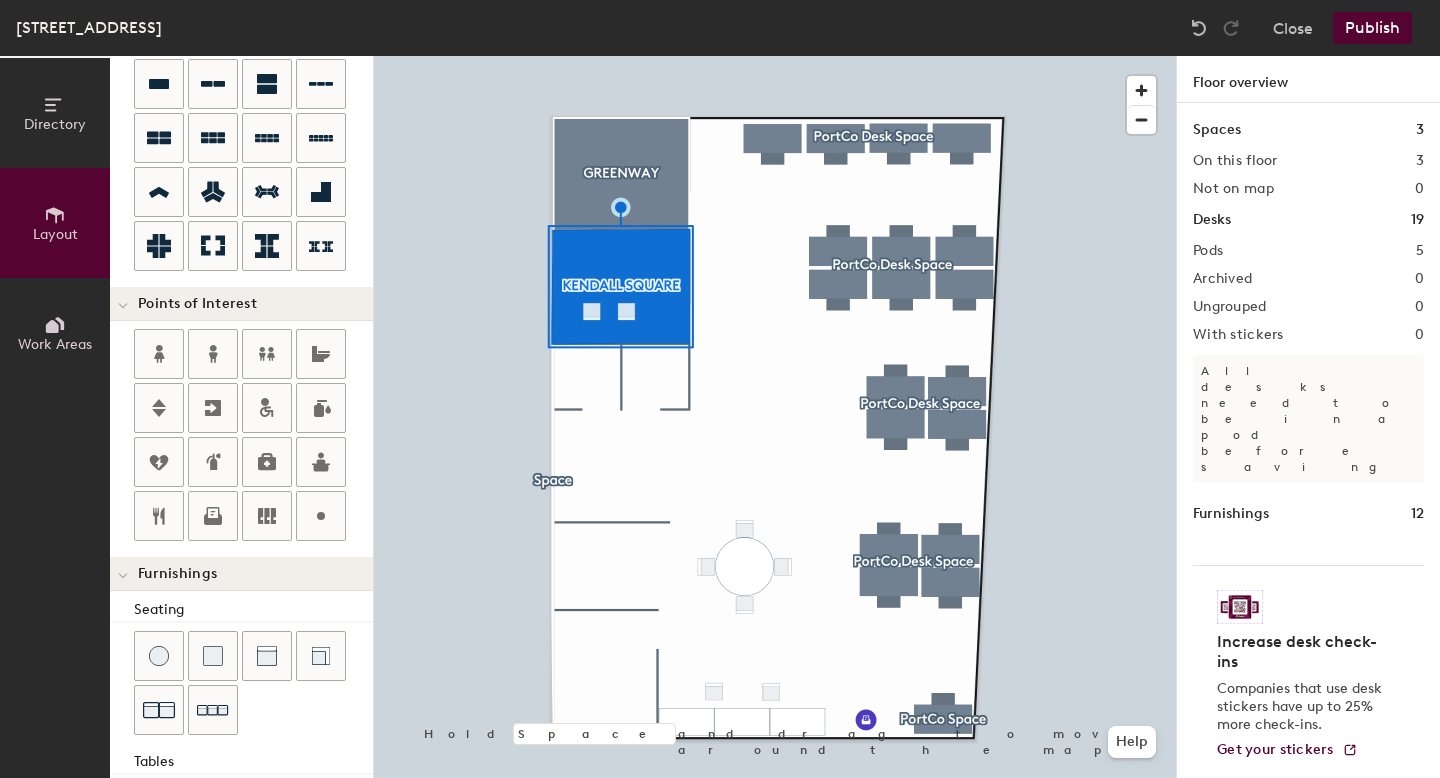 type on "20" 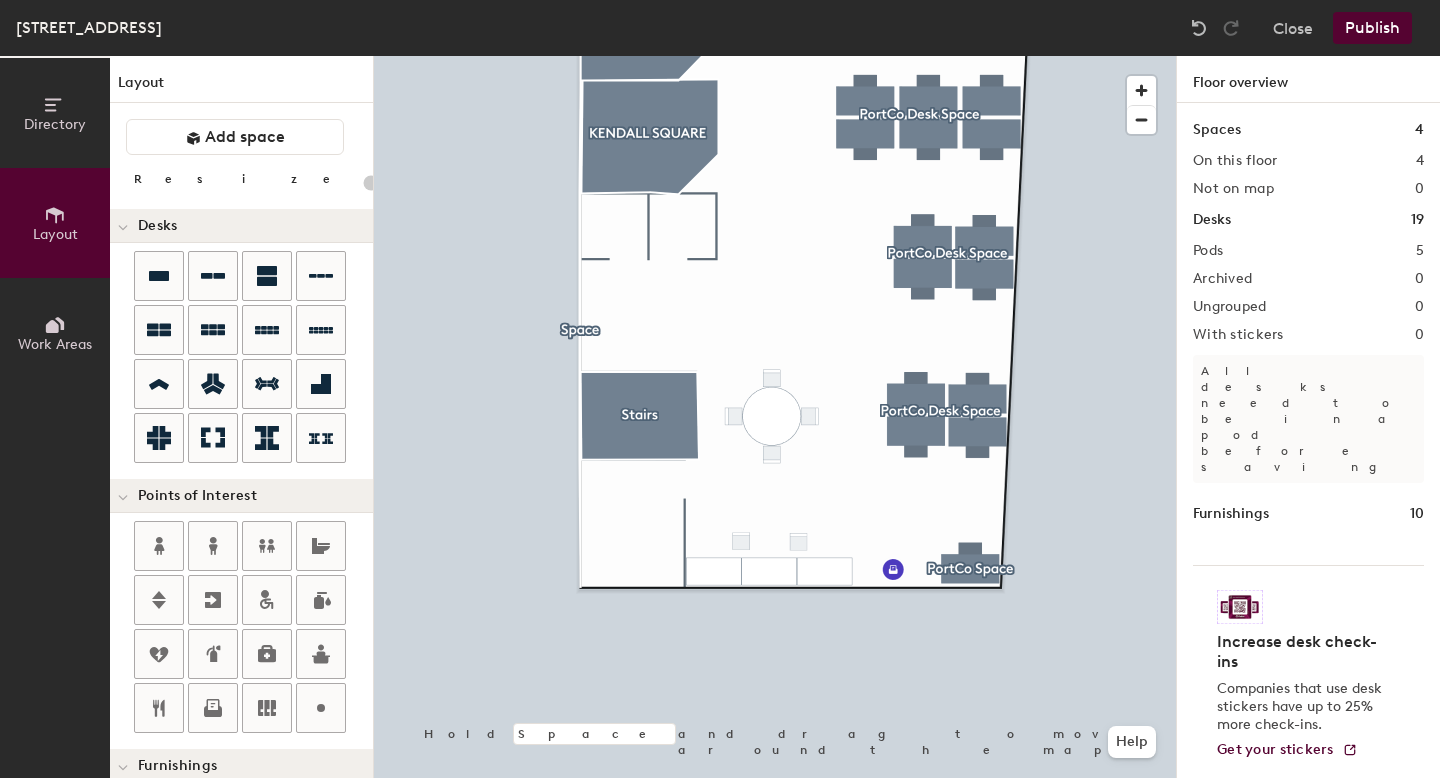 scroll, scrollTop: 0, scrollLeft: 0, axis: both 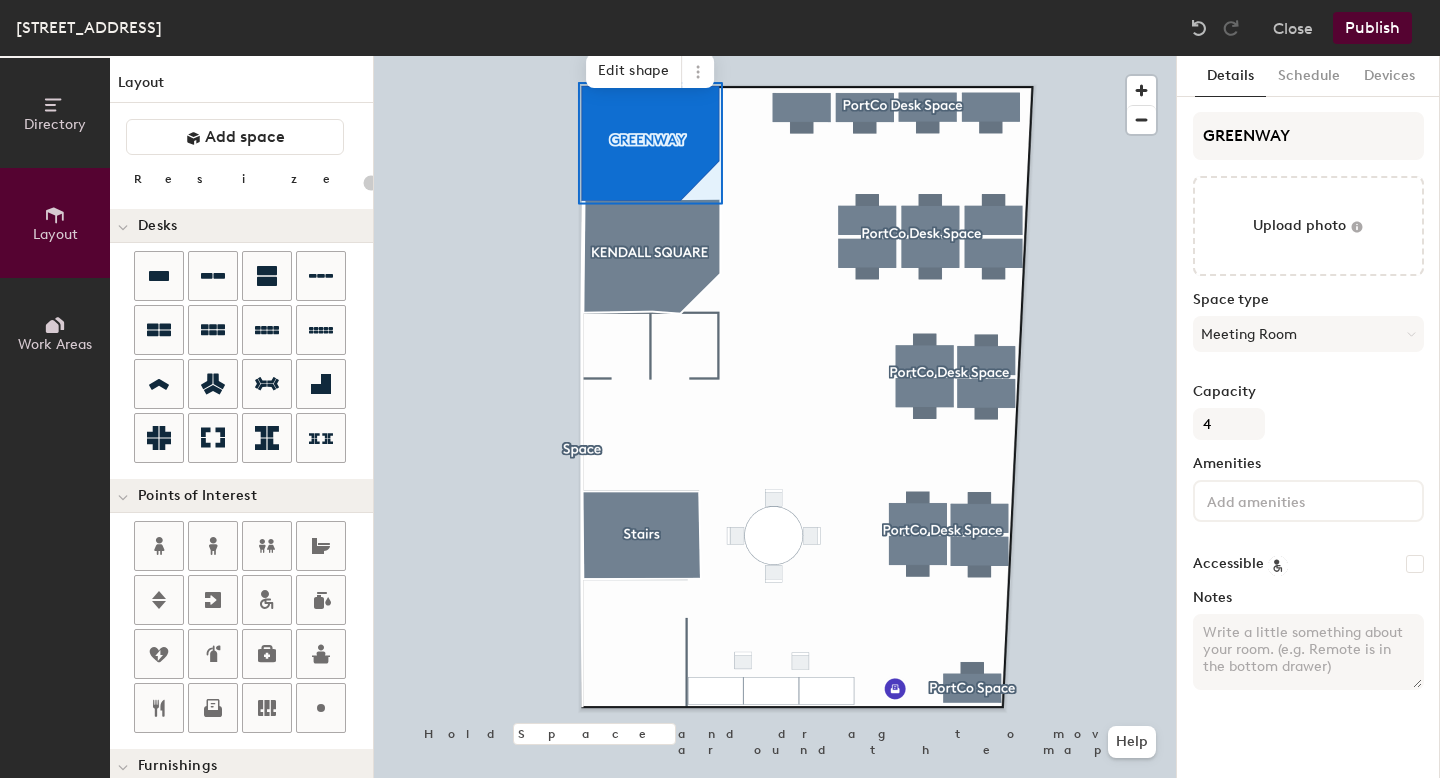 click 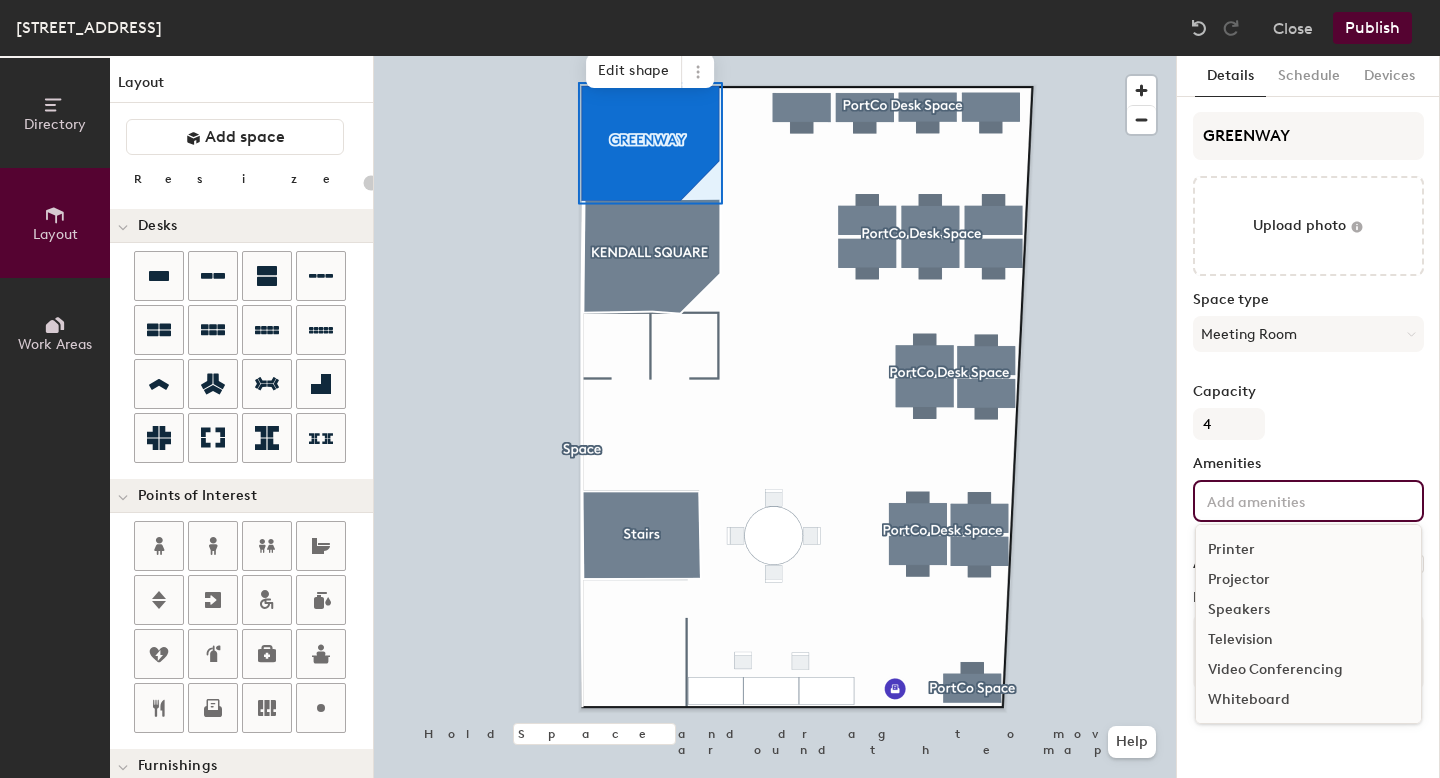 scroll, scrollTop: 0, scrollLeft: 0, axis: both 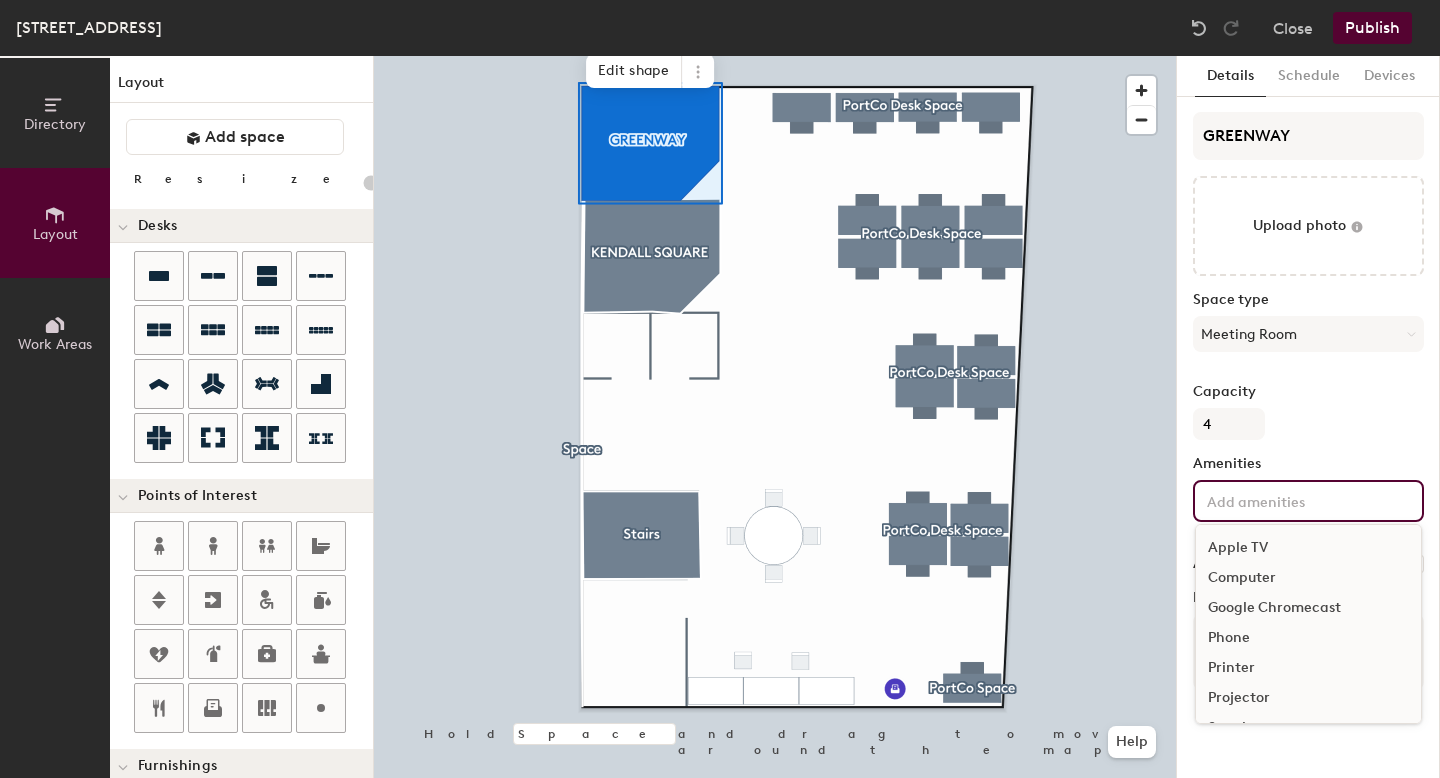 click on "Apple TV" 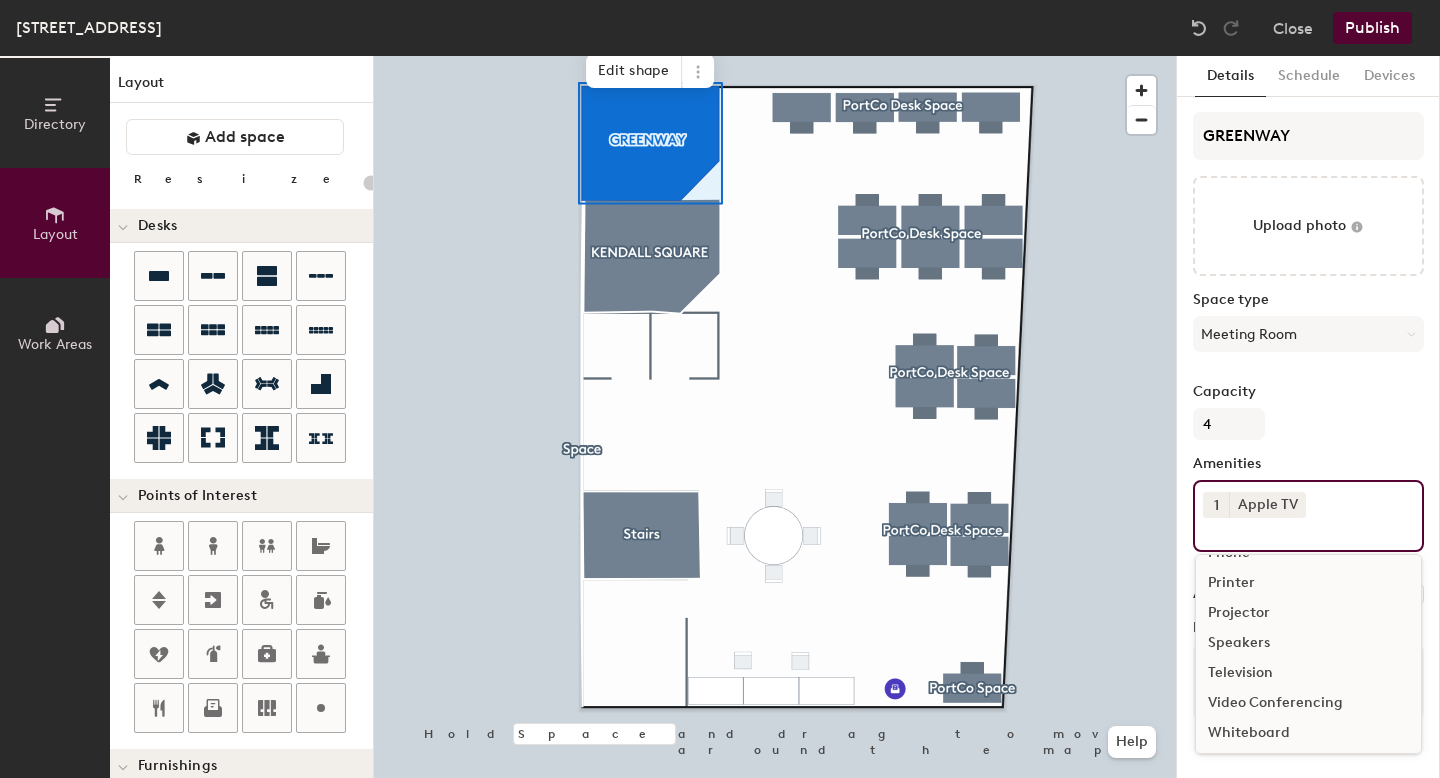 scroll, scrollTop: 88, scrollLeft: 0, axis: vertical 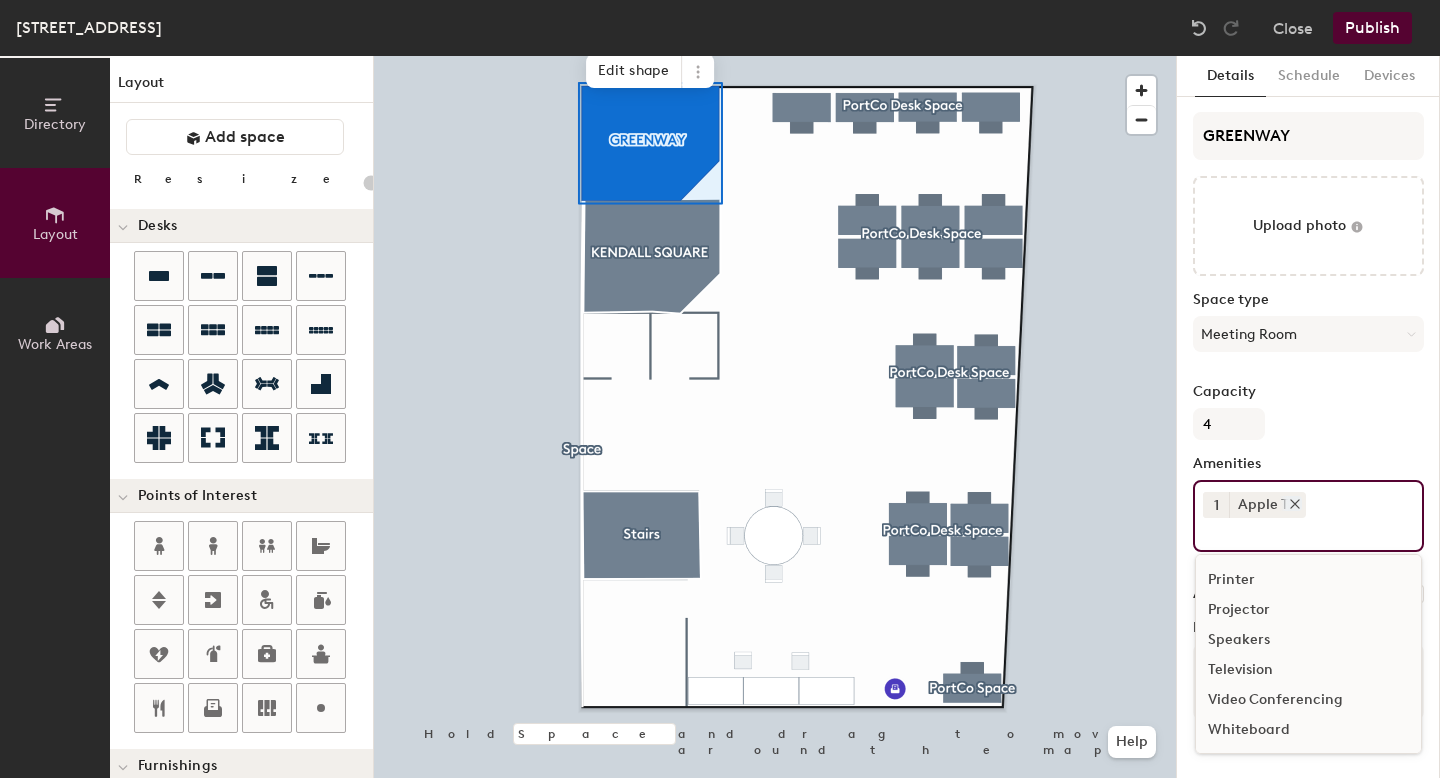 click 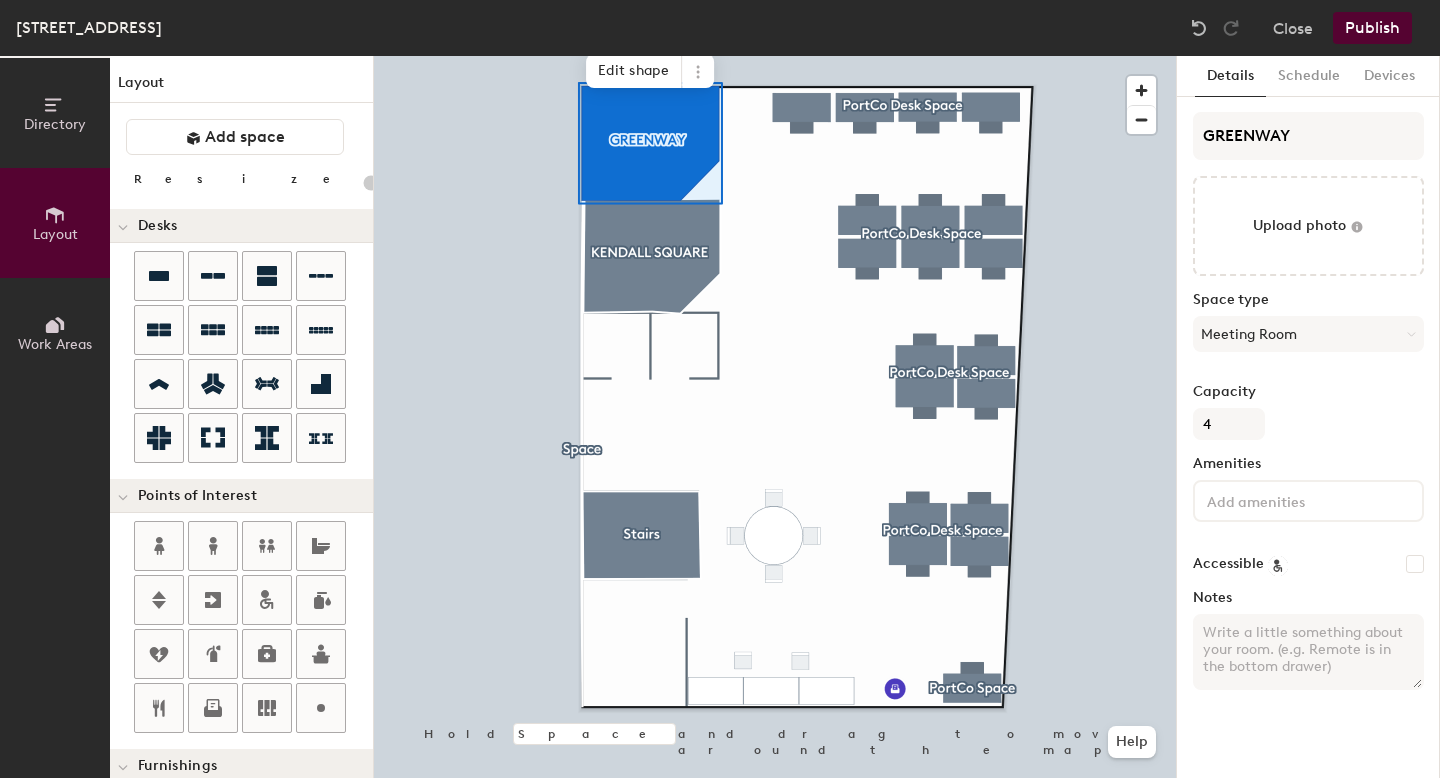 click 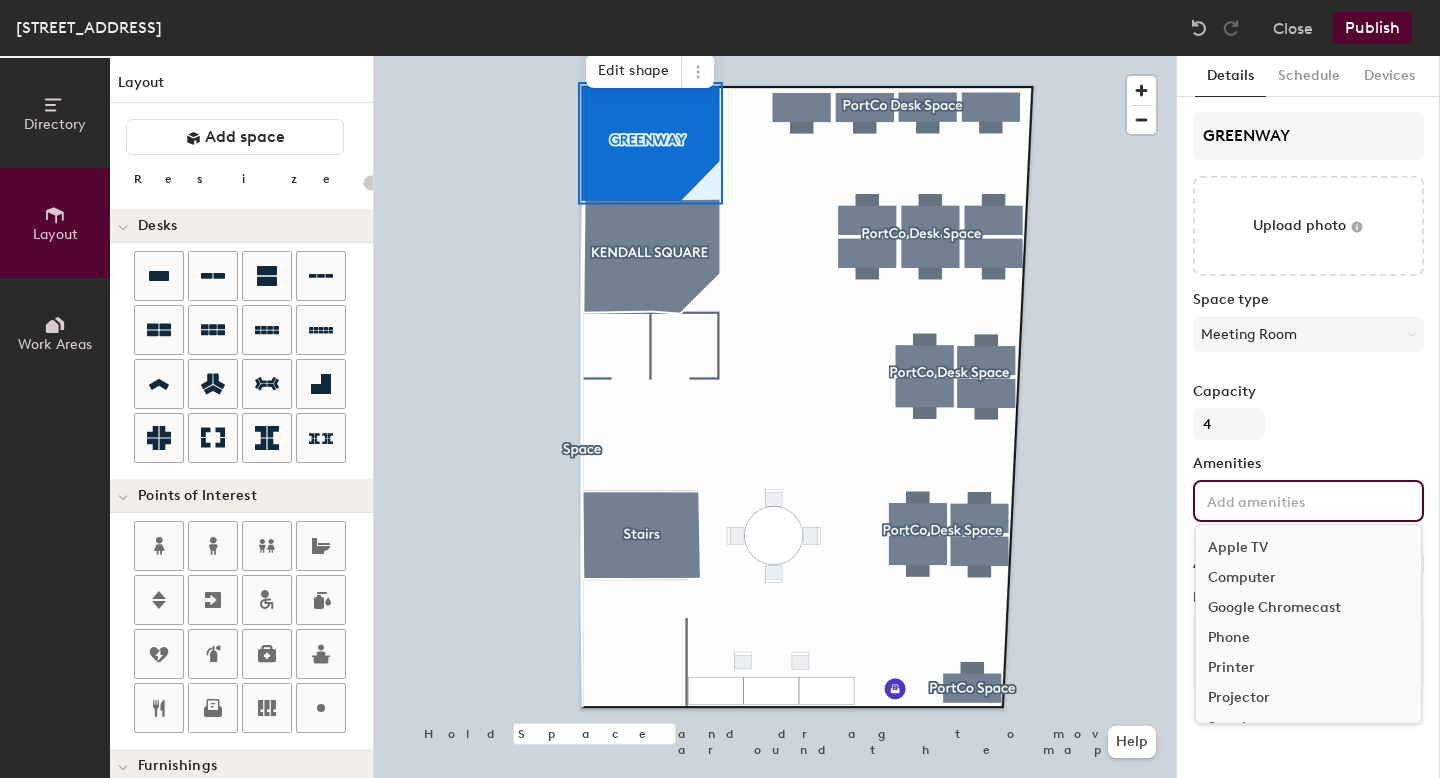 scroll, scrollTop: 118, scrollLeft: 0, axis: vertical 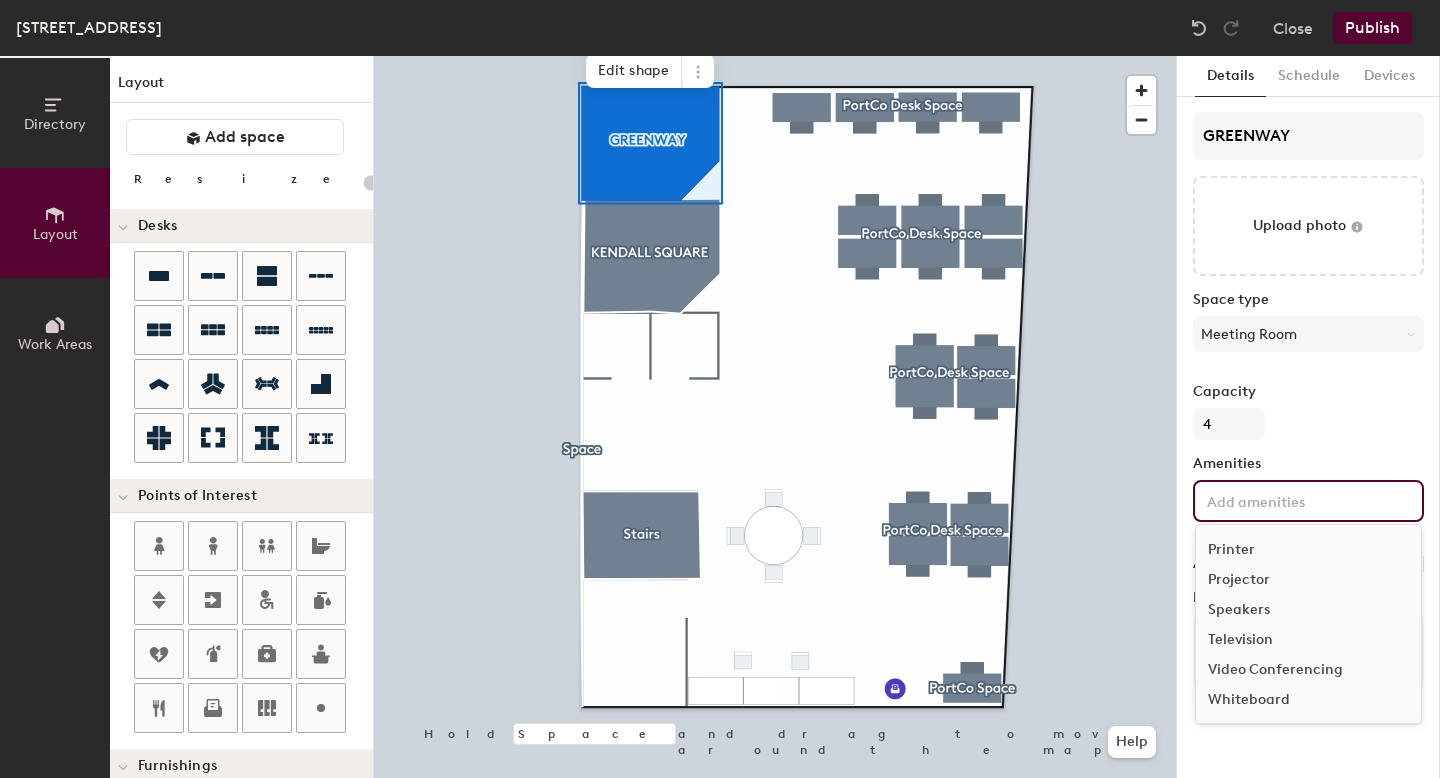 click on "Television" 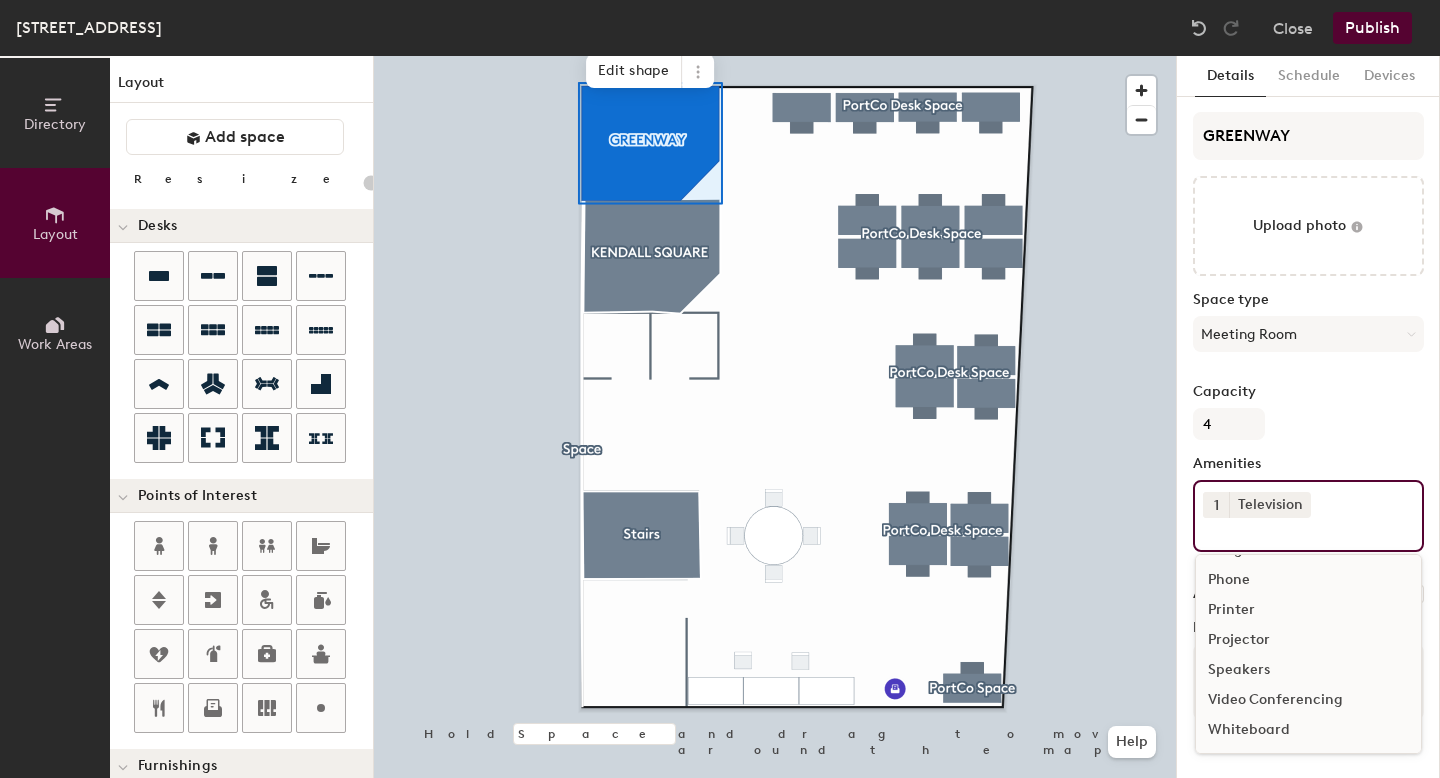 click on "Video Conferencing" 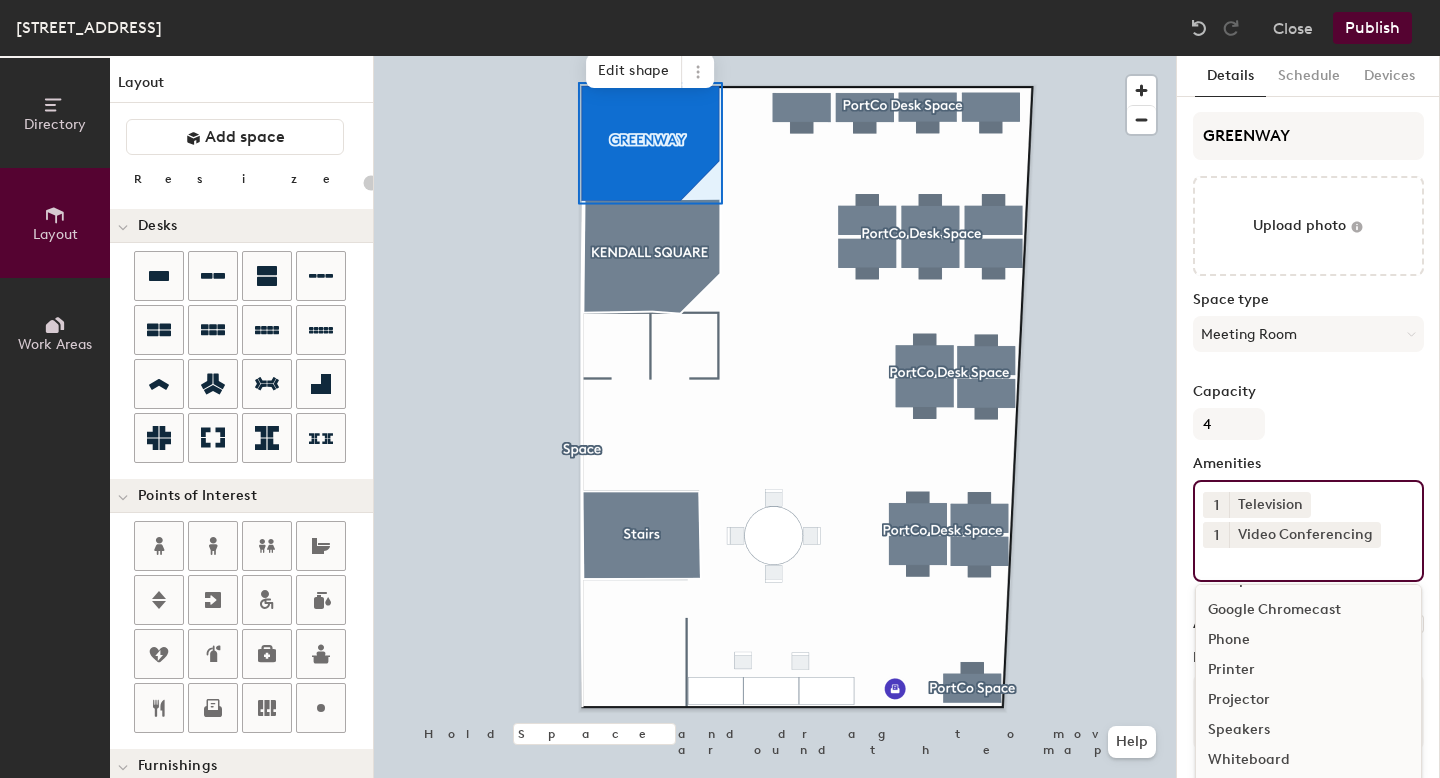 scroll, scrollTop: 58, scrollLeft: 0, axis: vertical 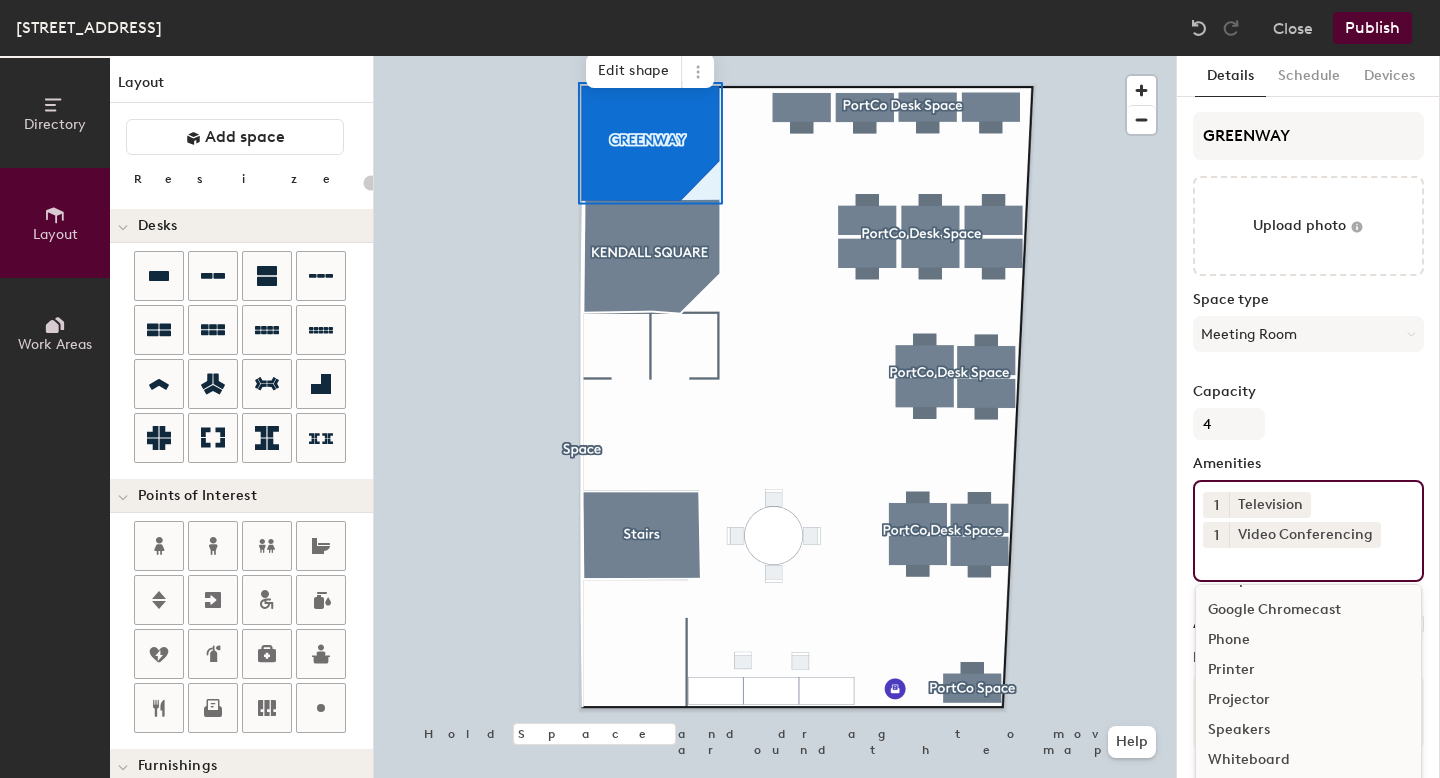click on "GREENWAY Upload photo Space type Meeting Room Capacity 4 Amenities 1 Television 1 Video Conferencing Apple TV Computer Google Chromecast Phone Printer Projector Speakers Whiteboard Accessible Notes" 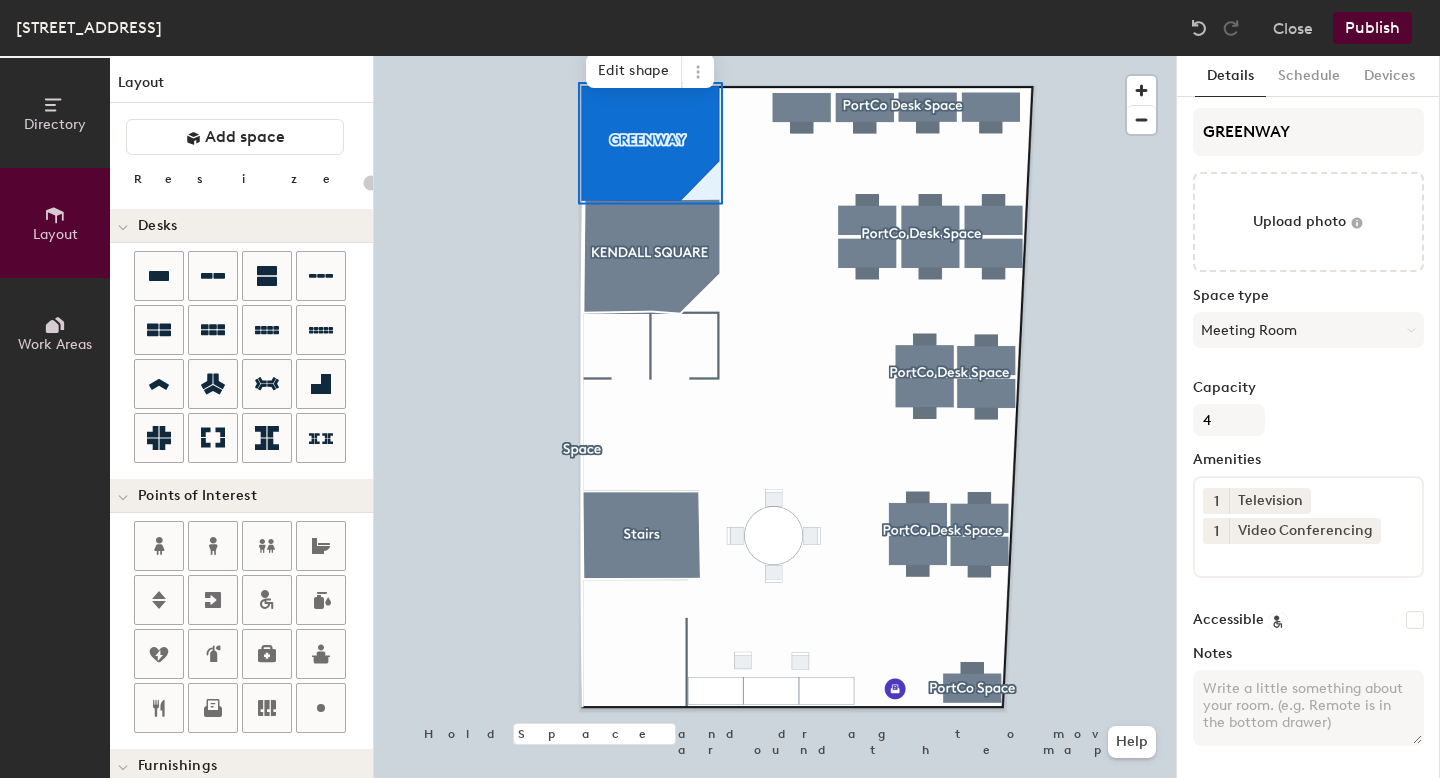 scroll, scrollTop: 0, scrollLeft: 0, axis: both 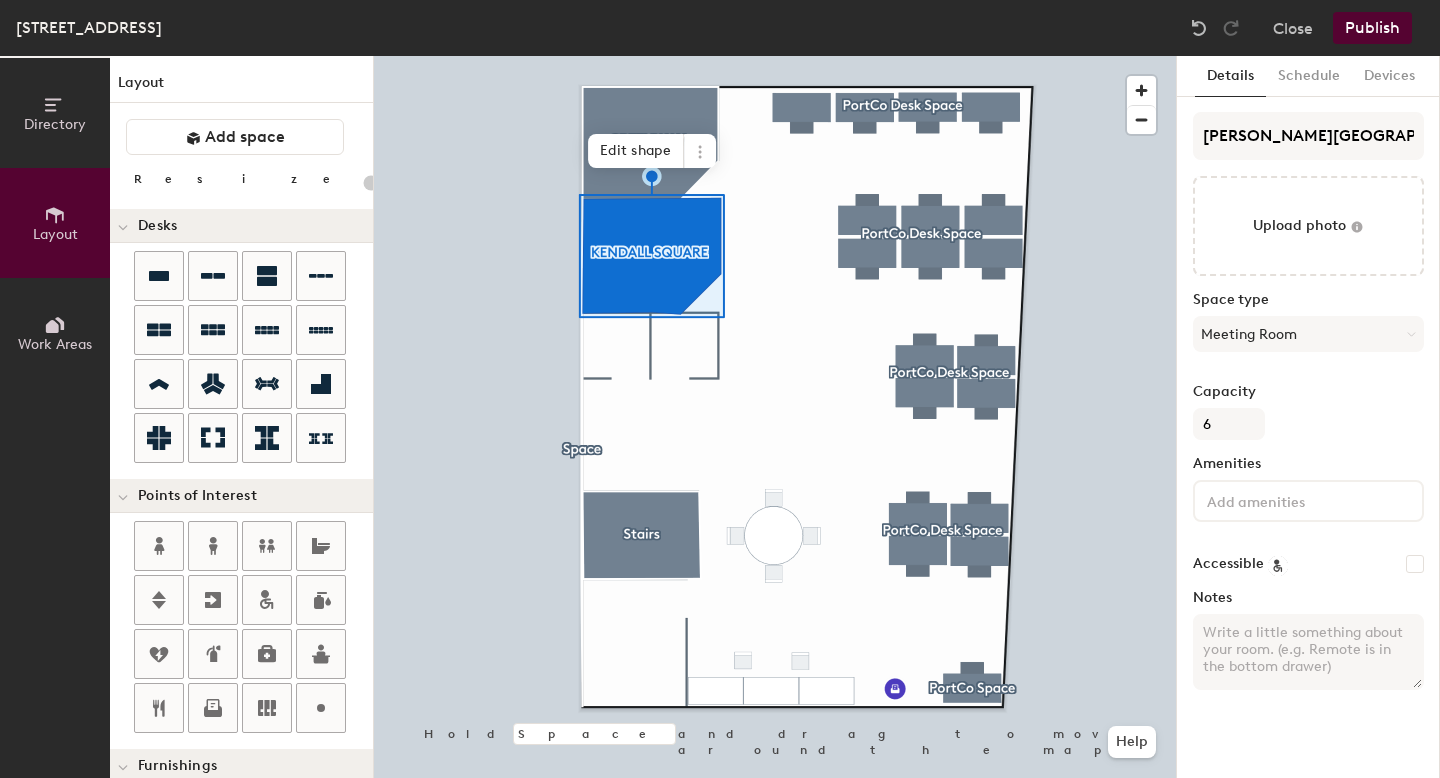 click 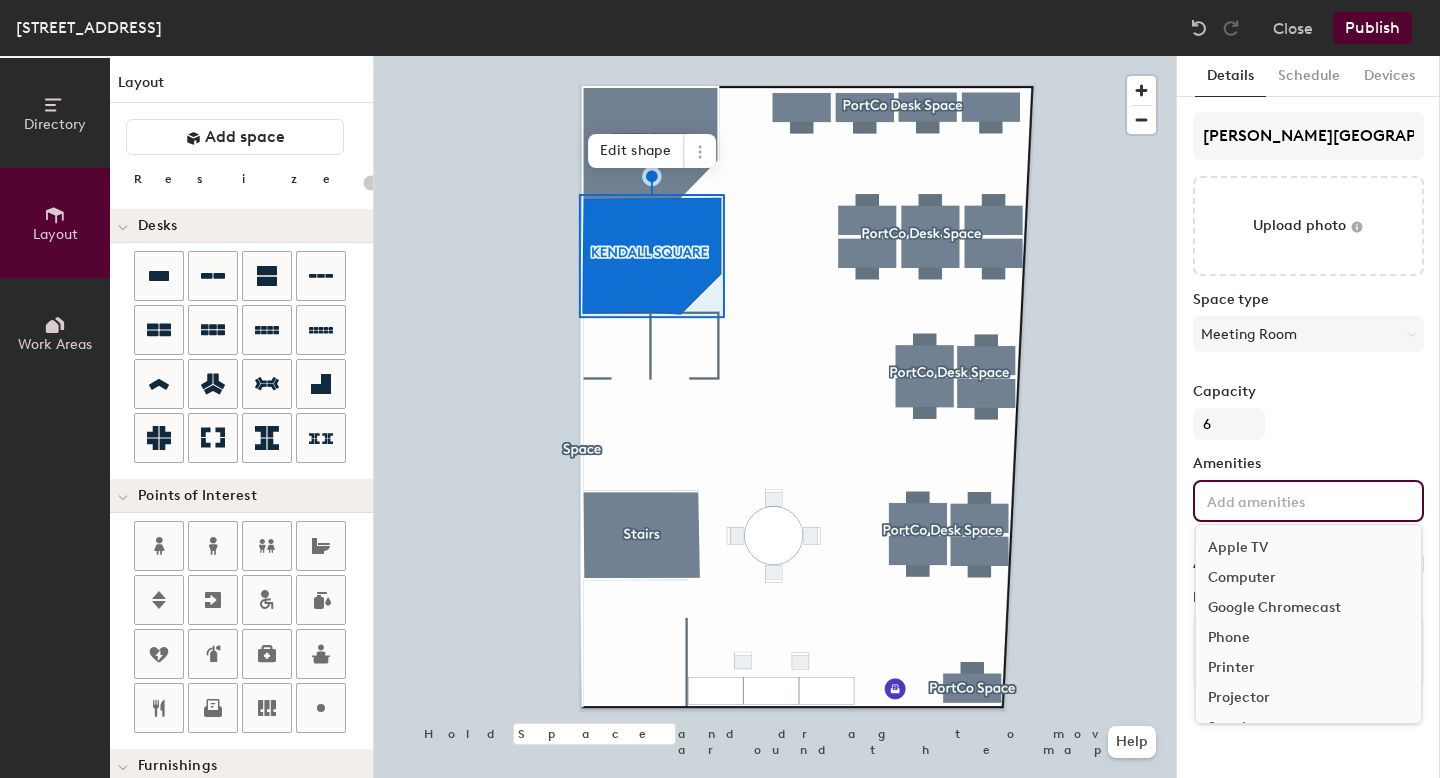 scroll, scrollTop: 118, scrollLeft: 0, axis: vertical 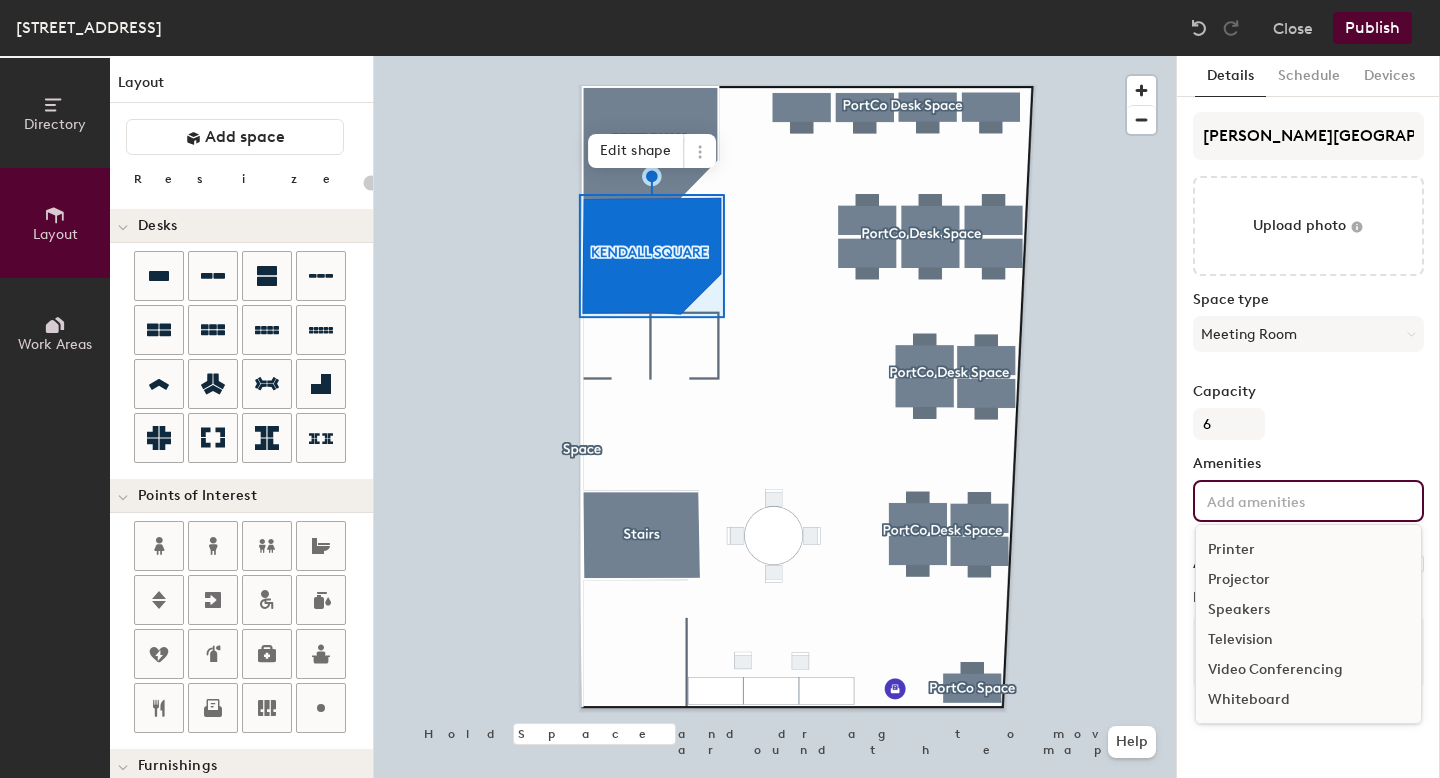 click on "Television" 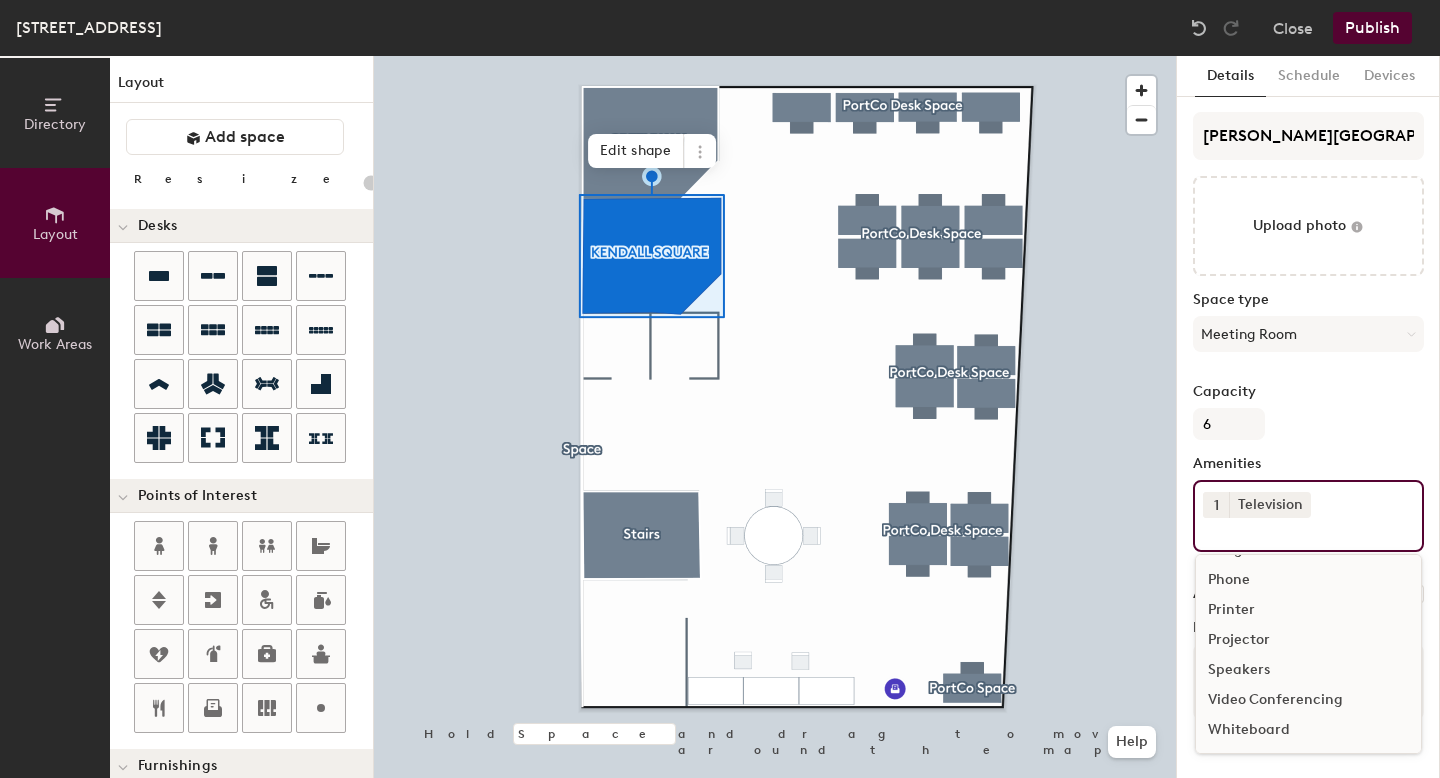 scroll, scrollTop: 88, scrollLeft: 0, axis: vertical 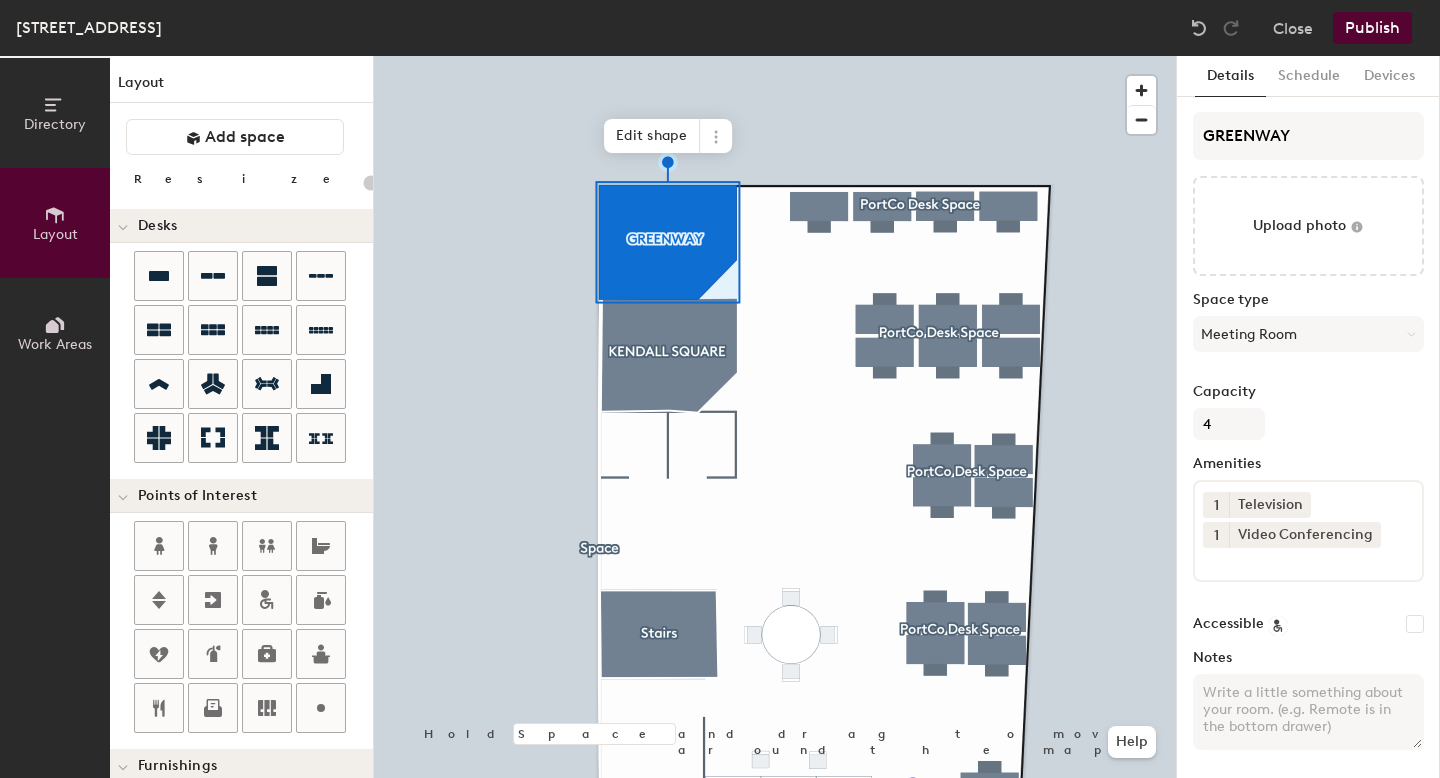 type on "20" 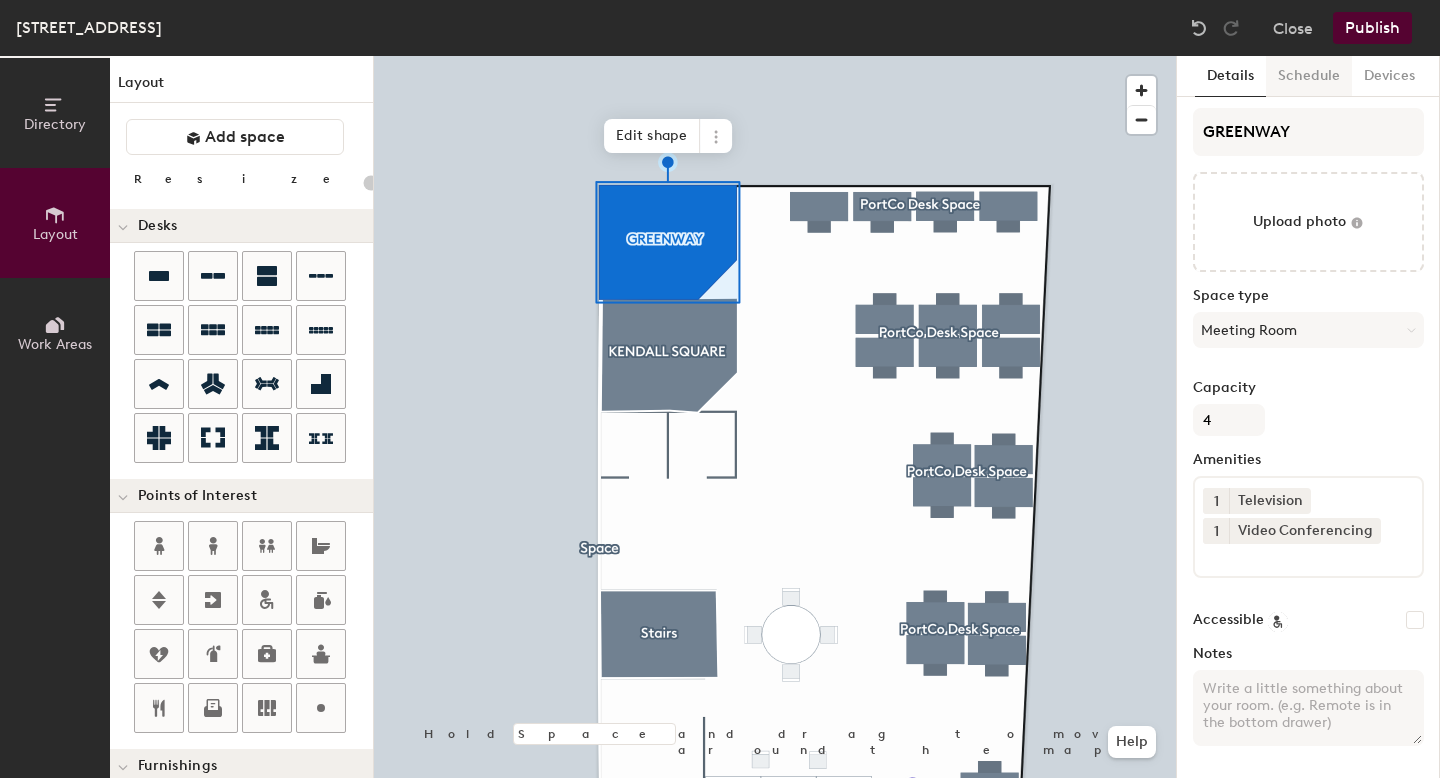 click on "Schedule" 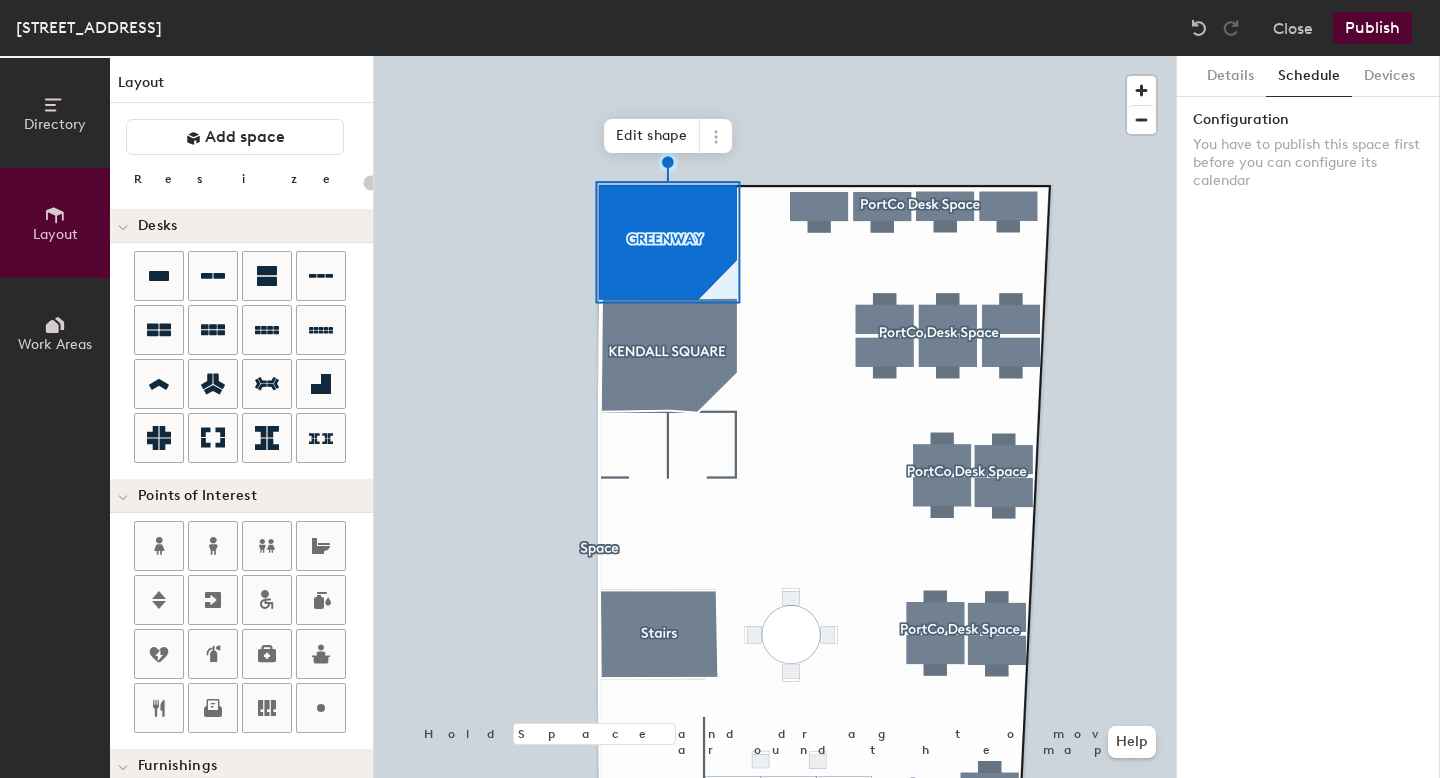scroll, scrollTop: 0, scrollLeft: 0, axis: both 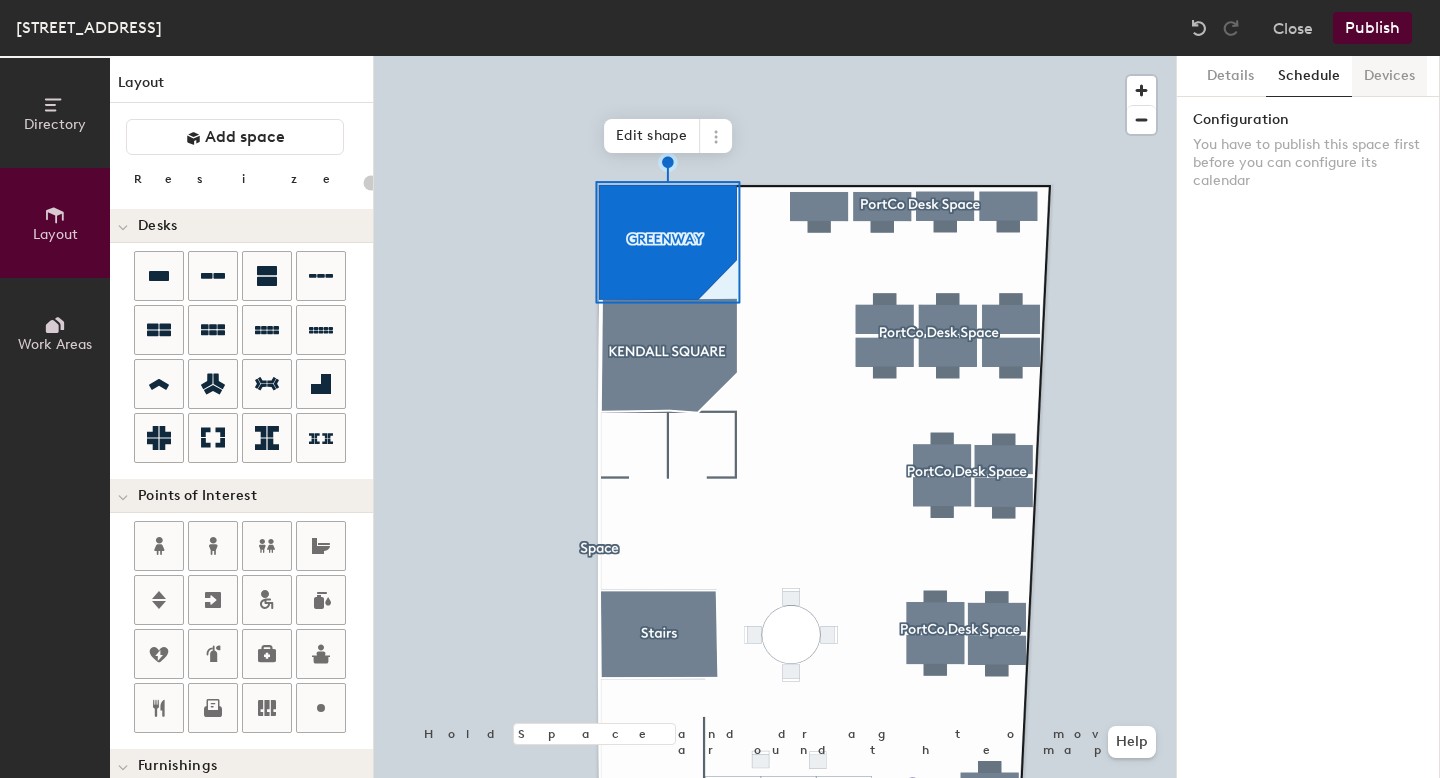 click on "Devices" 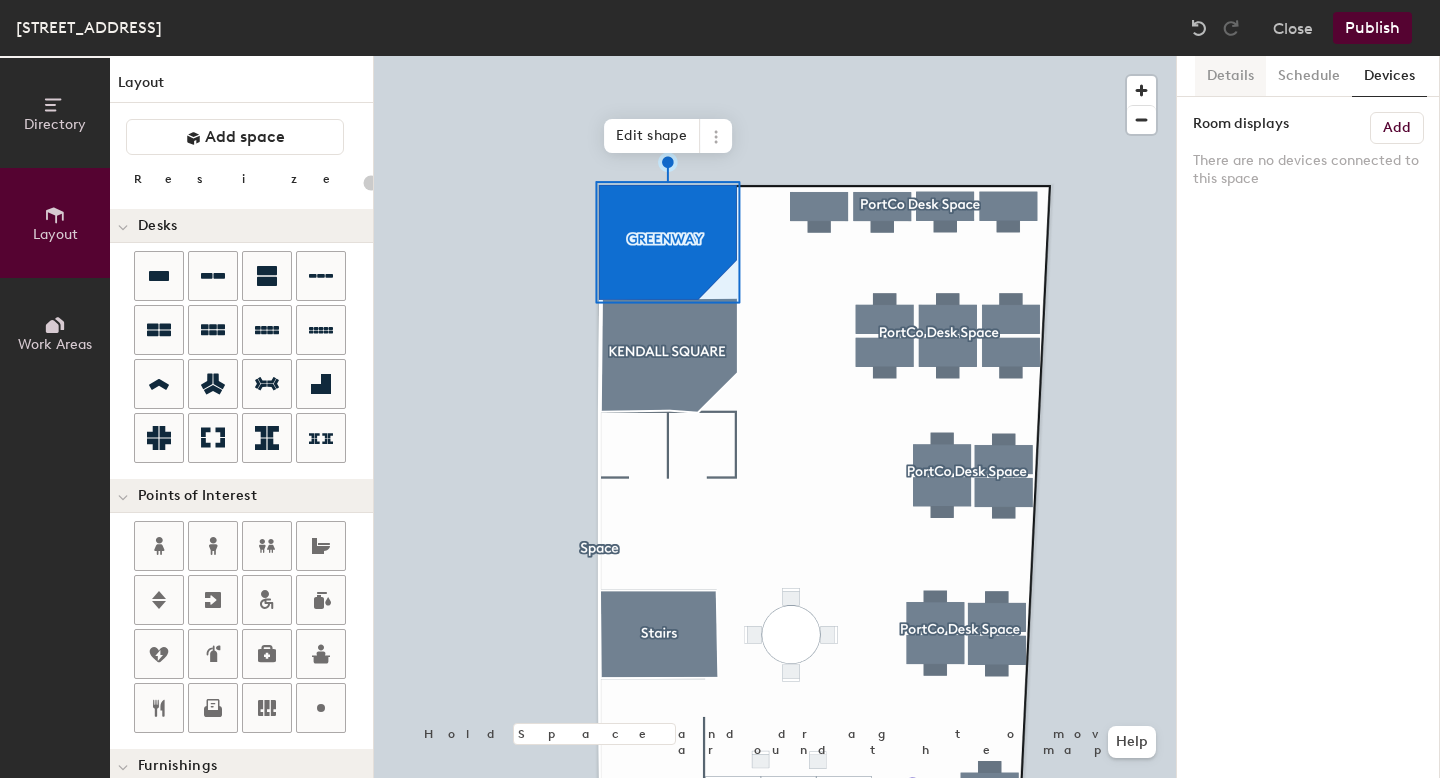 click on "Details" 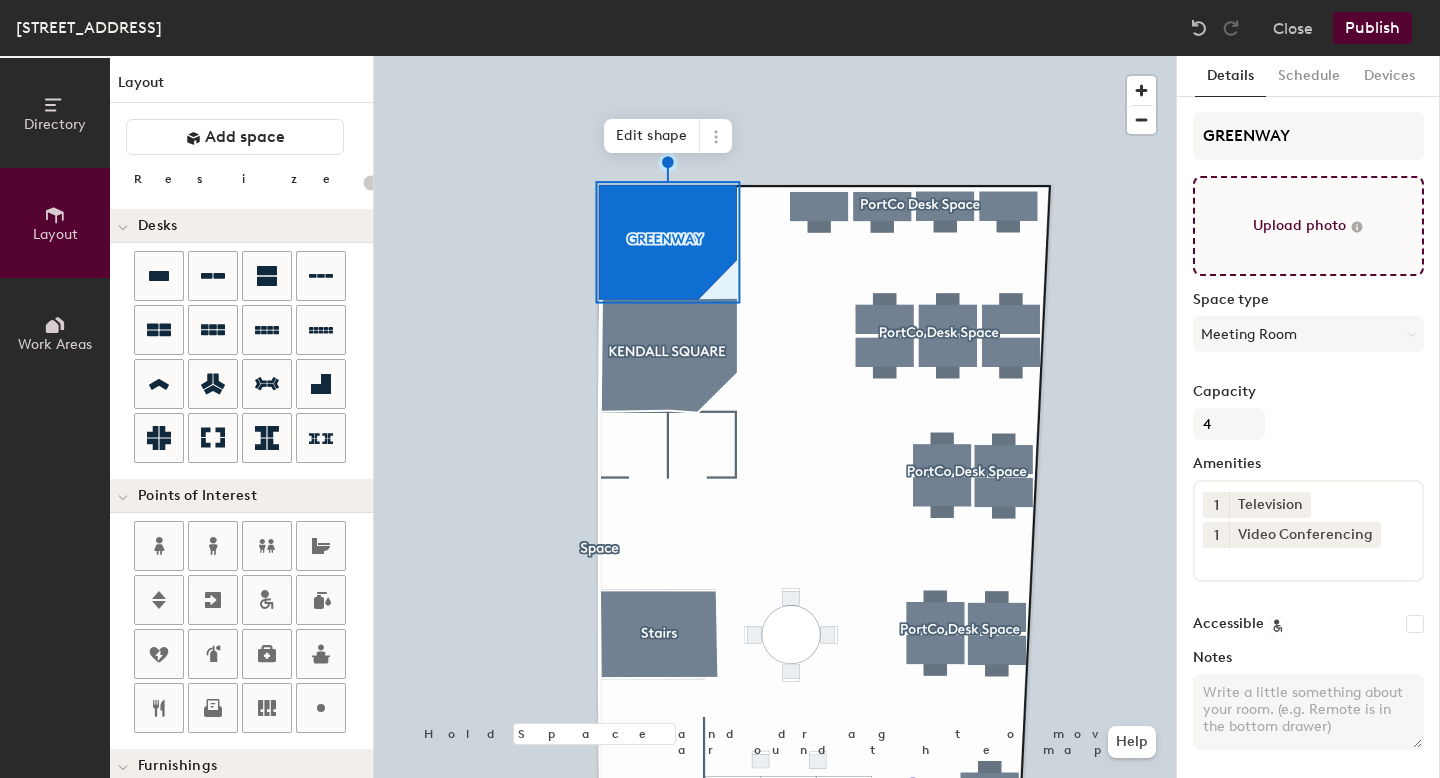 scroll, scrollTop: 4, scrollLeft: 0, axis: vertical 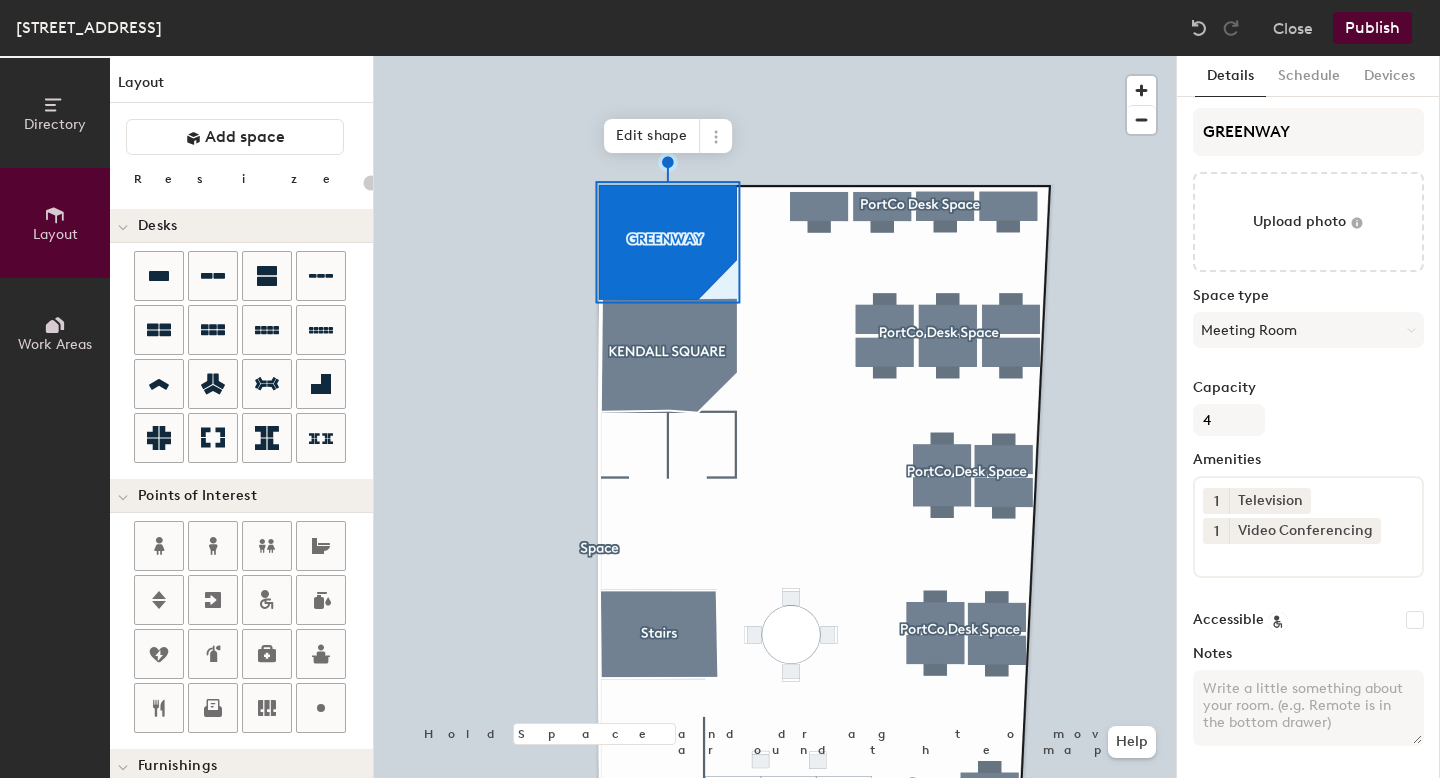 click on "Notes" at bounding box center (1308, 708) 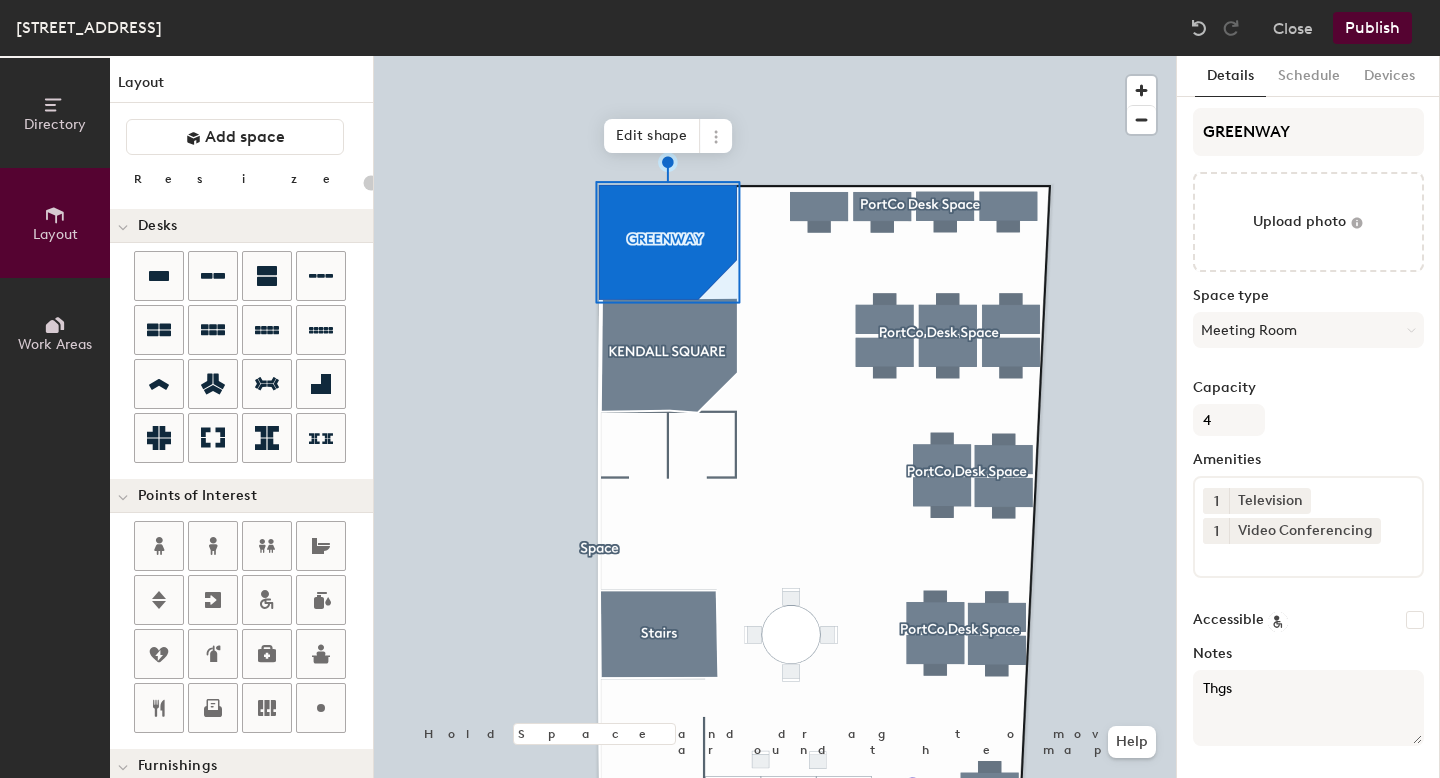 type on "Thgs" 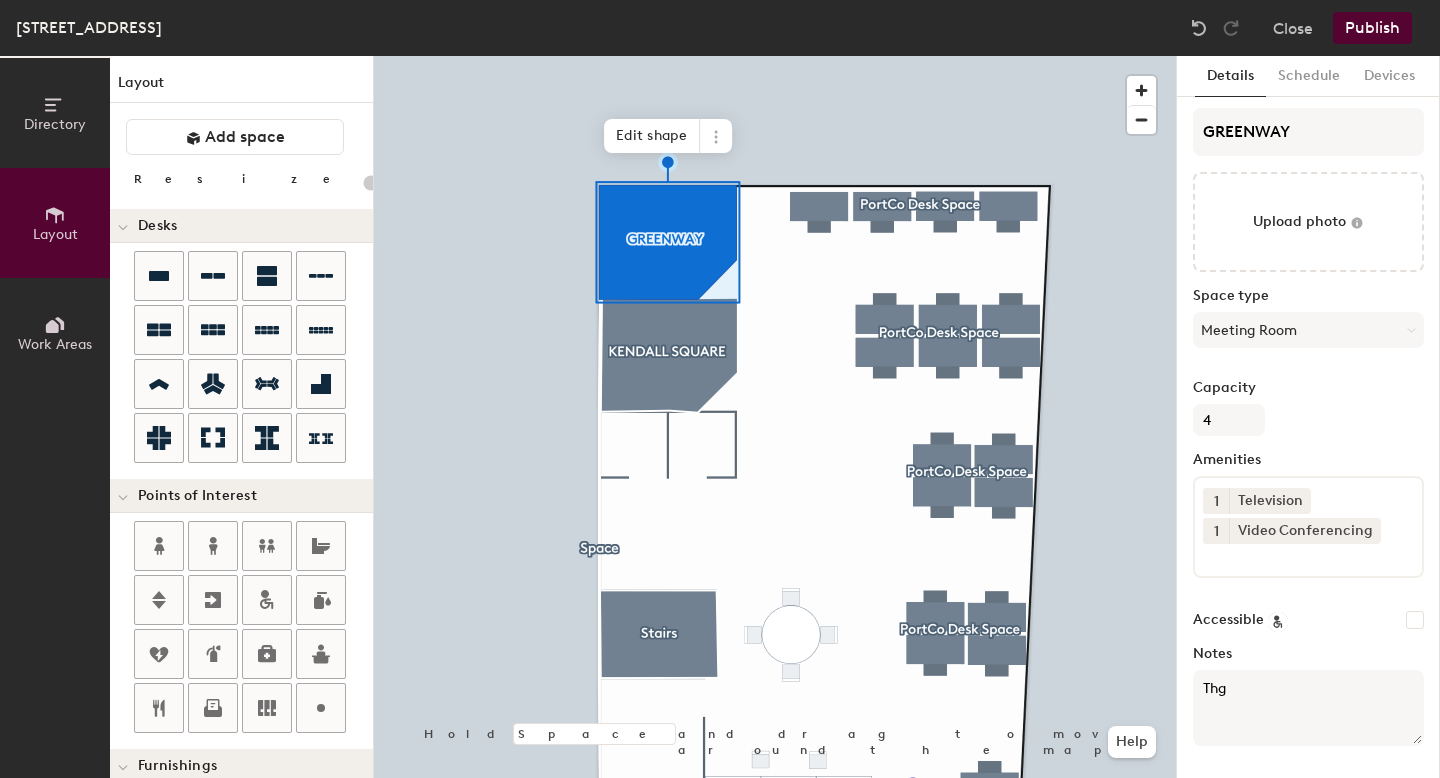 type on "20" 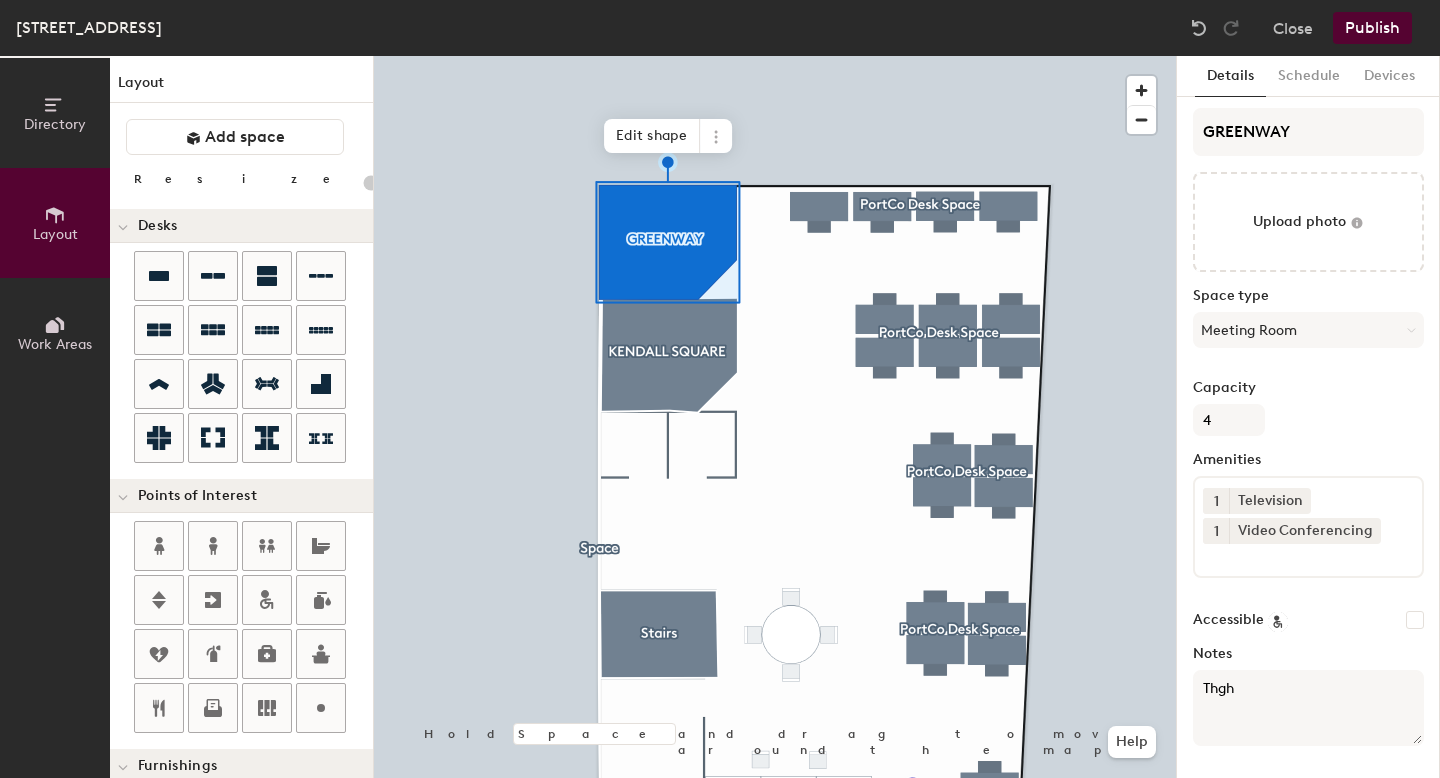 type on "20" 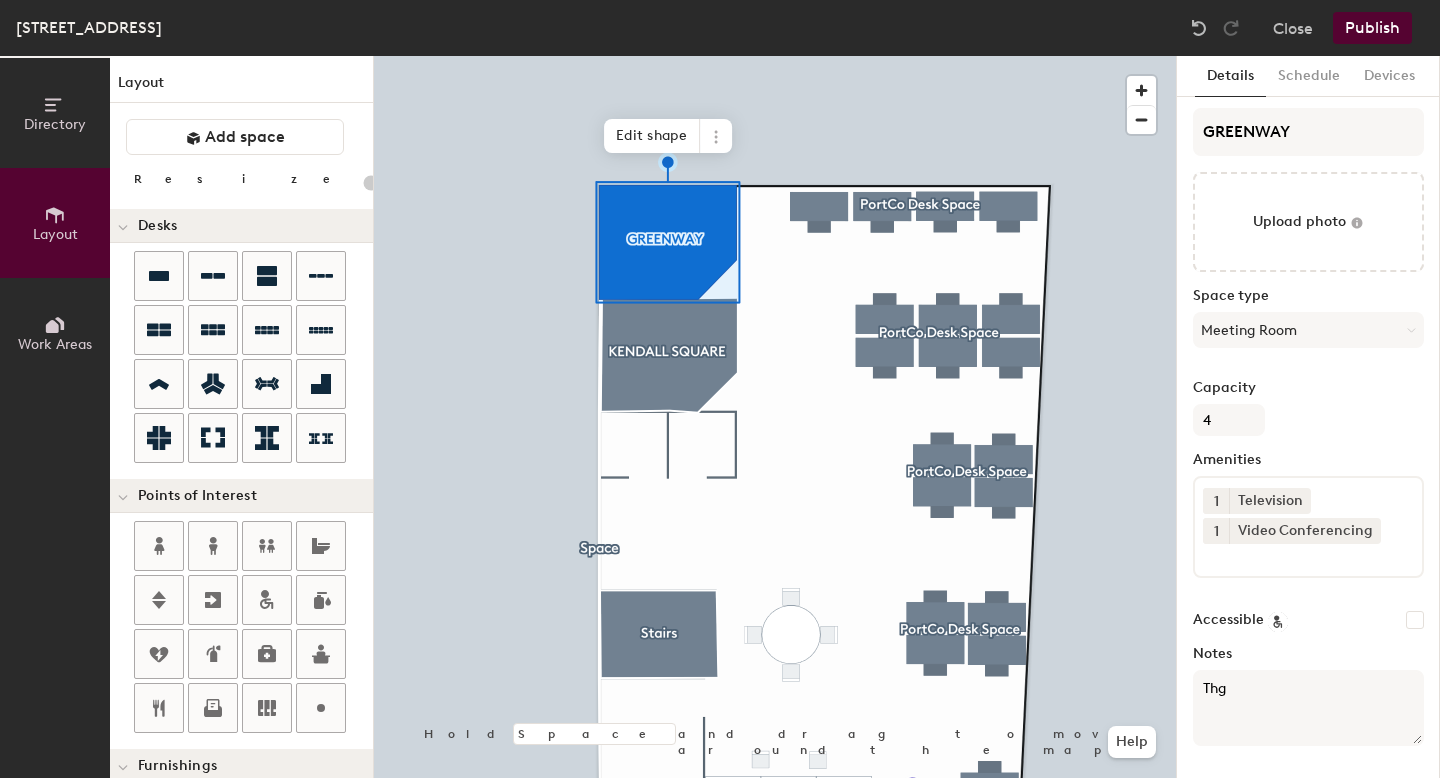 type on "20" 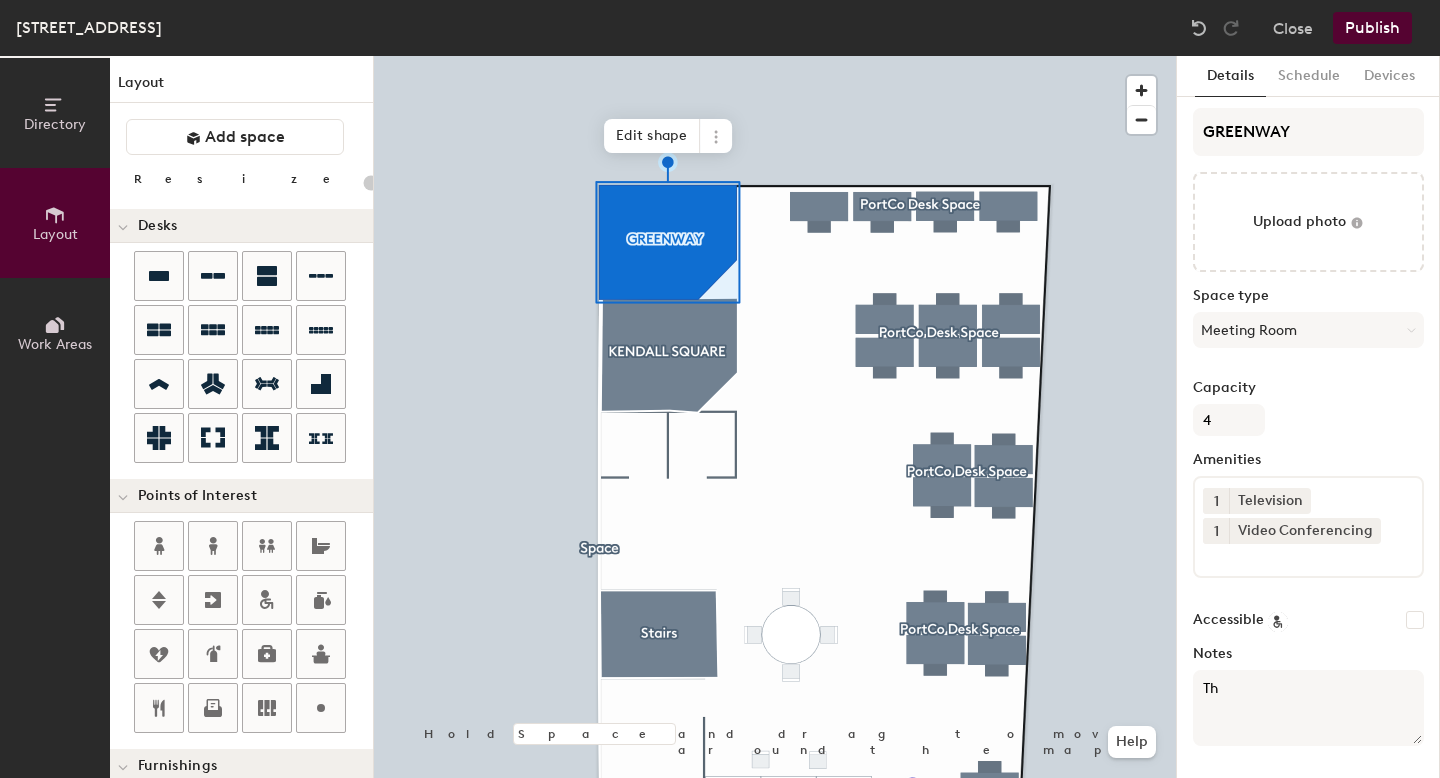type on "20" 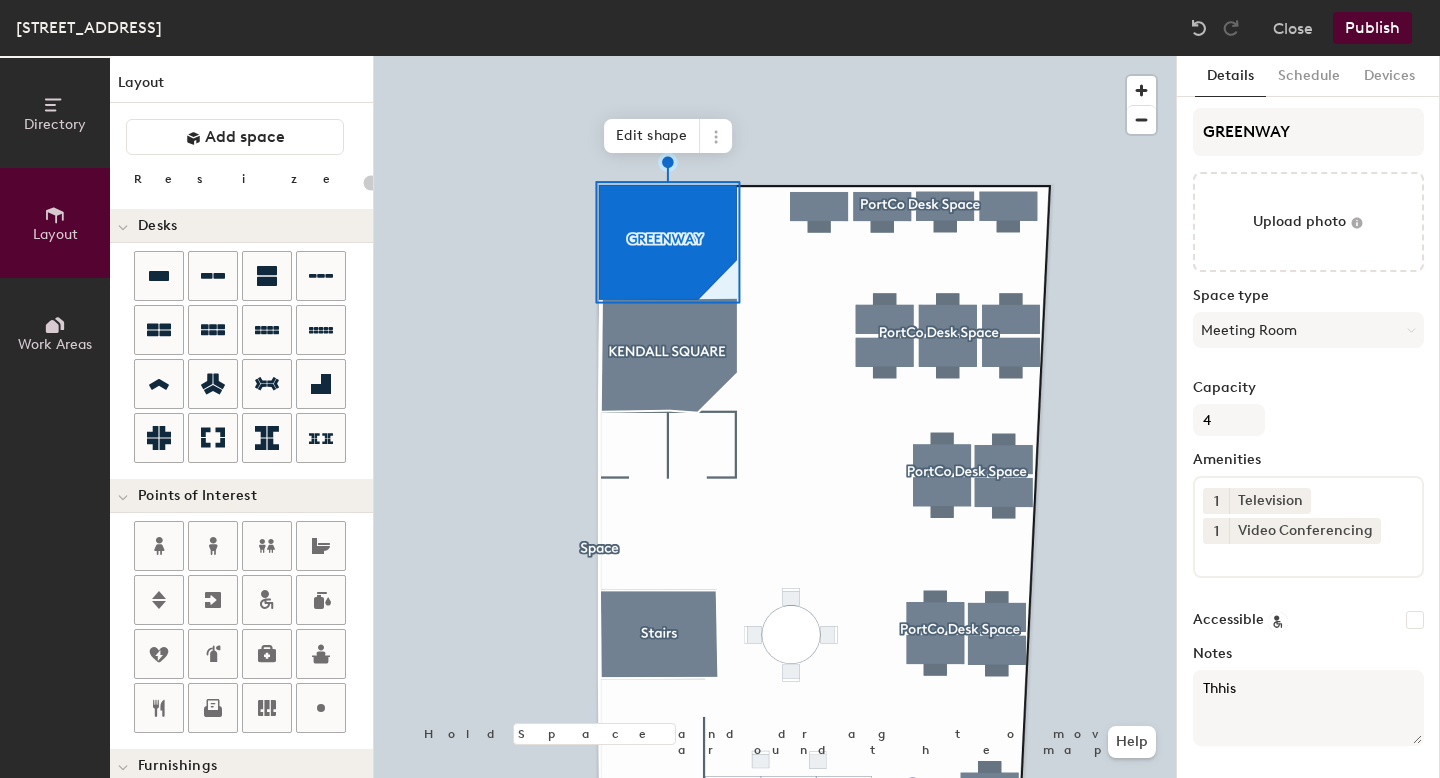 type on "Thhis" 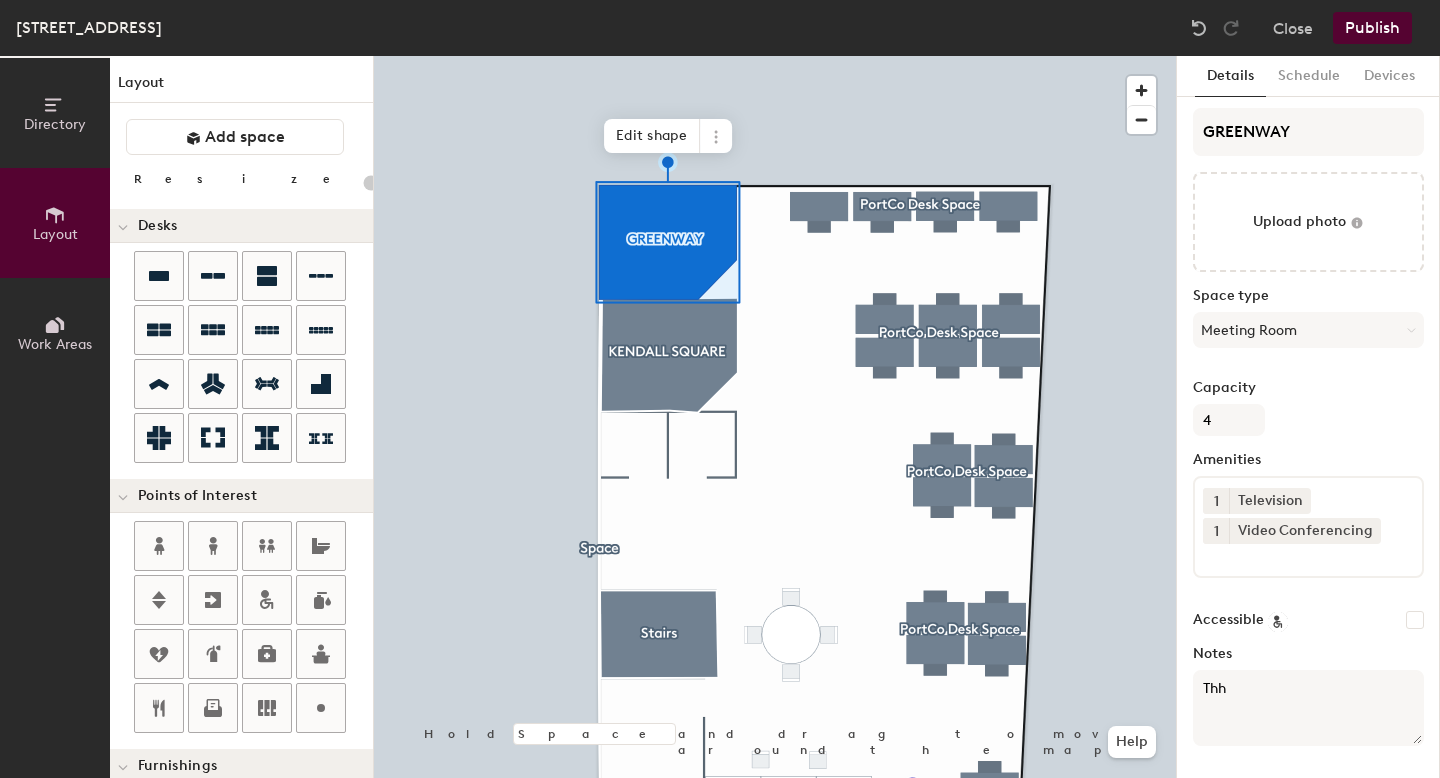 type on "Th" 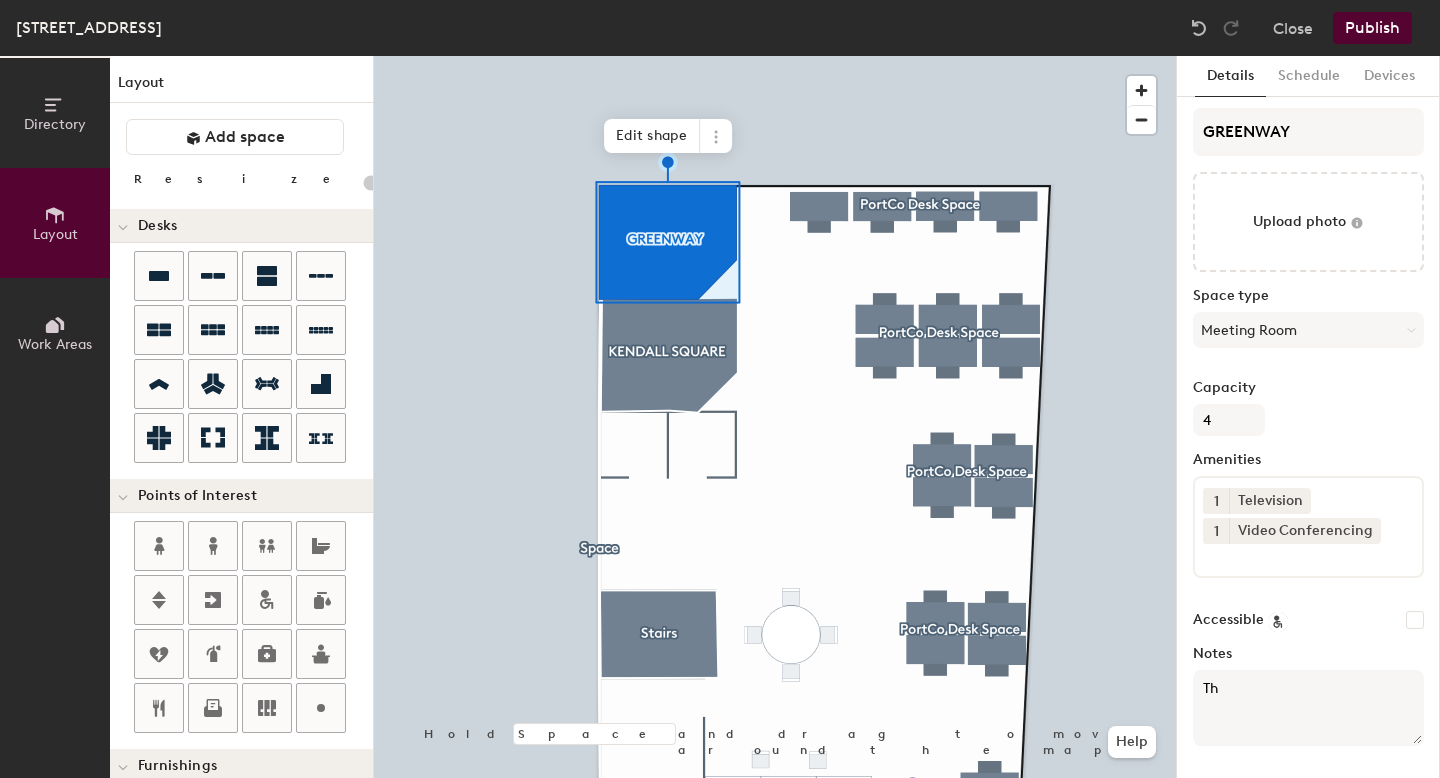 type on "20" 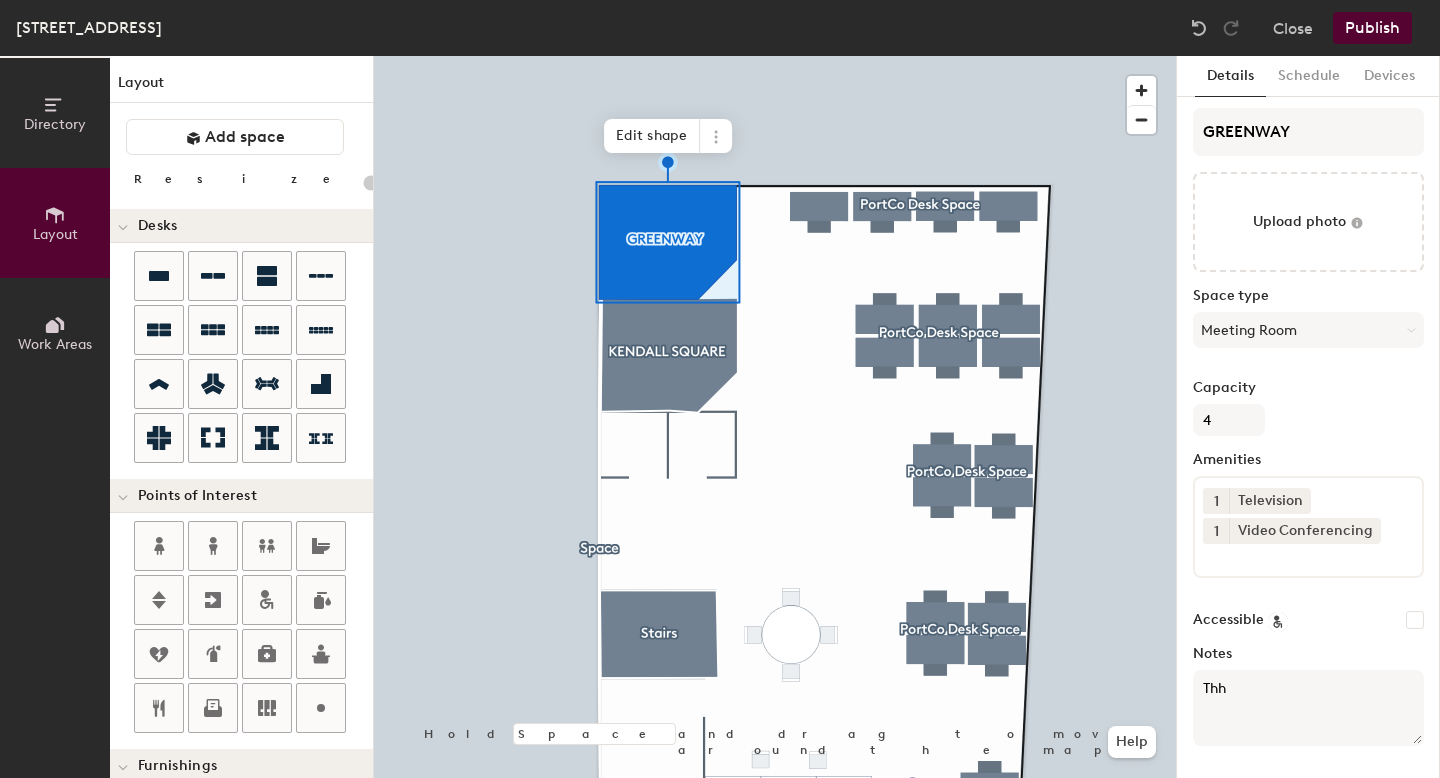 type on "Thhi" 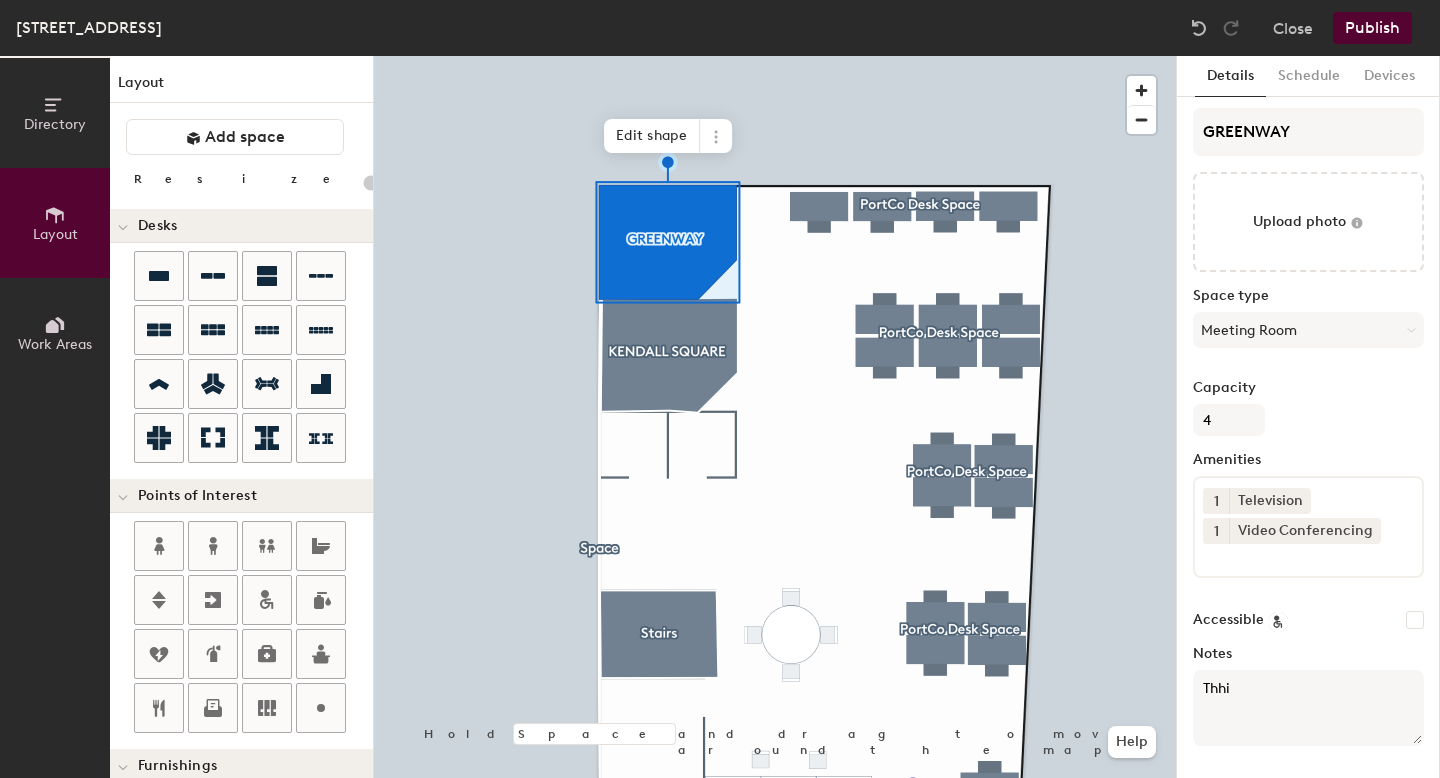 type on "20" 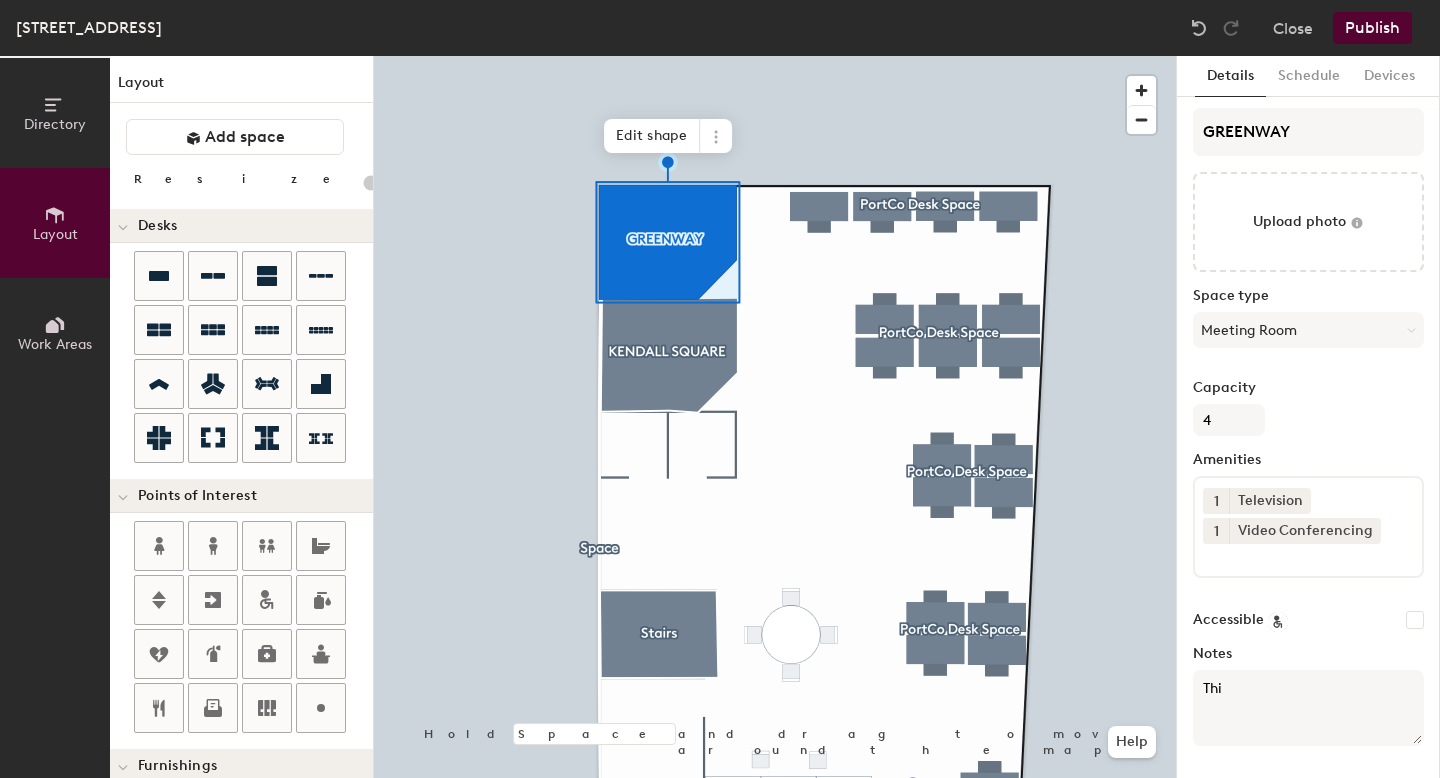 type on "This" 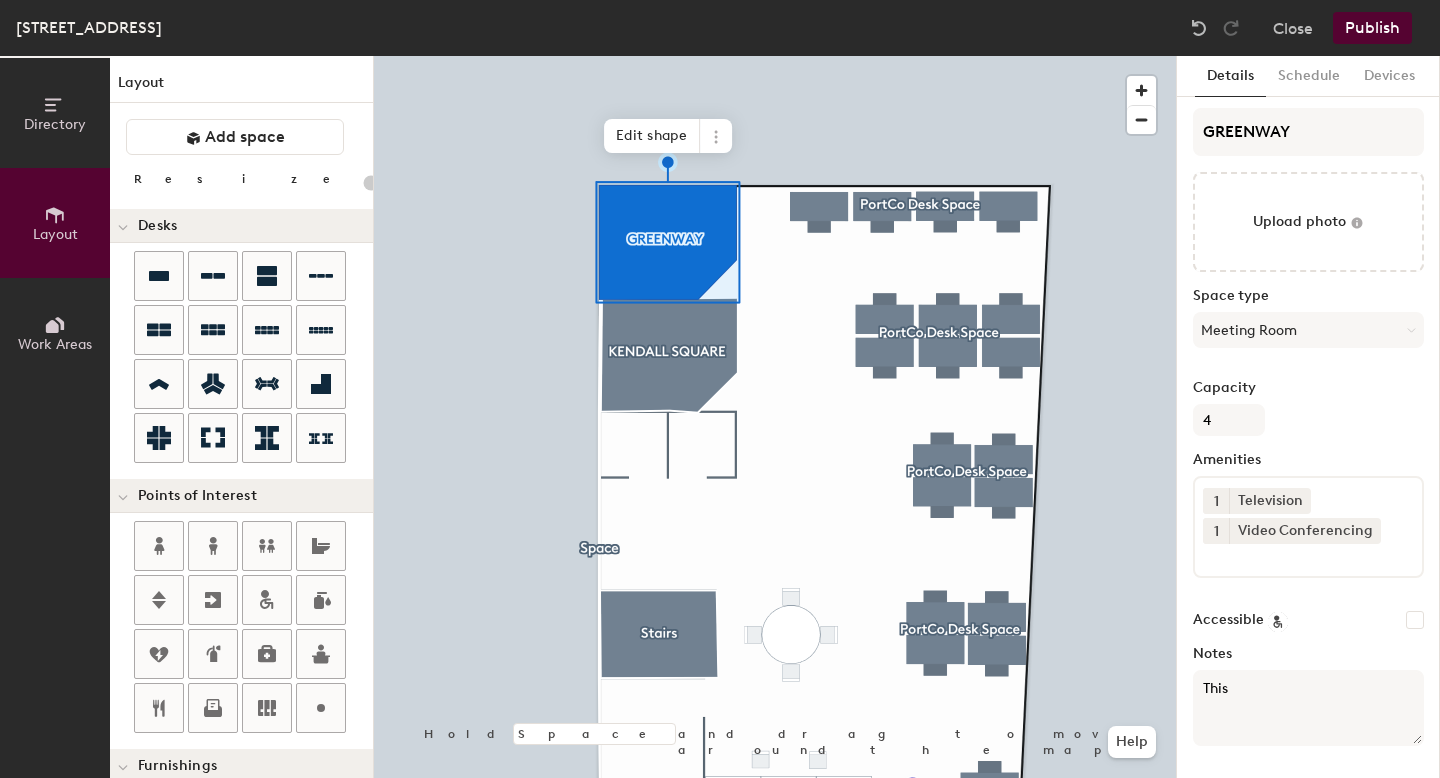 type on "20" 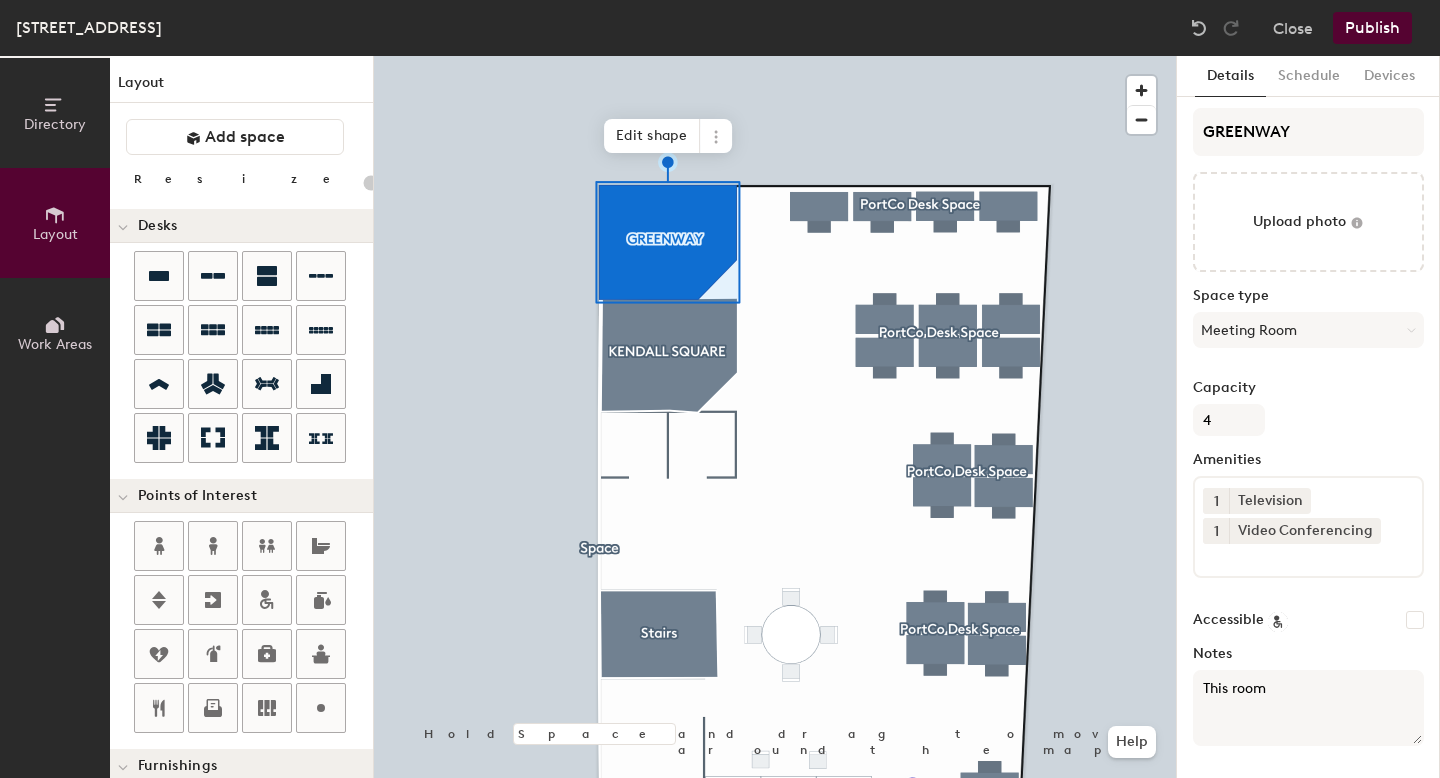 type on "This room" 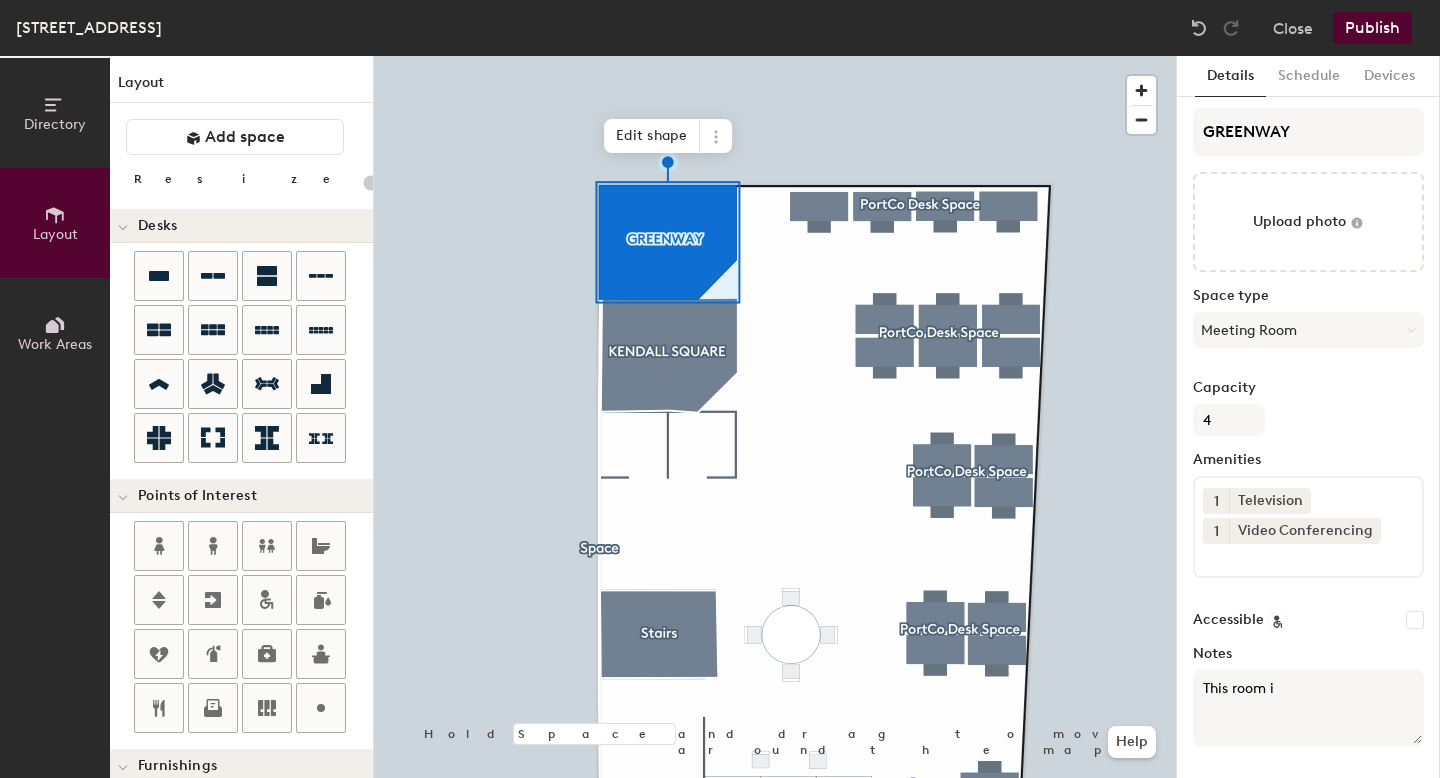 type on "This room is" 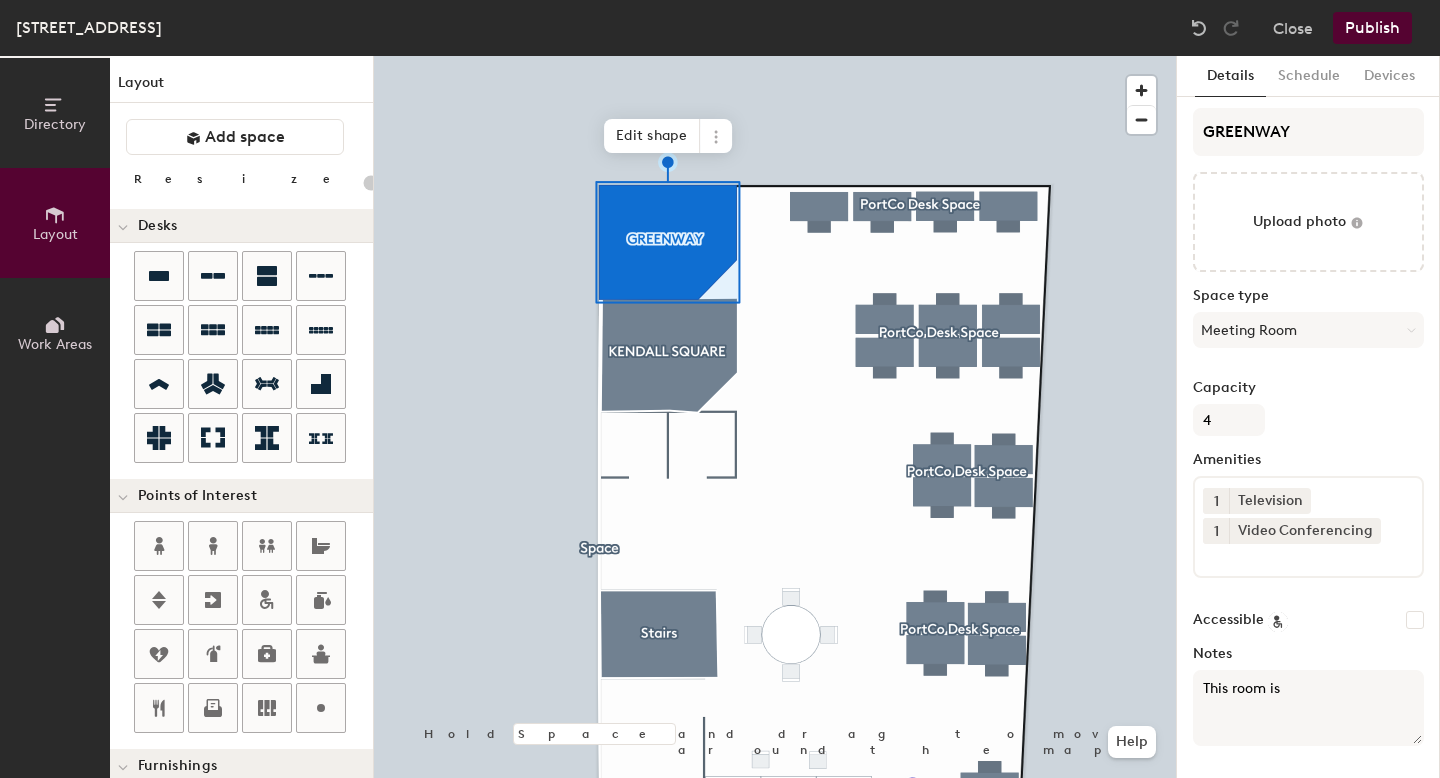 type on "20" 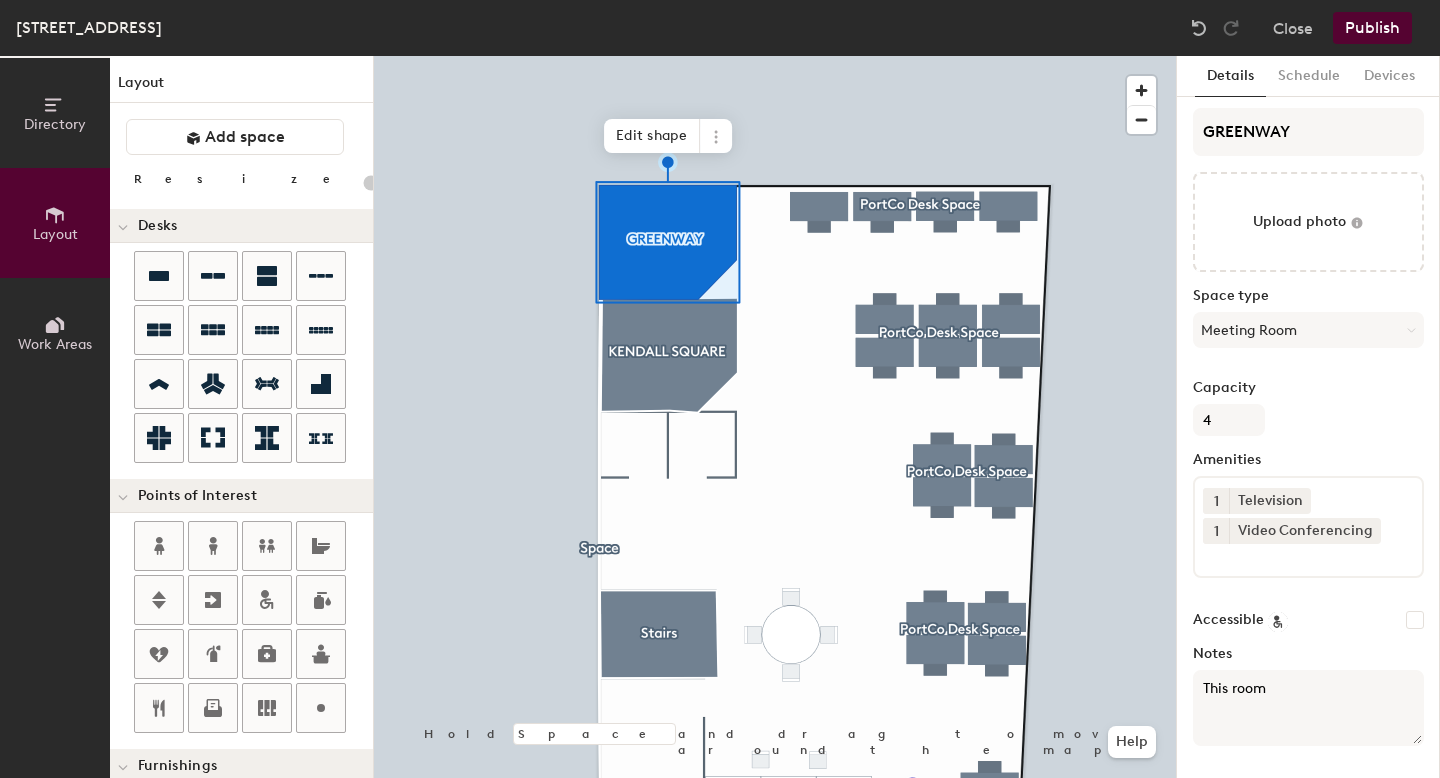 type on "This room" 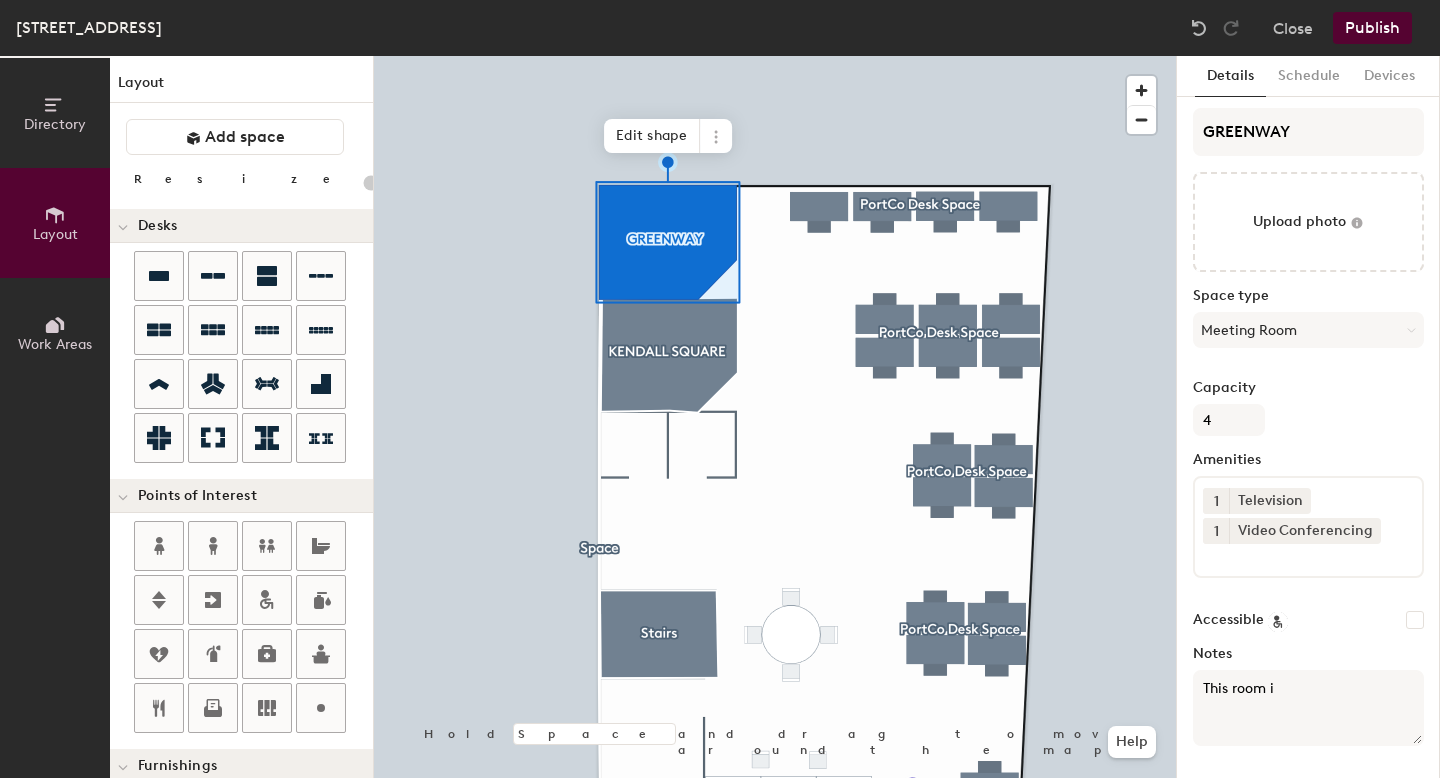 type on "20" 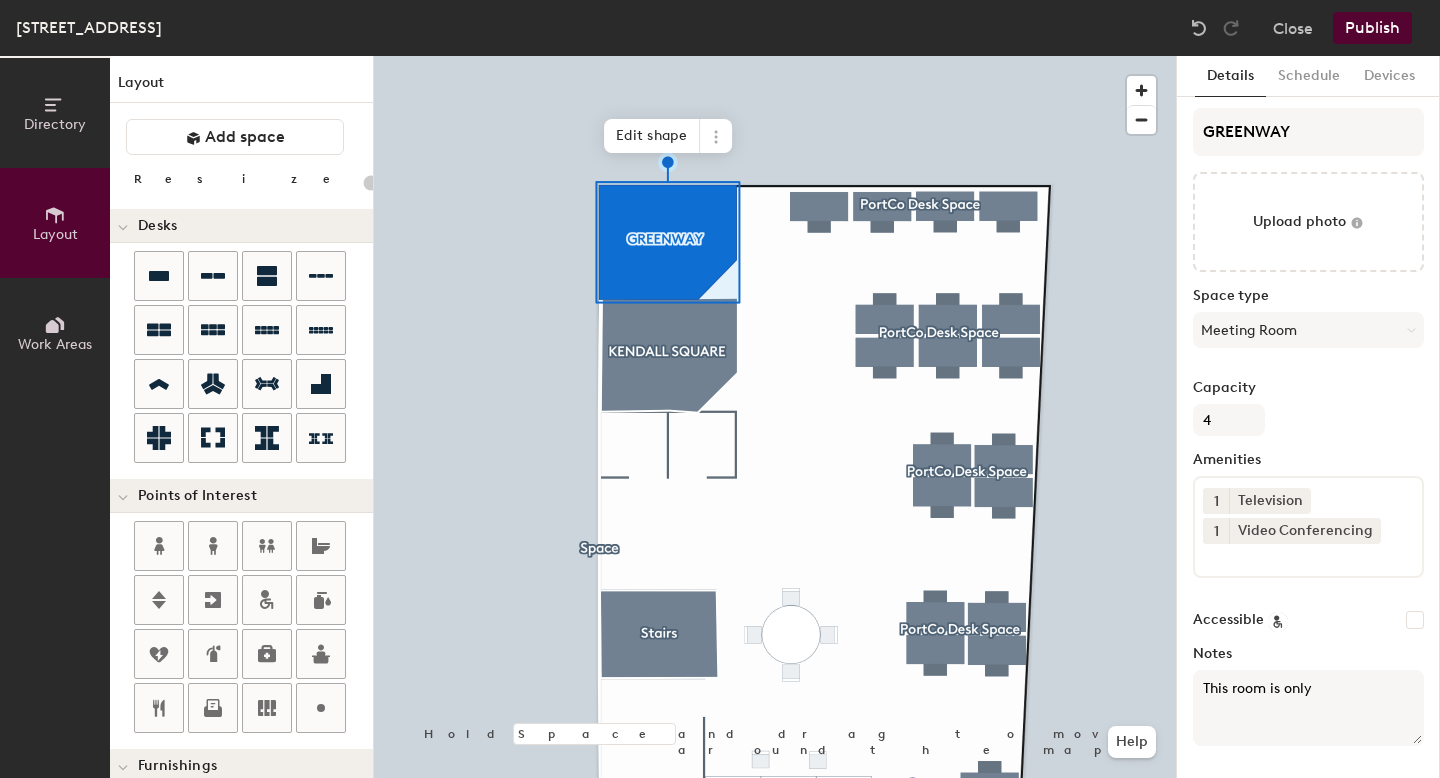 type on "This room is only b" 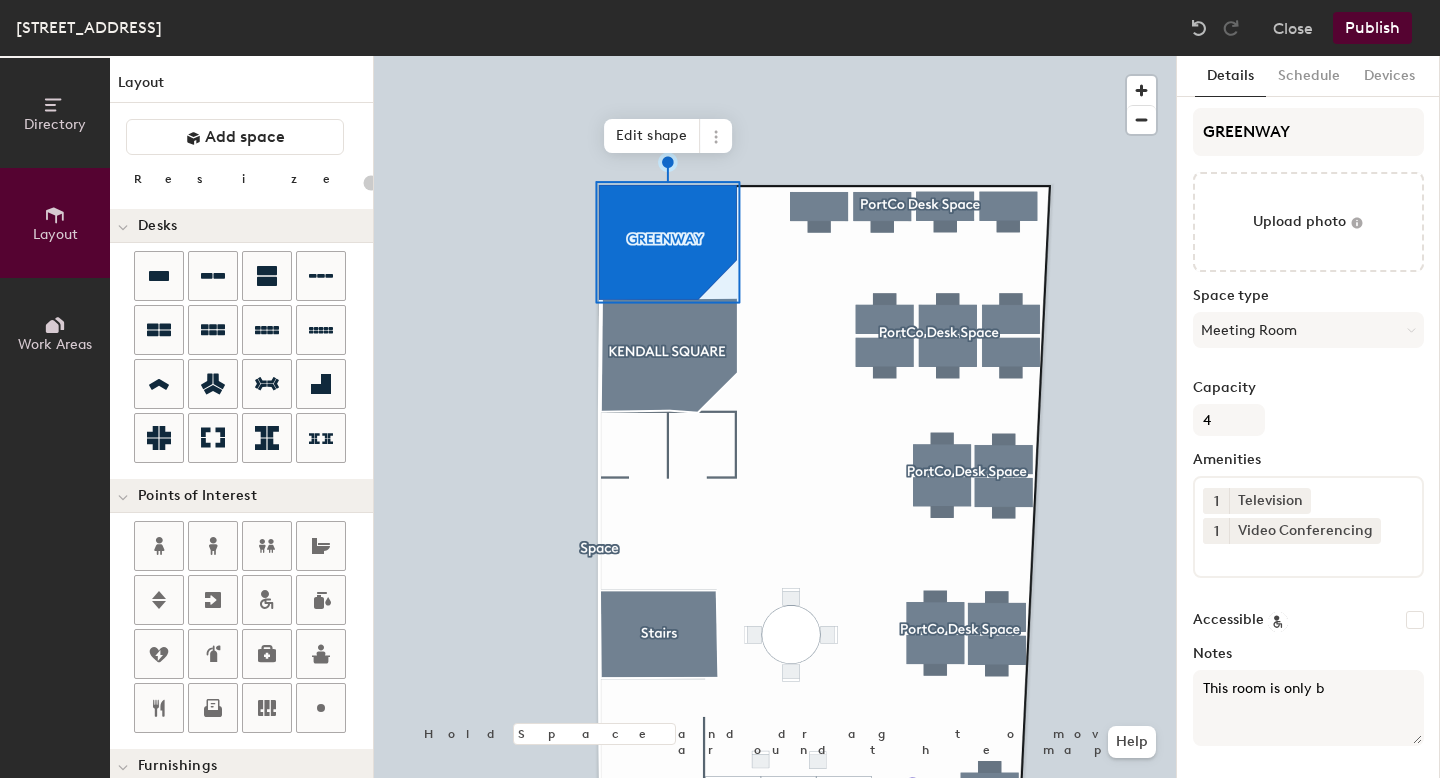 type on "20" 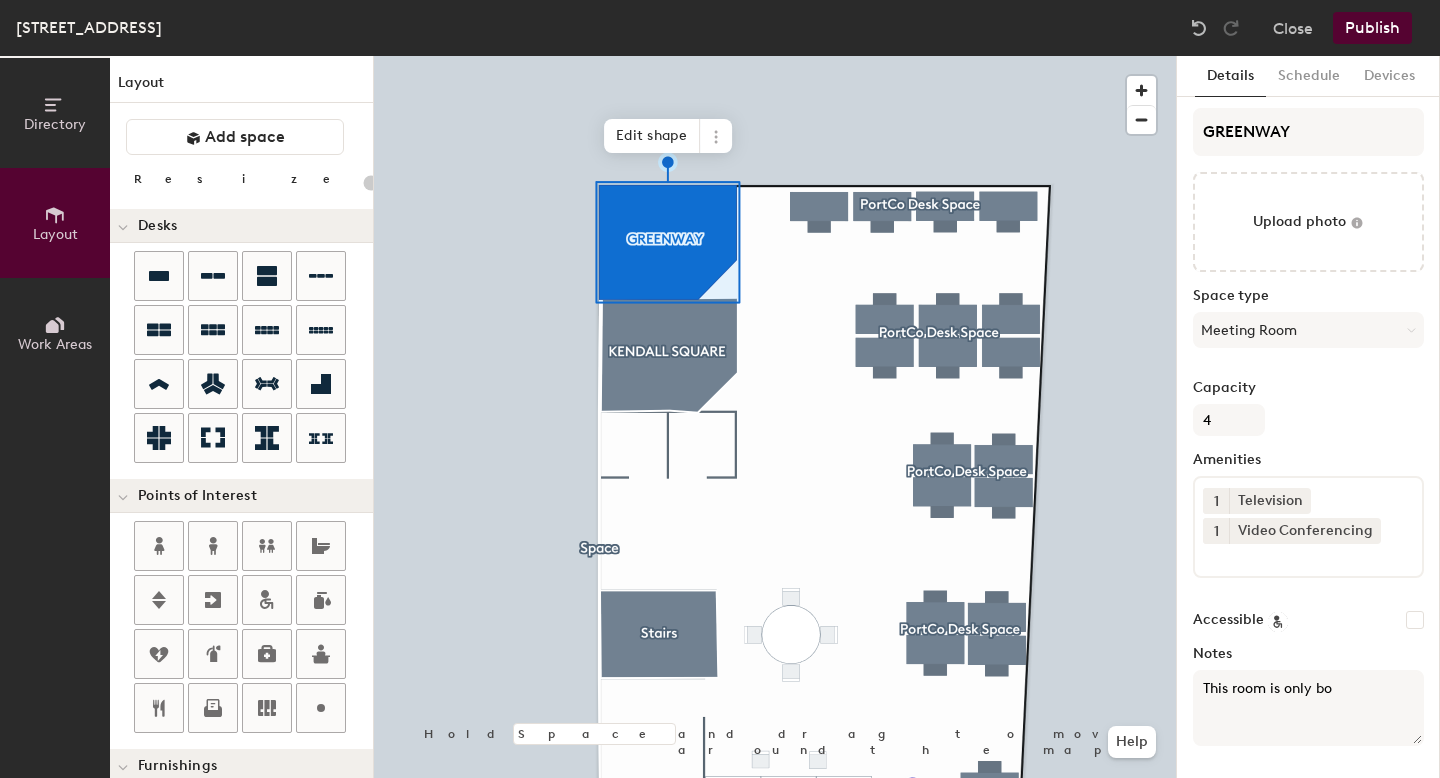 type on "20" 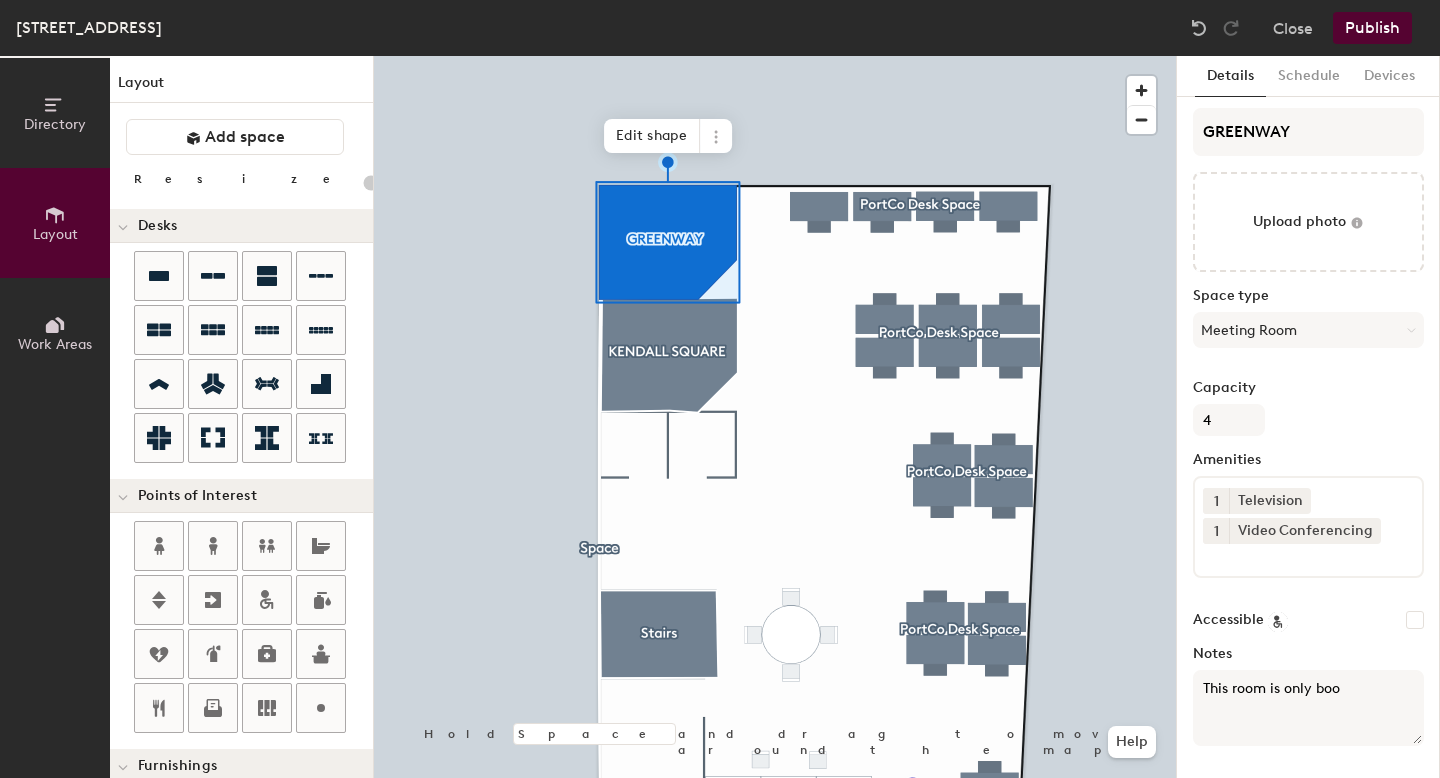 type on "20" 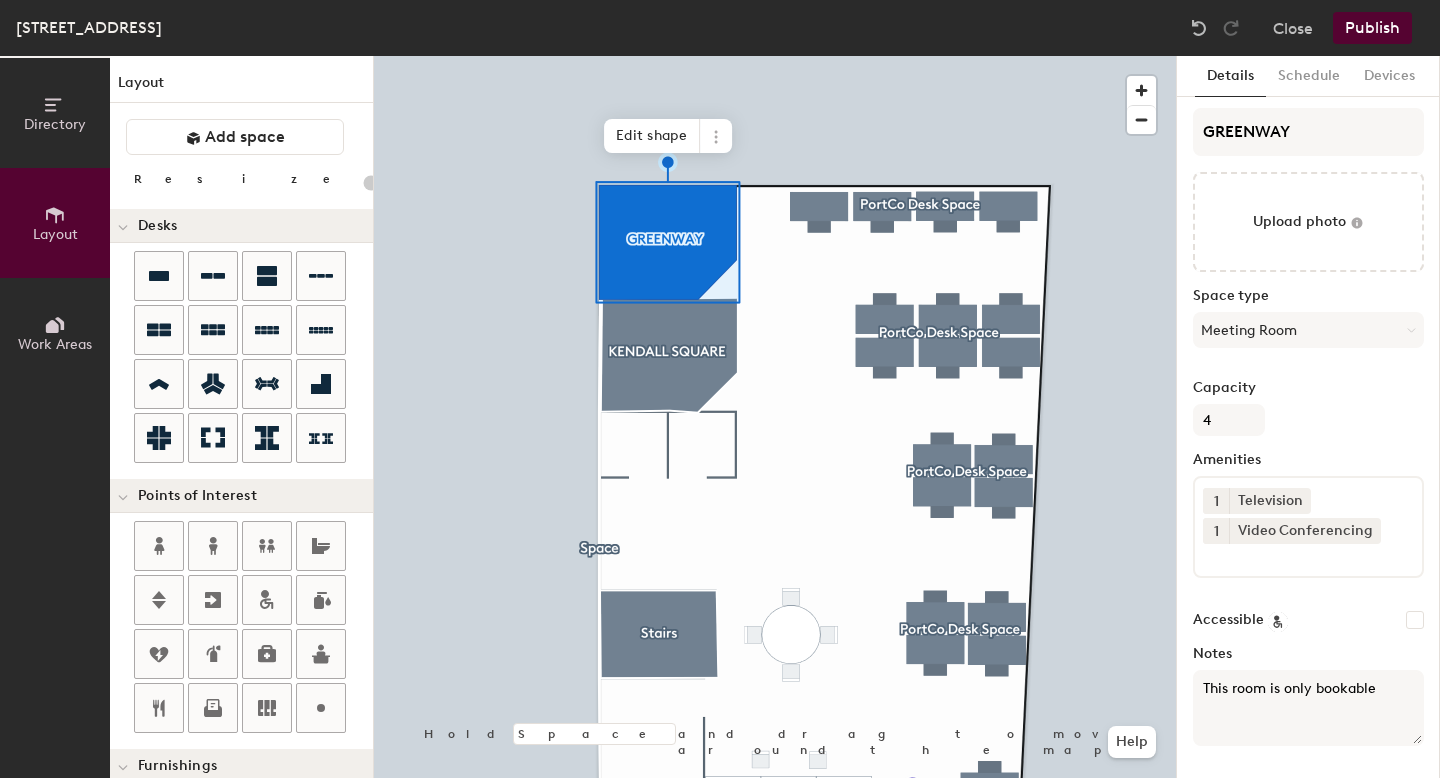 type on "This room is only bookable" 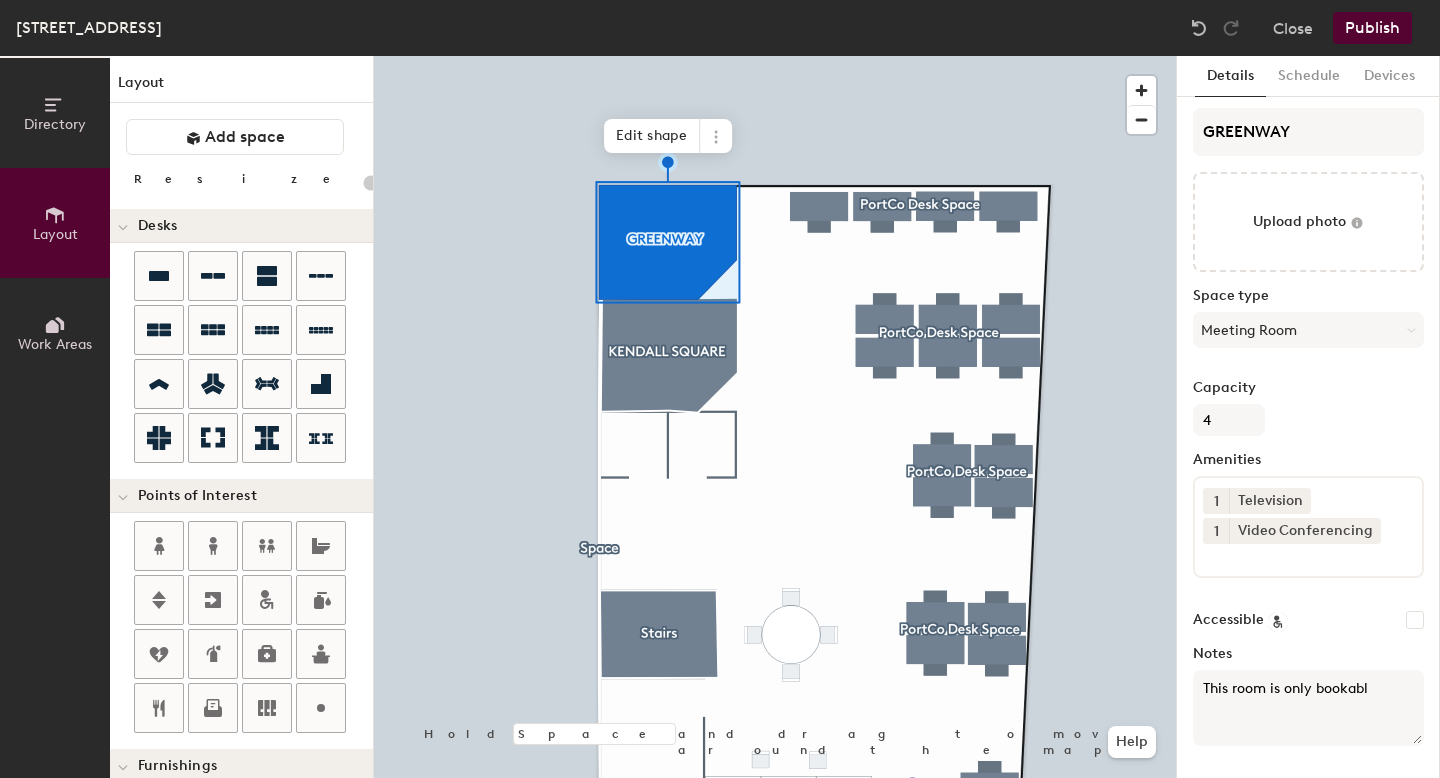 type on "This room is only bookab" 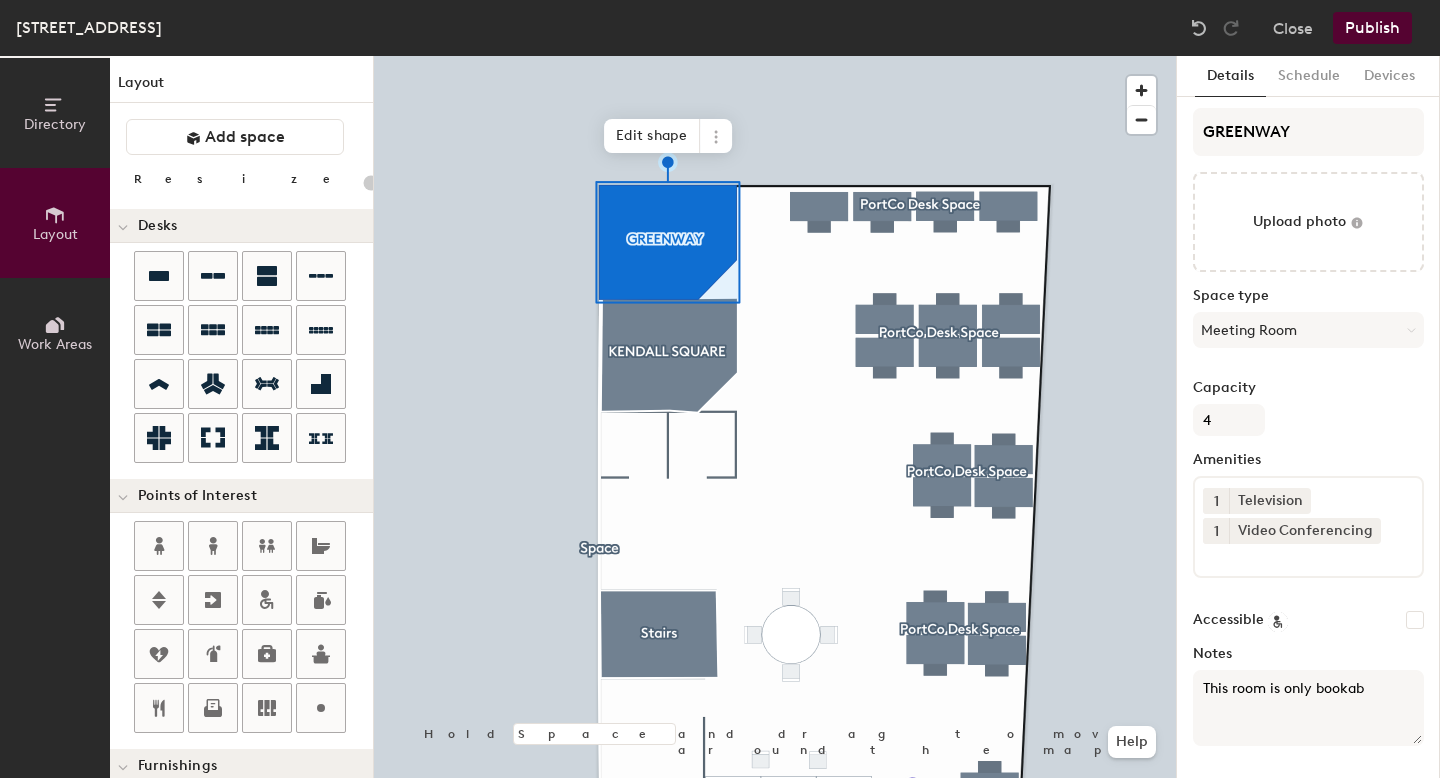 type on "20" 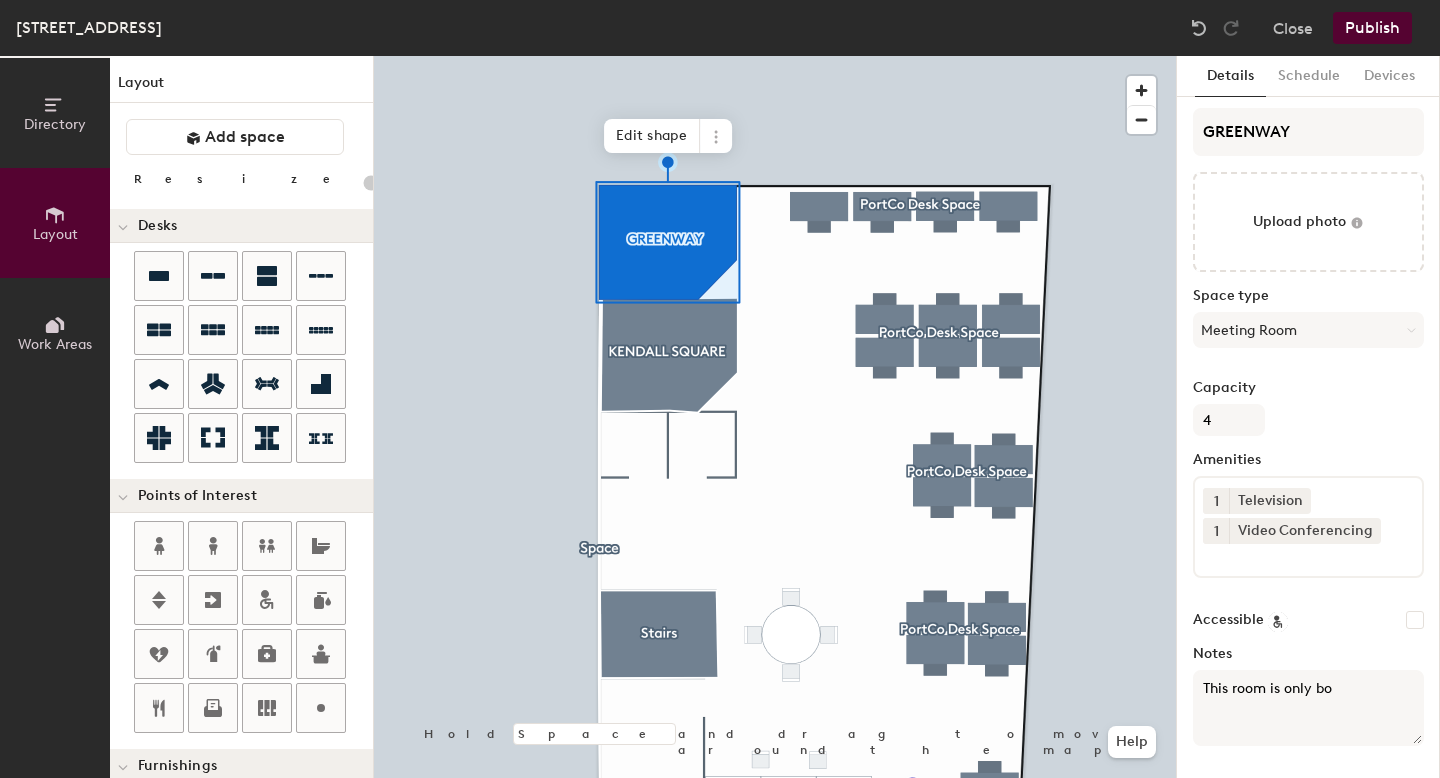 type on "This room is only b" 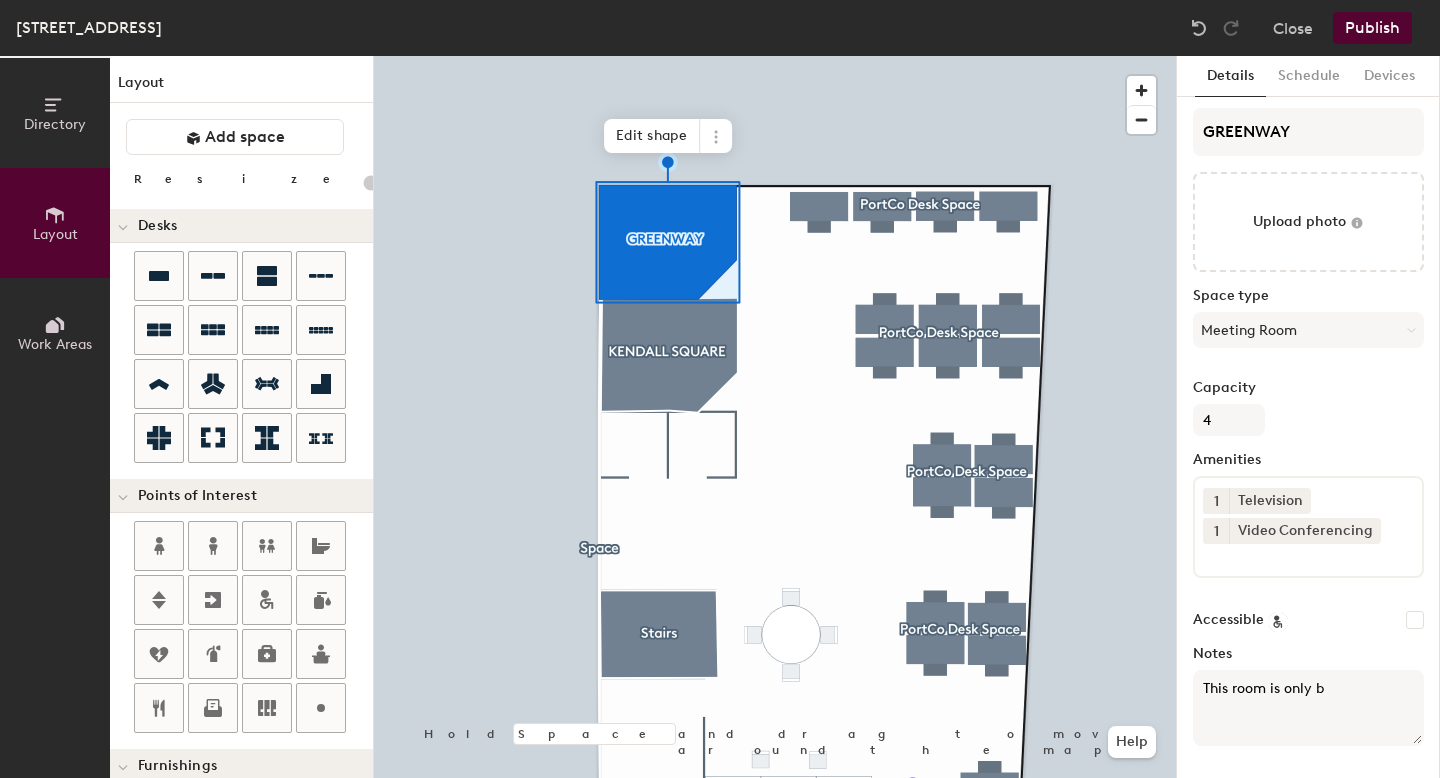 type on "20" 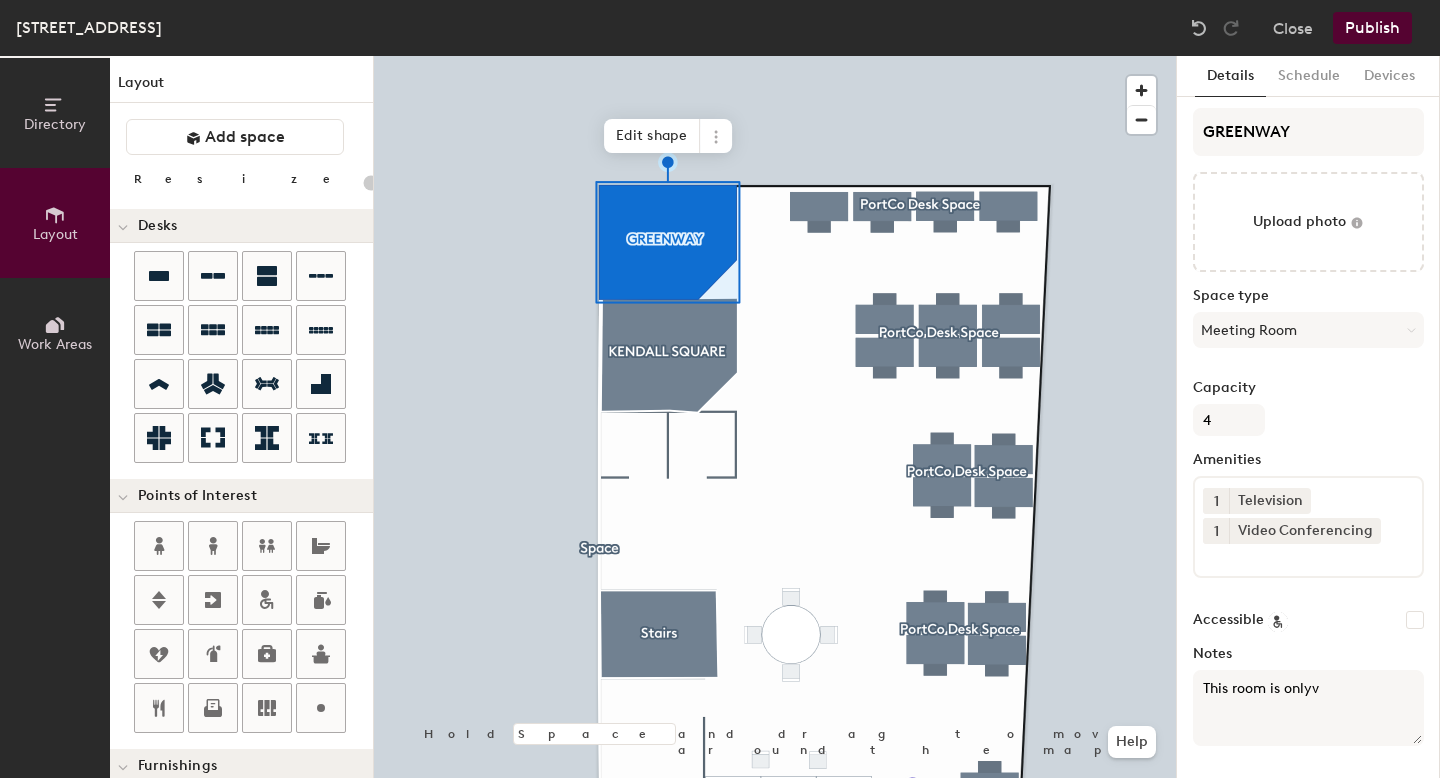 type on "This room is onlyva" 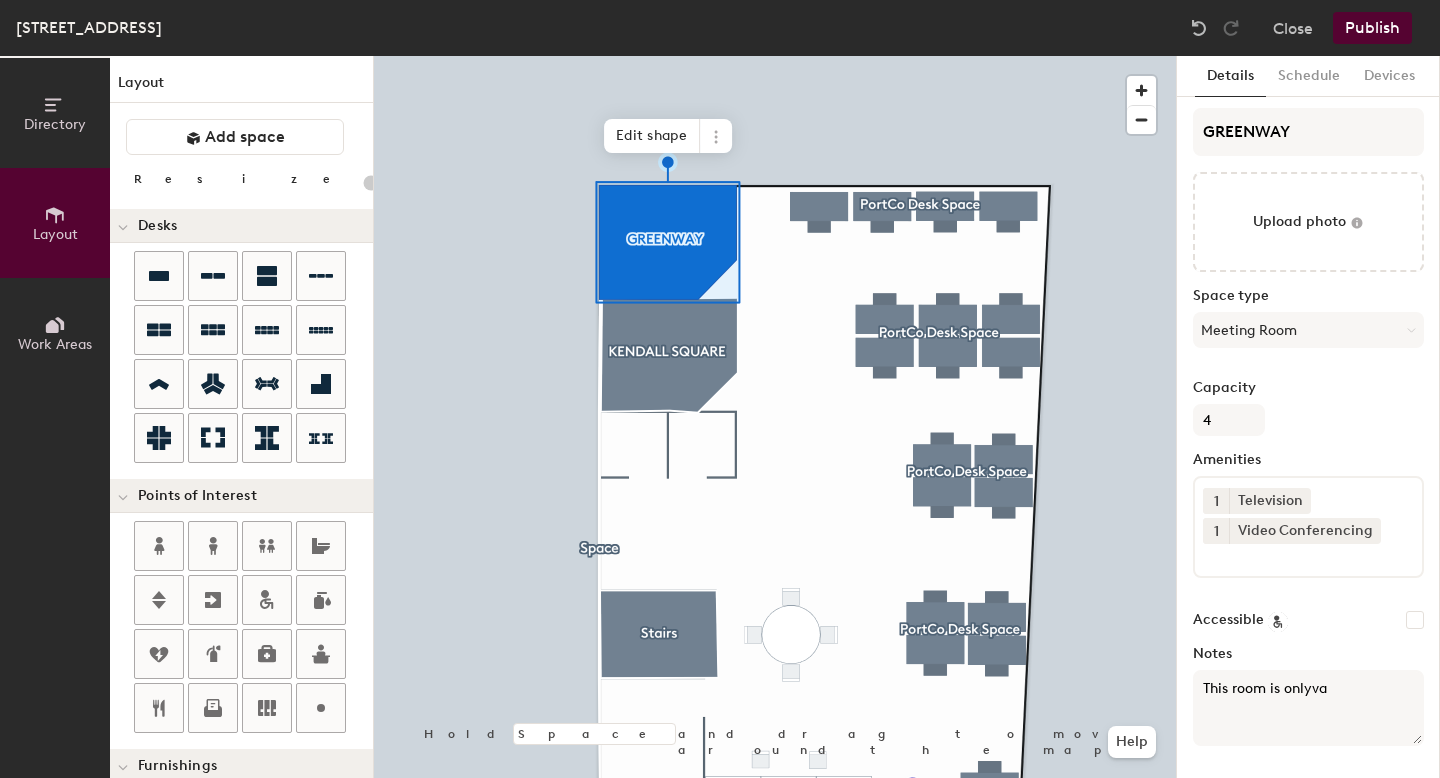 type on "20" 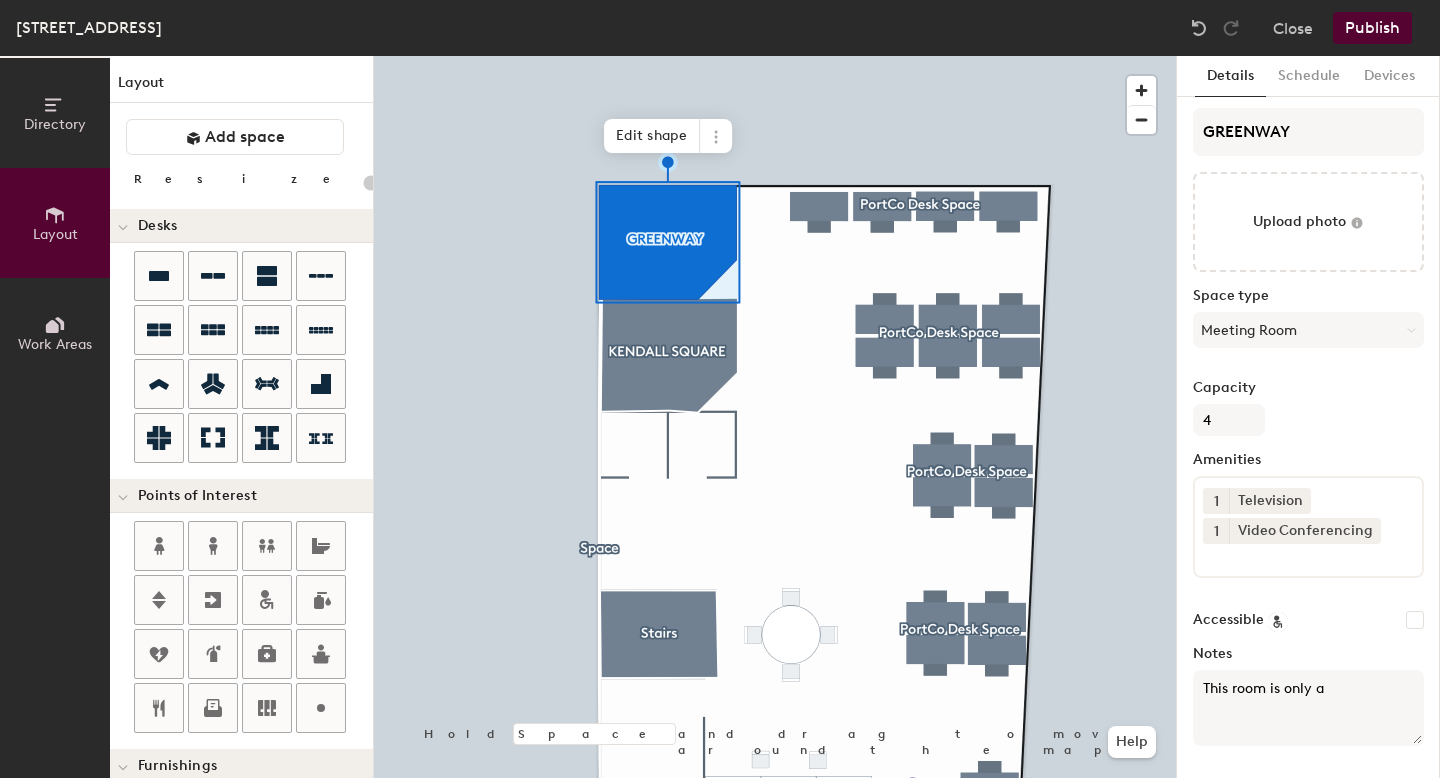type on "This room is only av" 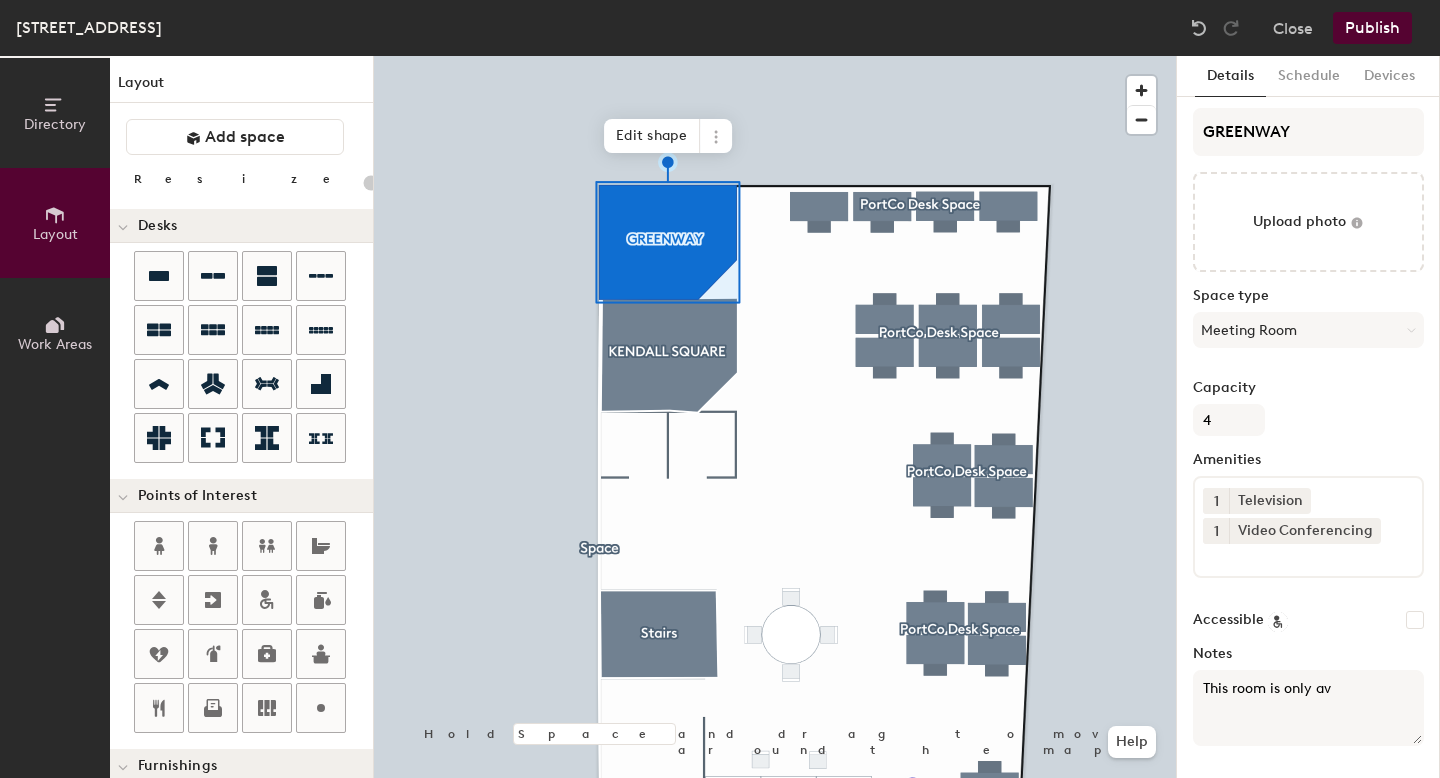 type on "20" 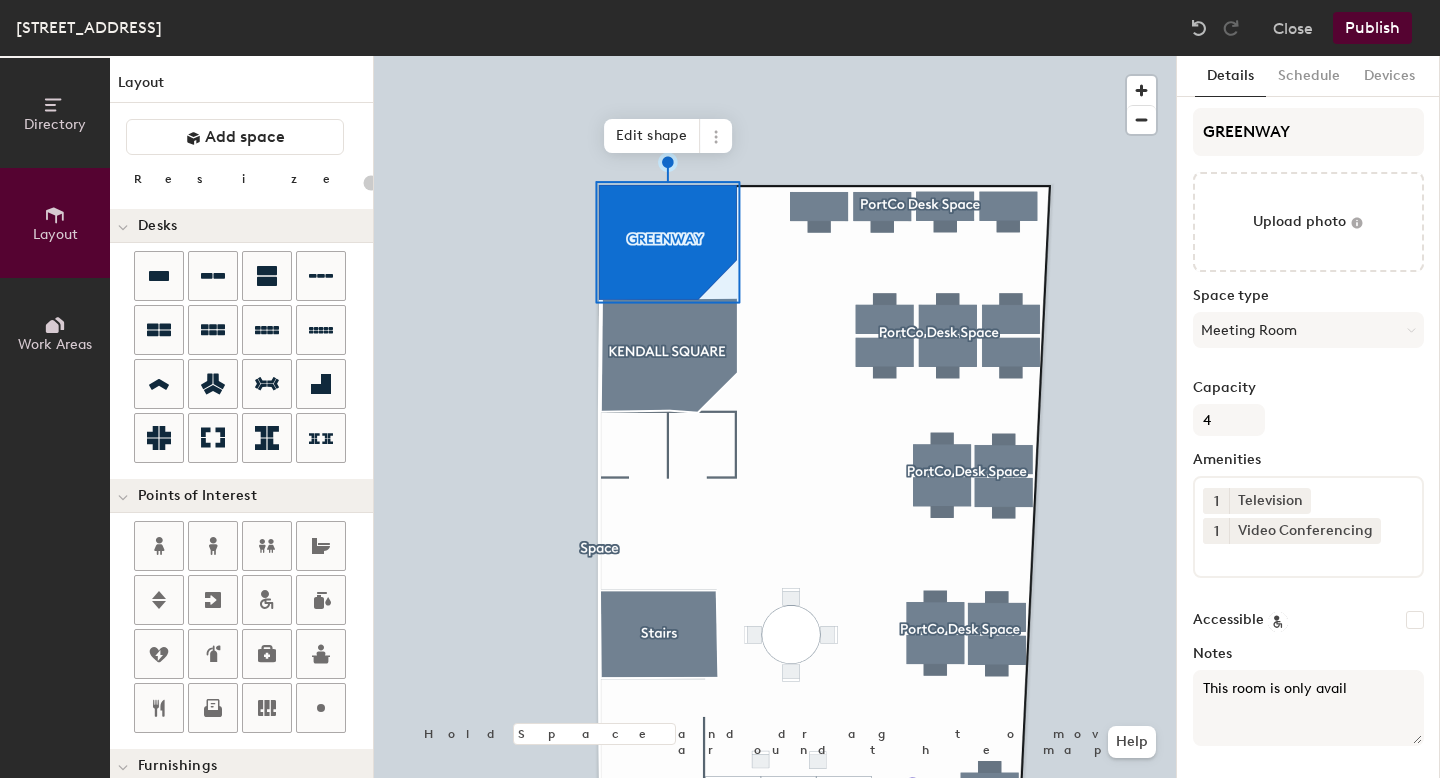 type on "This room is only availe" 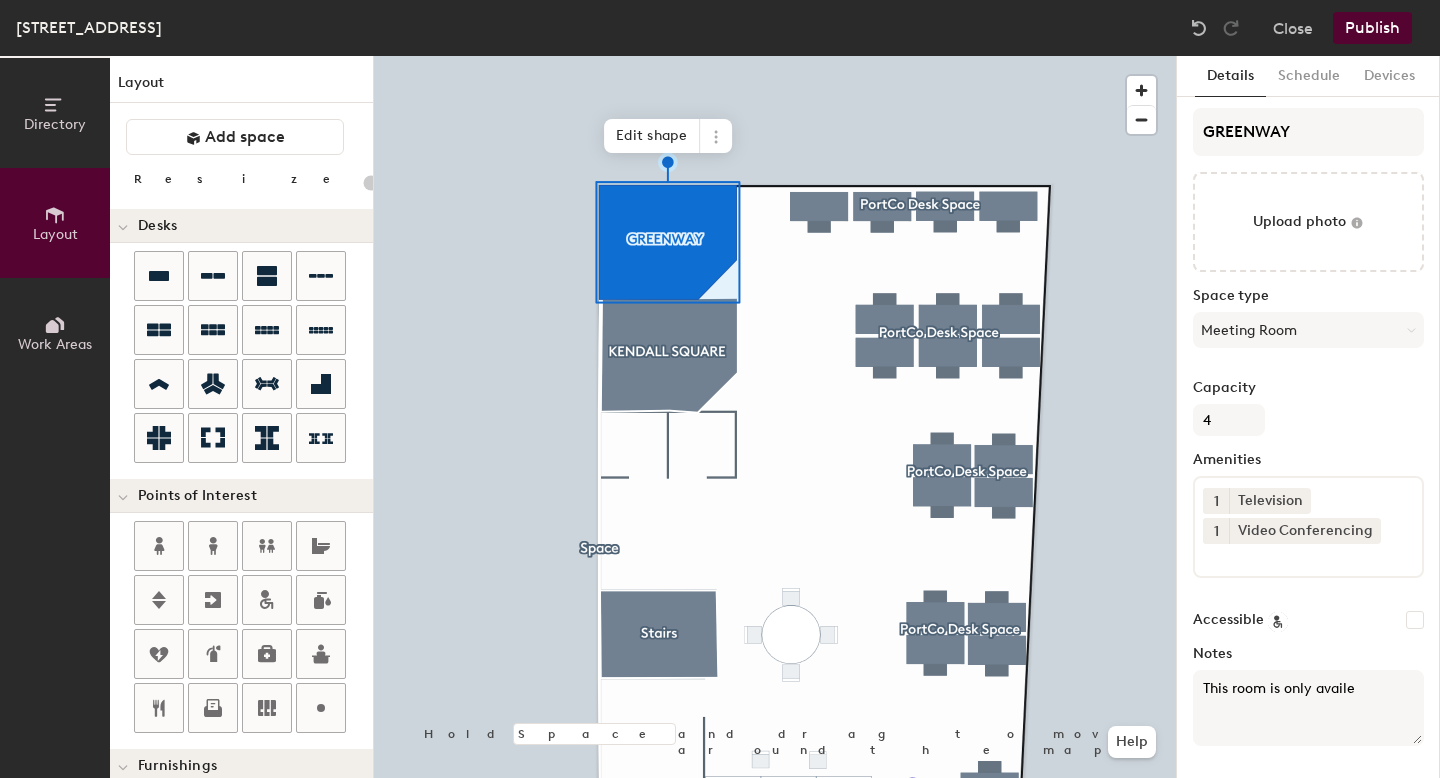 type on "20" 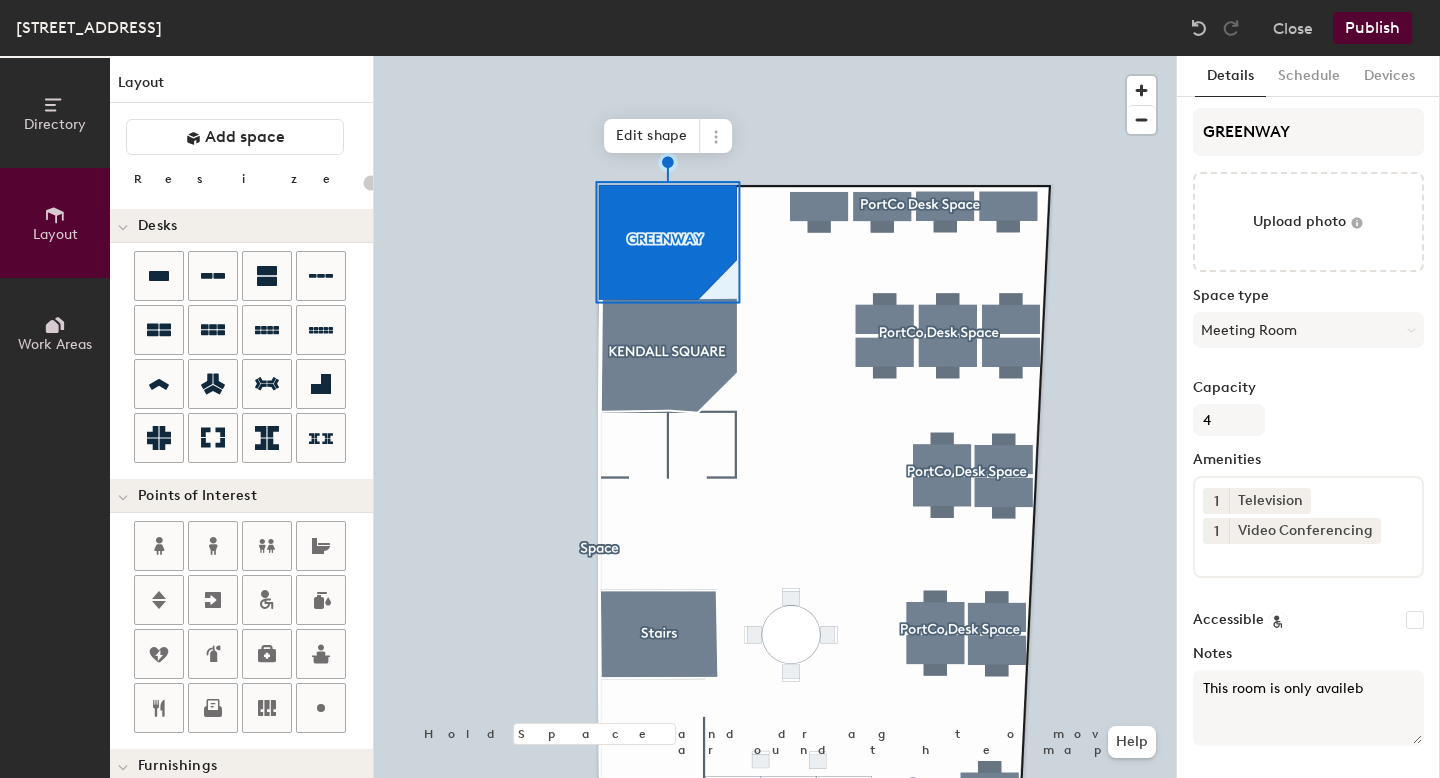 type on "This room is only availebl" 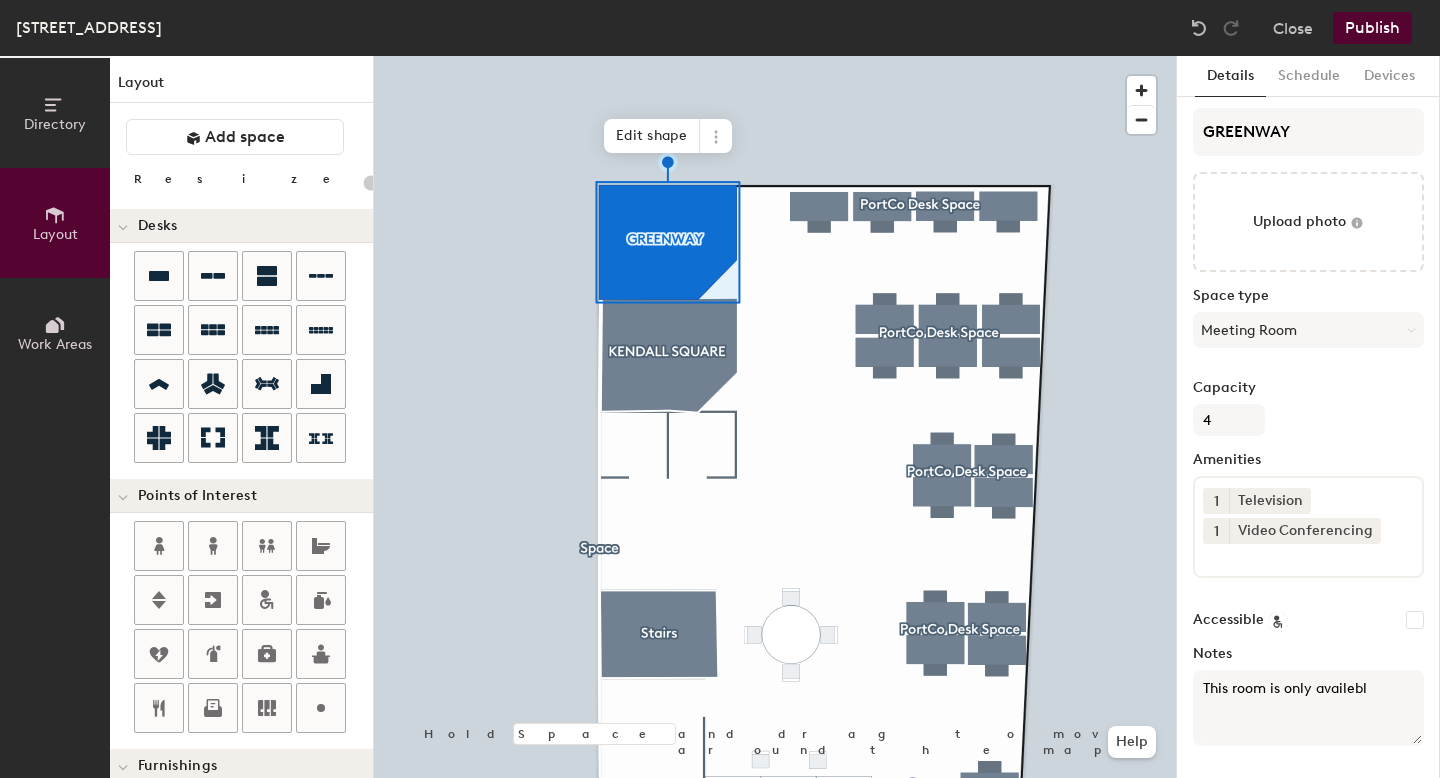 type on "20" 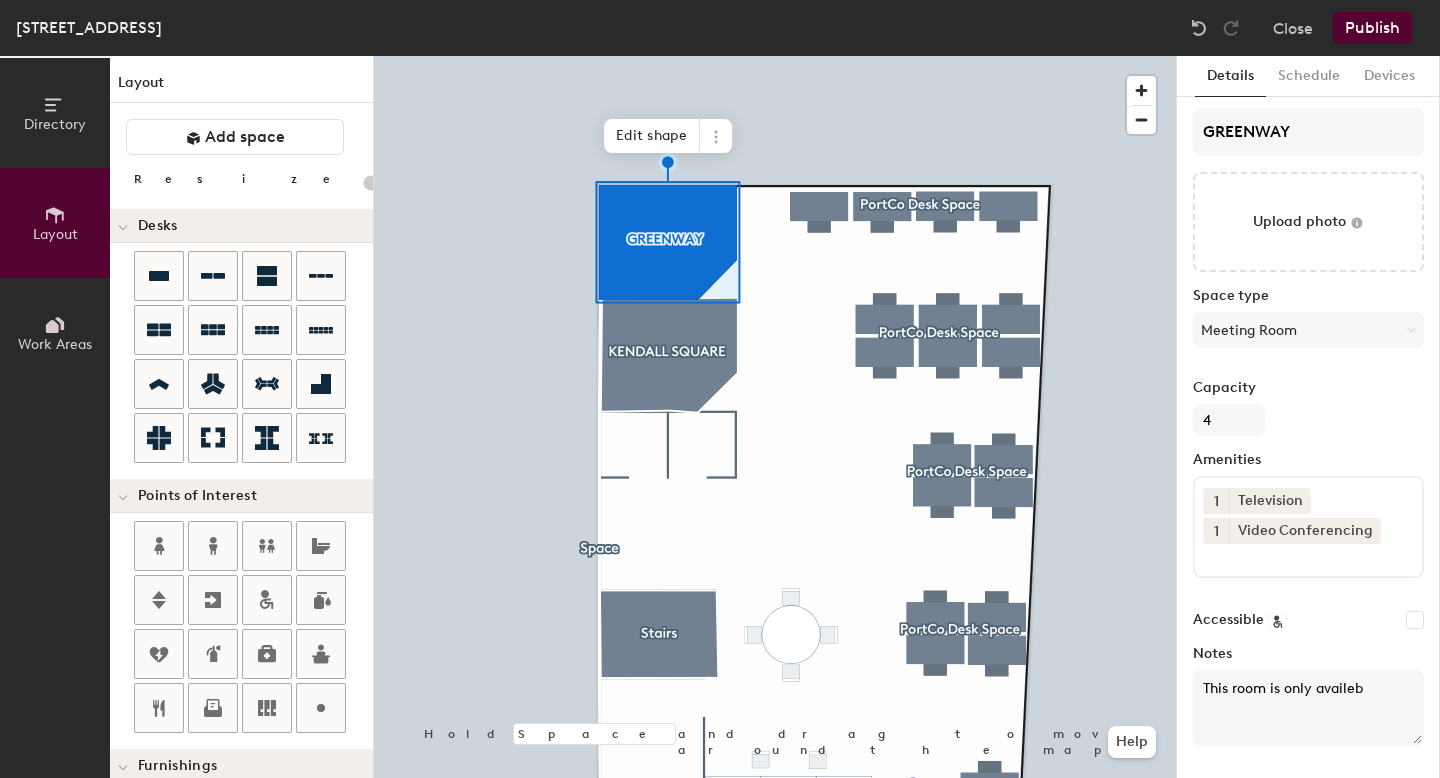 type on "This room is only availe" 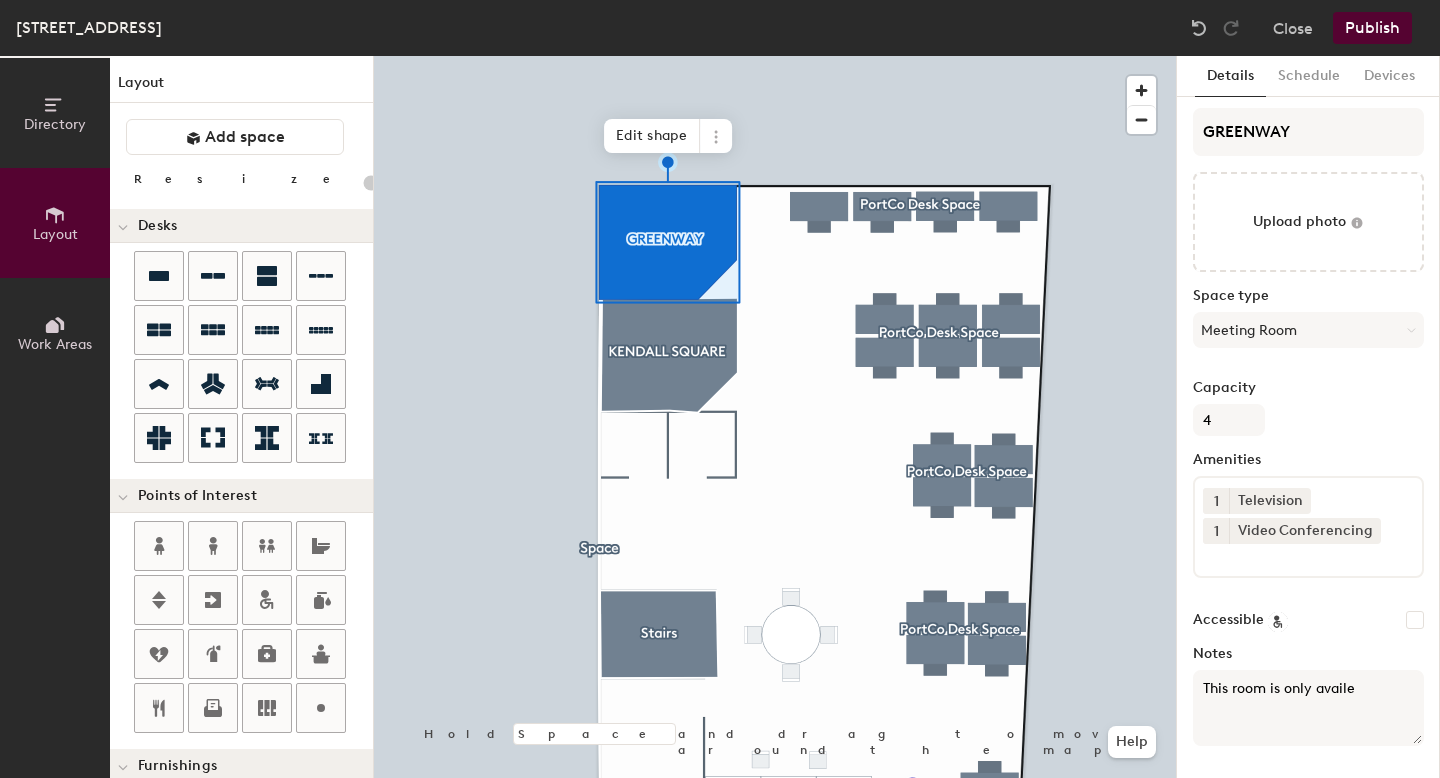 type on "20" 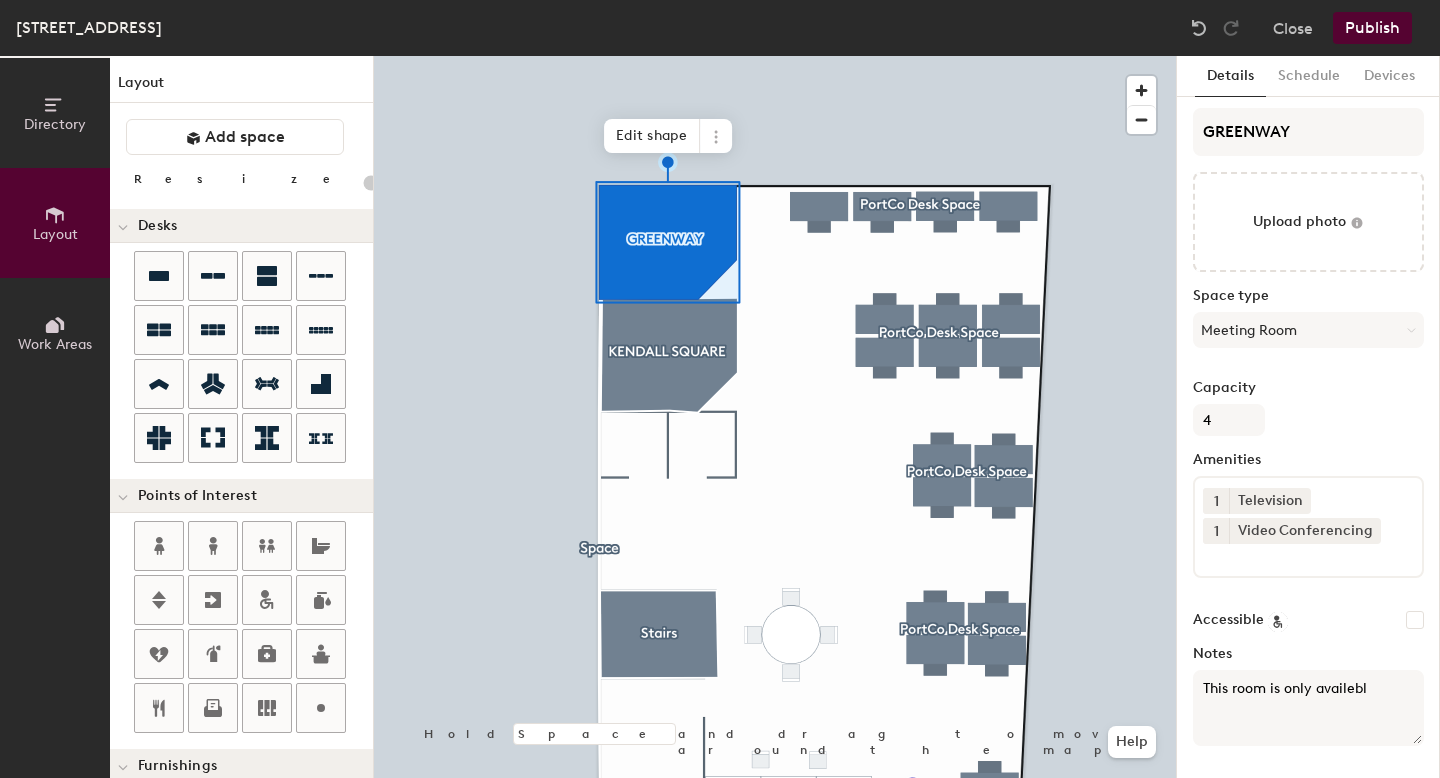 type on "This room is only availeble" 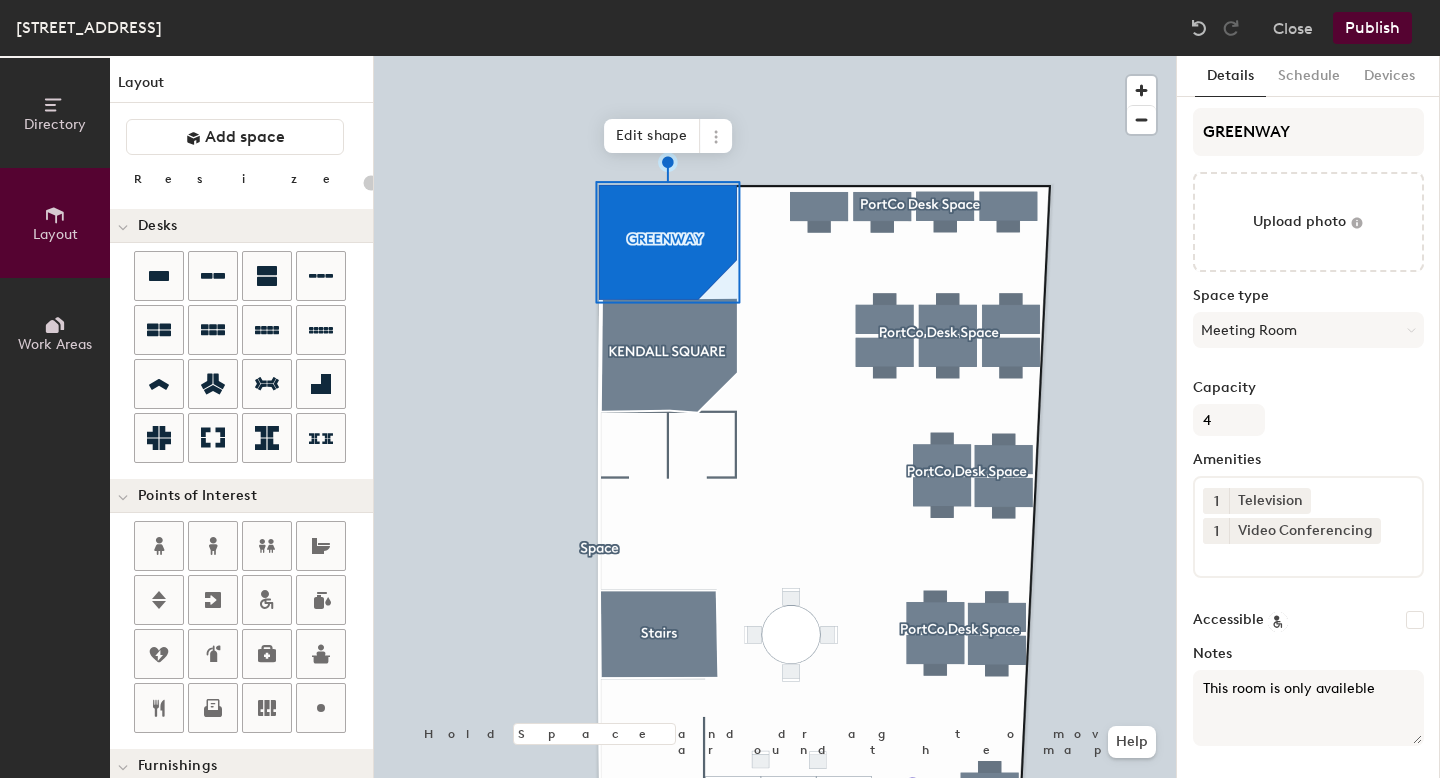 type on "20" 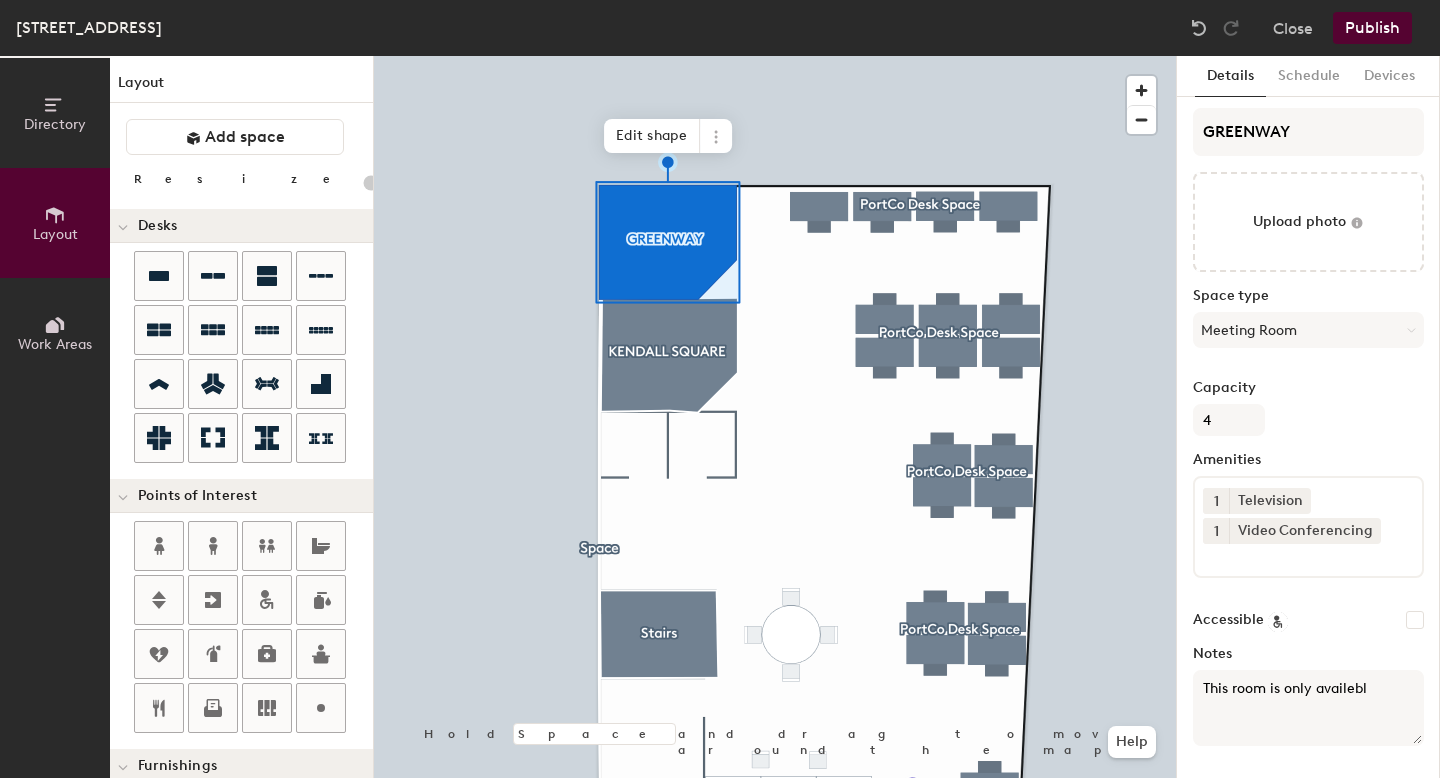 type on "20" 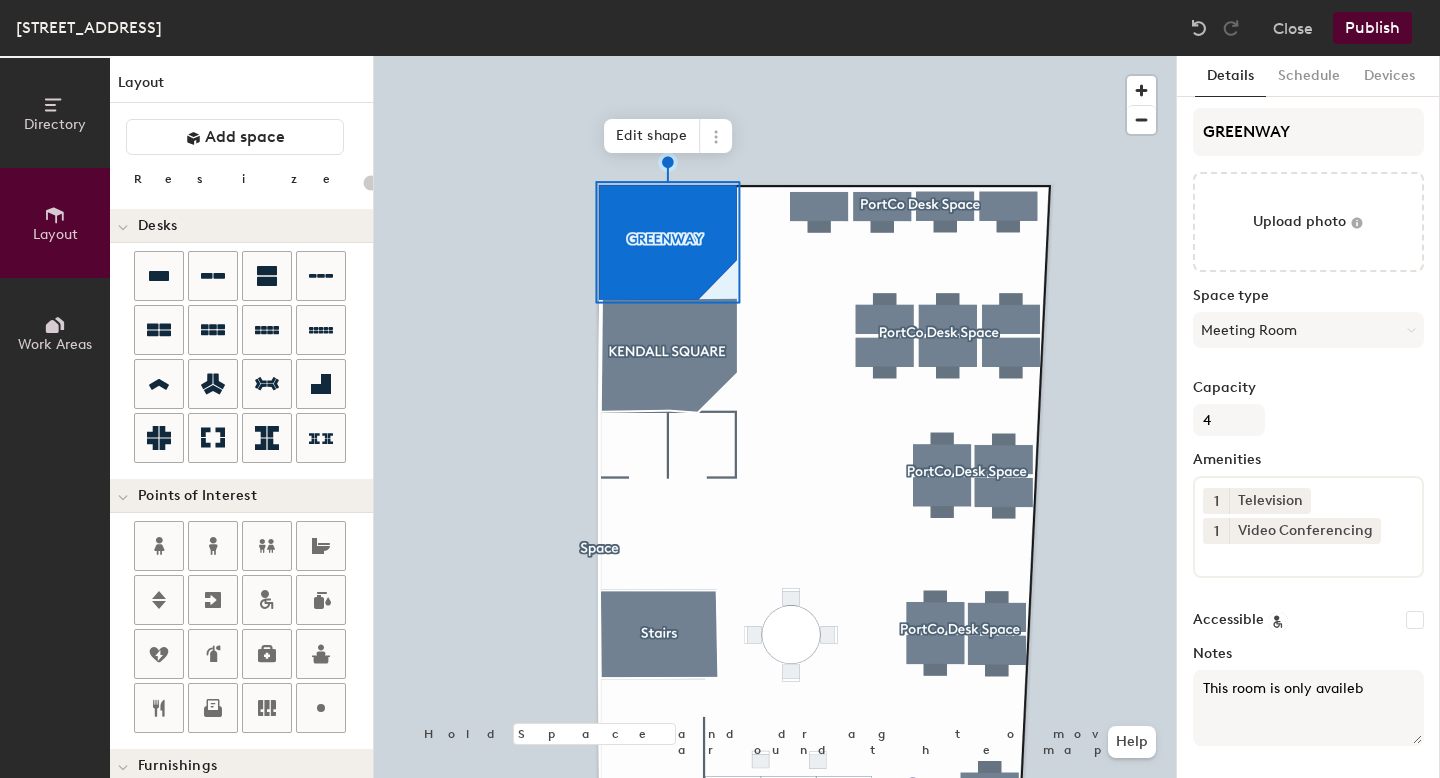 type on "This room is only availe" 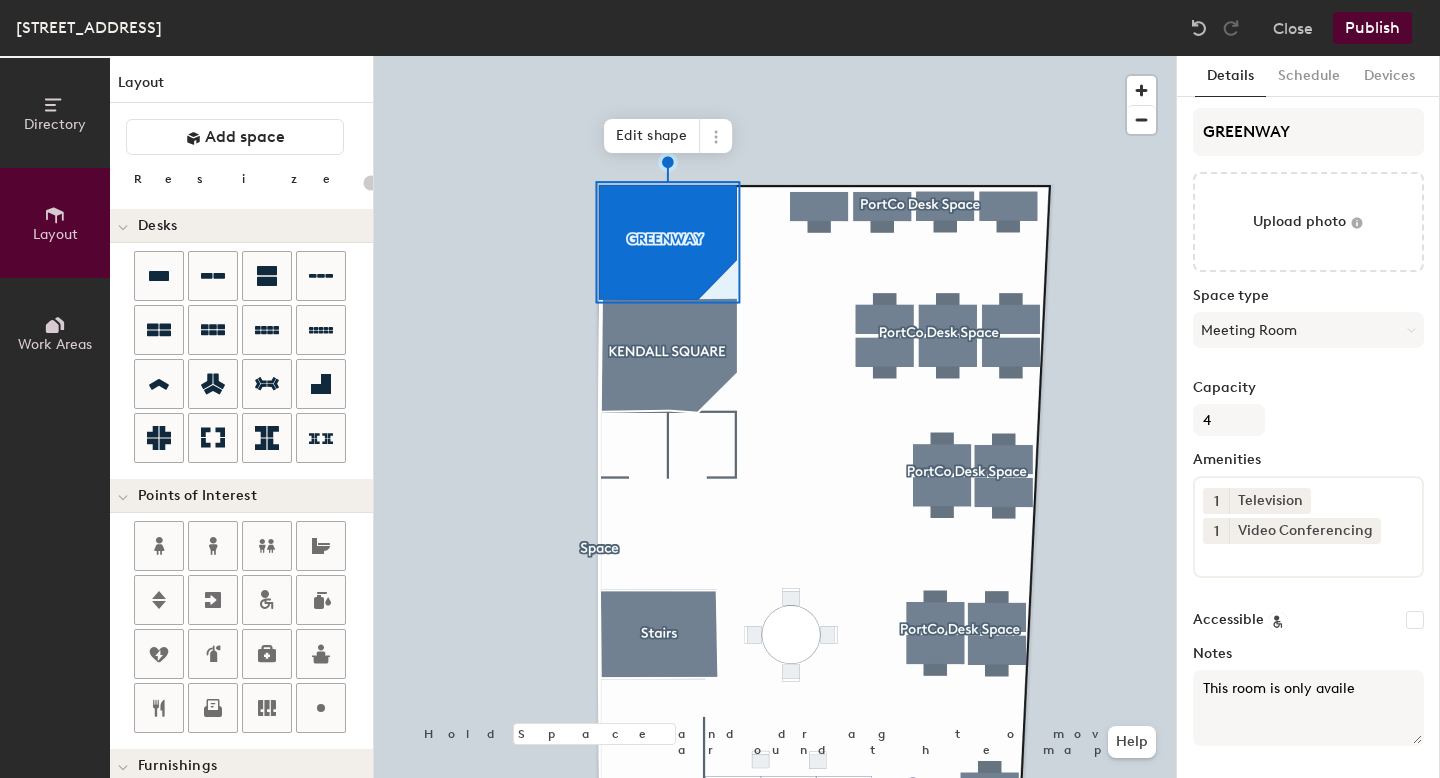 type on "20" 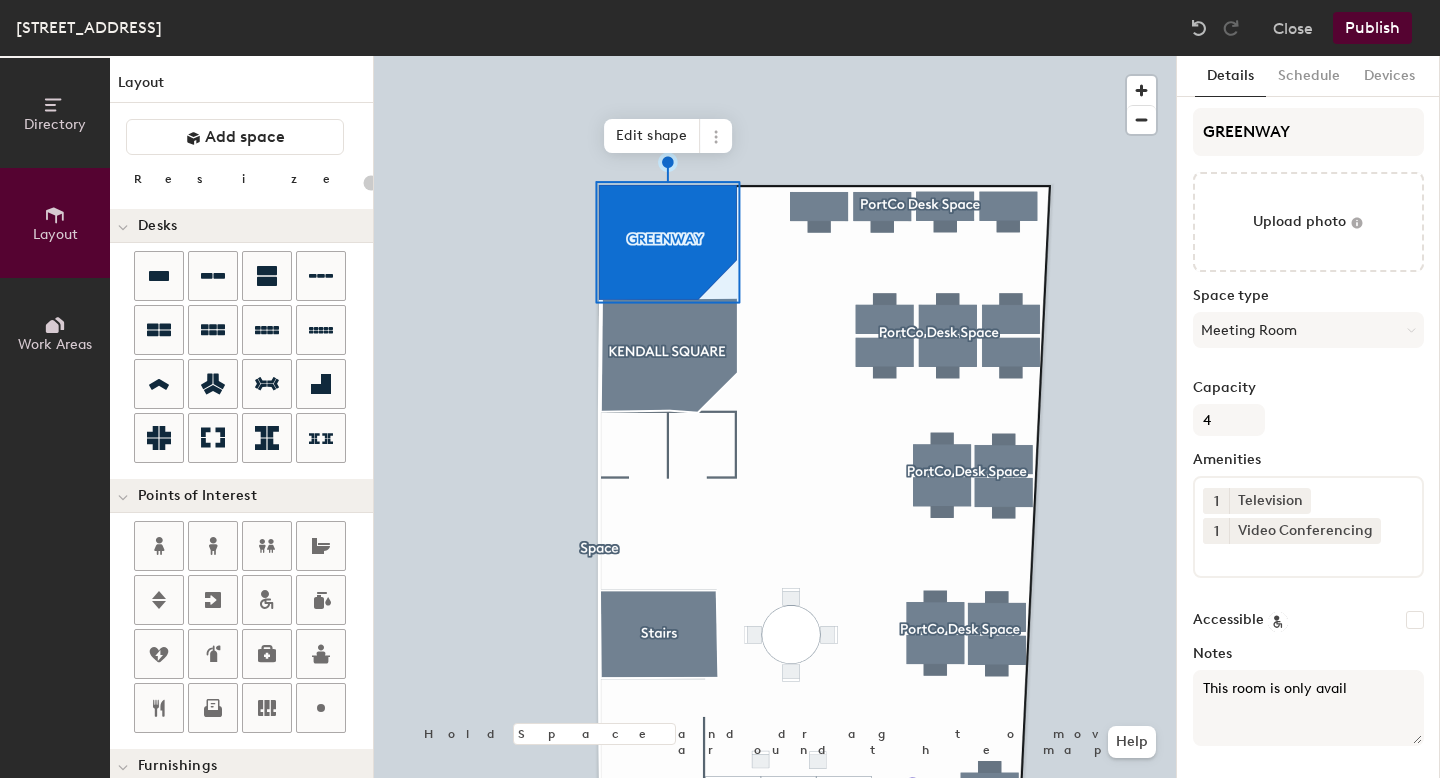 type on "20" 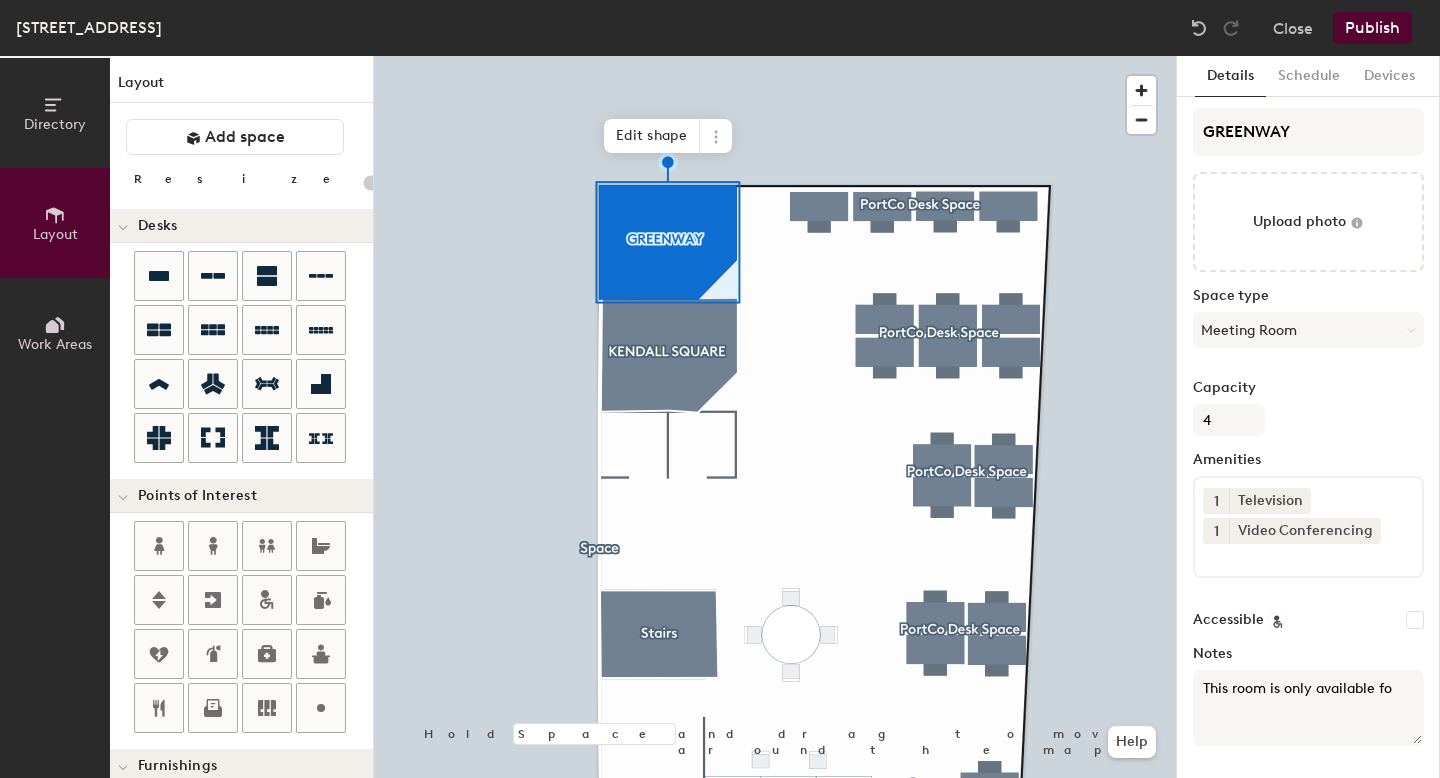 type on "This room is only available for" 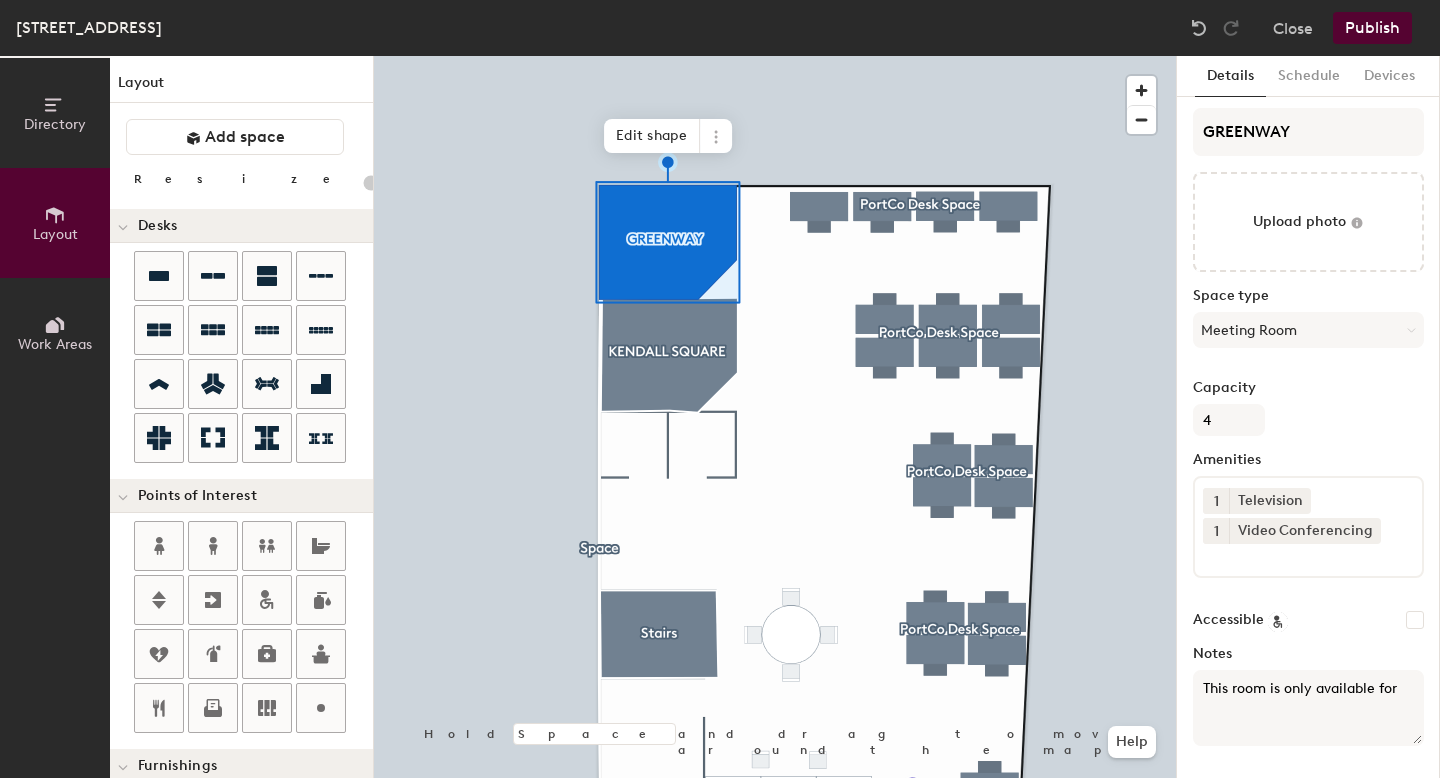 type on "20" 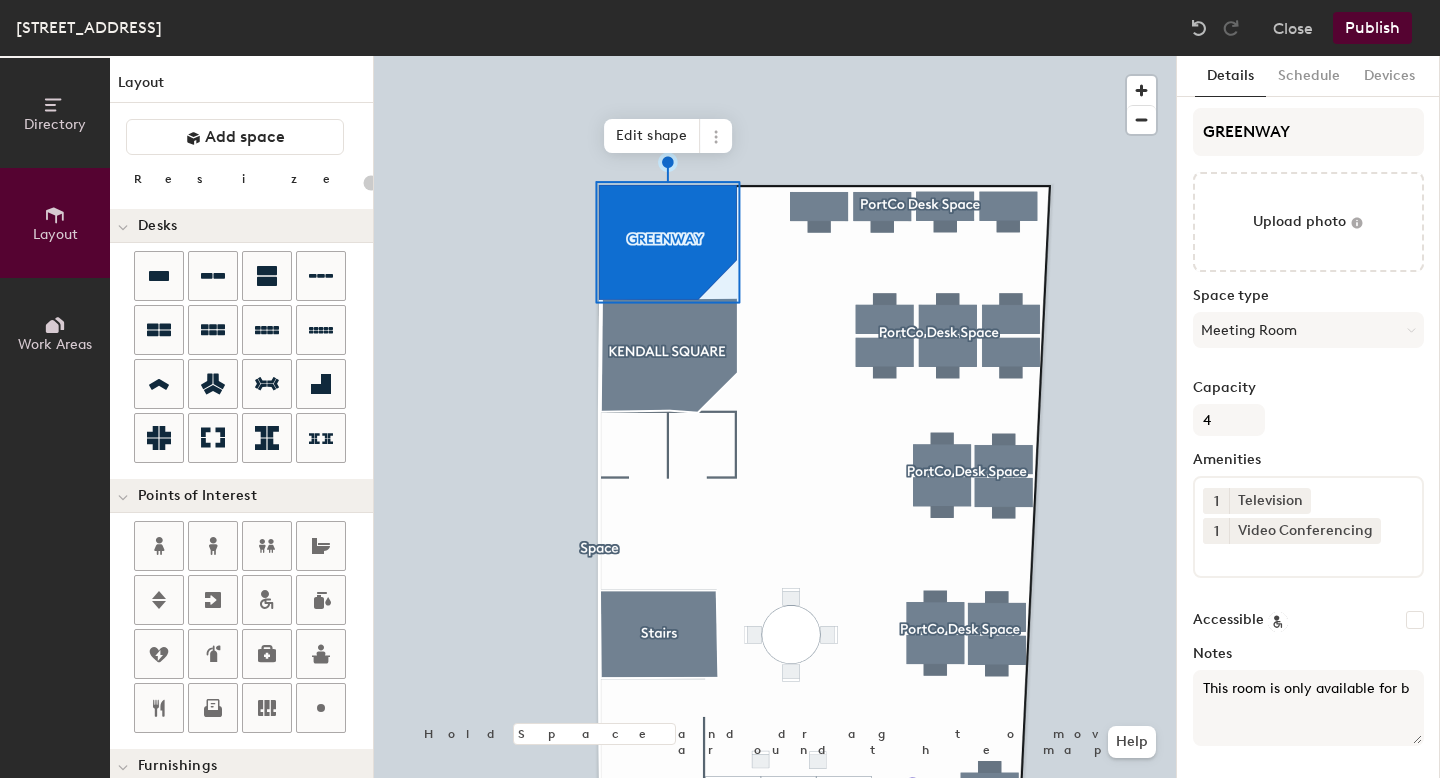 type on "20" 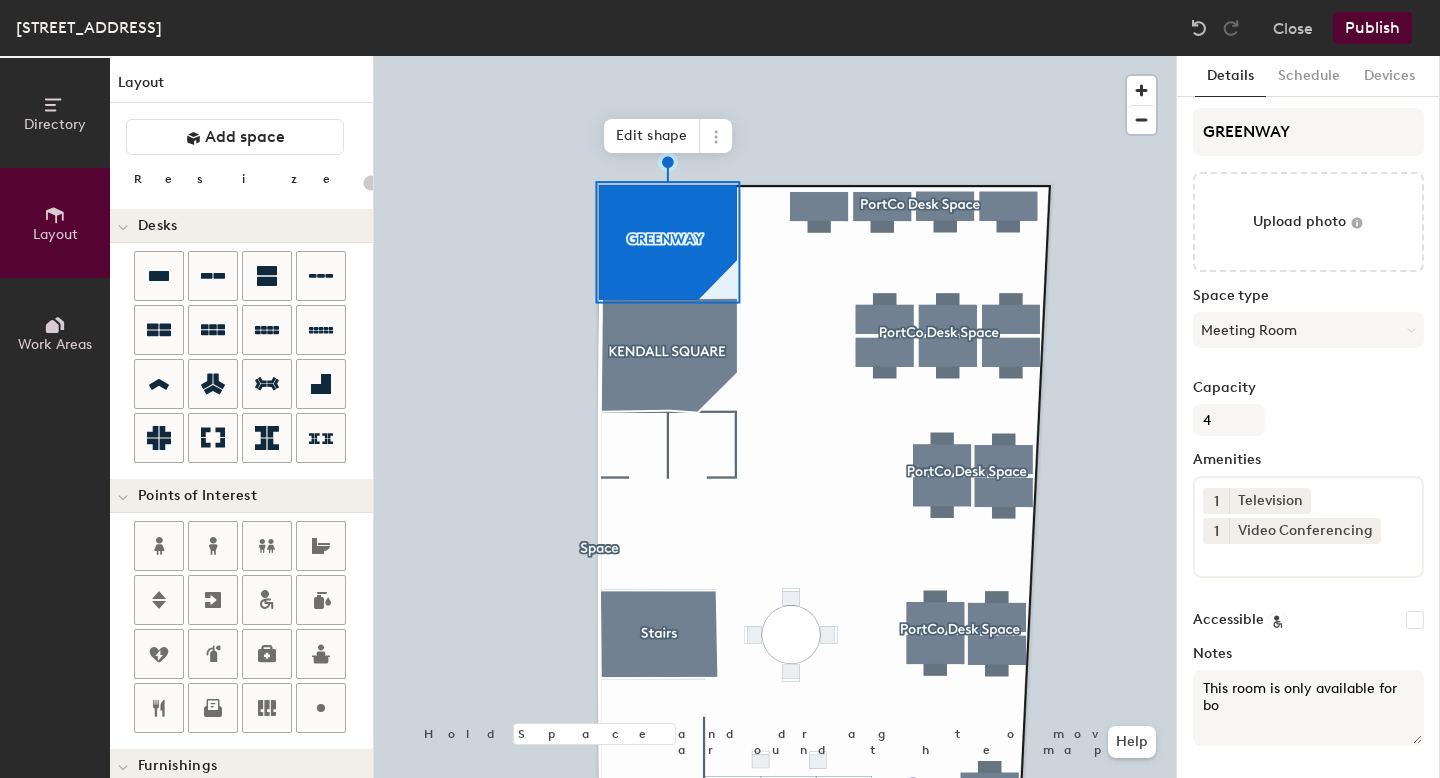 type on "20" 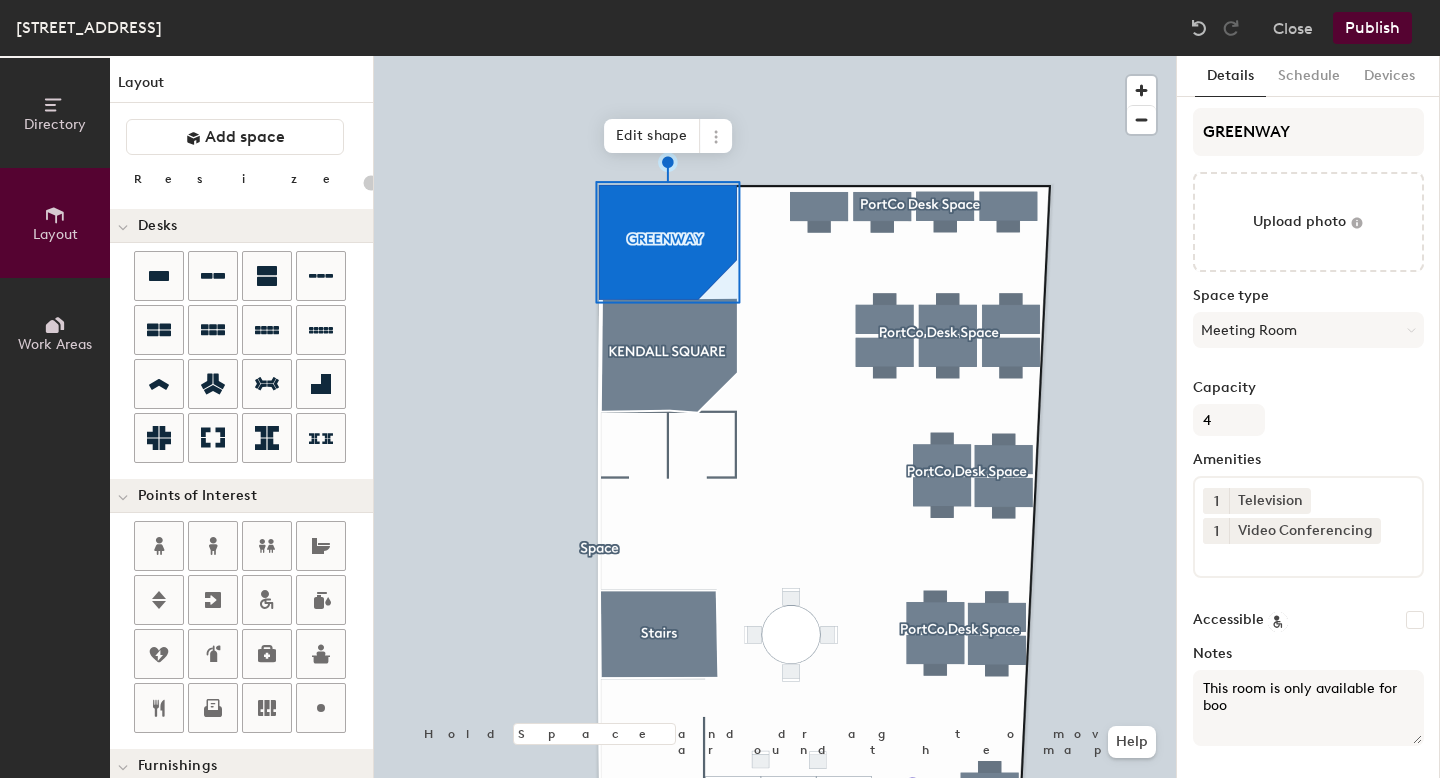 type on "20" 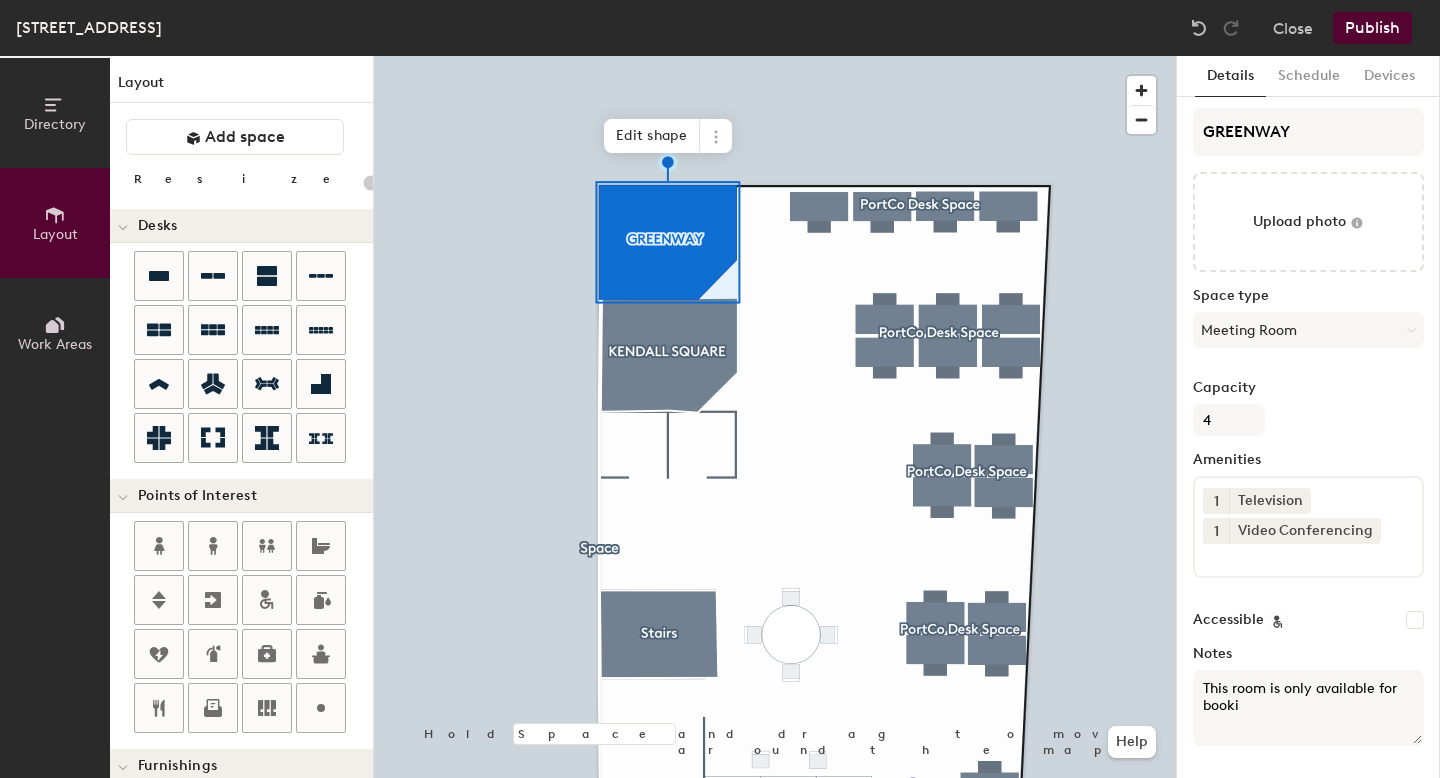 type on "This room is only available for bookin" 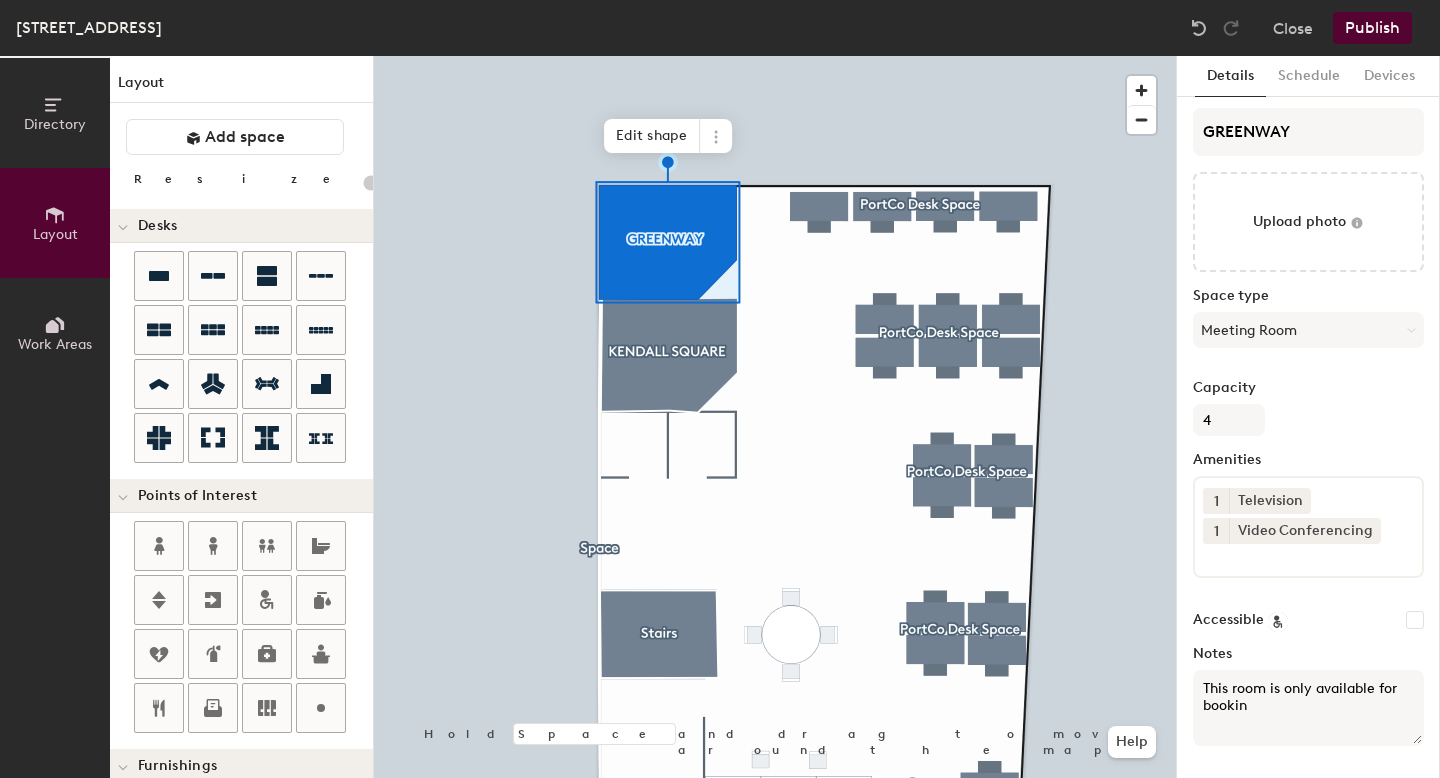type on "20" 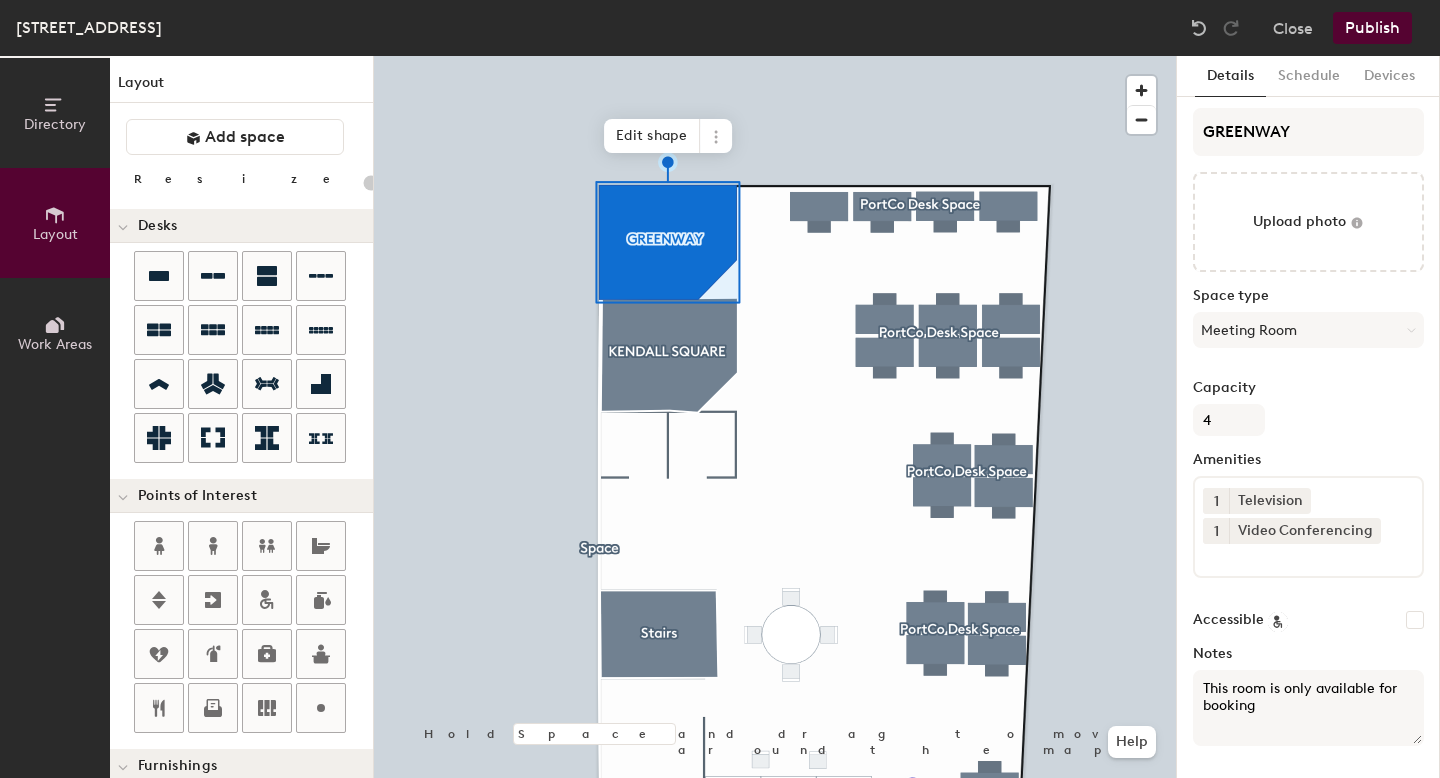 type on "20" 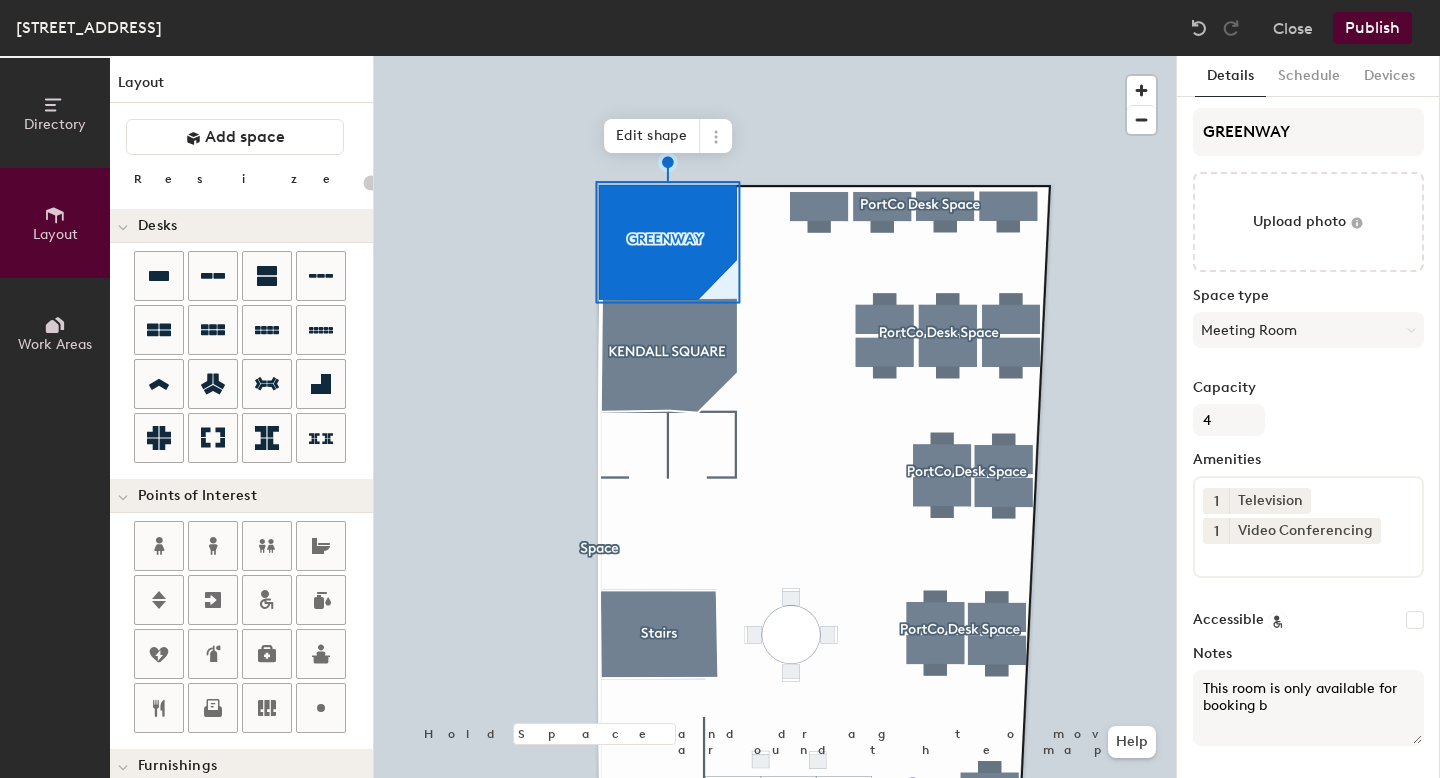 type on "20" 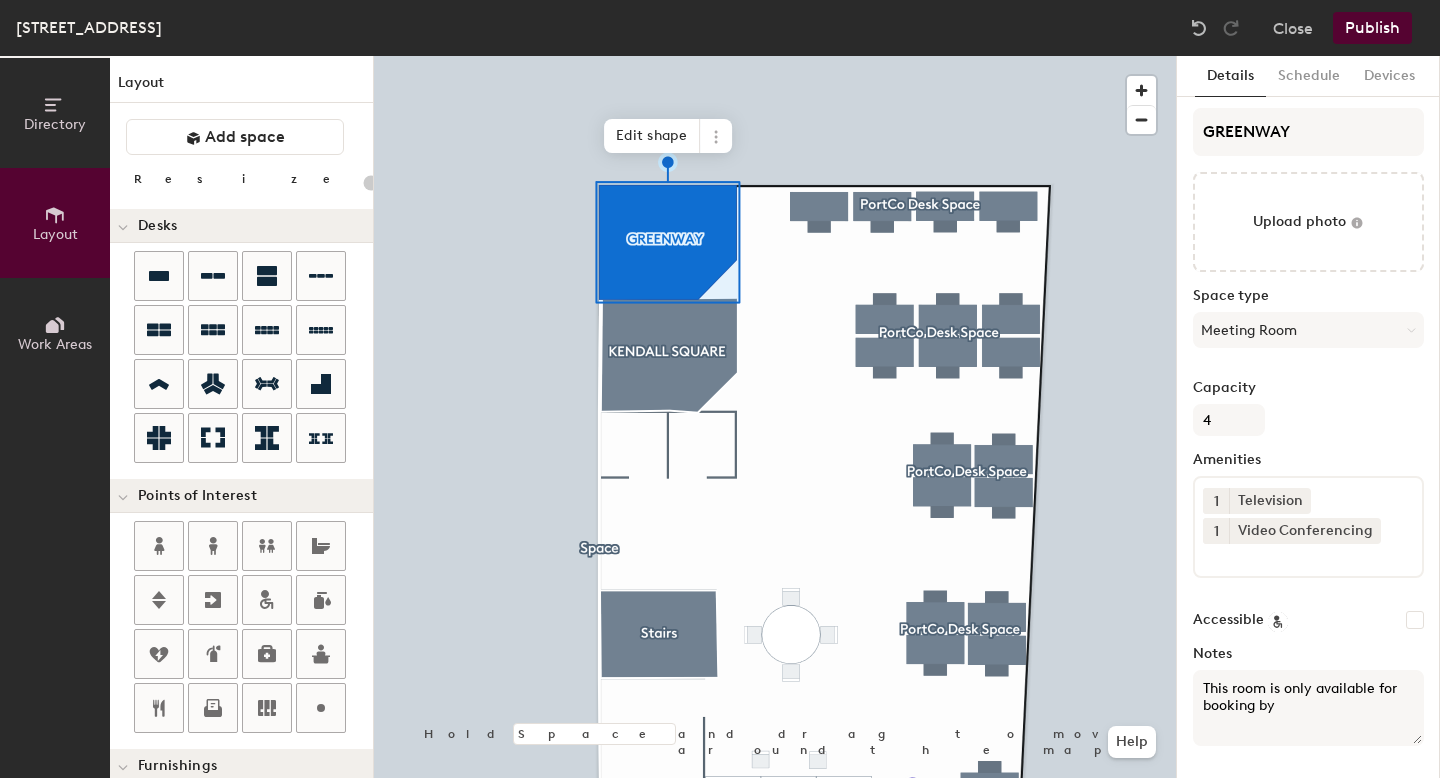 type on "This room is only available for booking by" 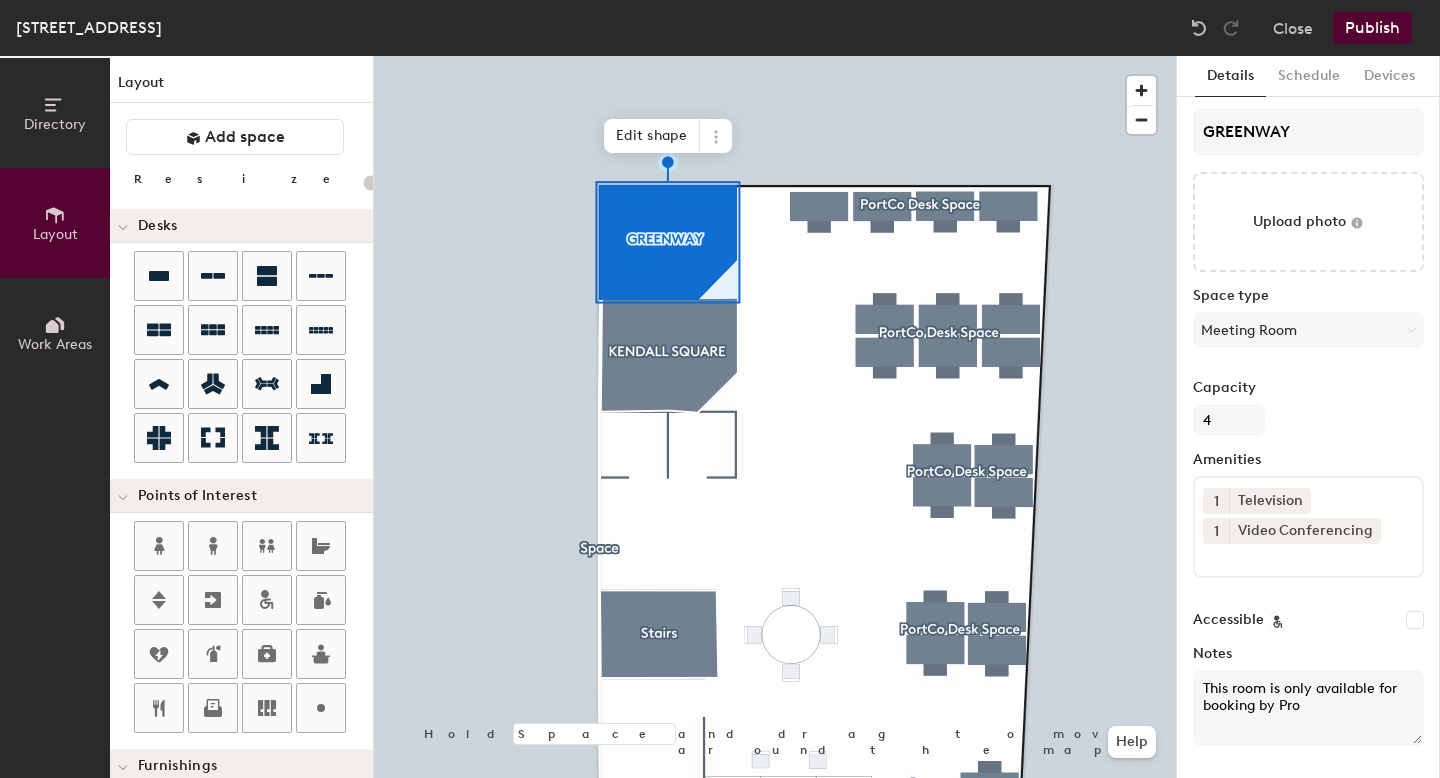 type on "This room is only available for booking by Prot" 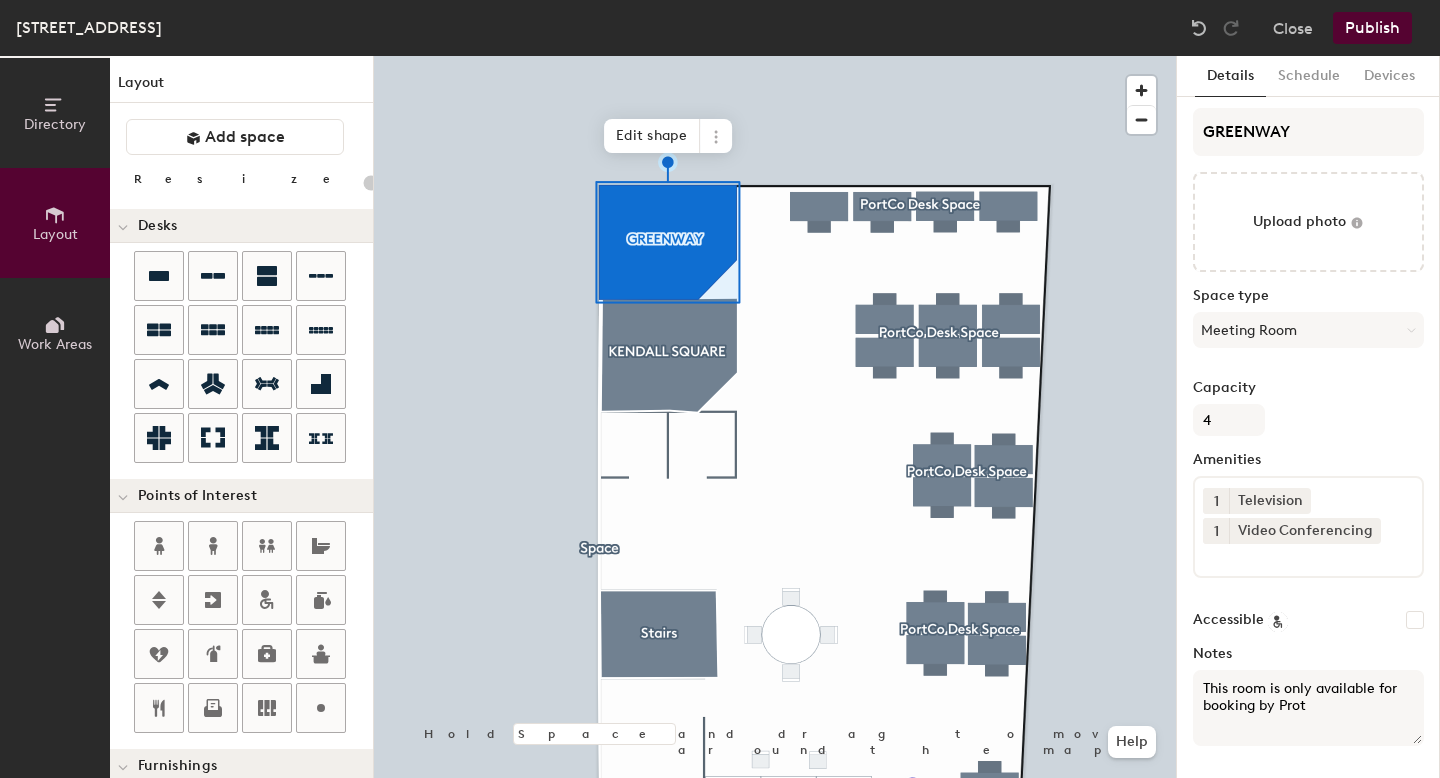 type on "20" 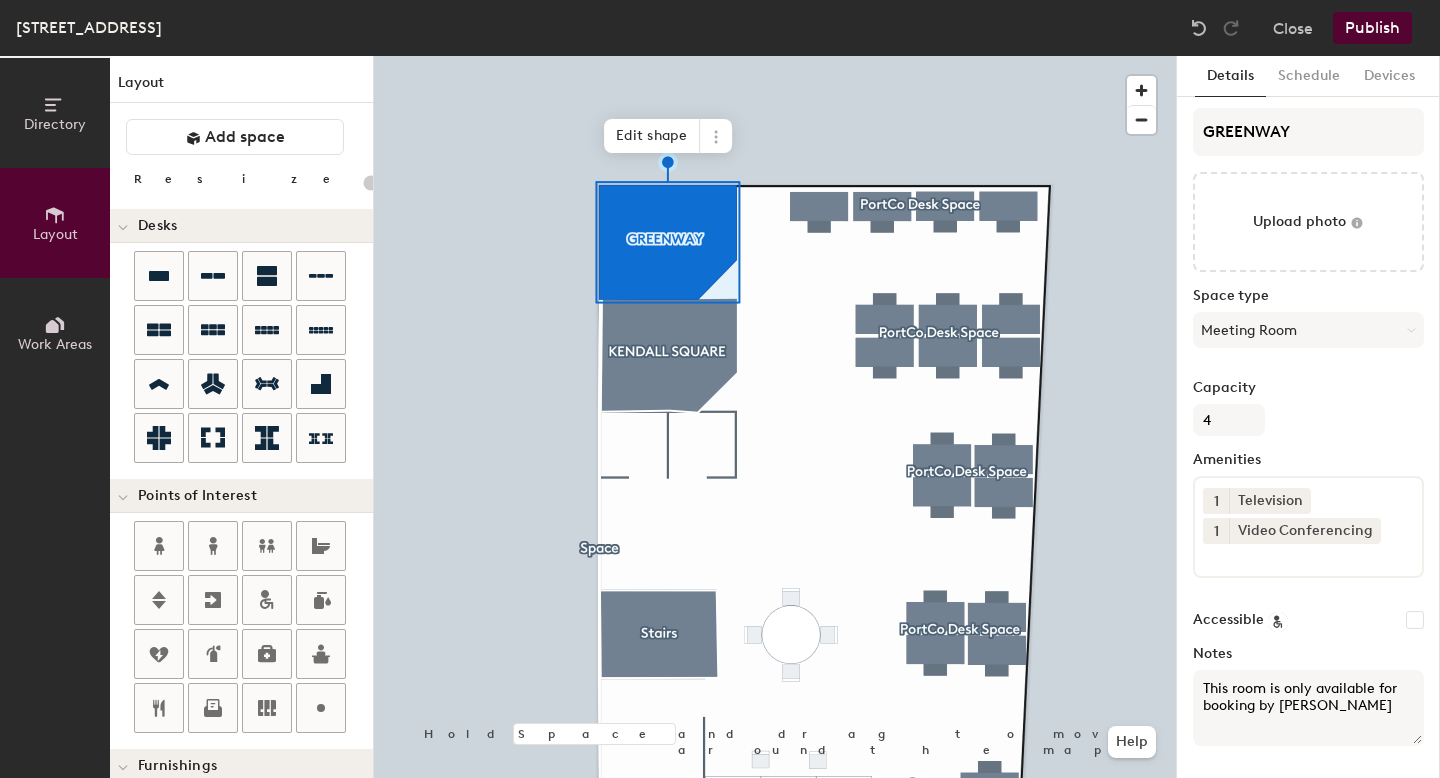 type on "This room is only available for booking by P" 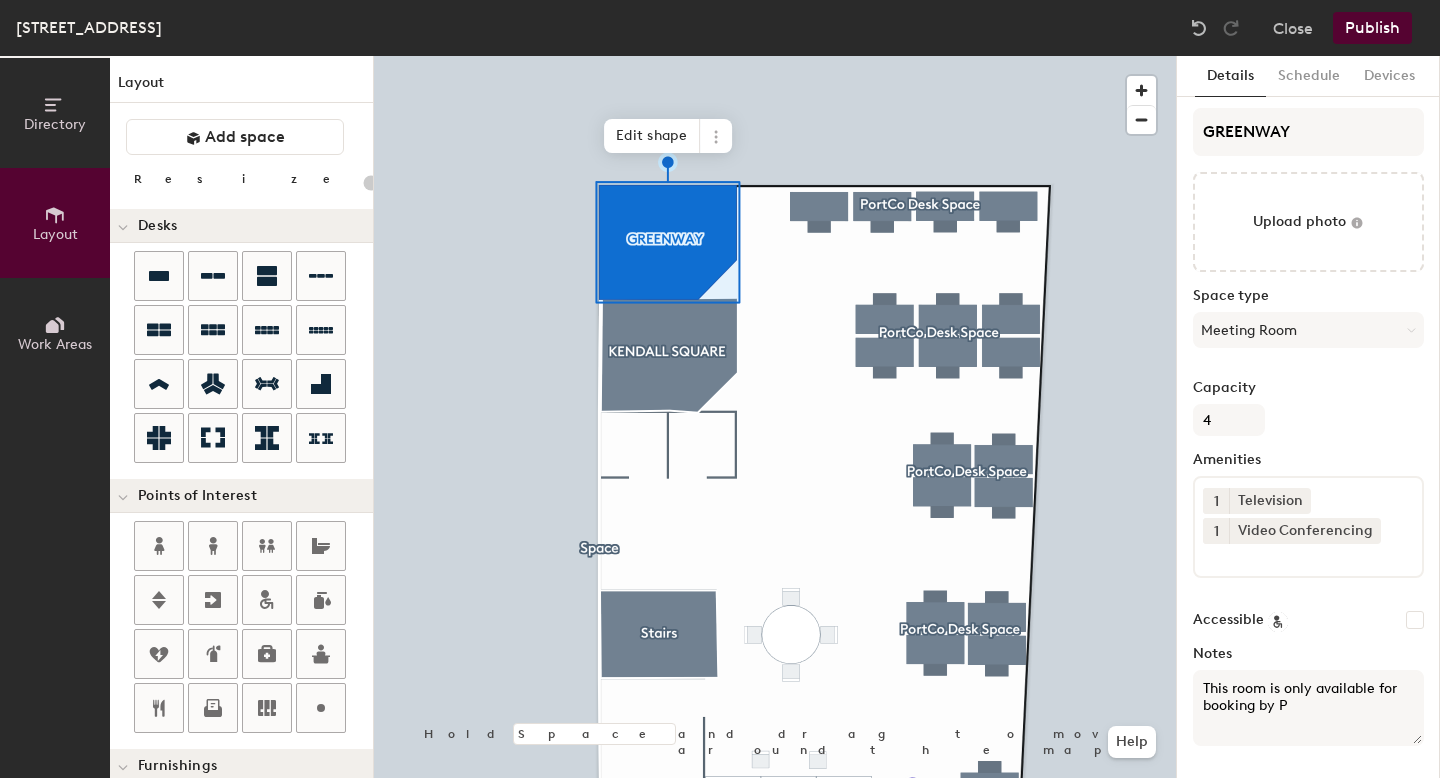 type on "20" 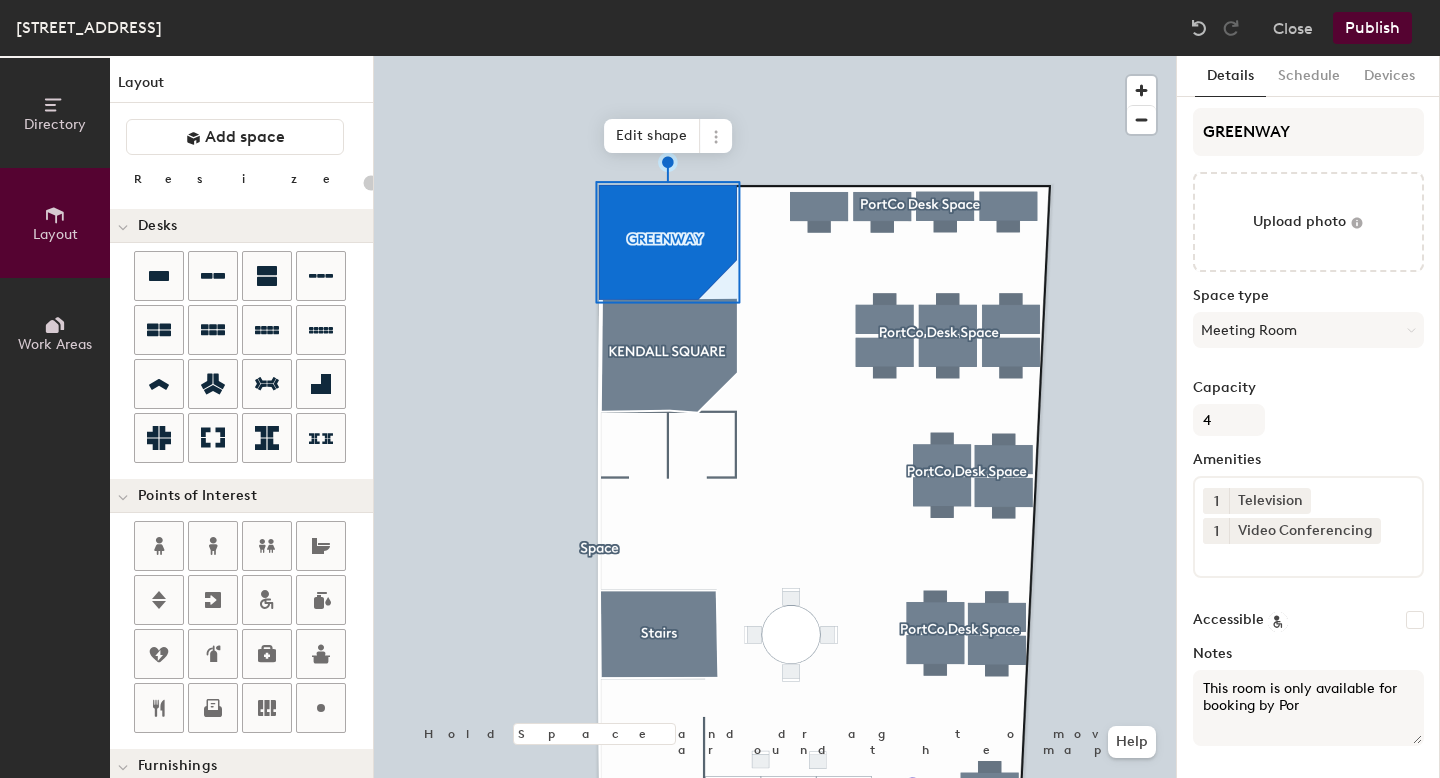 type on "This room is only available for booking by Port" 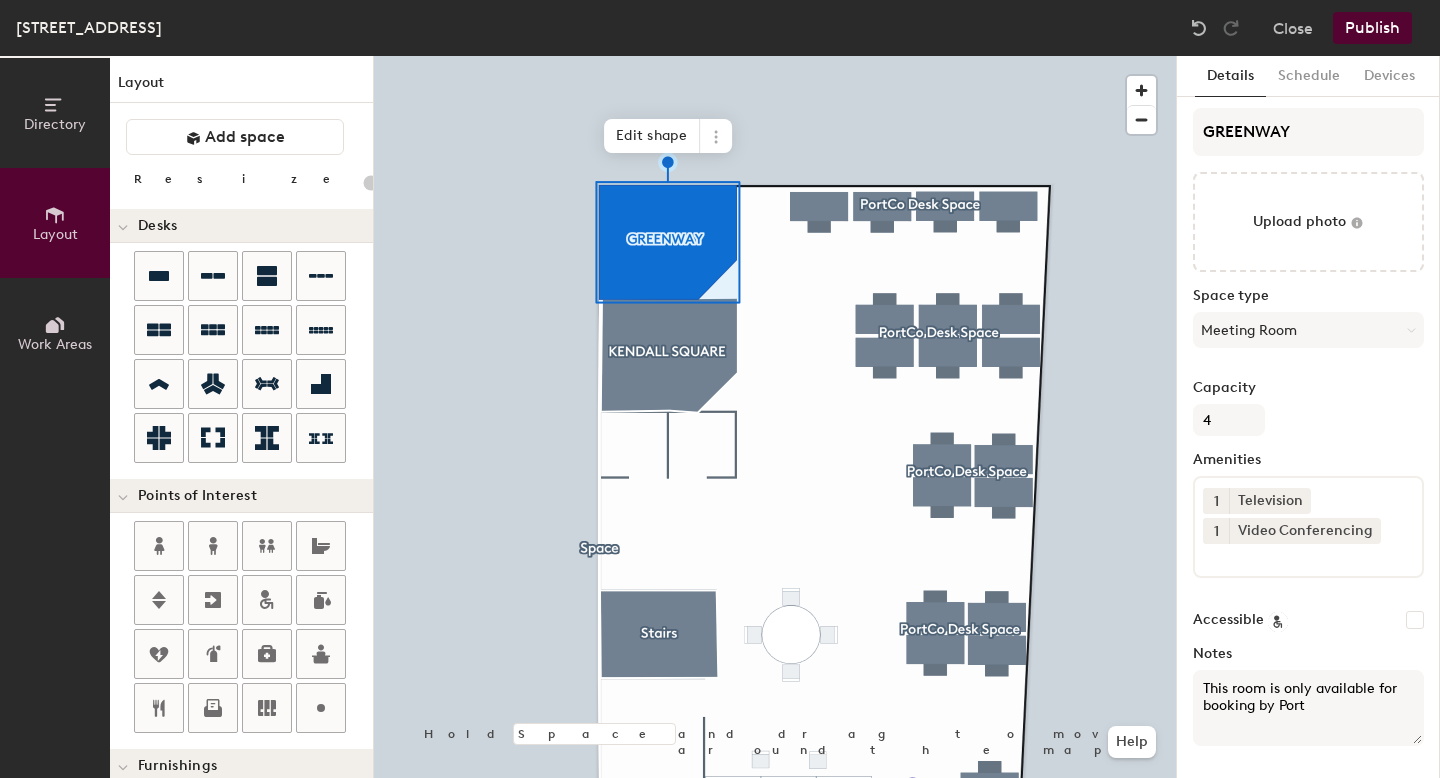 type on "20" 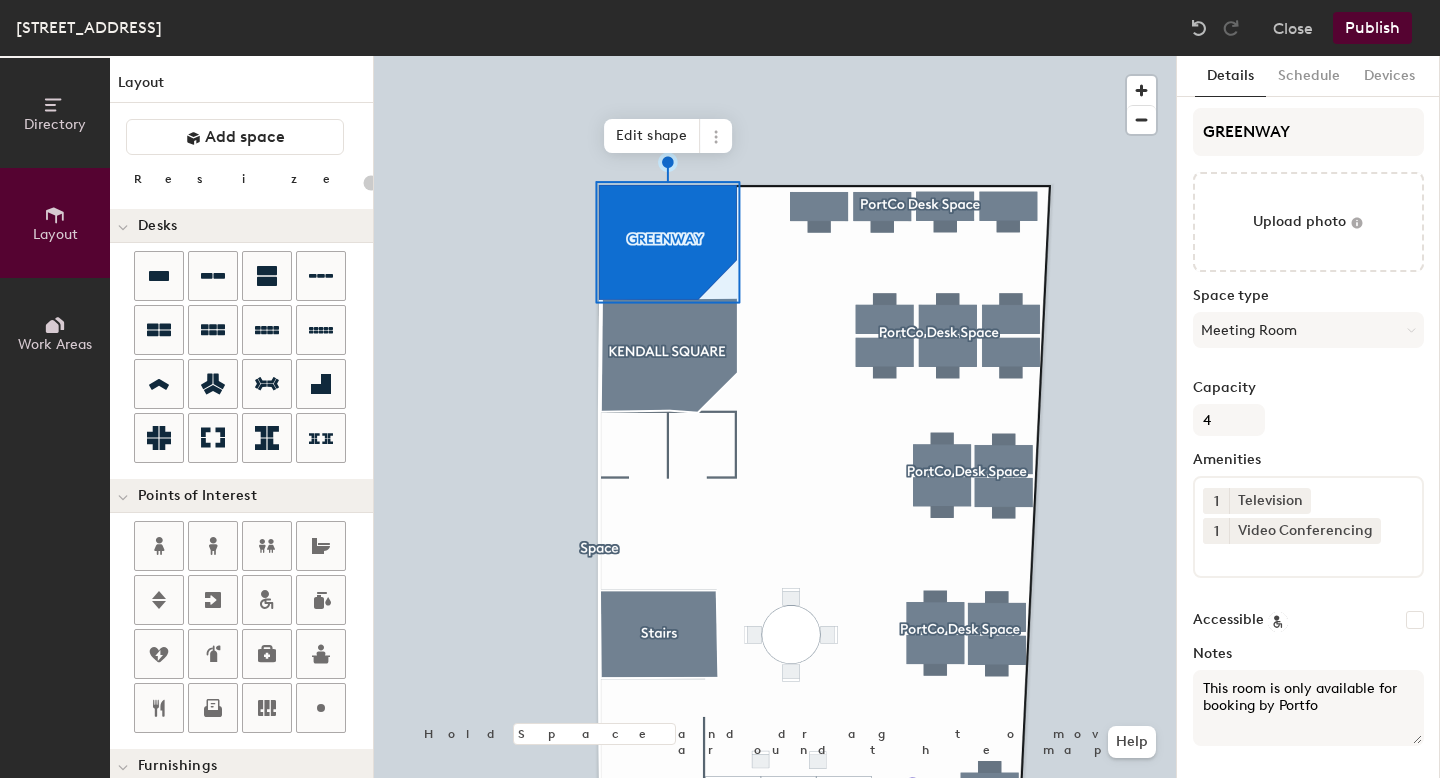 type on "This room is only available for booking by Portfor" 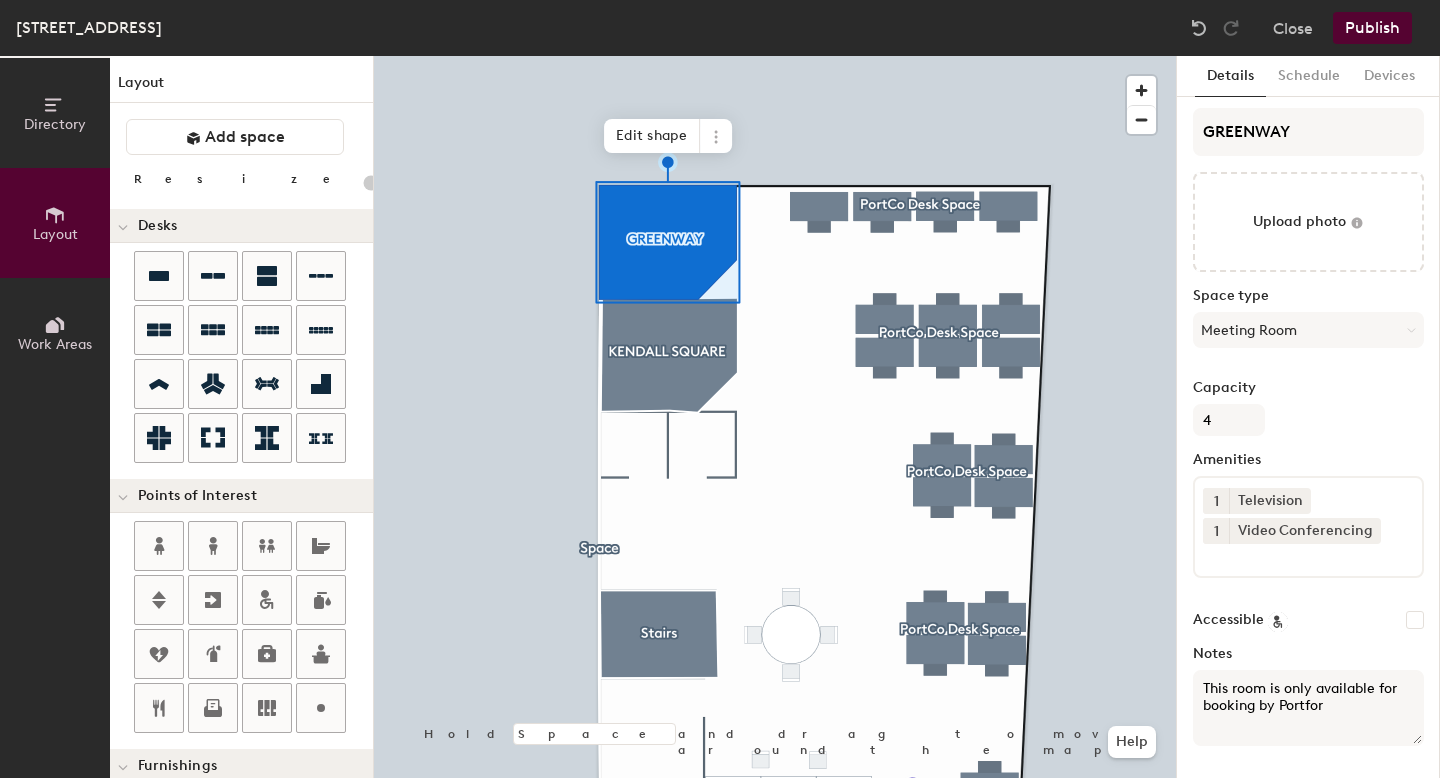 type on "20" 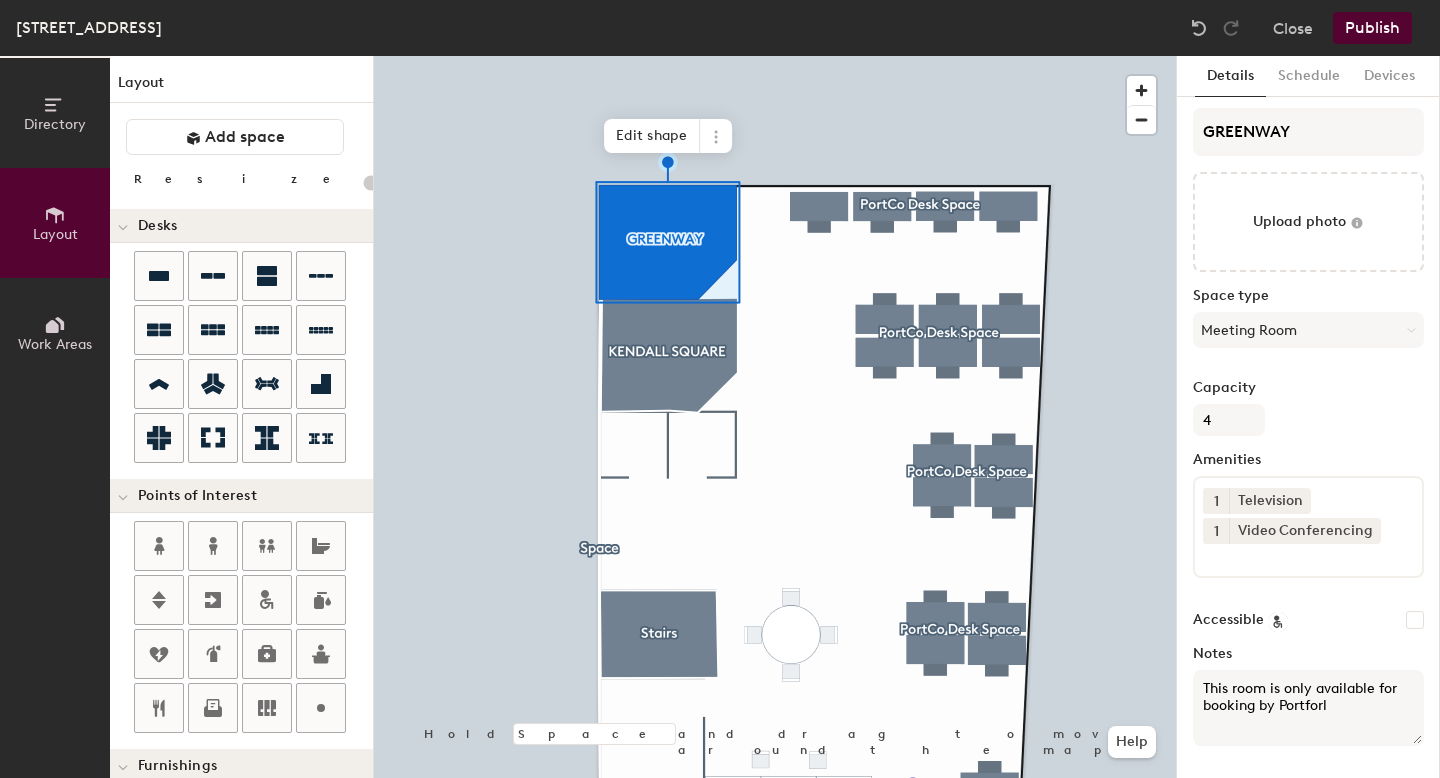 type on "20" 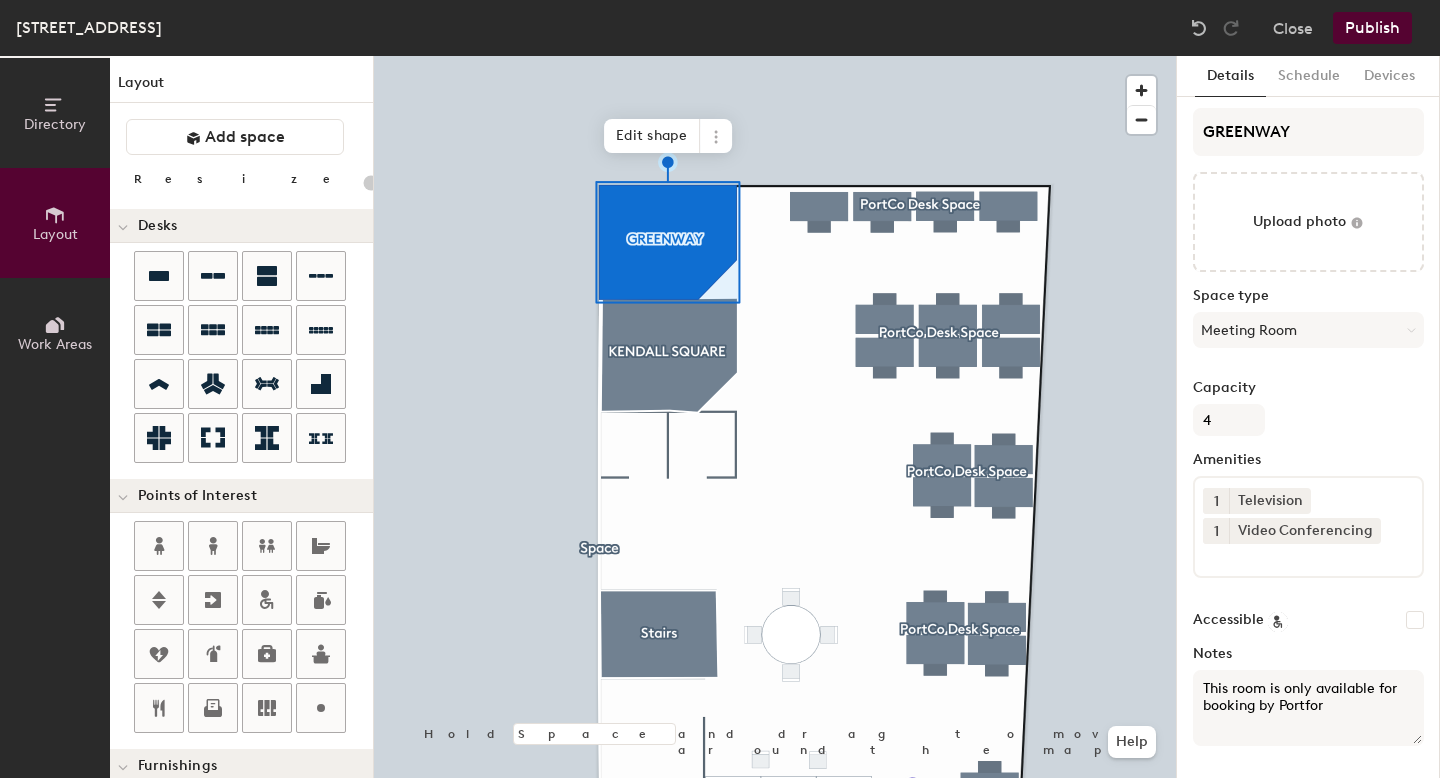 type on "This room is only available for booking by Portfo" 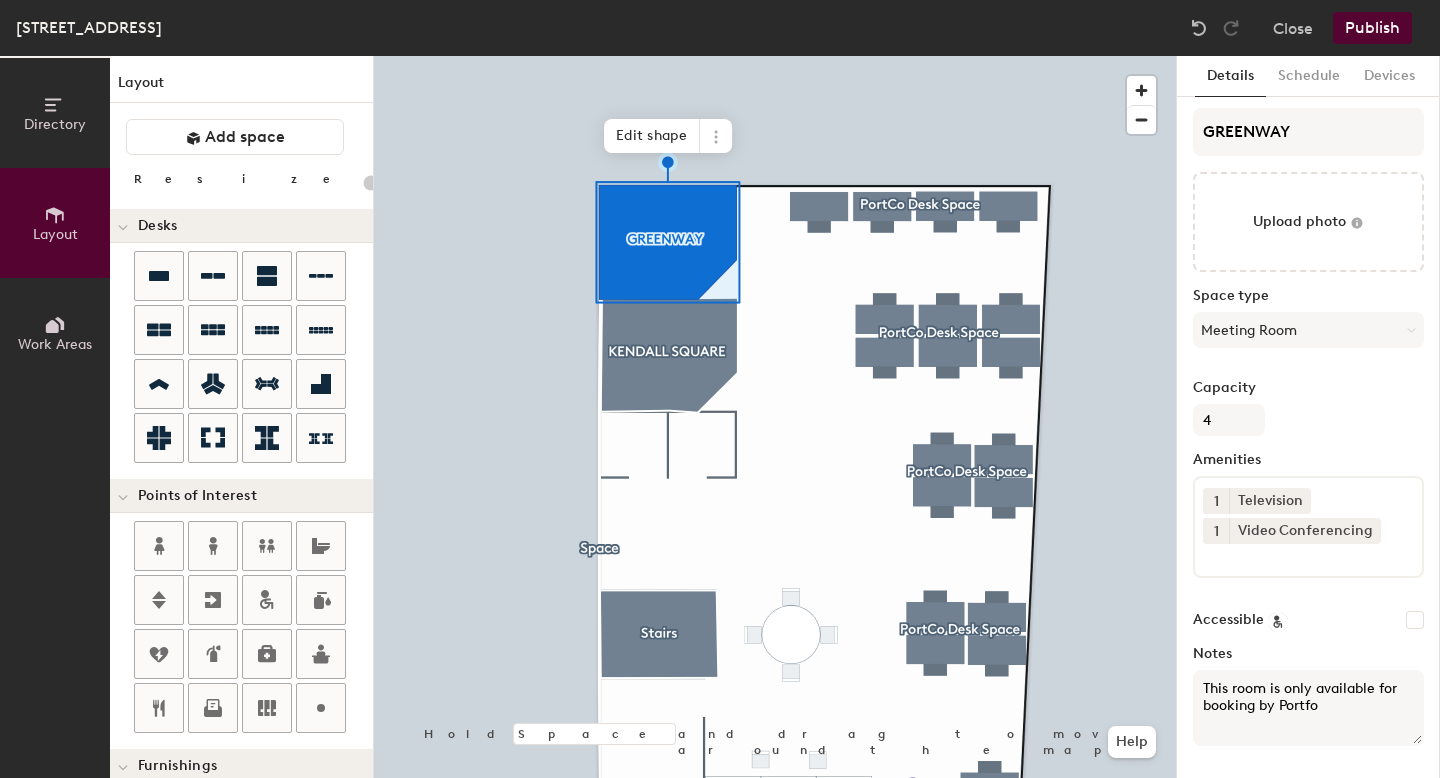 type on "20" 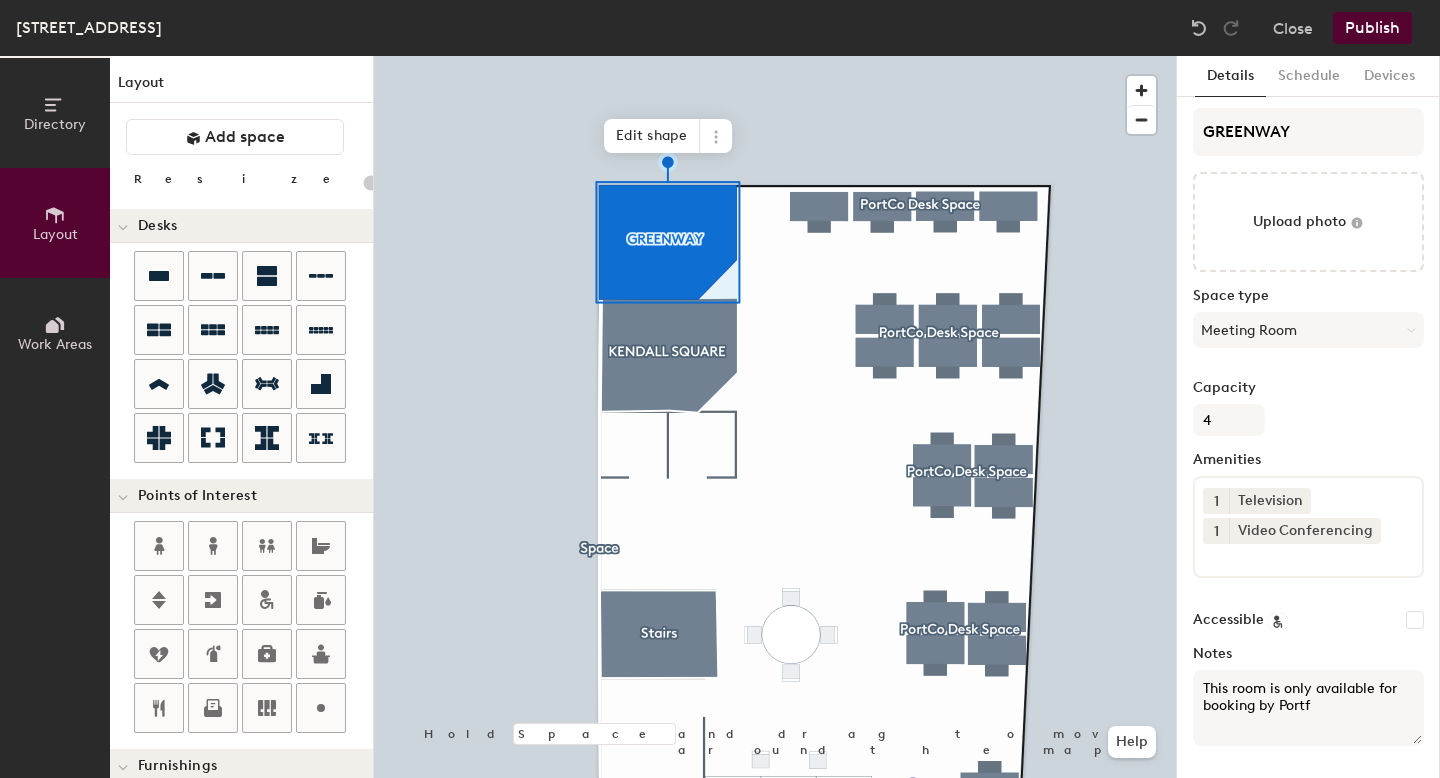 type on "20" 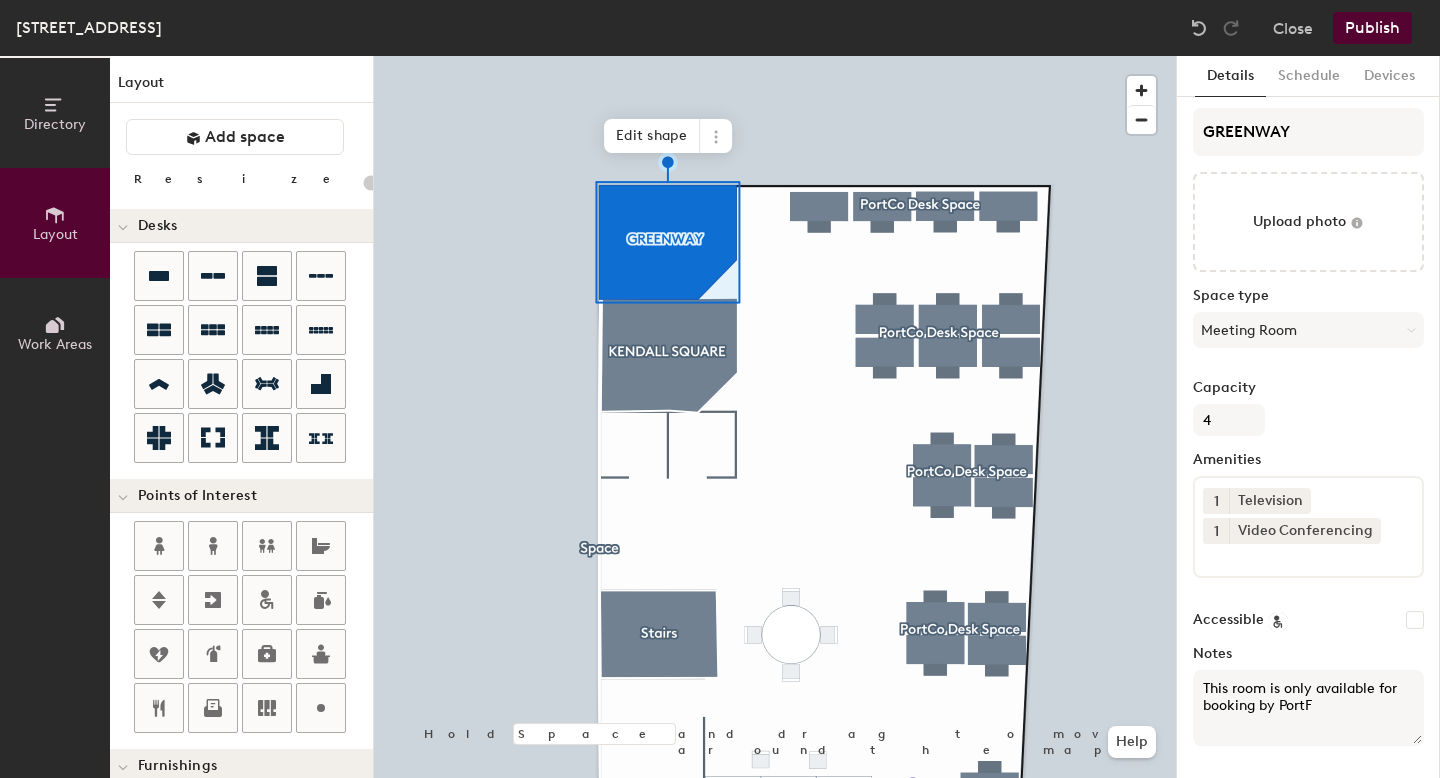 type on "This room is only available for booking by PortFo" 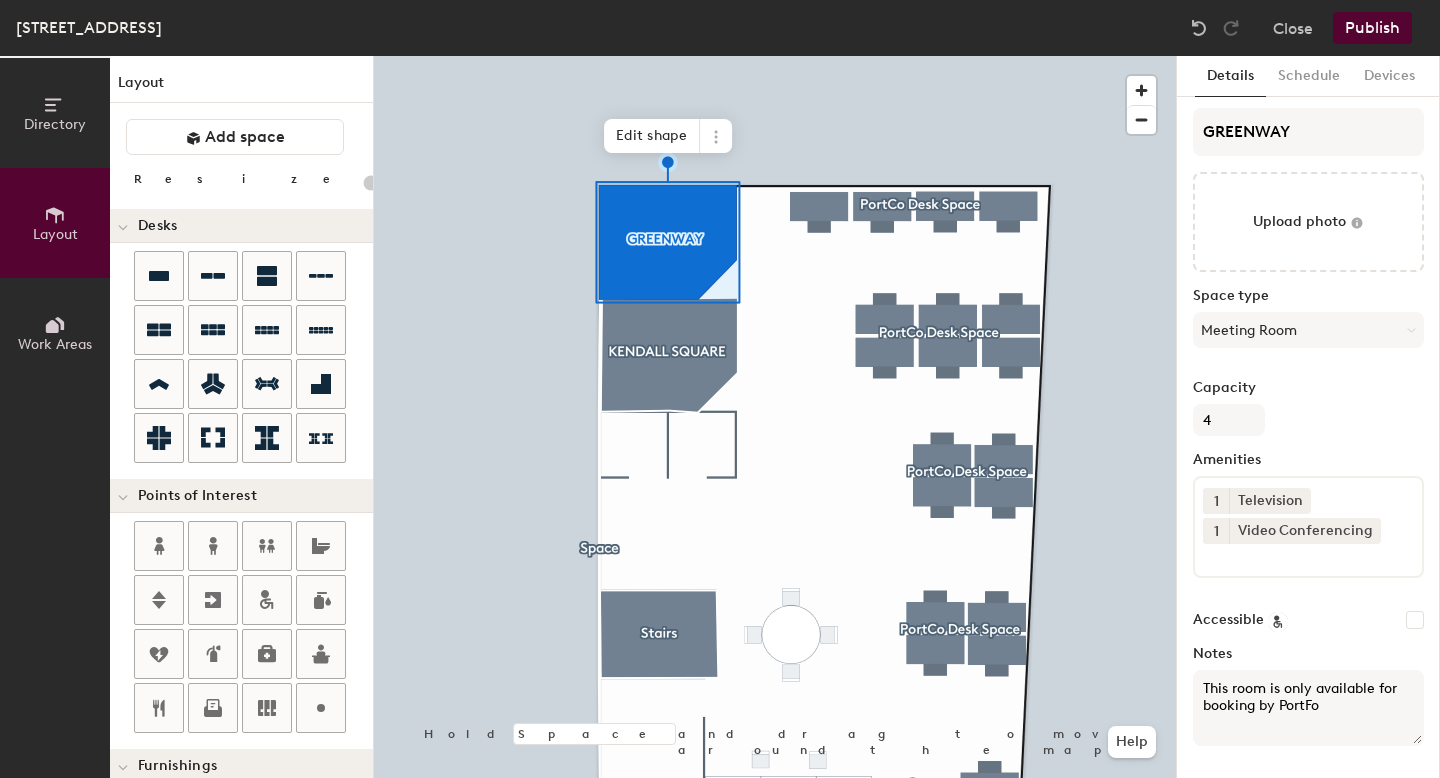 type on "20" 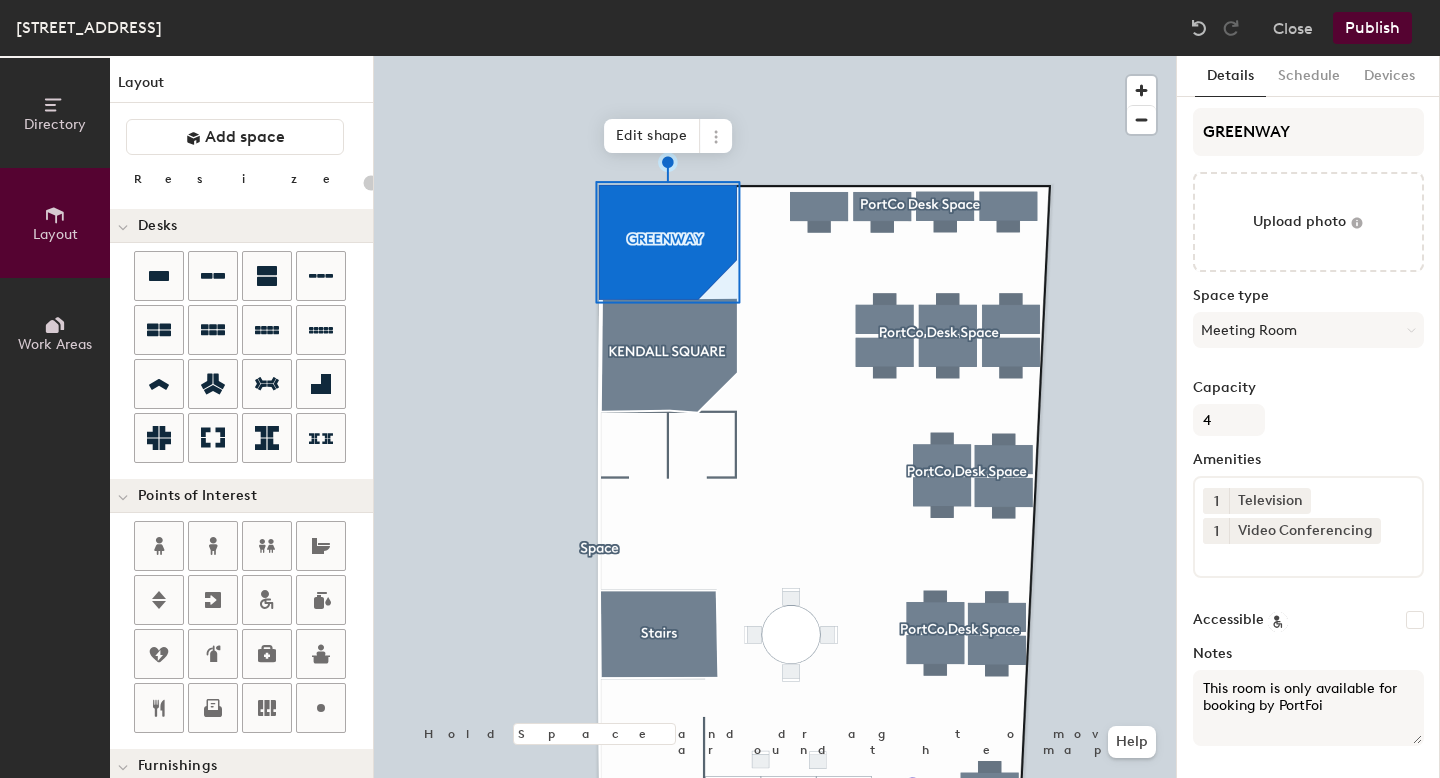 type on "20" 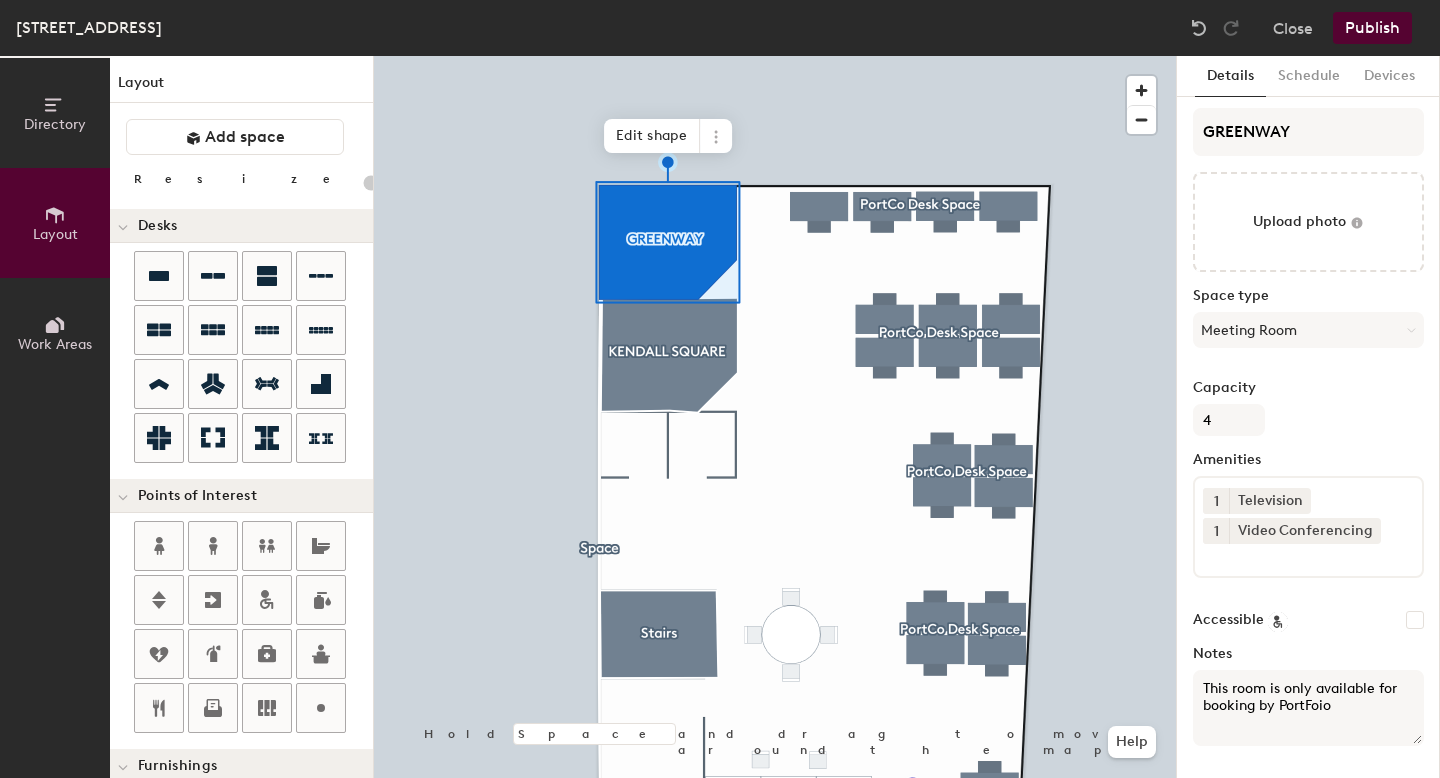 type on "20" 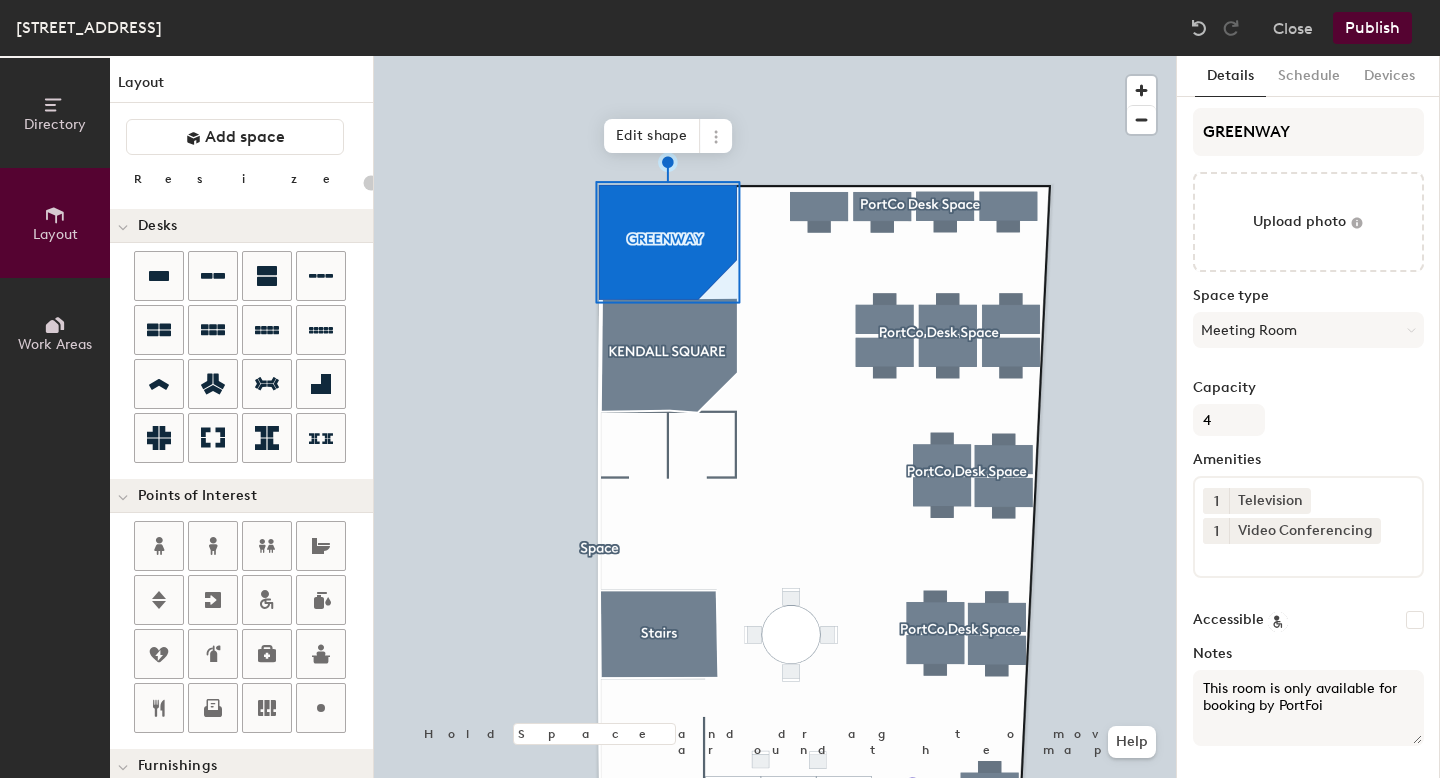 type on "This room is only available for booking by PortFo" 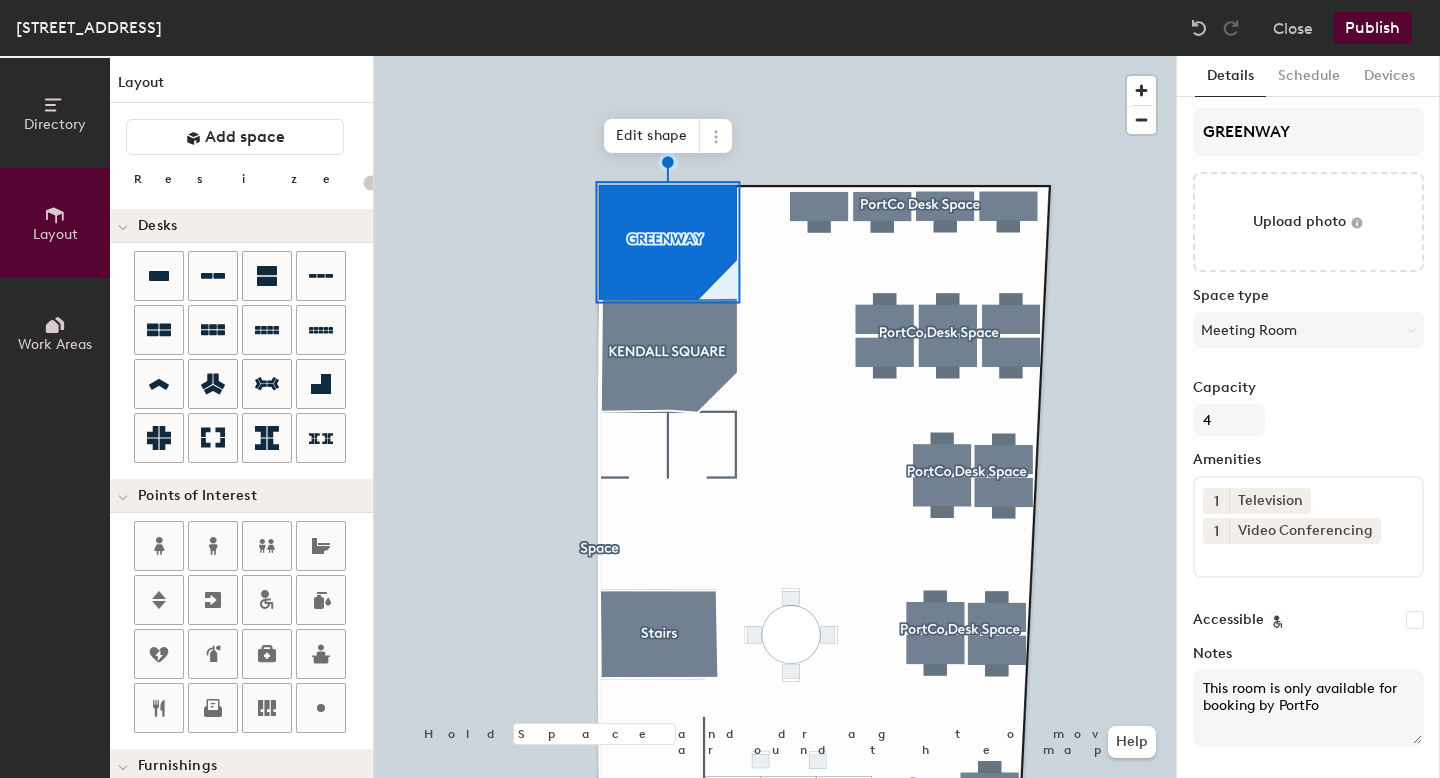 type on "20" 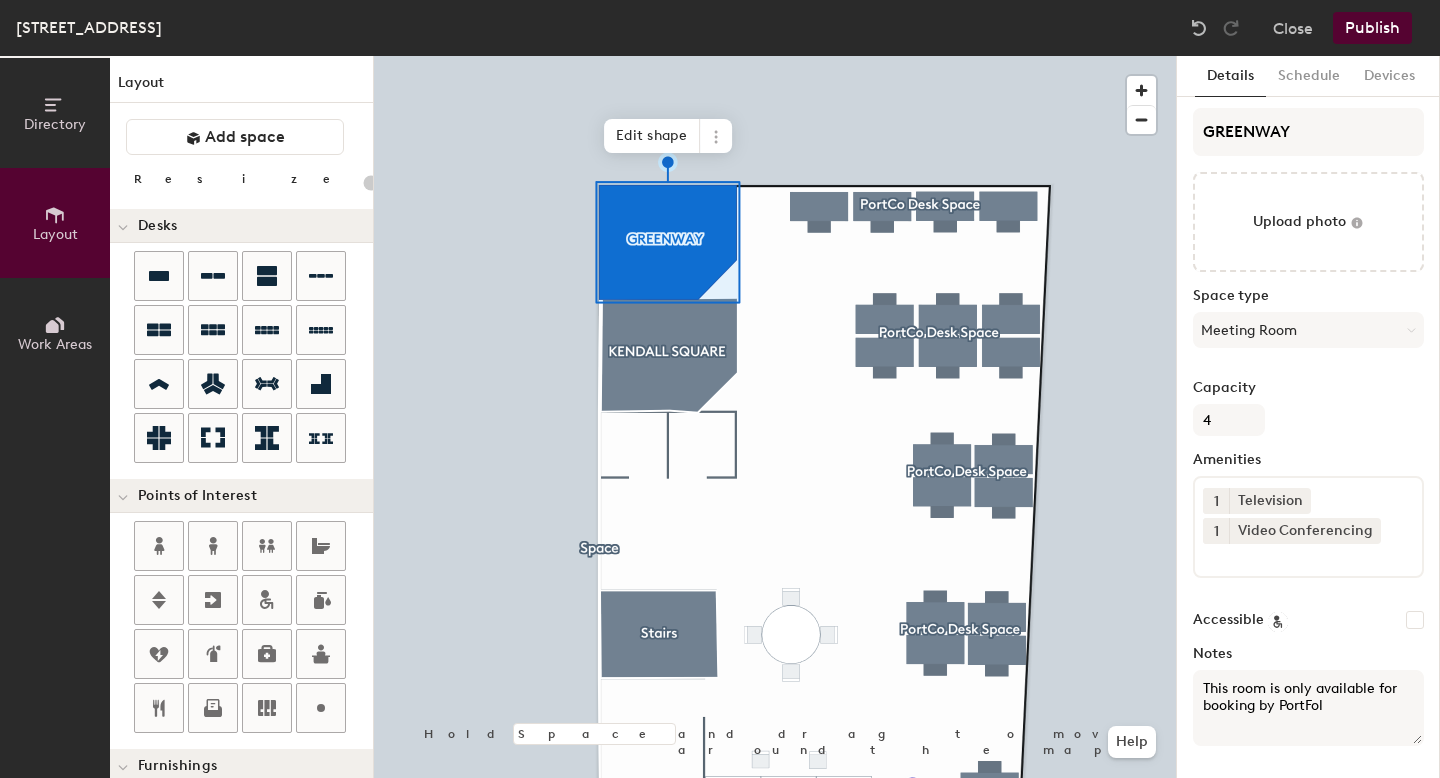 type on "This room is only available for booking by PortFoli" 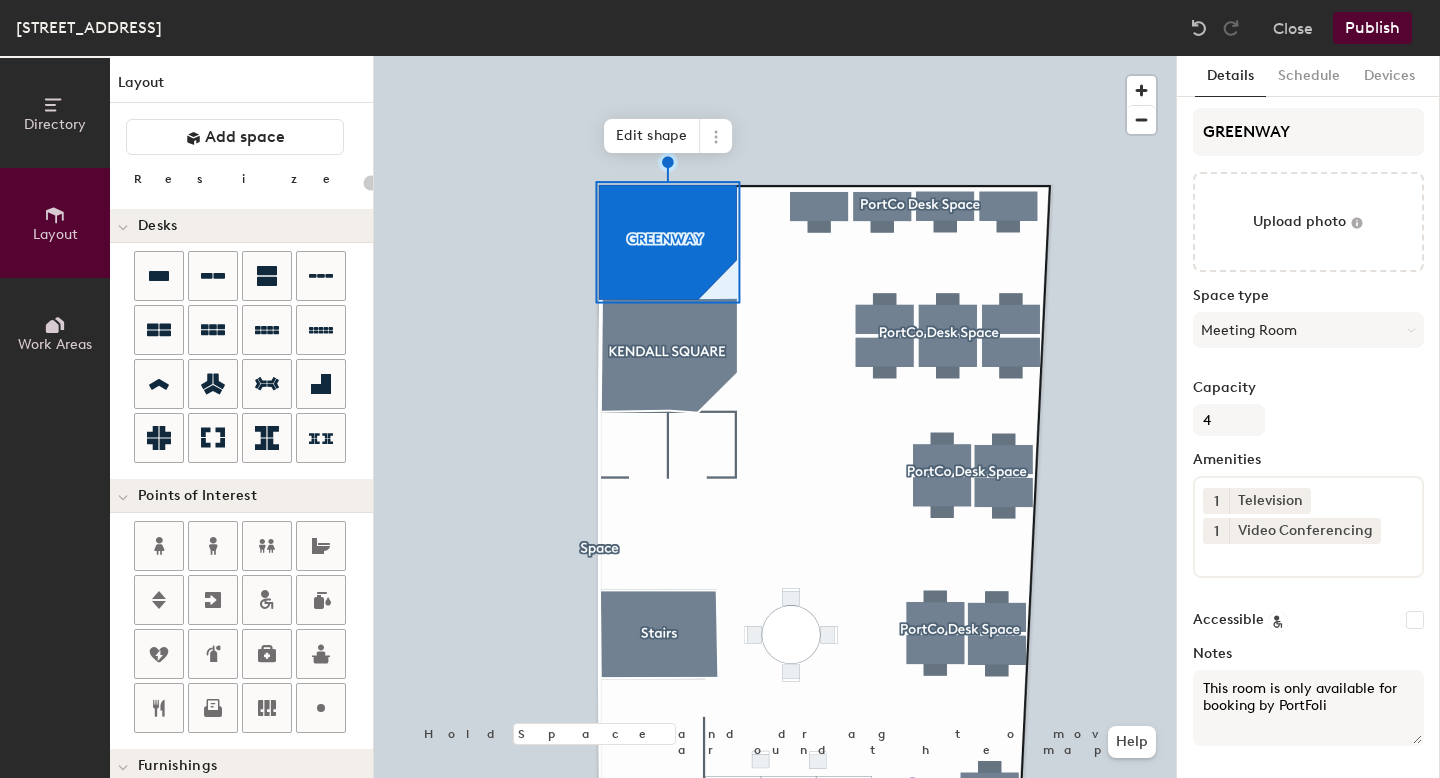 type on "20" 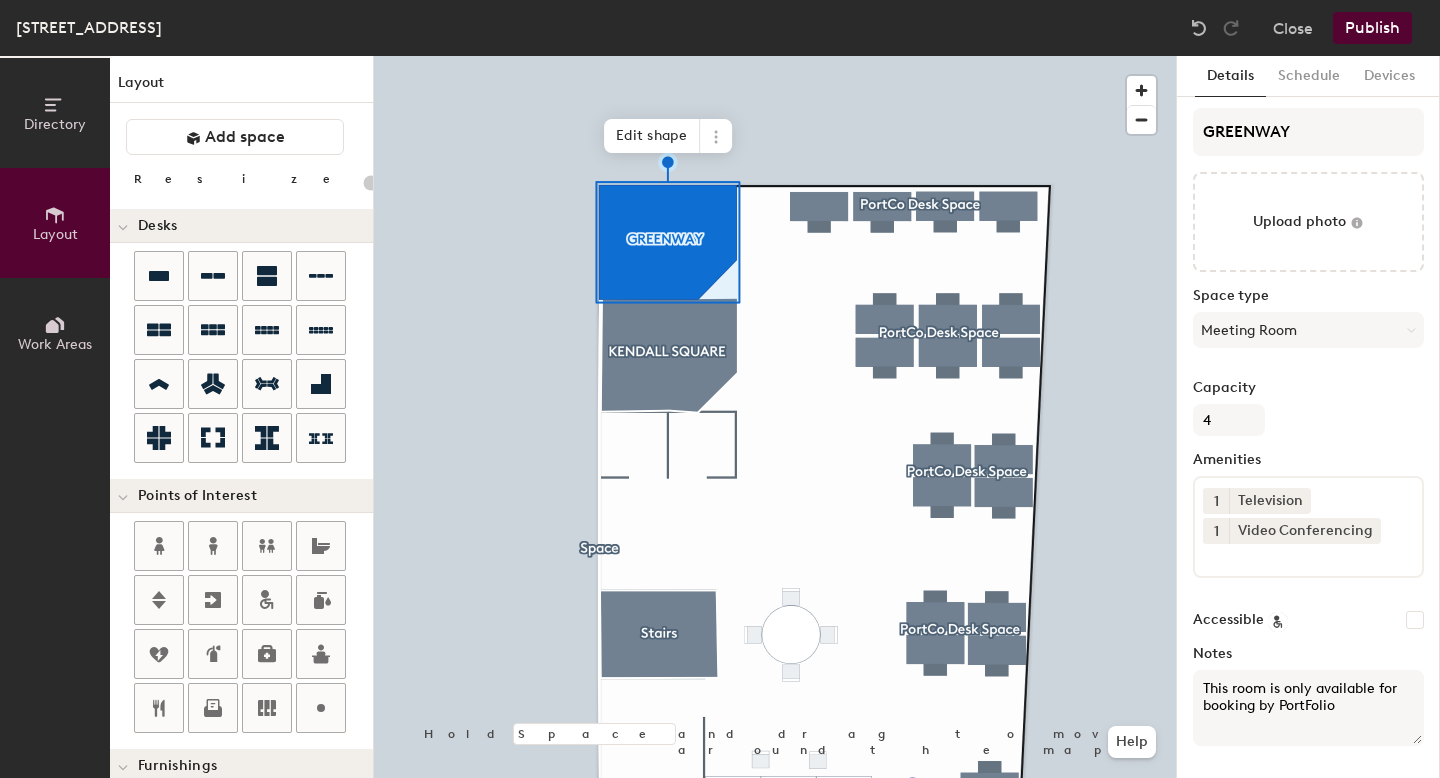 type on "20" 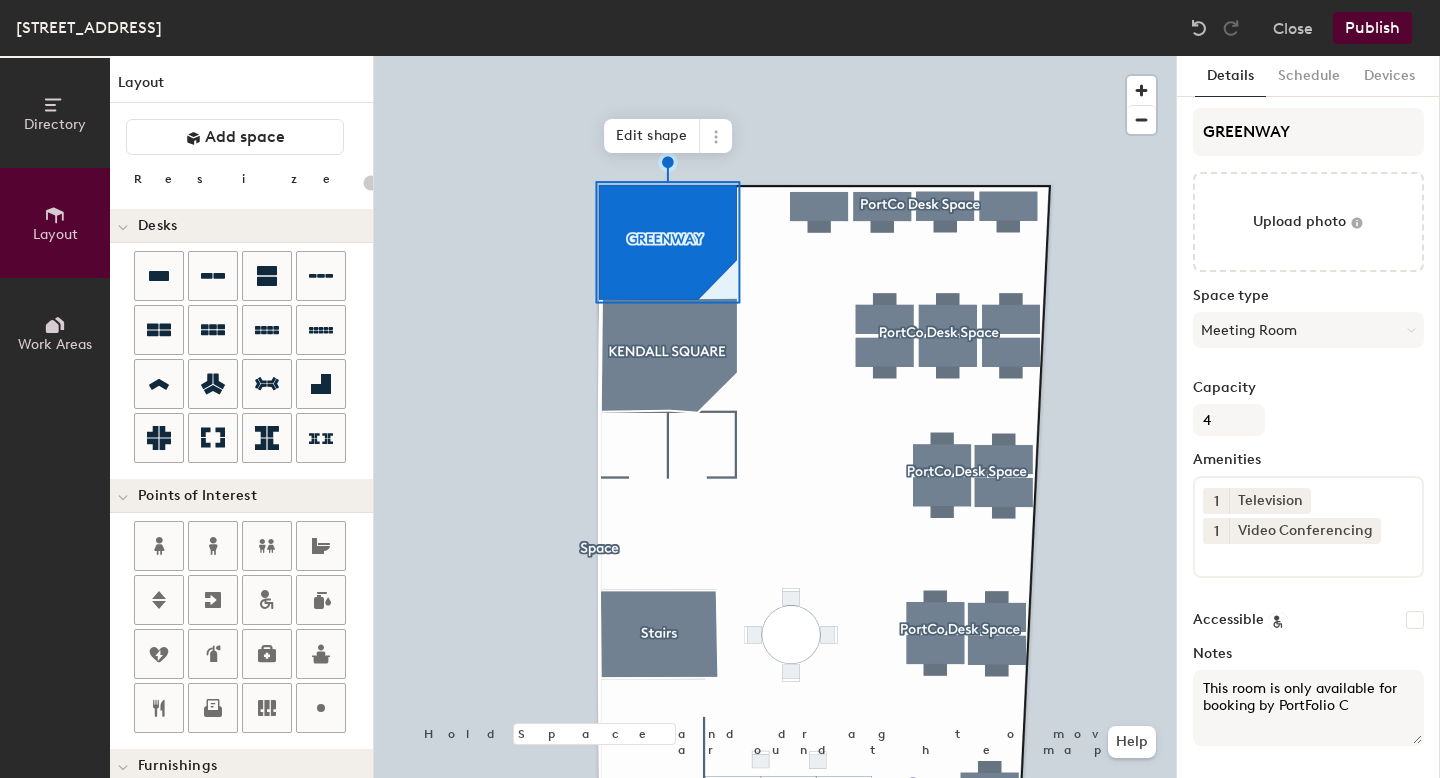 type on "This room is only available for booking by PortFolio Co" 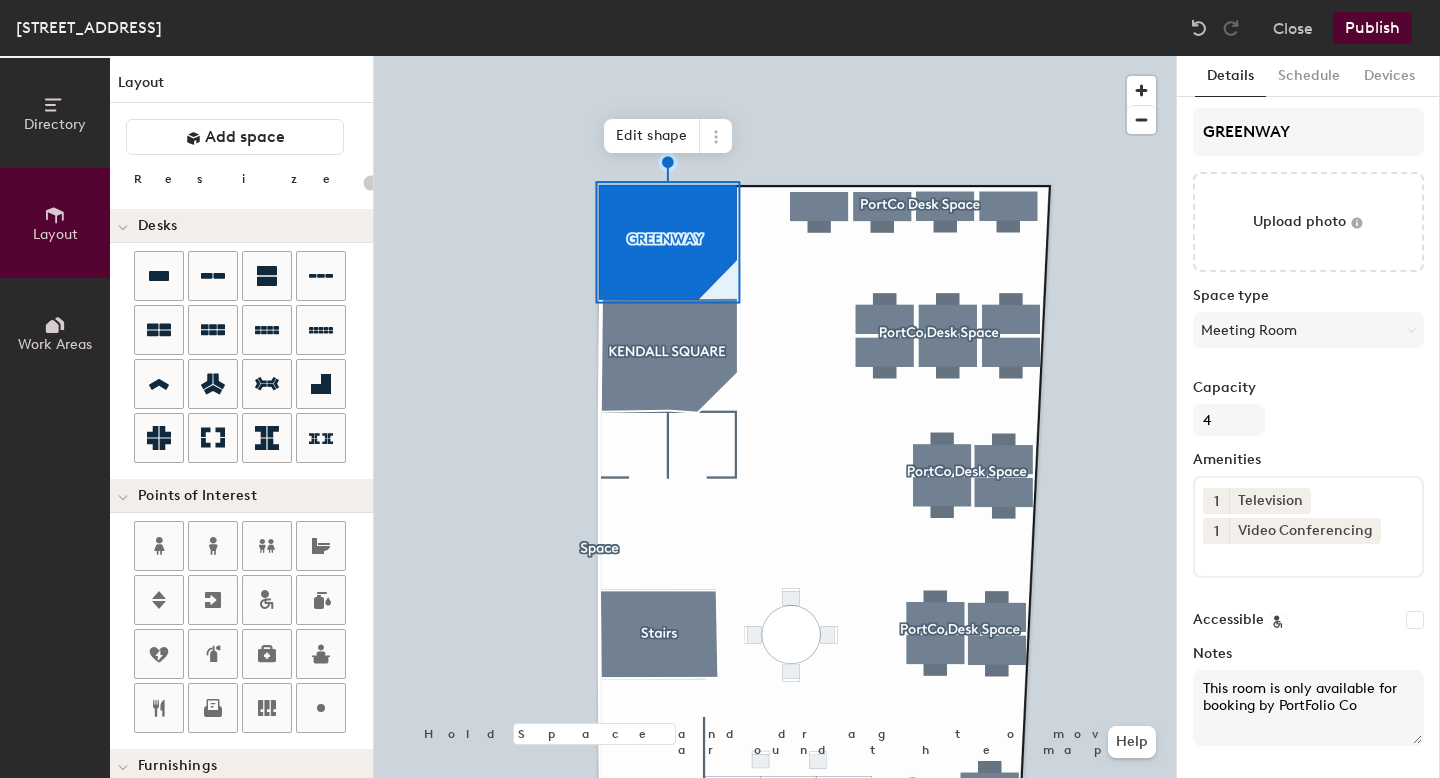 type on "20" 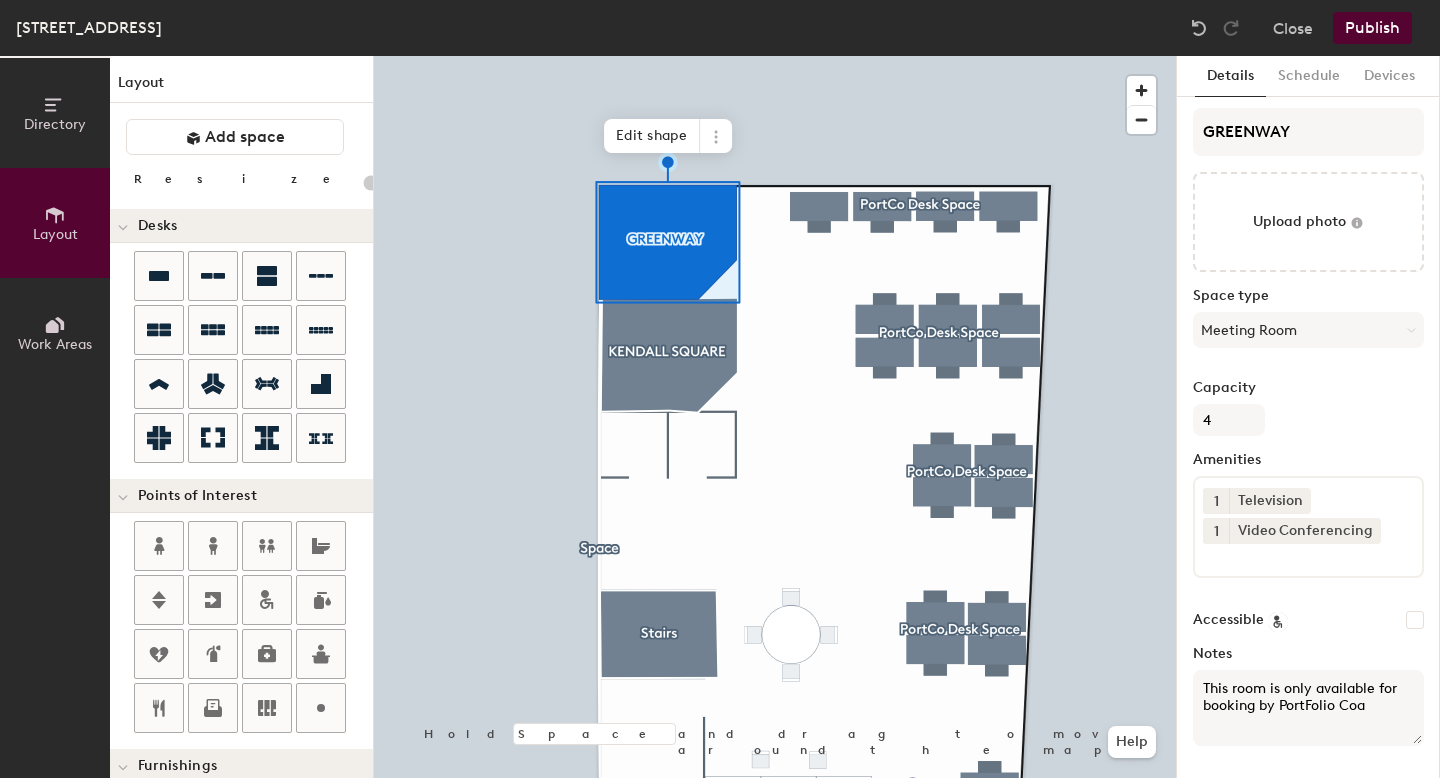 type on "This room is only available for booking by PortFolio Coap" 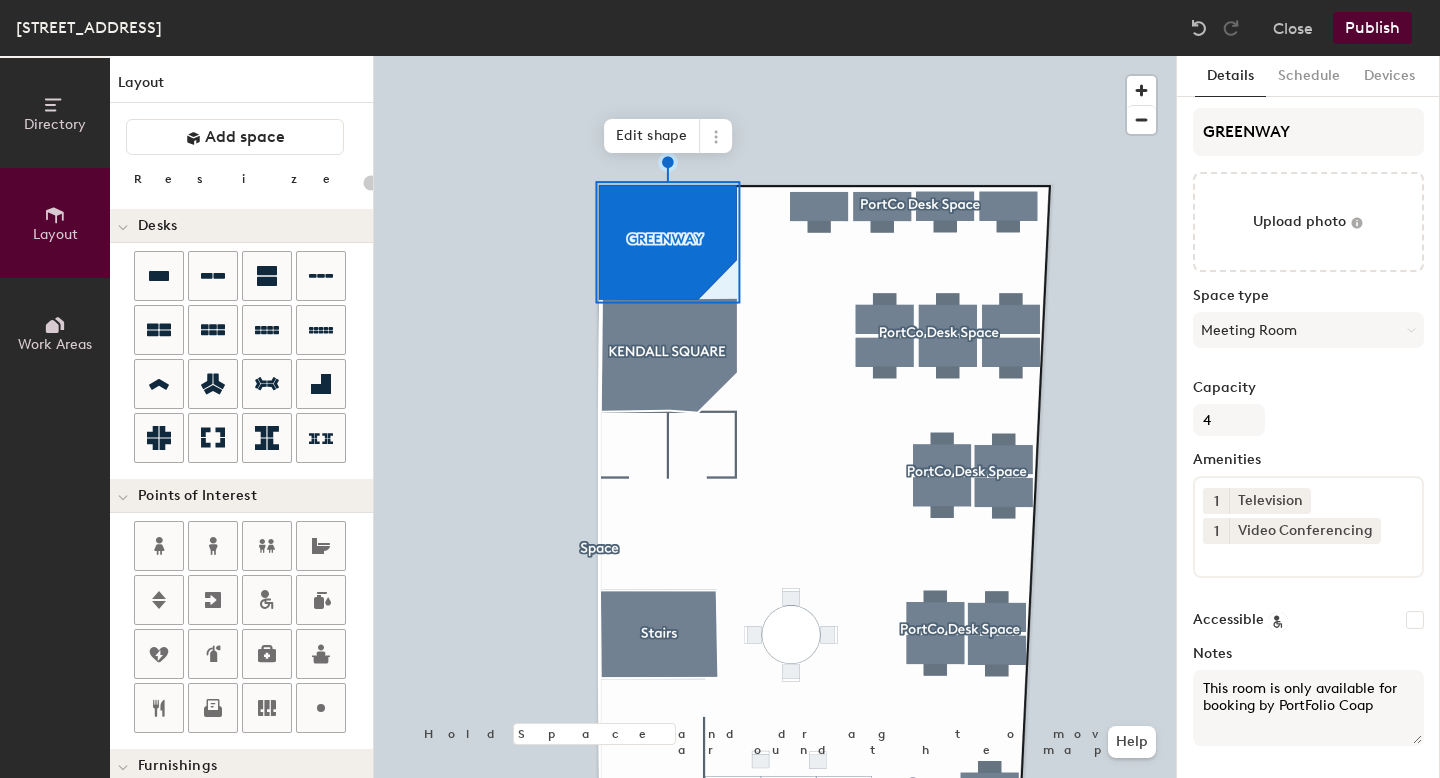 type on "20" 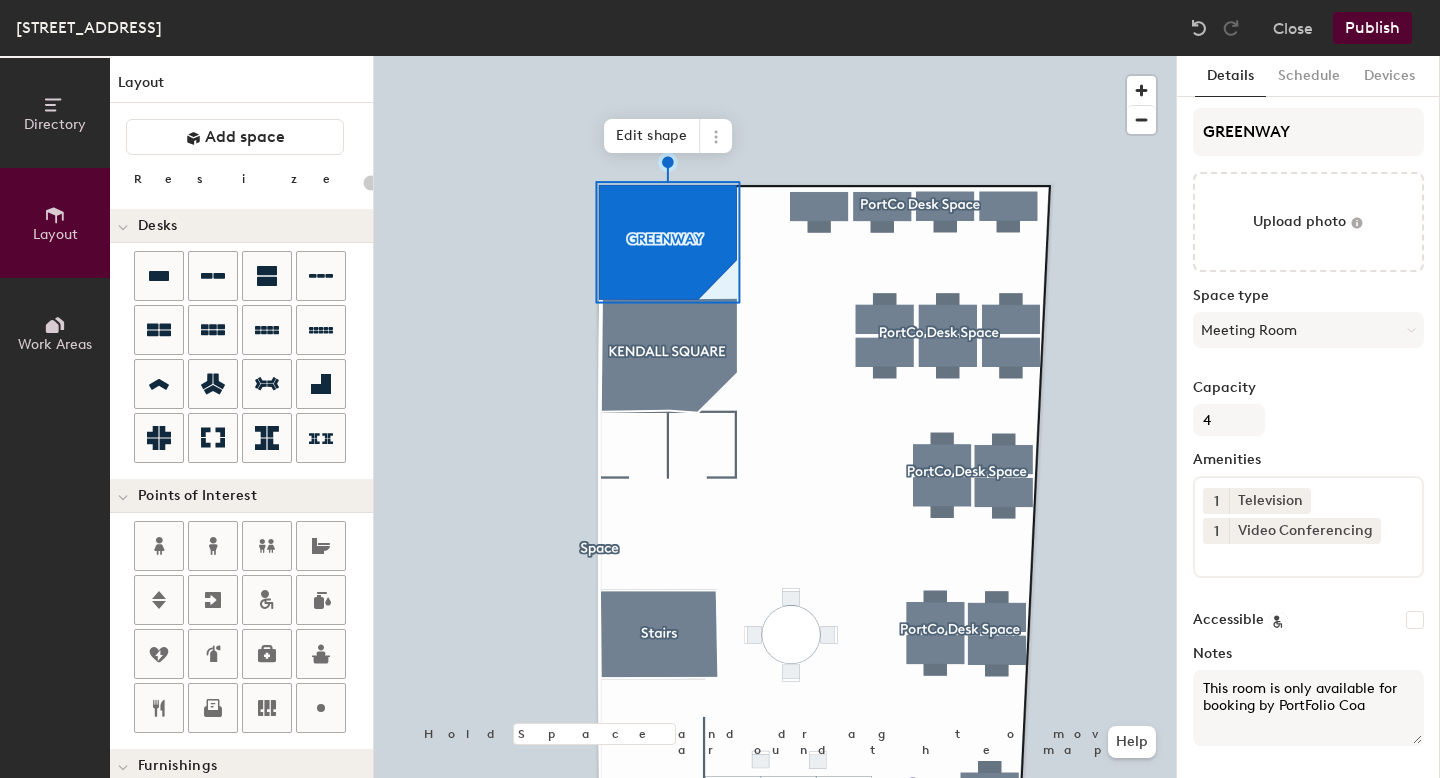 type on "This room is only available for booking by PortFolio Co" 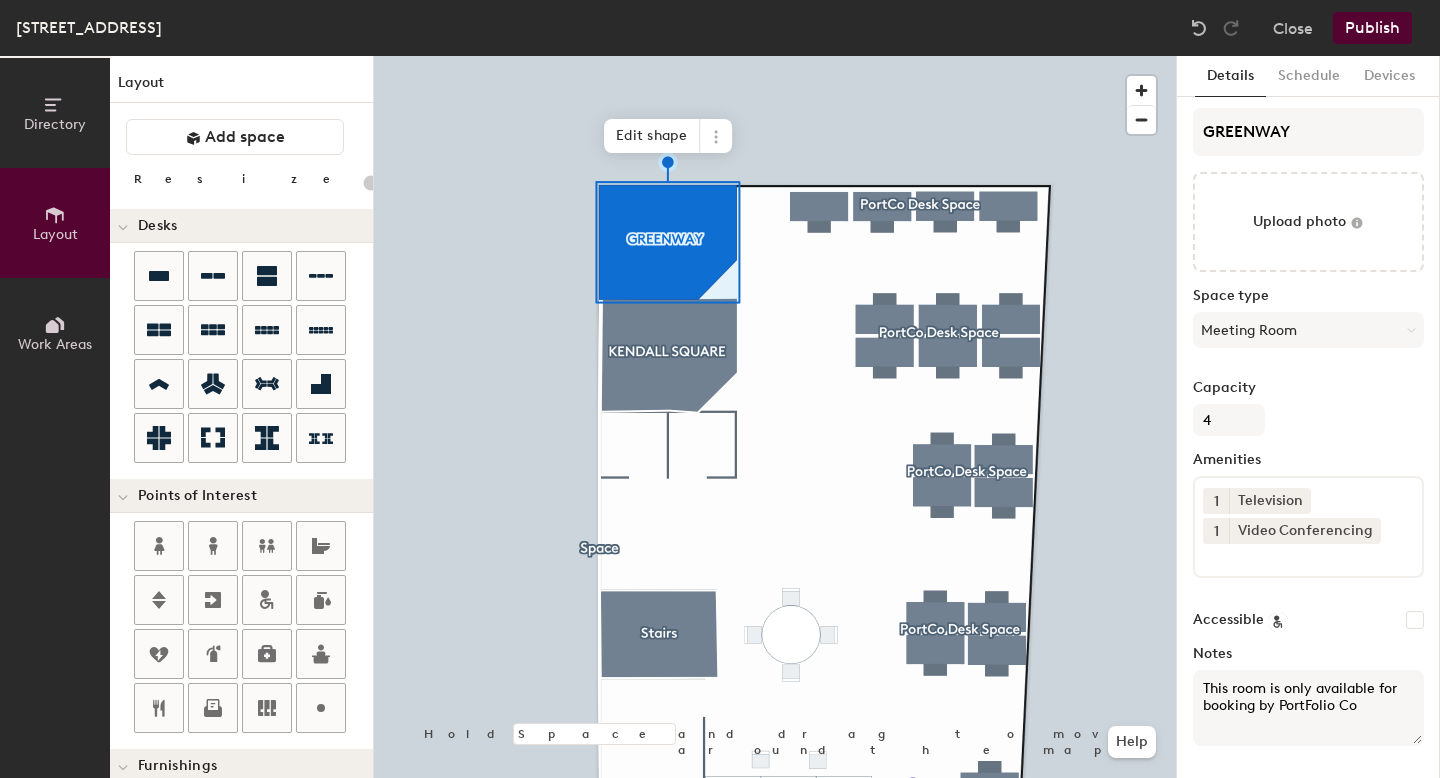 type on "20" 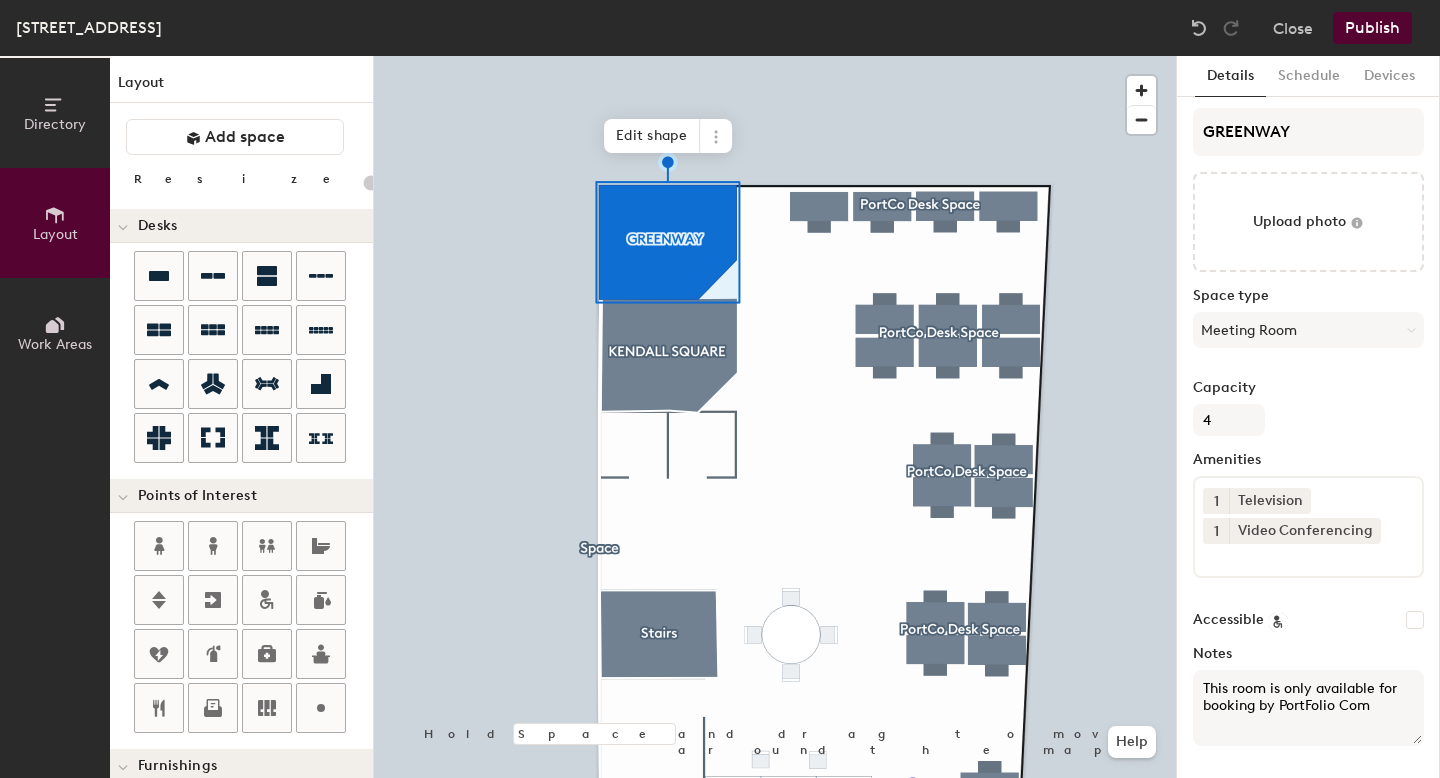 type on "20" 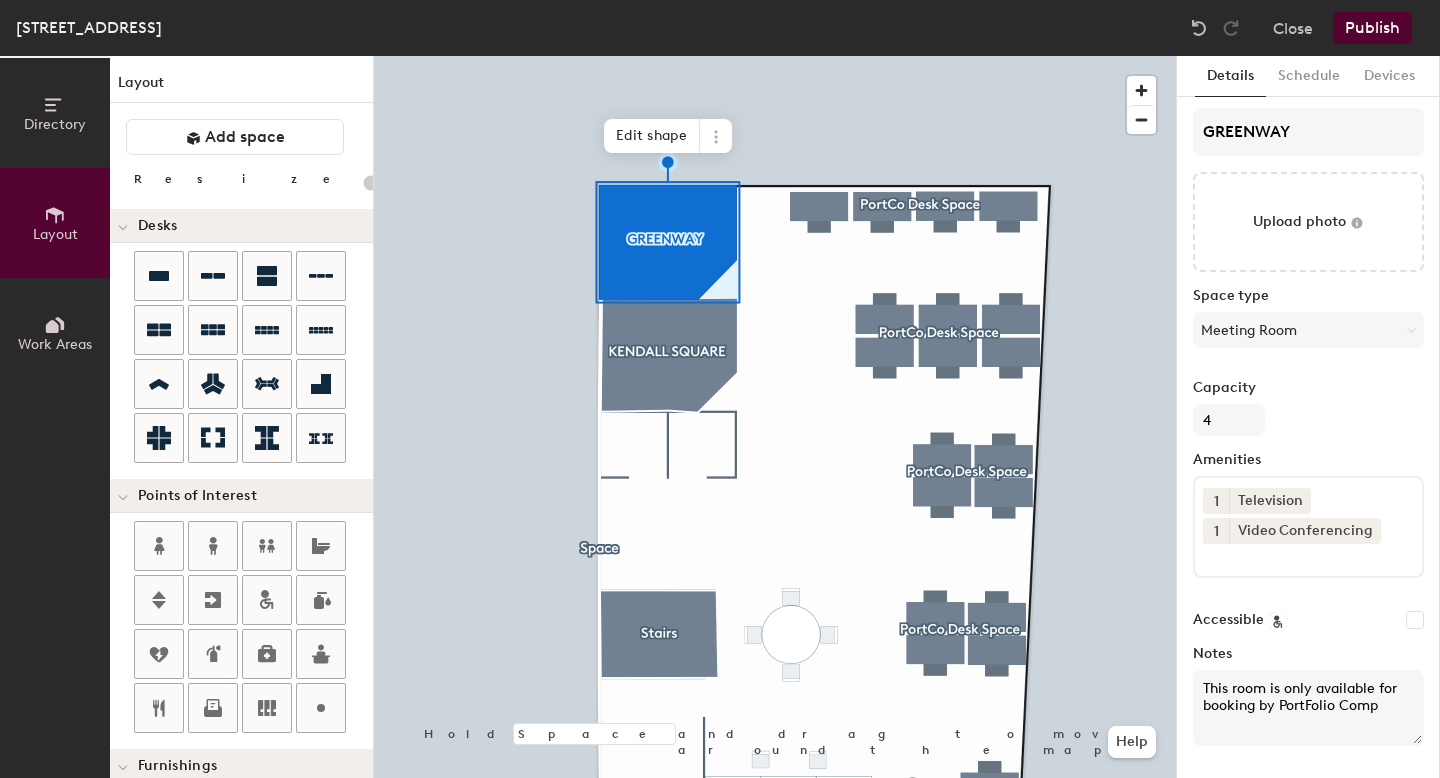 type on "20" 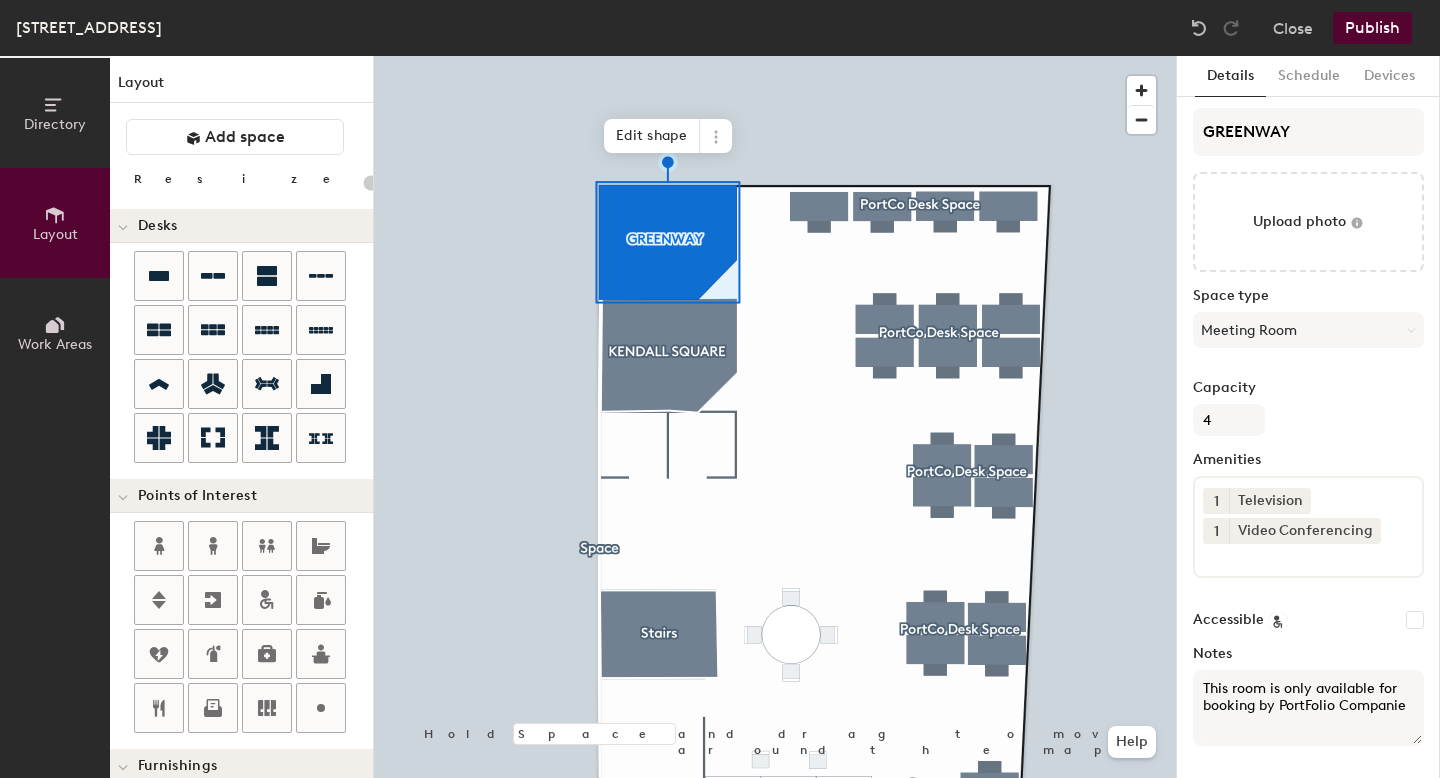 type on "This room is only available for booking by PortFolio Companies" 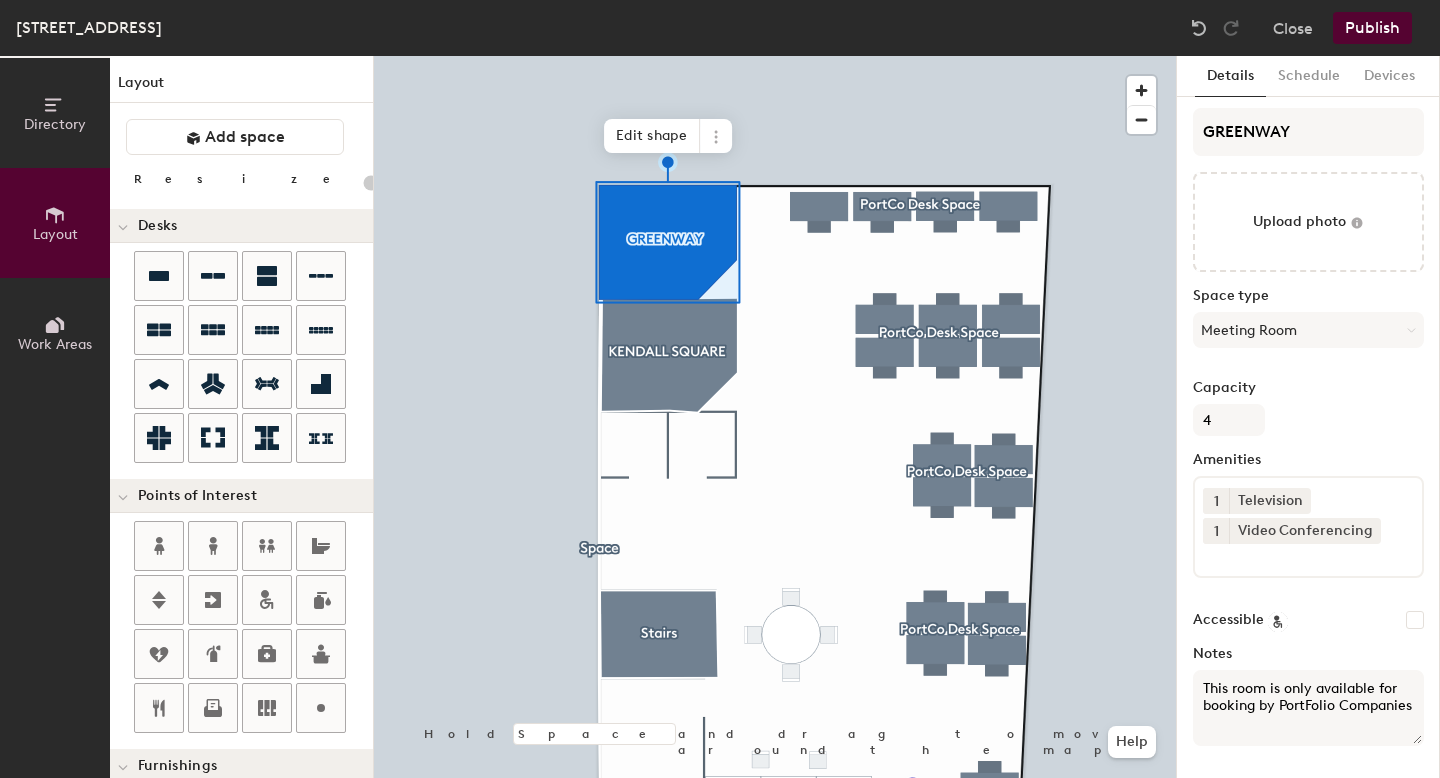 type on "20" 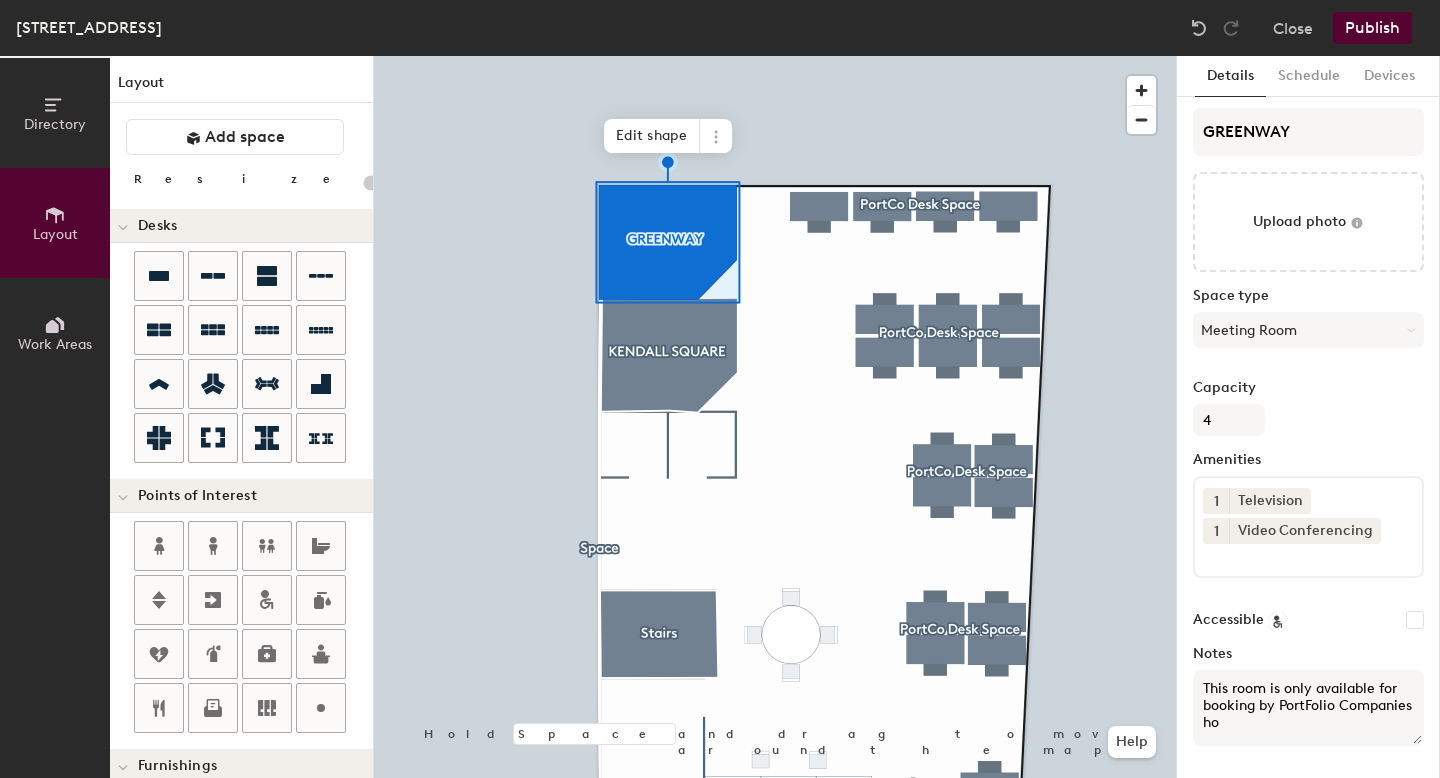 type on "This room is only available for booking by PortFolio Companies ho" 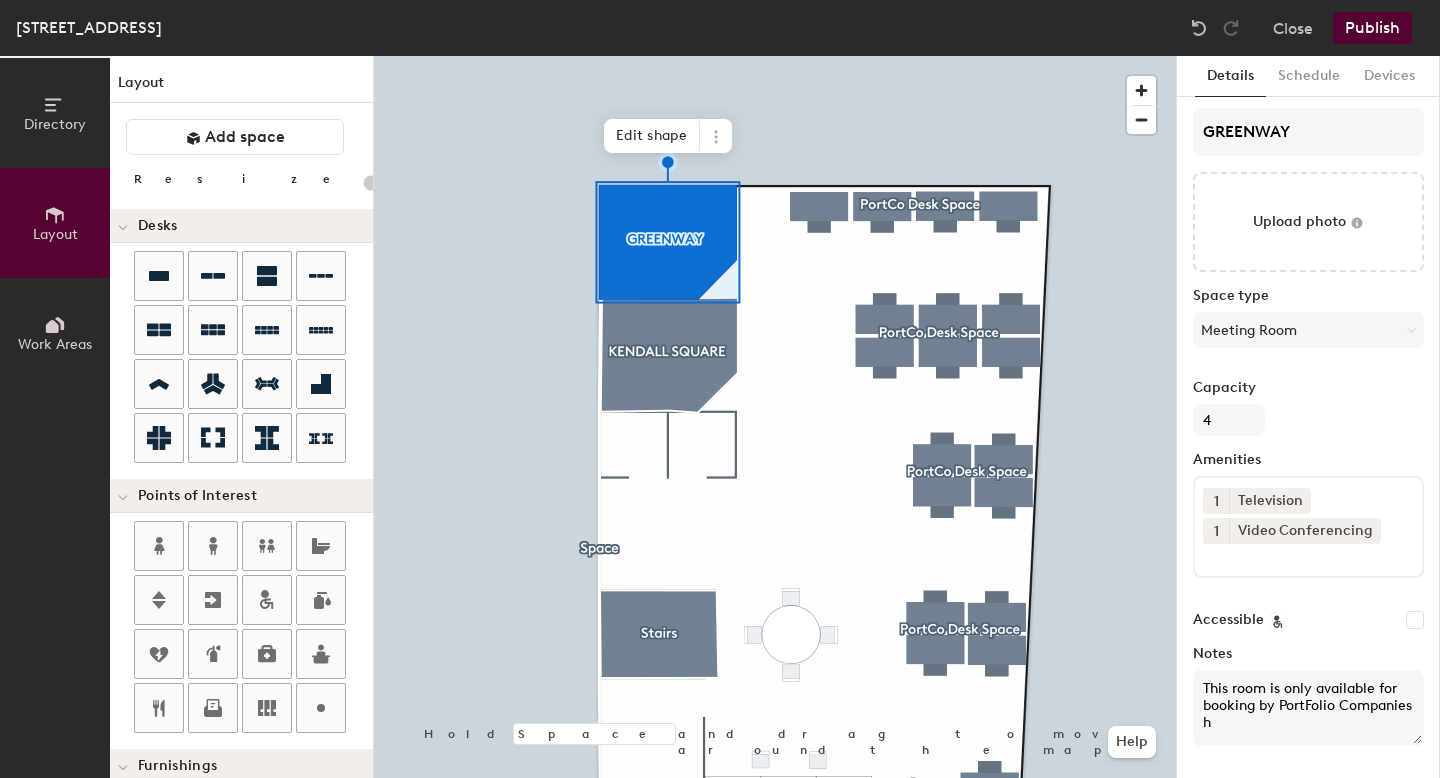type on "20" 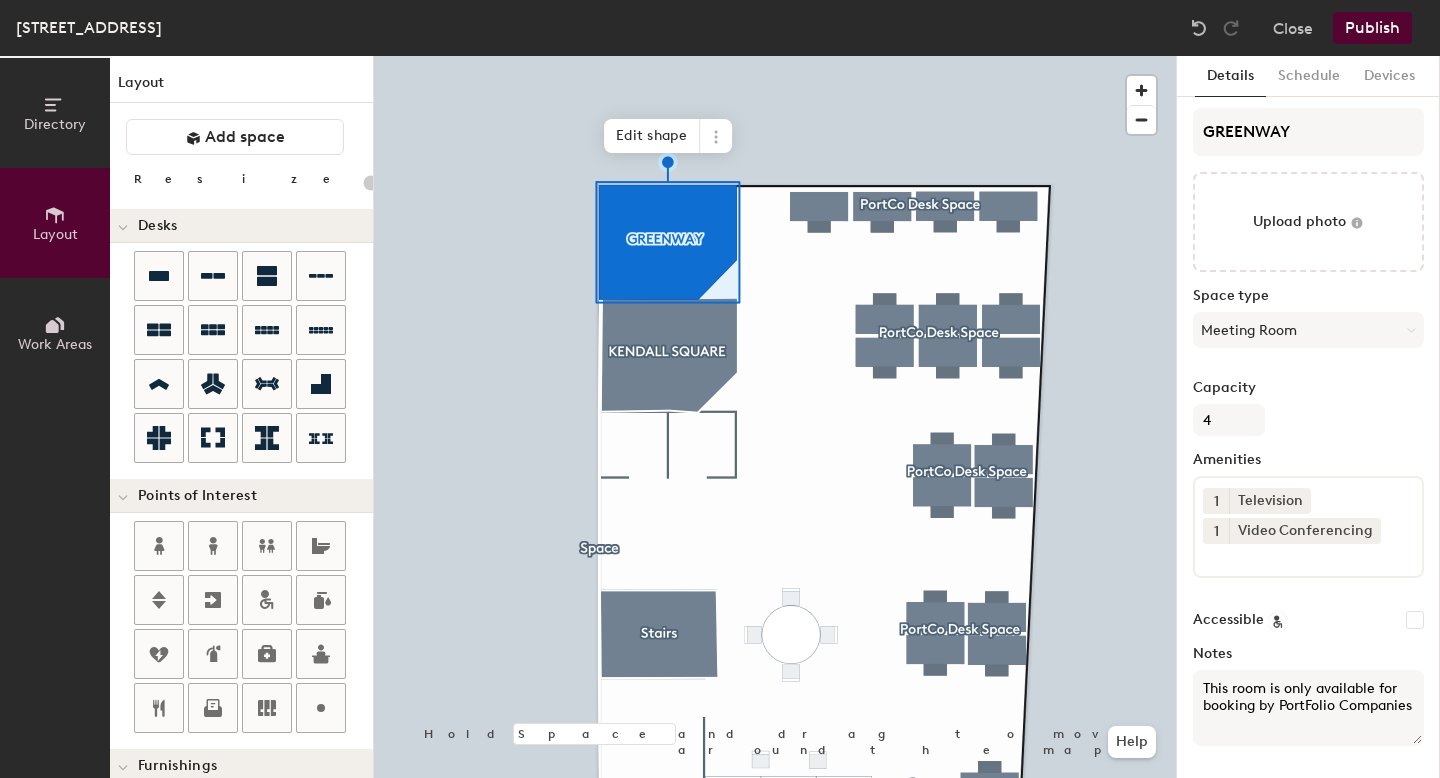 type on "20" 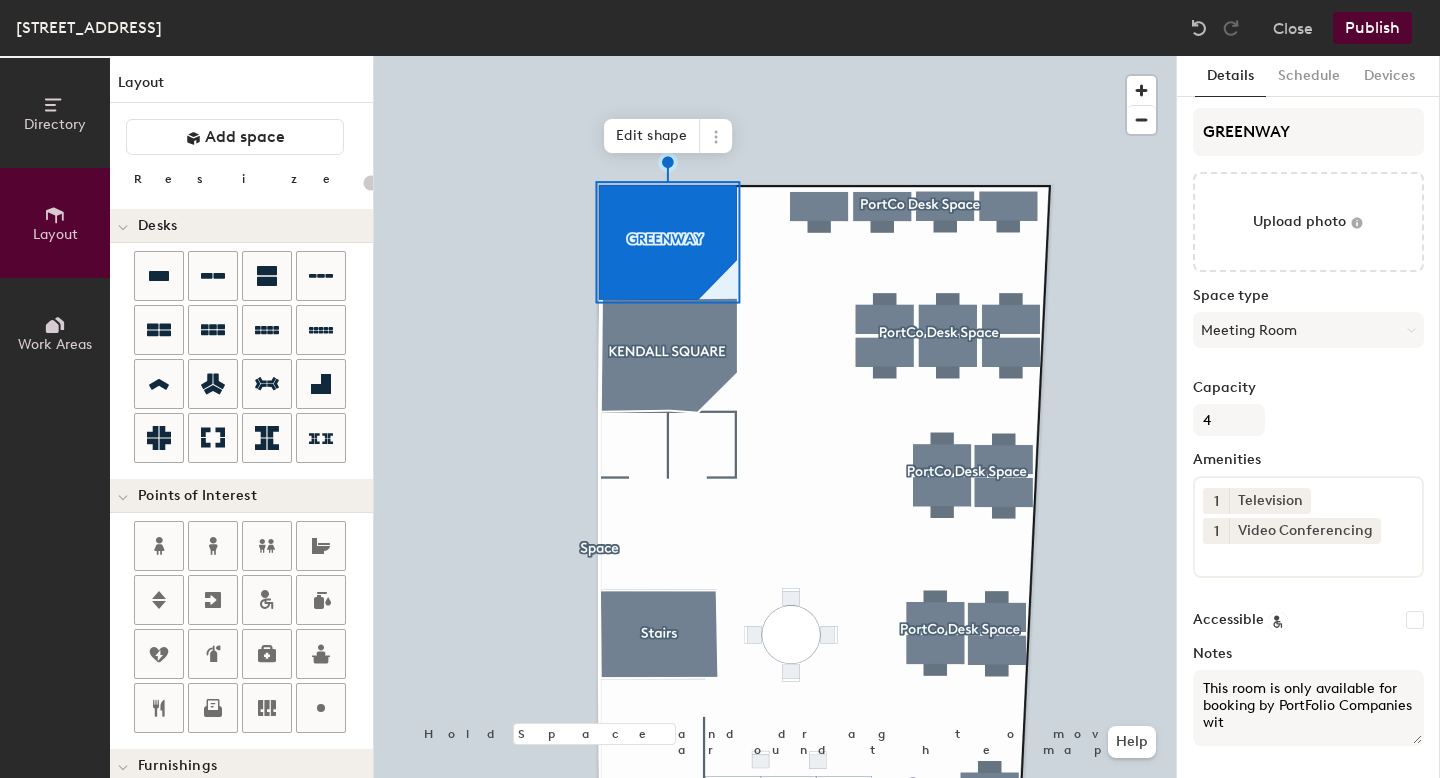type on "This room is only available for booking by PortFolio Companies with" 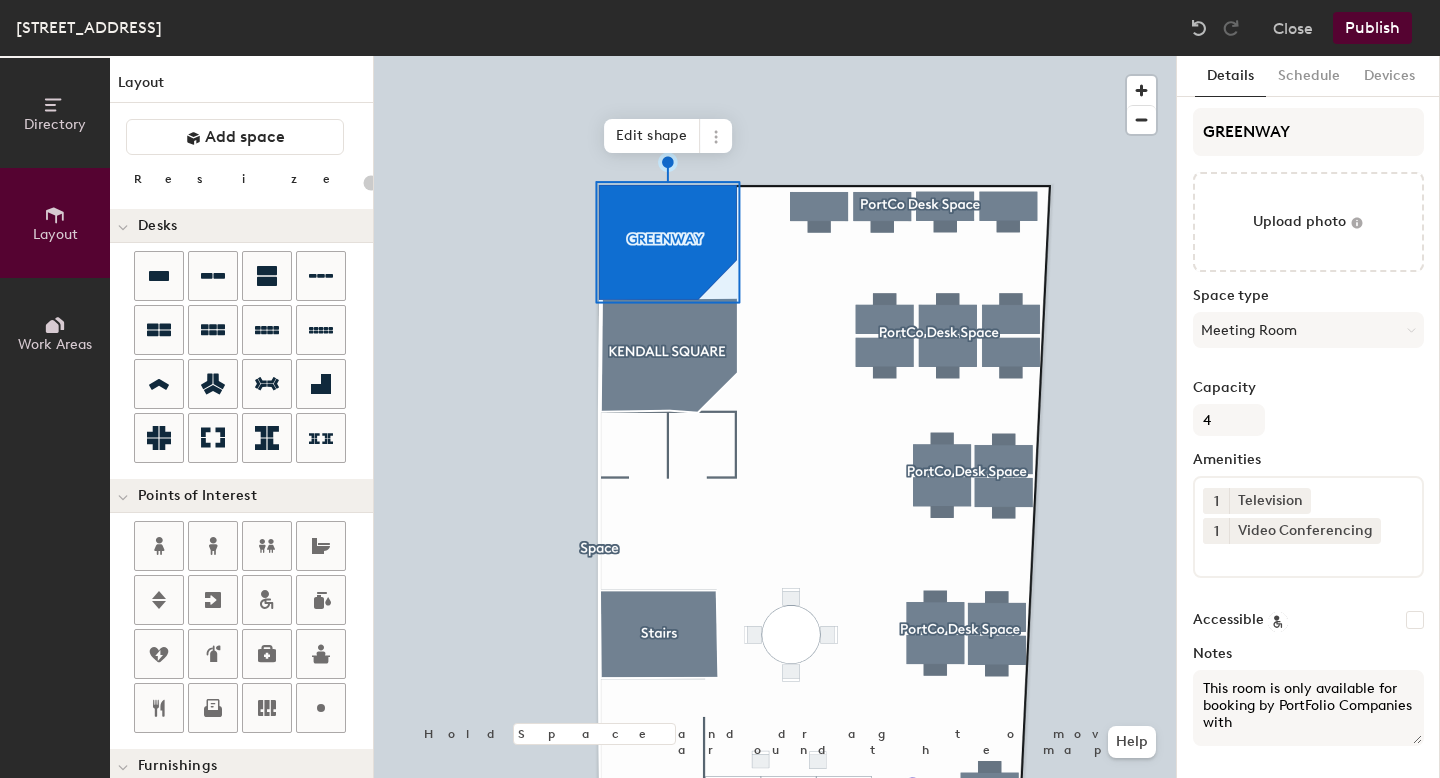 type on "20" 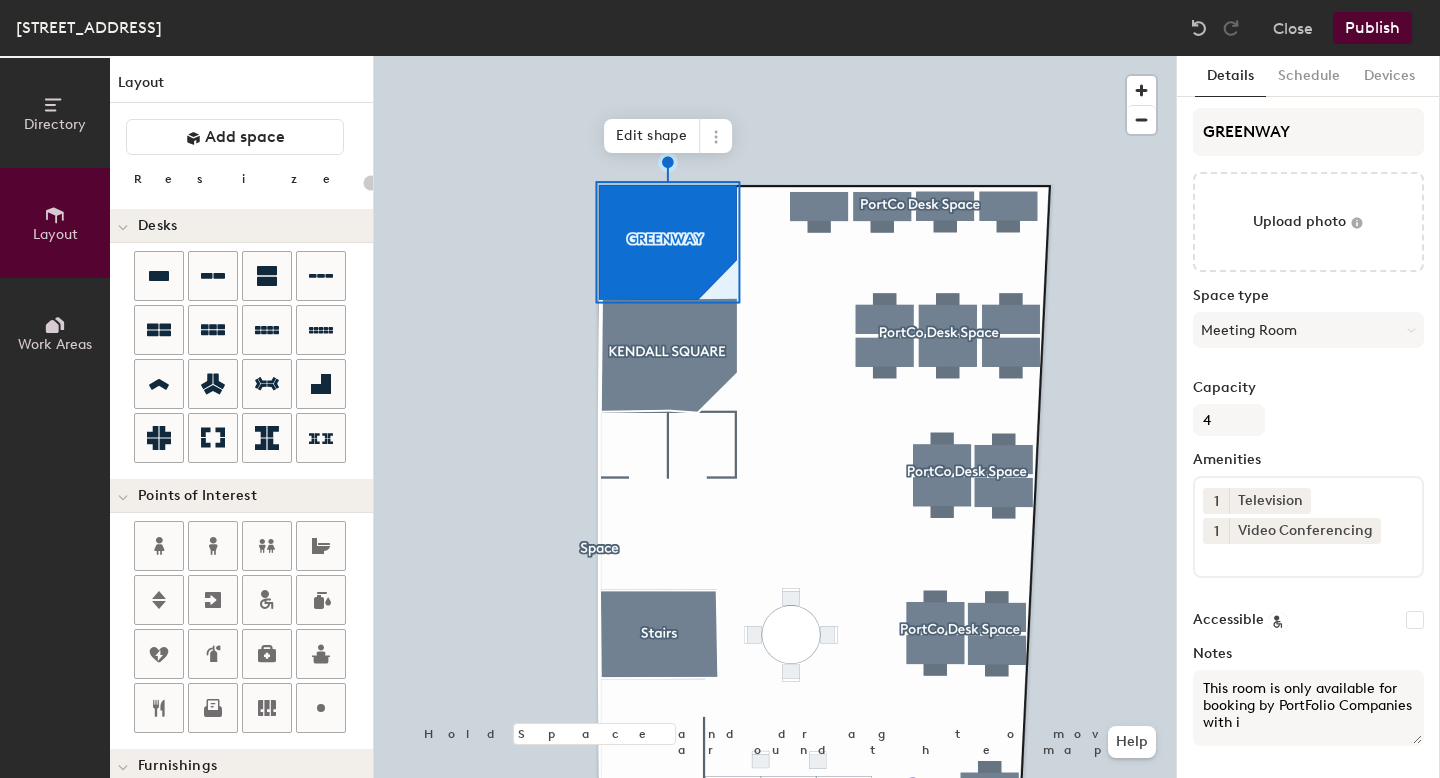 type on "20" 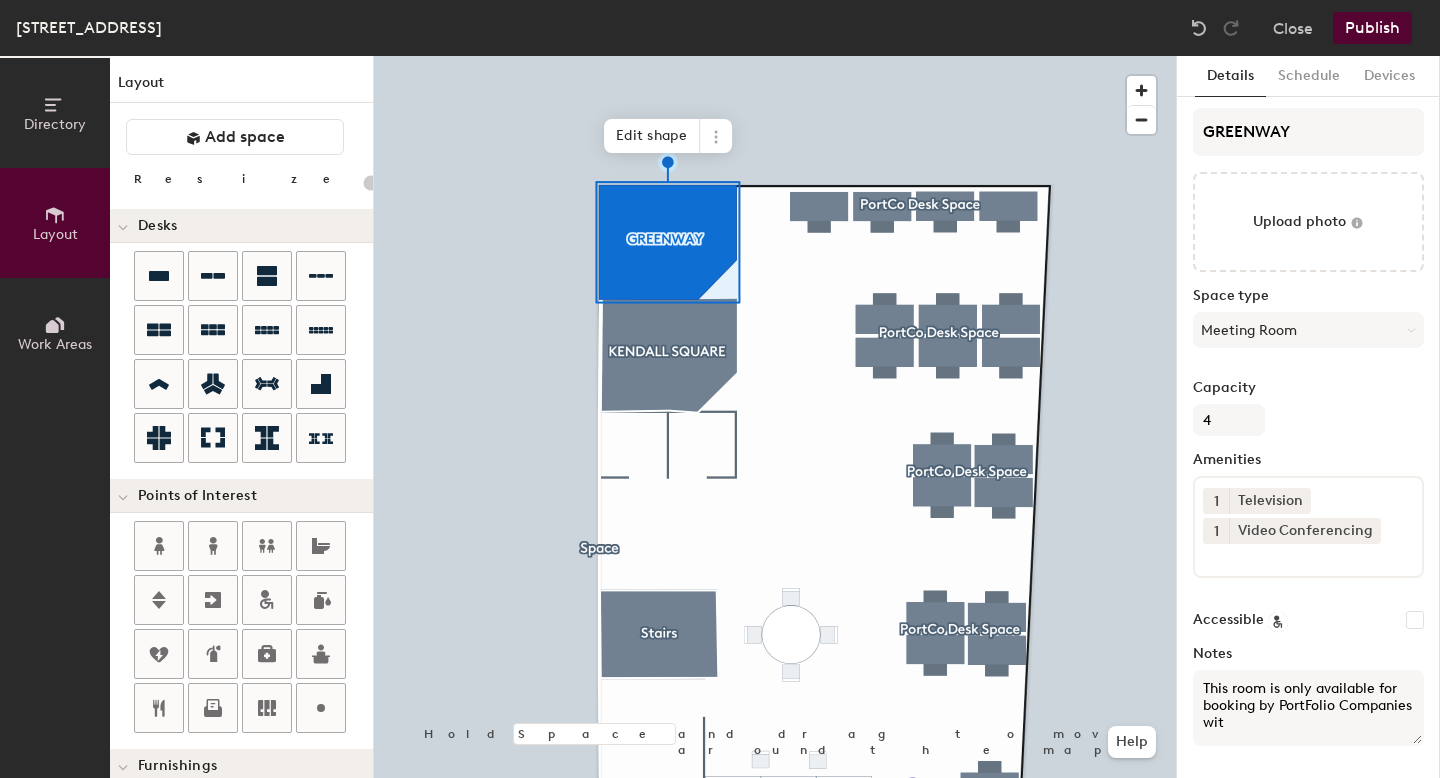 type on "This room is only available for booking by PortFolio Companies wi" 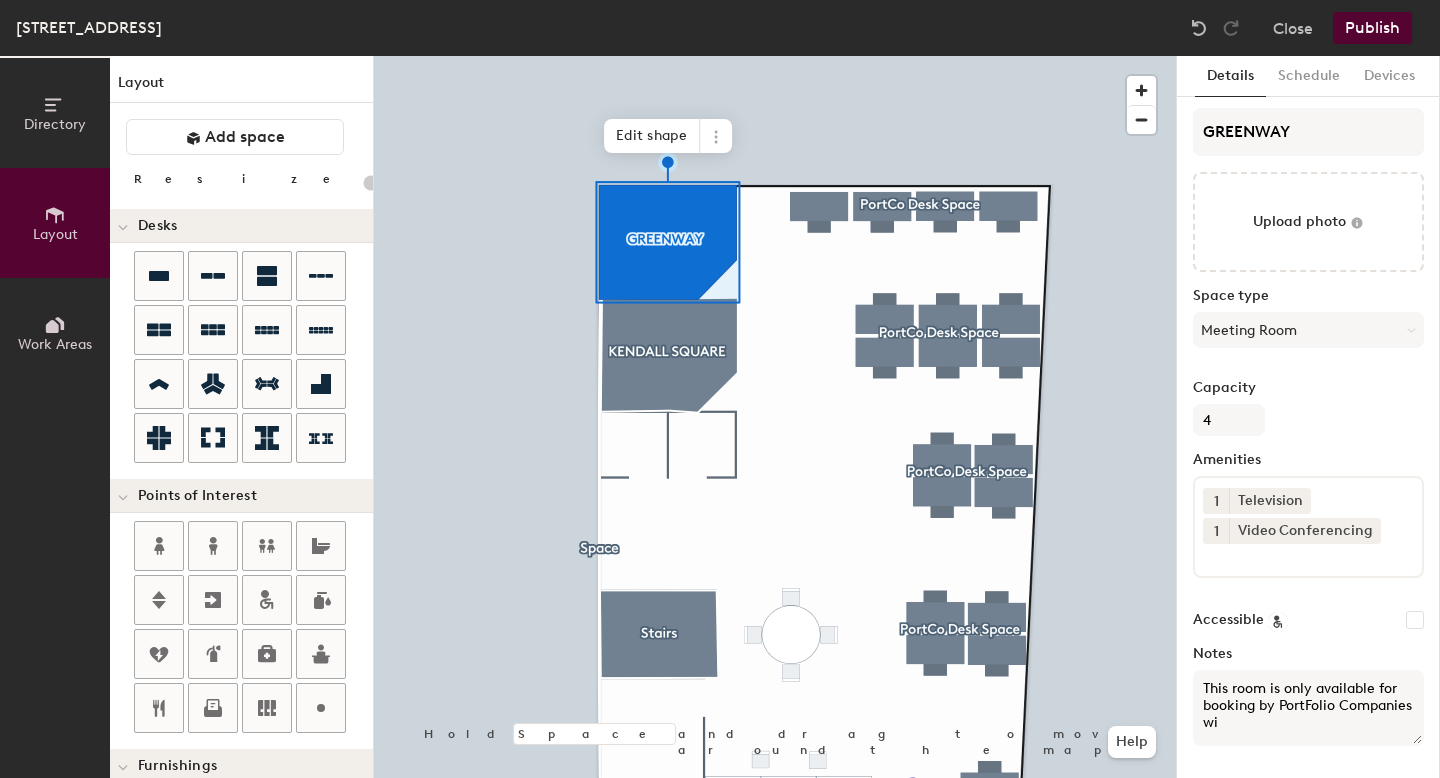 type on "20" 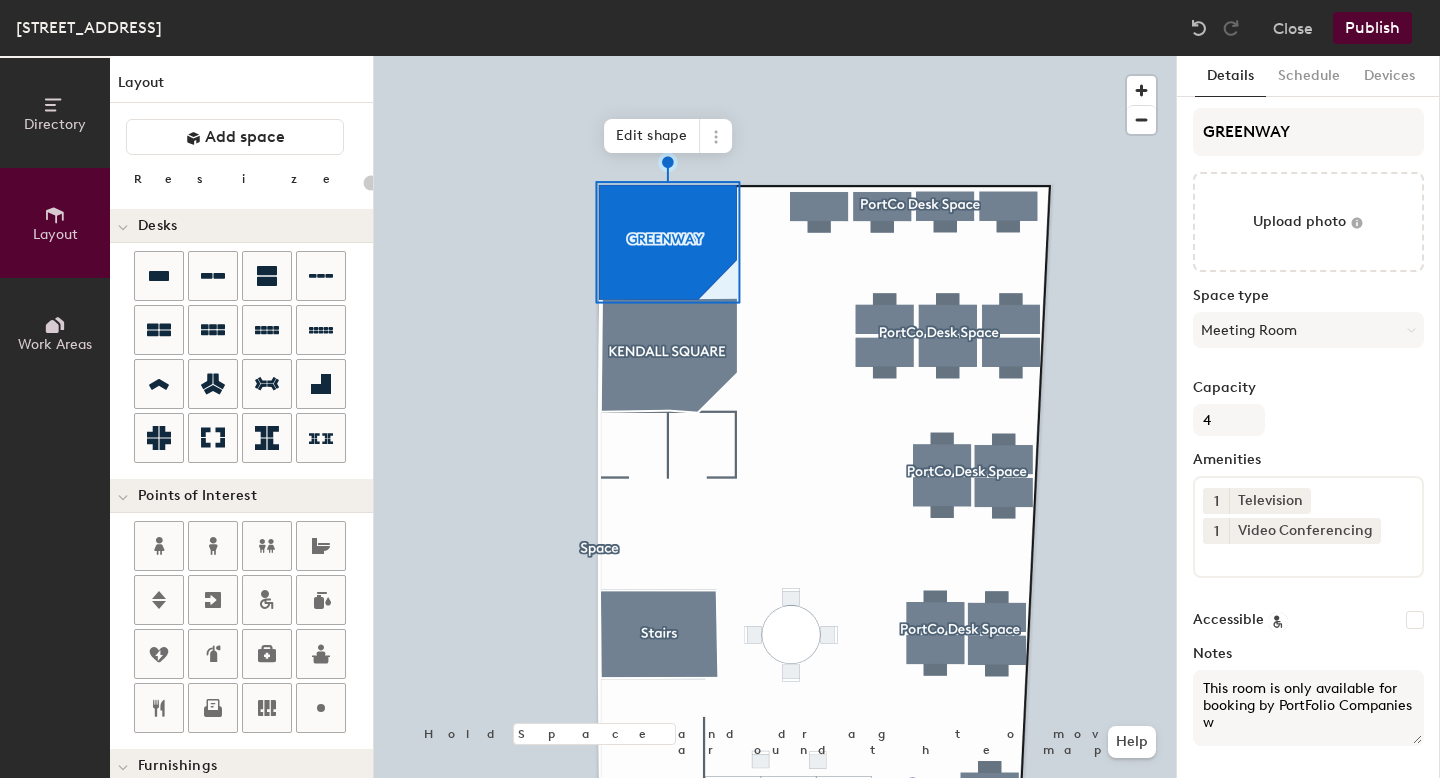 type on "20" 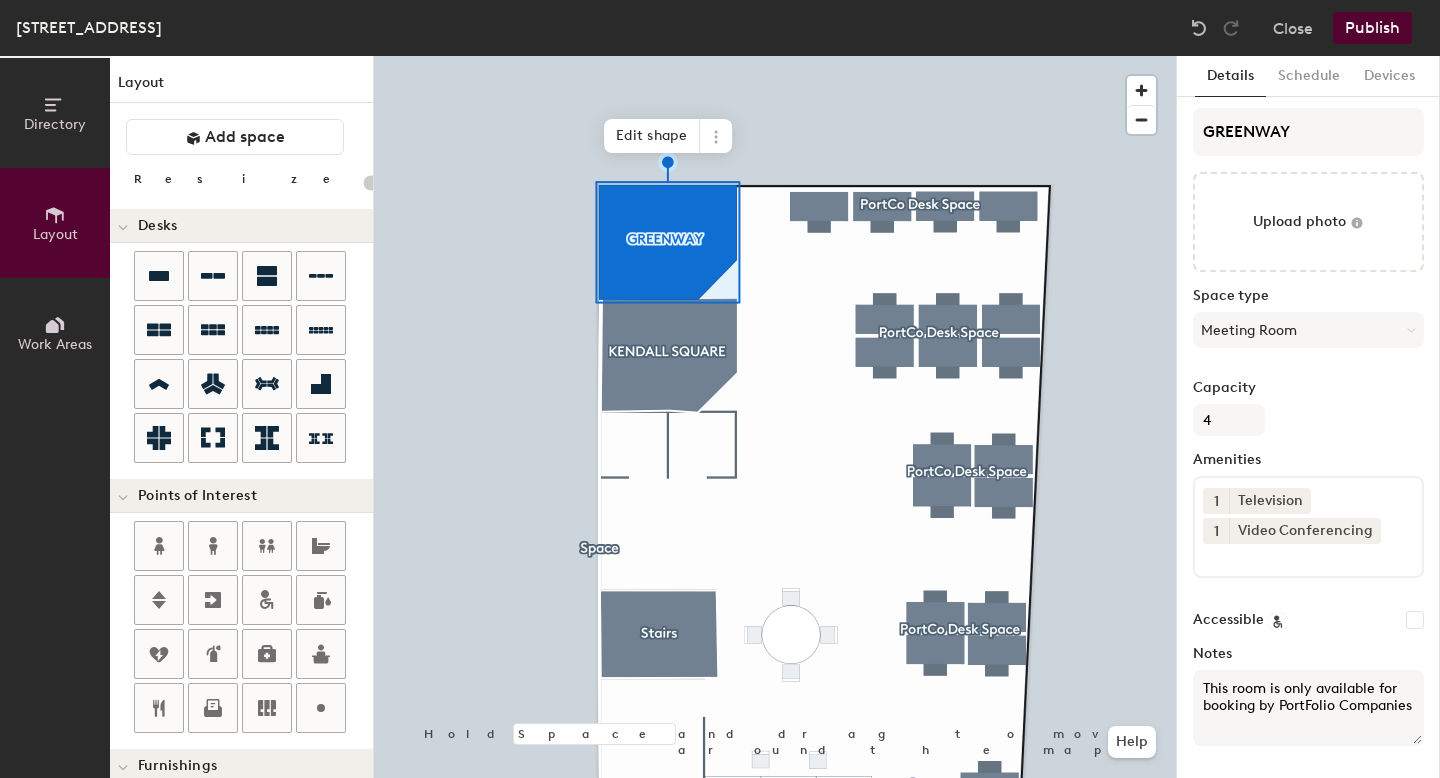 type on "20" 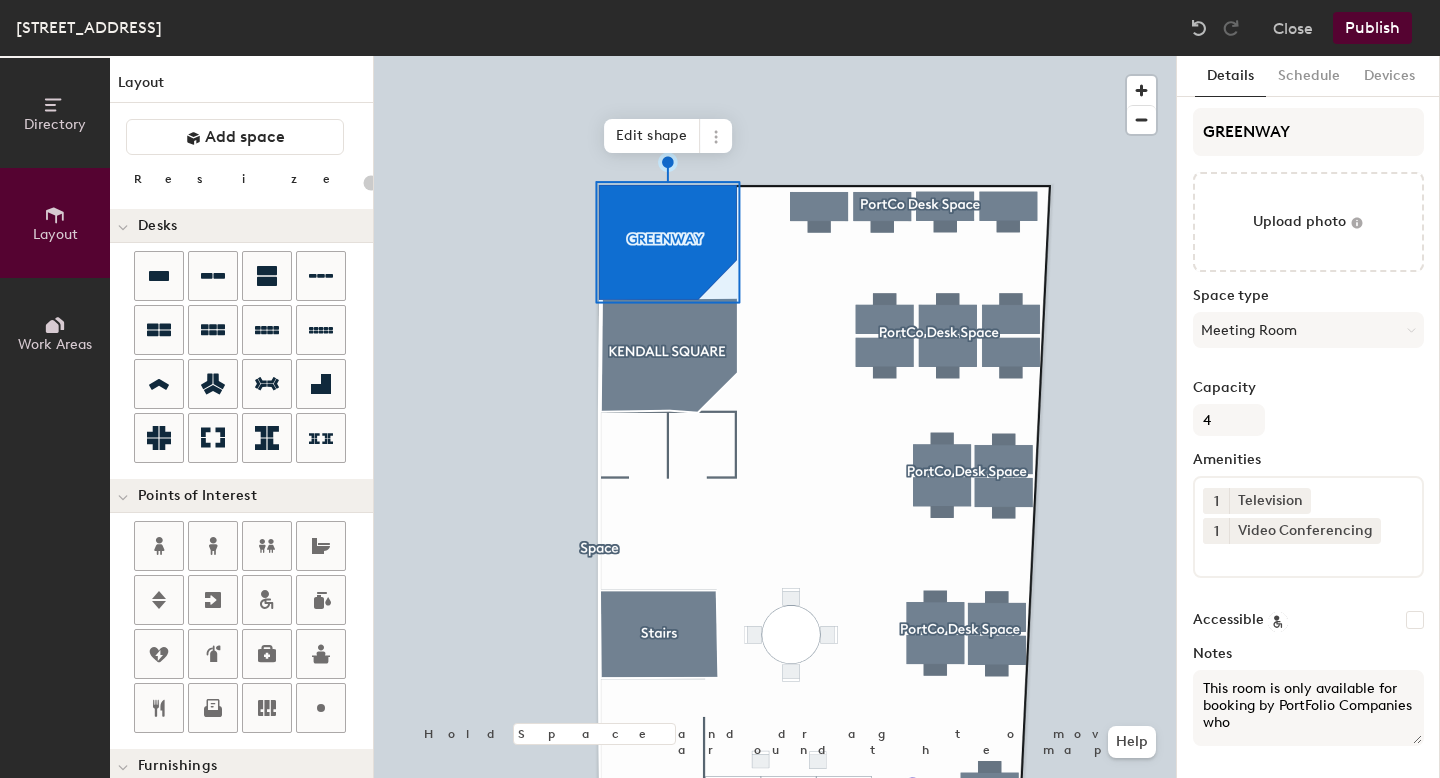 type on "This room is only available for booking by PortFolio Companies  who" 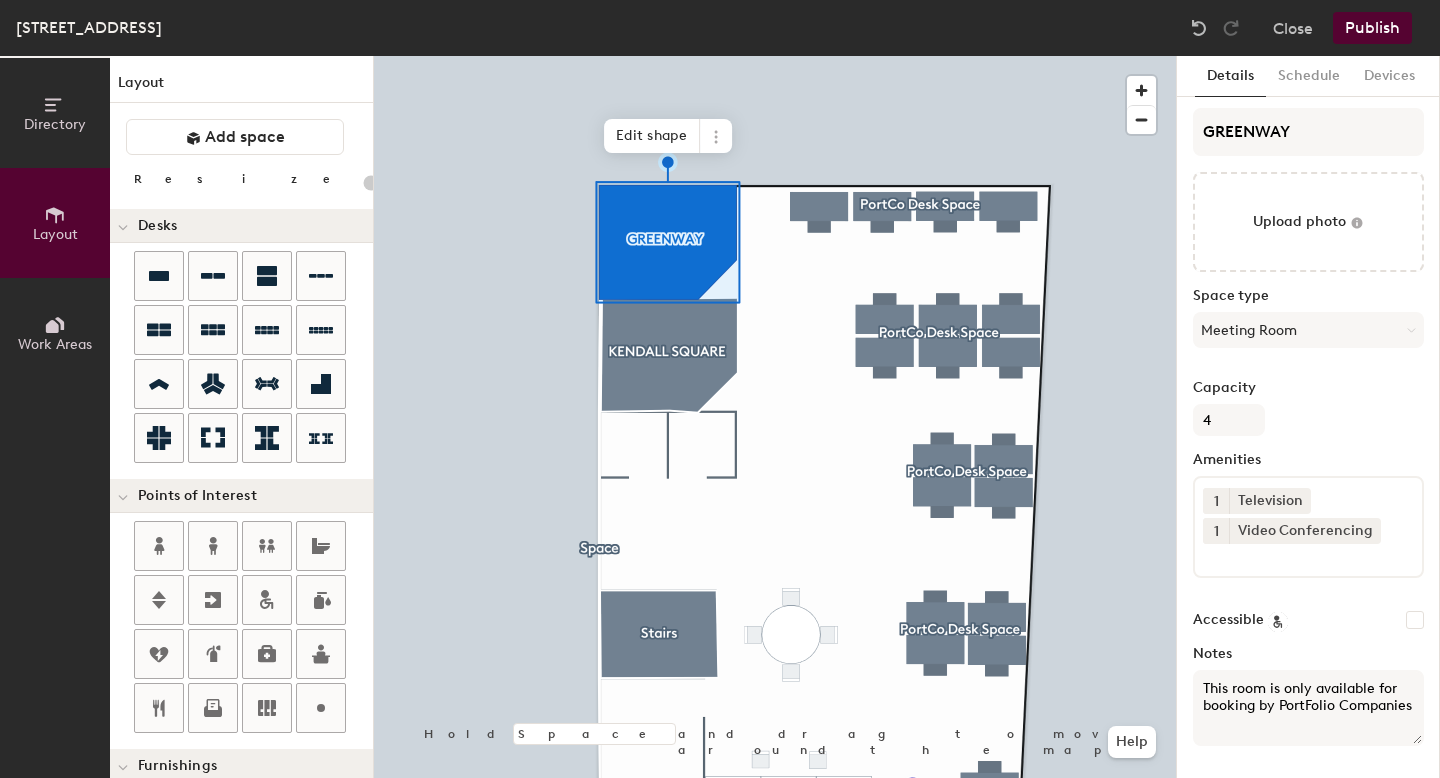type on "This room is only available for booking by PortFolio Companies" 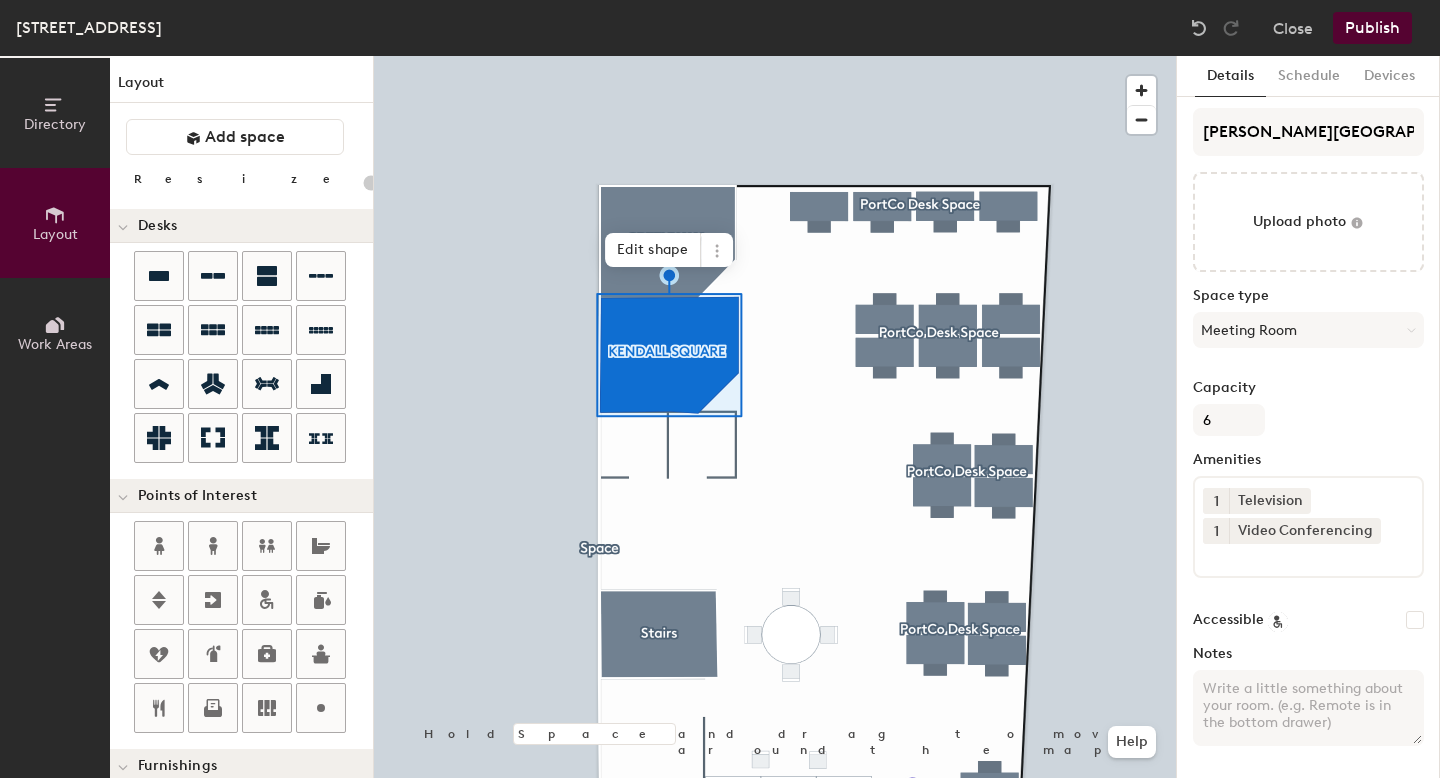 type on "20" 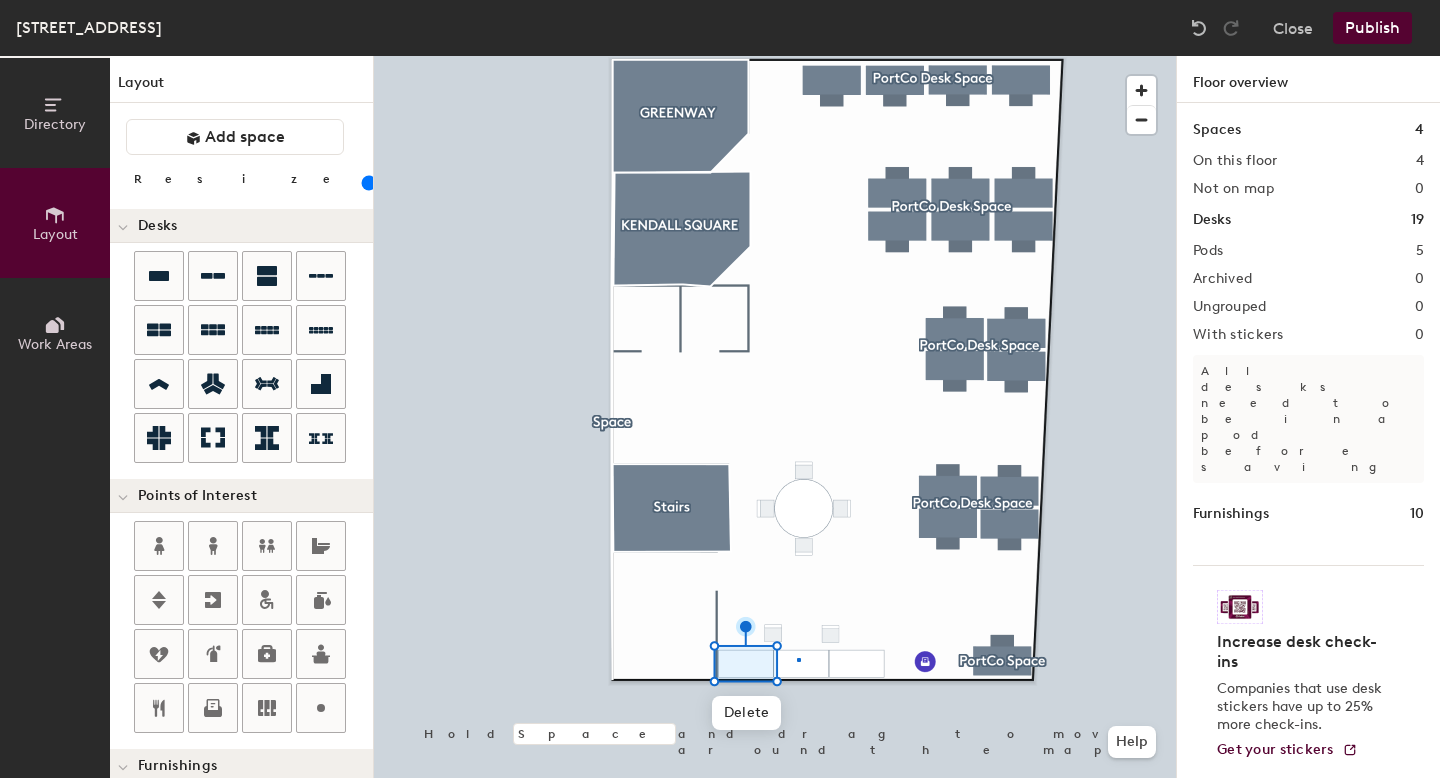 click 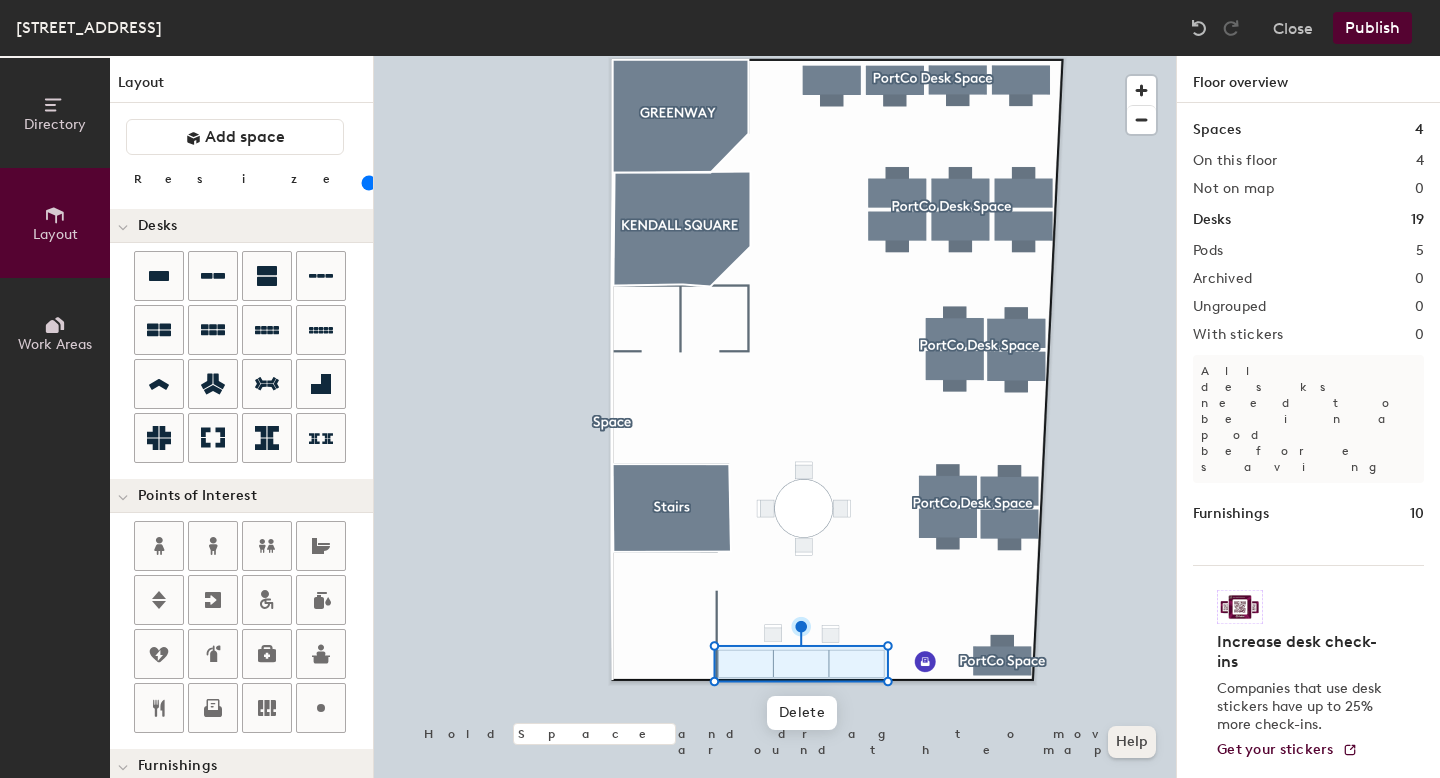 click on "Help" 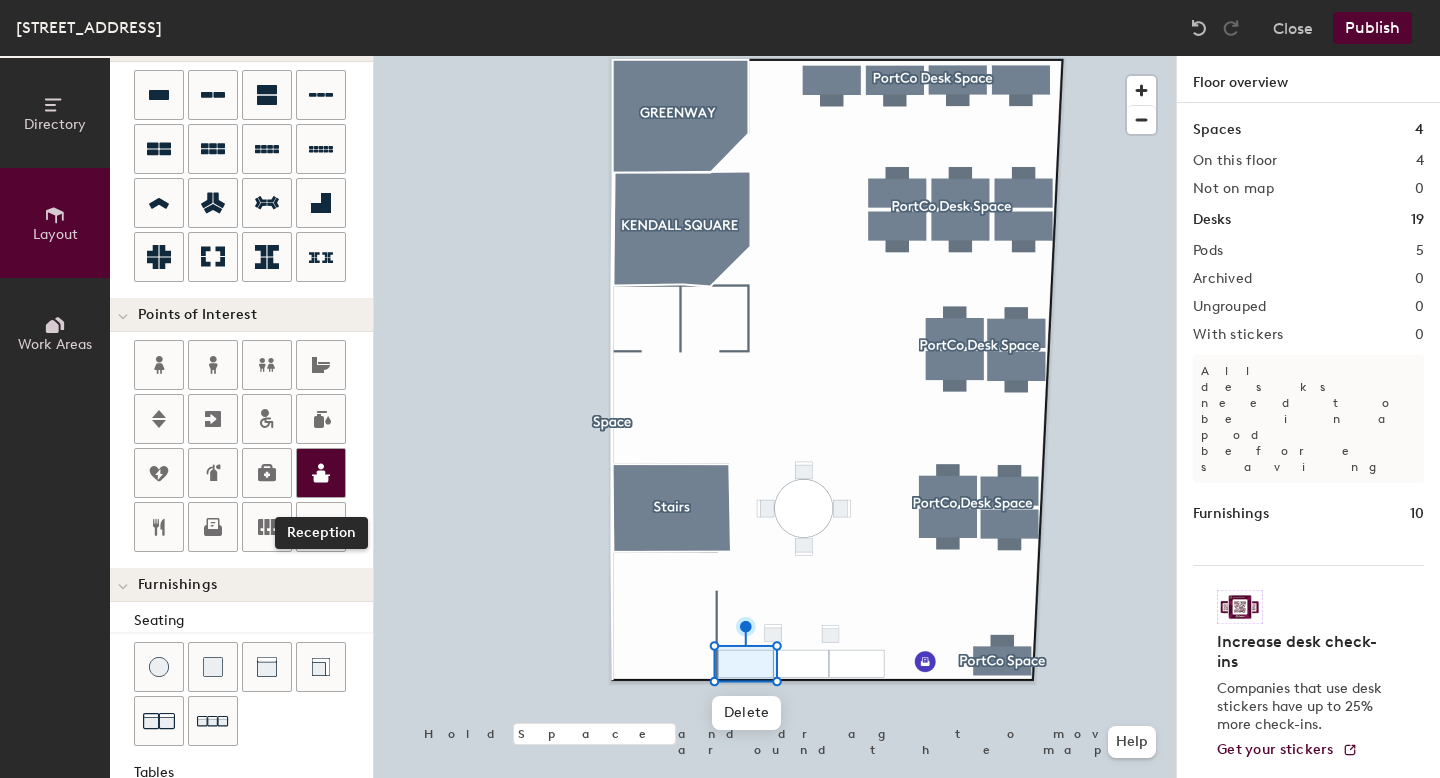 scroll, scrollTop: 287, scrollLeft: 0, axis: vertical 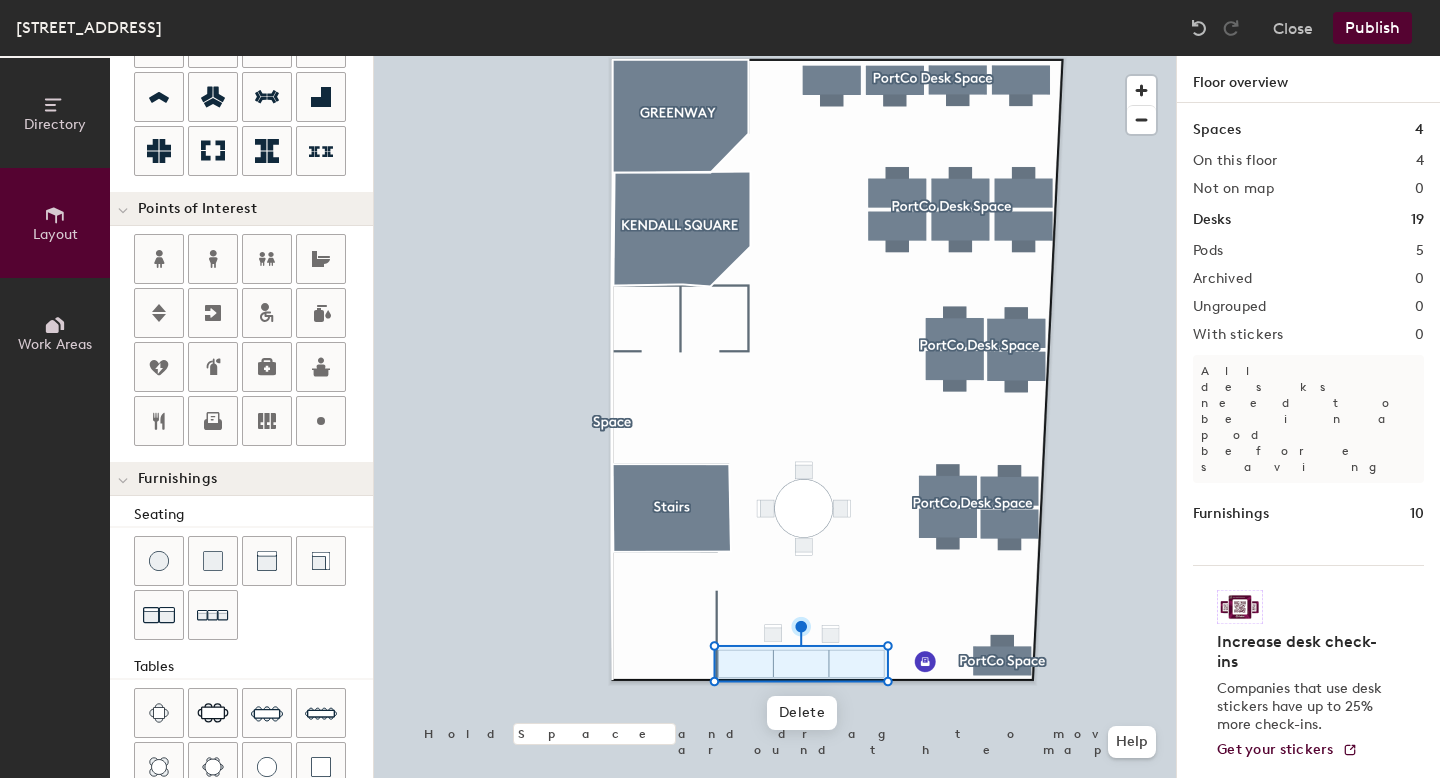 click on "Spaces 4 On this floor 4 Not on map 0 Desks 19 Pods 5 Archived 0 Ungrouped 0 With stickers 0 All desks need to be in a pod before saving Furnishings 10 Increase desk check-ins Companies that use desk stickers have up to 25% more check-ins. Get your stickers" 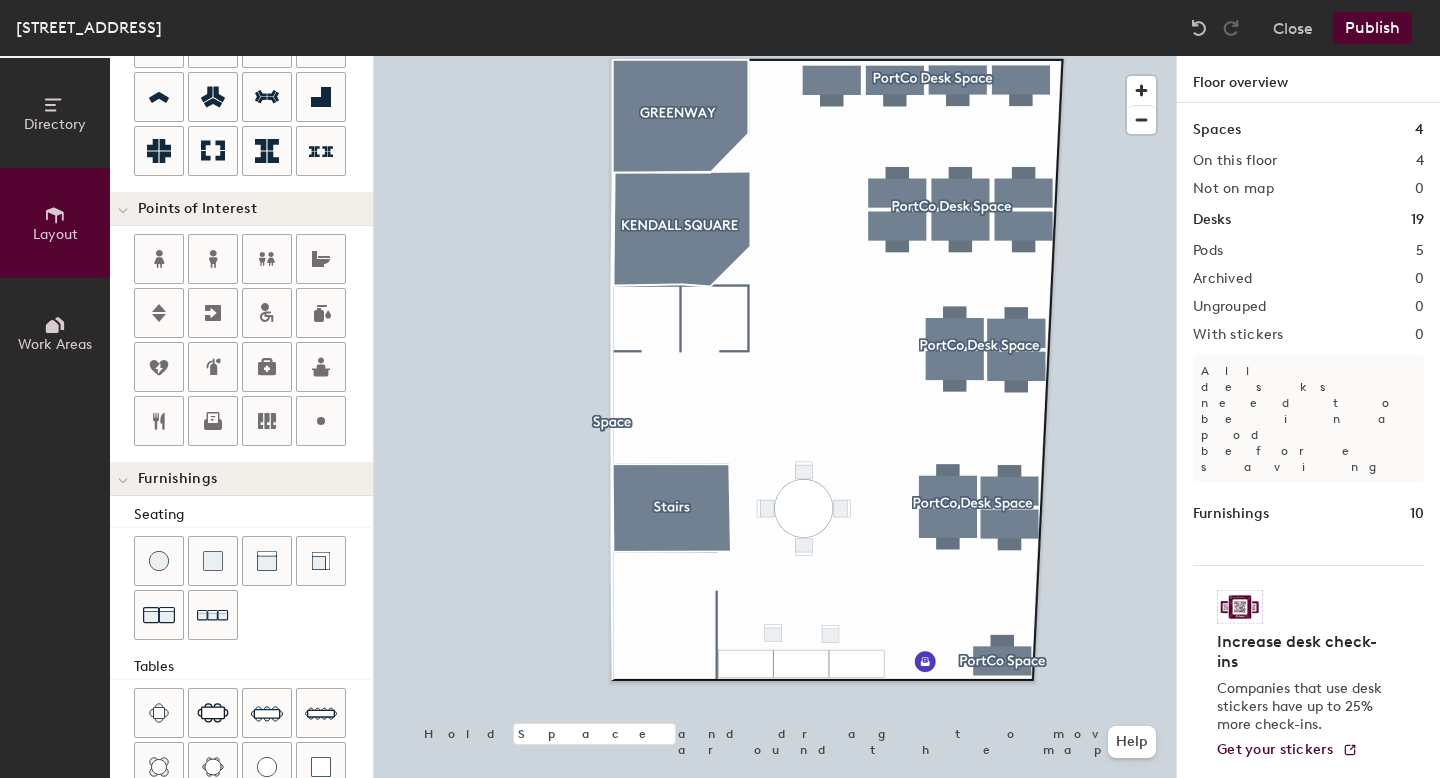 scroll, scrollTop: 0, scrollLeft: 0, axis: both 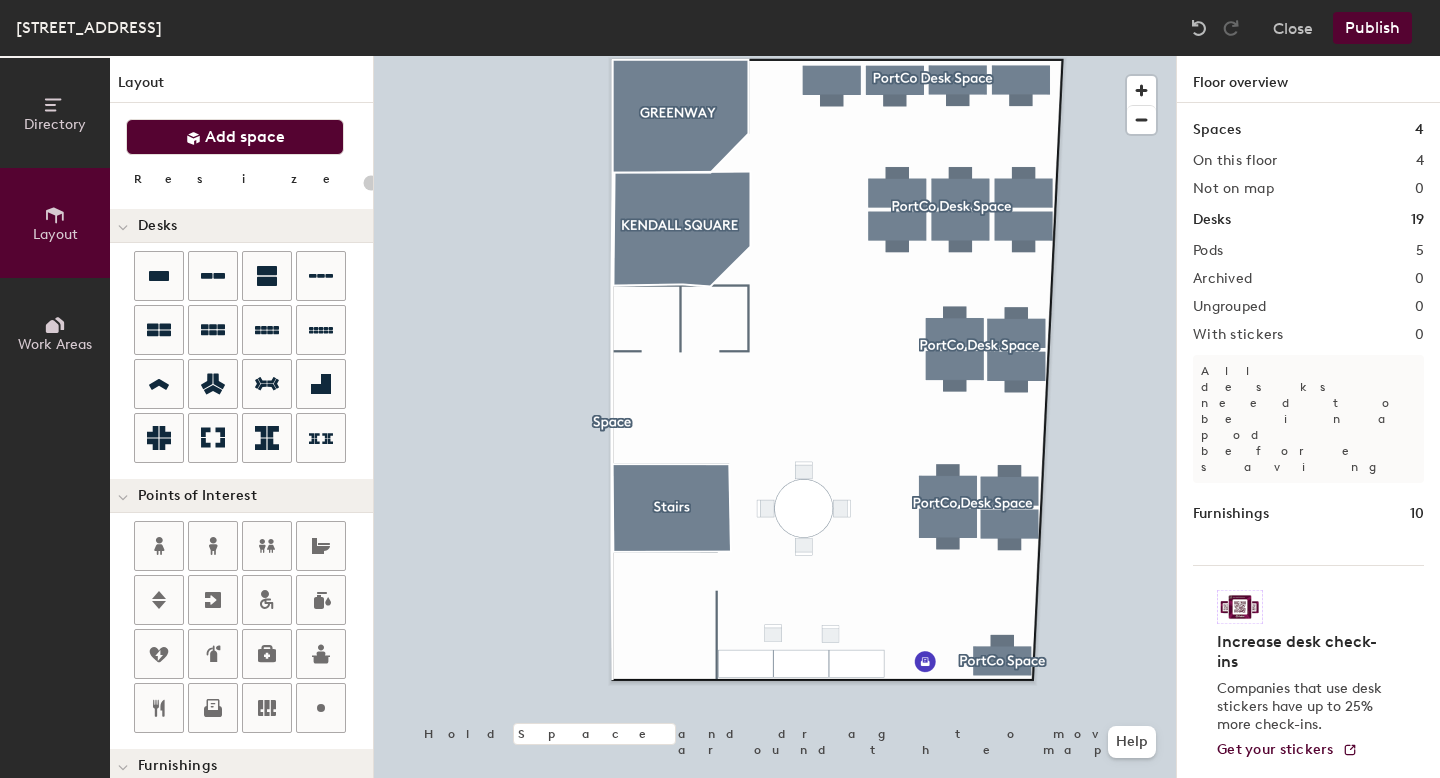 click on "Add space" 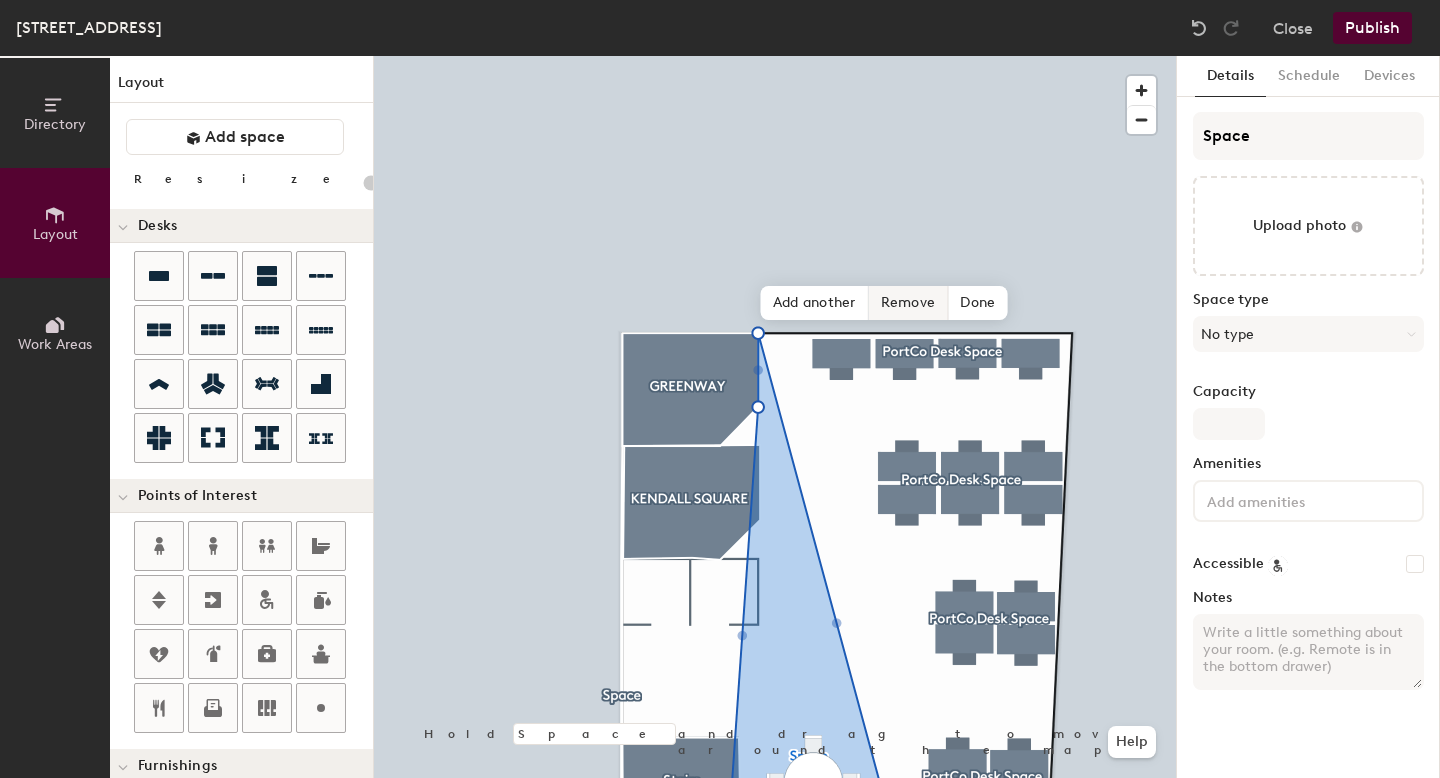 click on "Remove" 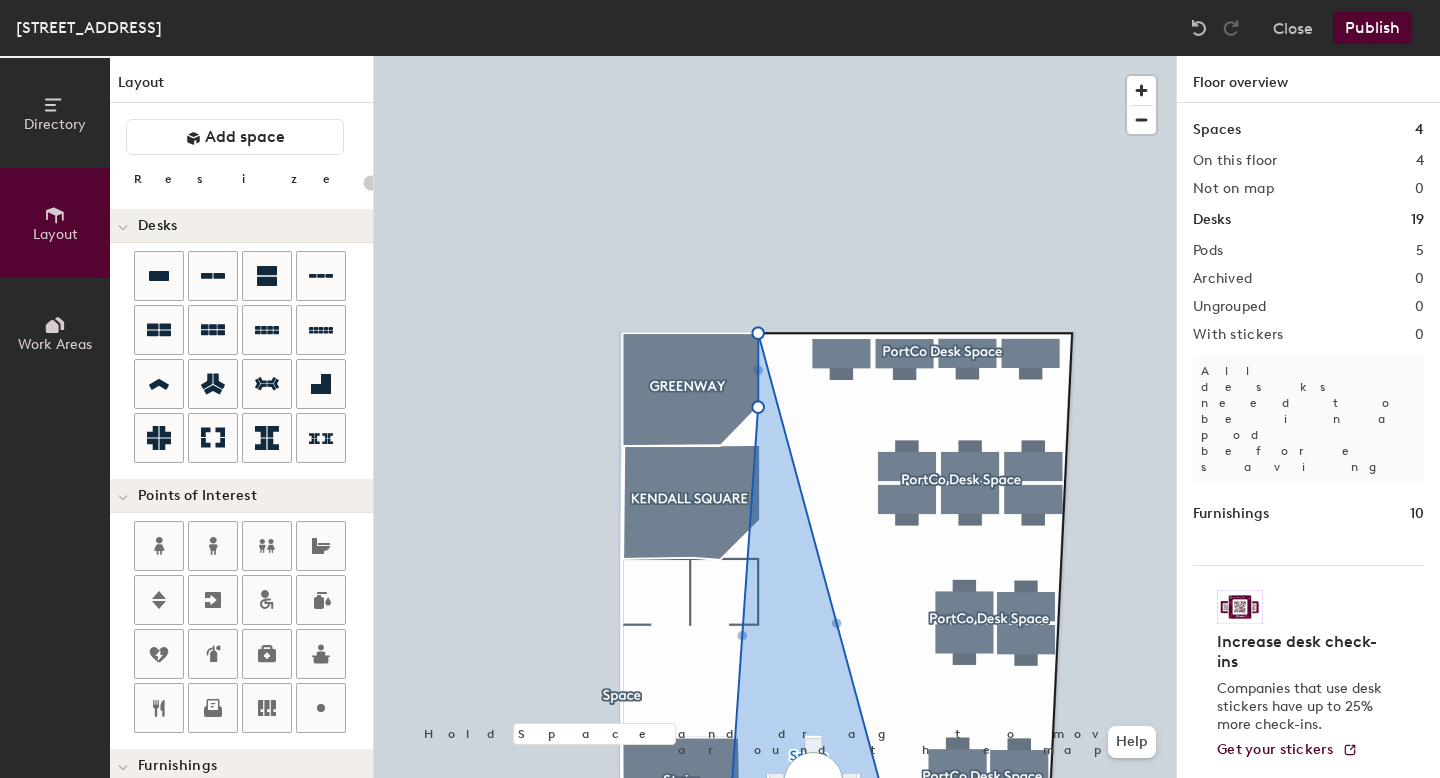 click on "Publish" 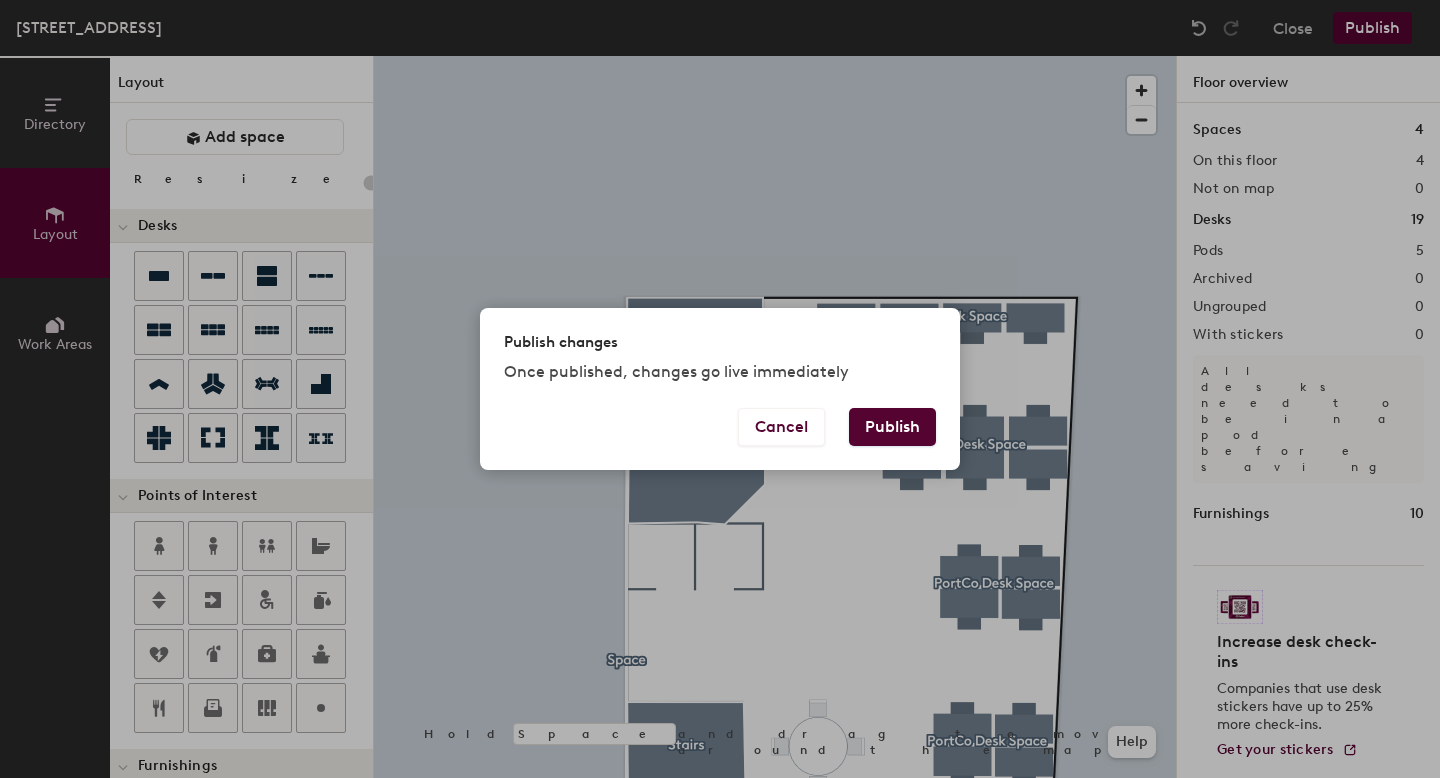 click on "Publish" at bounding box center (892, 427) 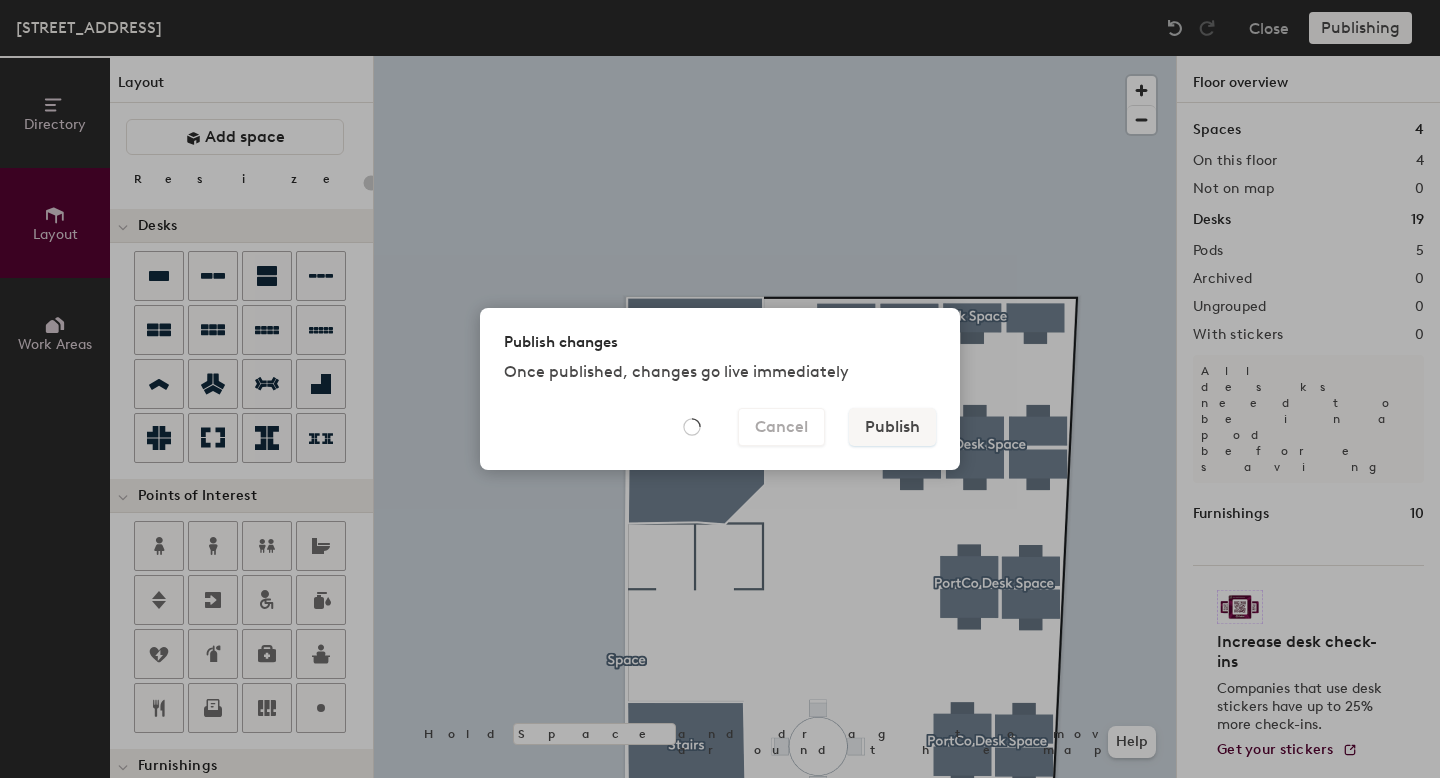 type on "20" 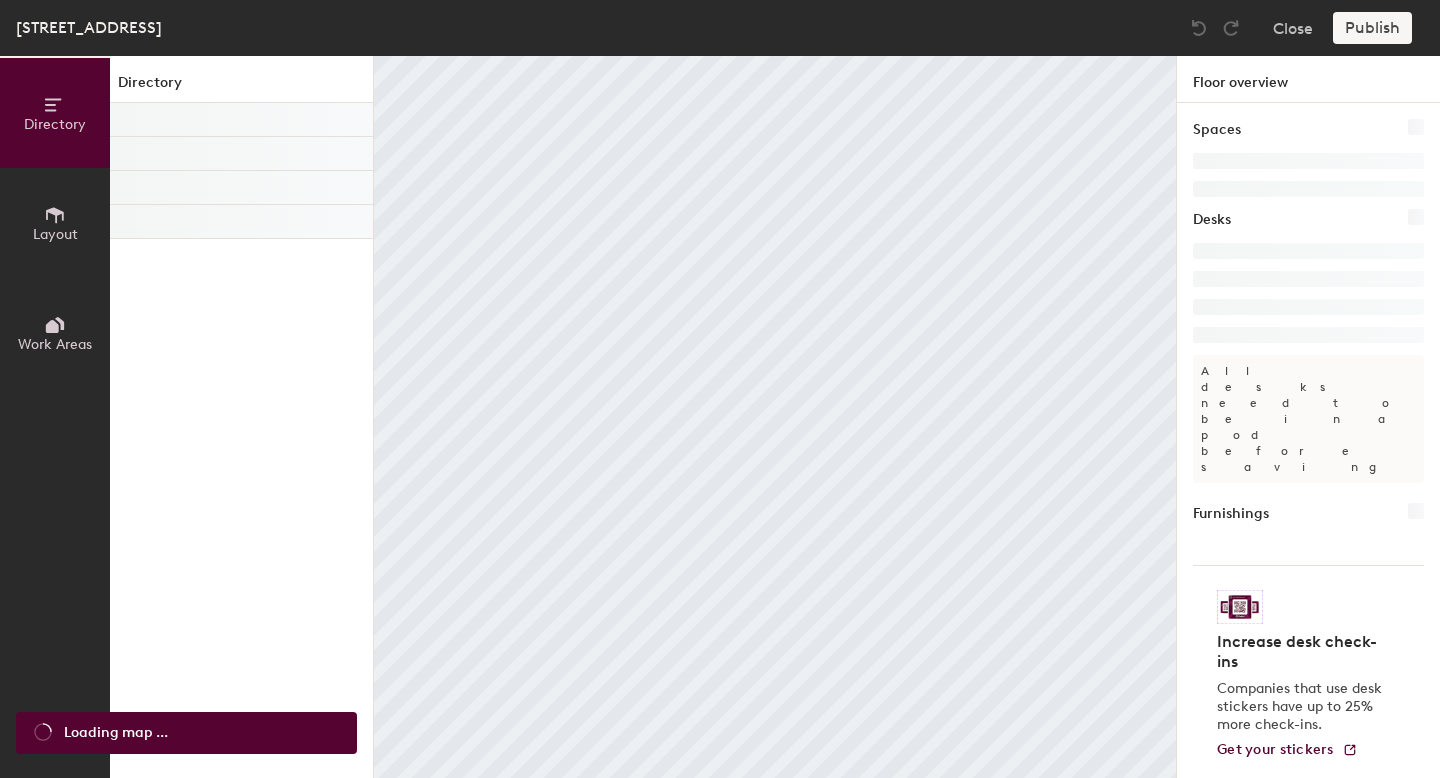 scroll, scrollTop: 0, scrollLeft: 0, axis: both 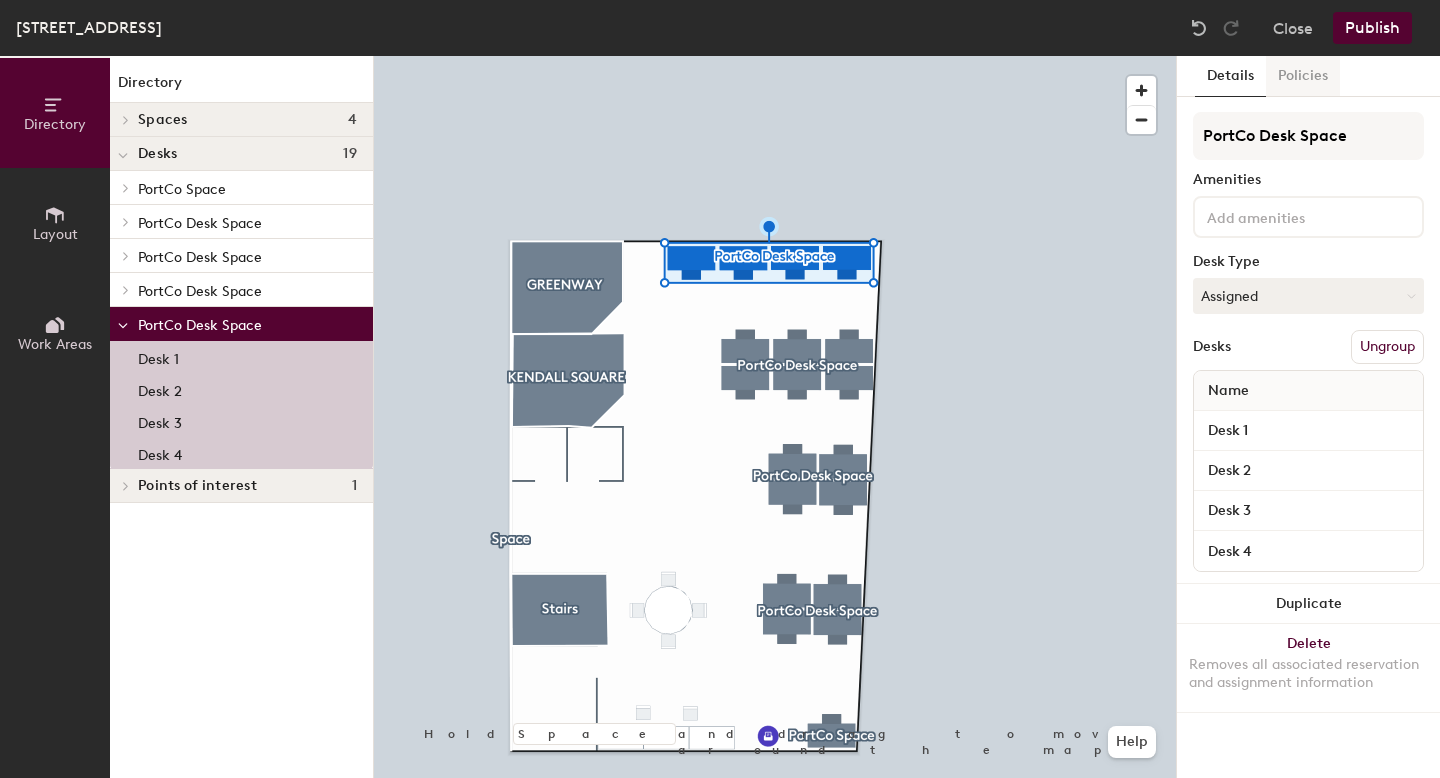click on "Policies" 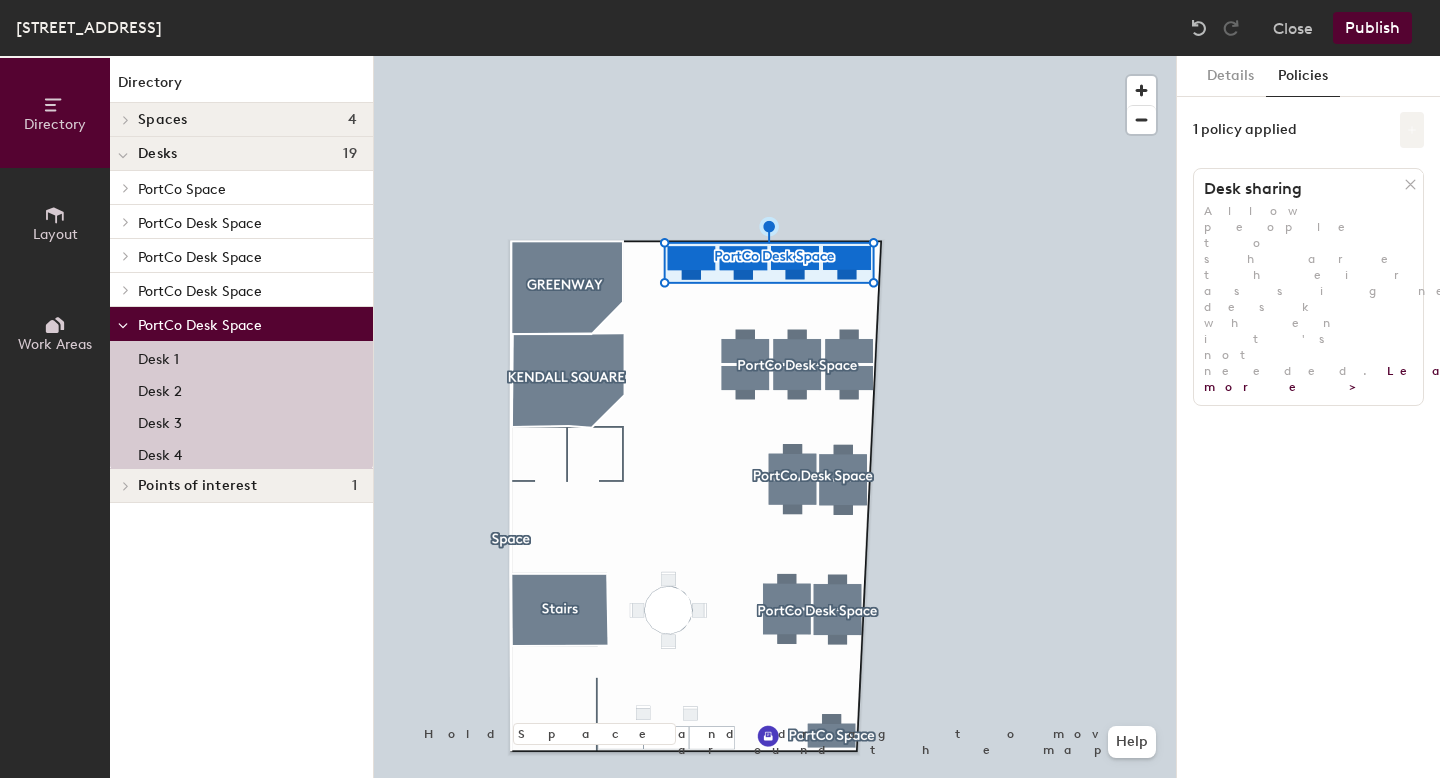 click 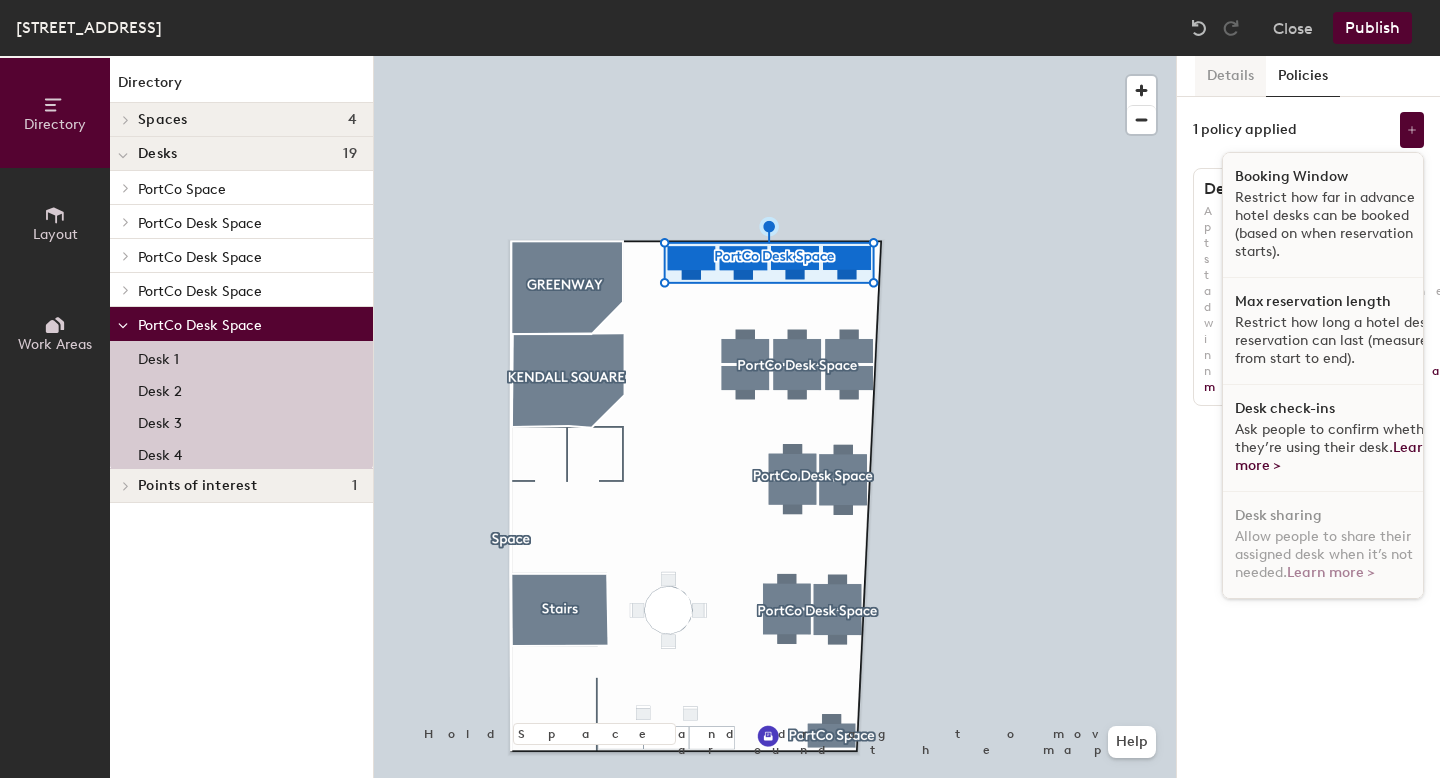 click on "Details" 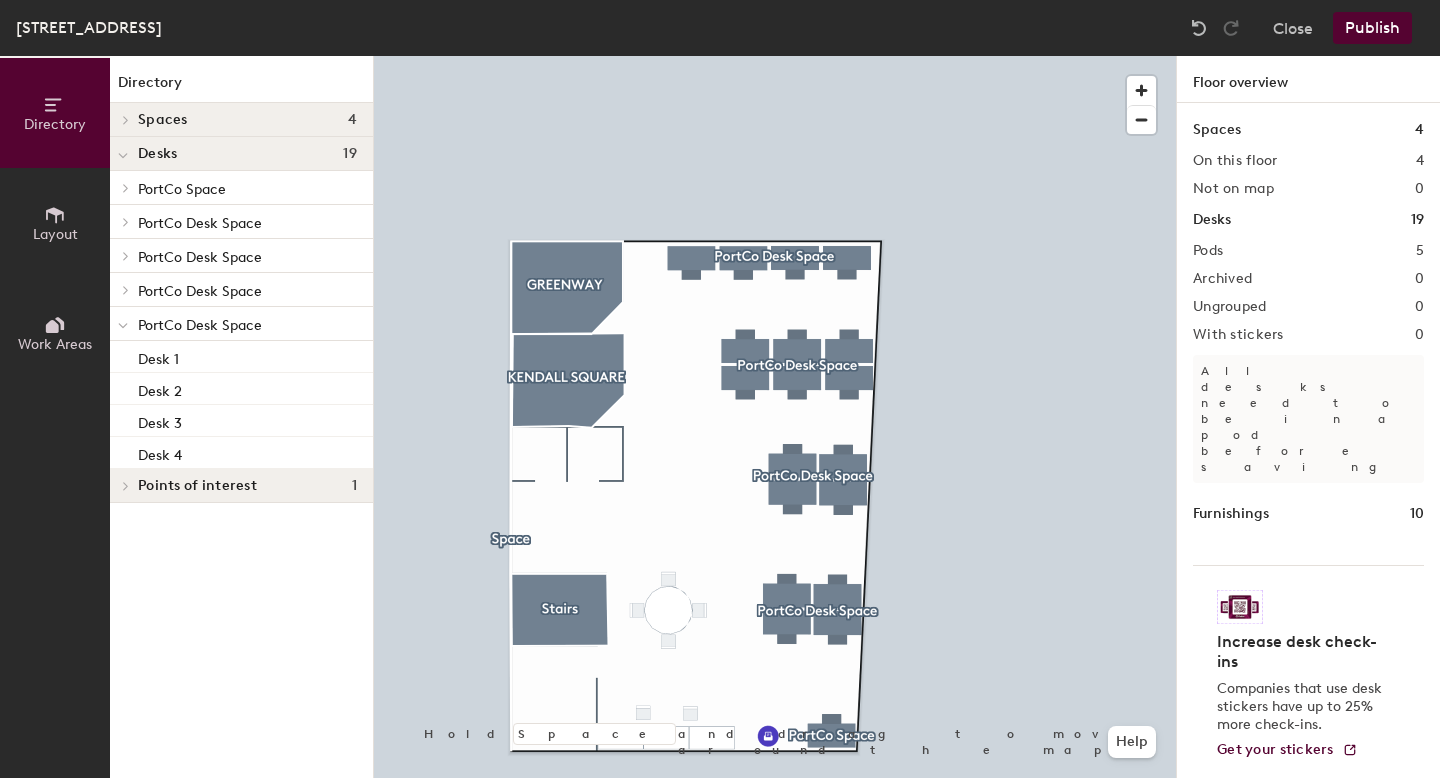 click 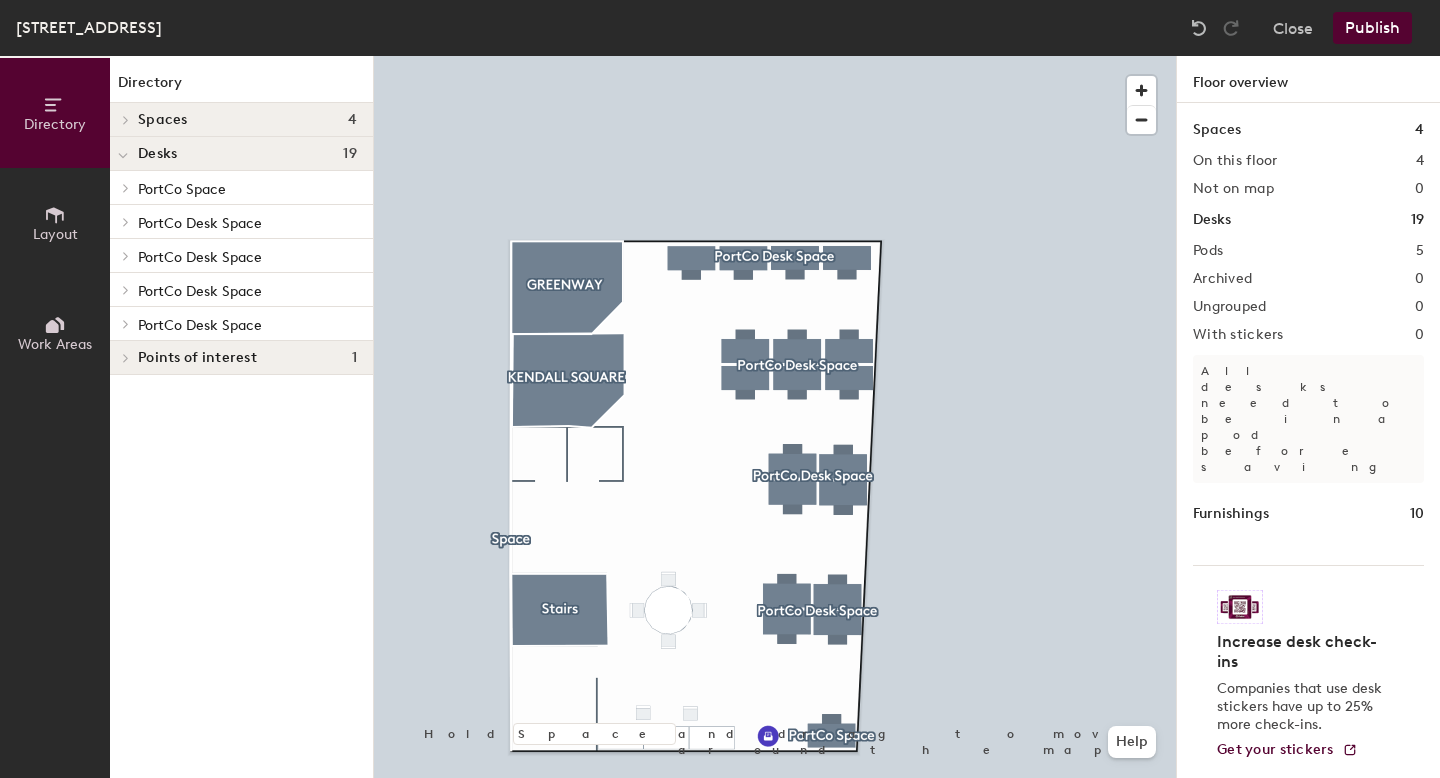 click 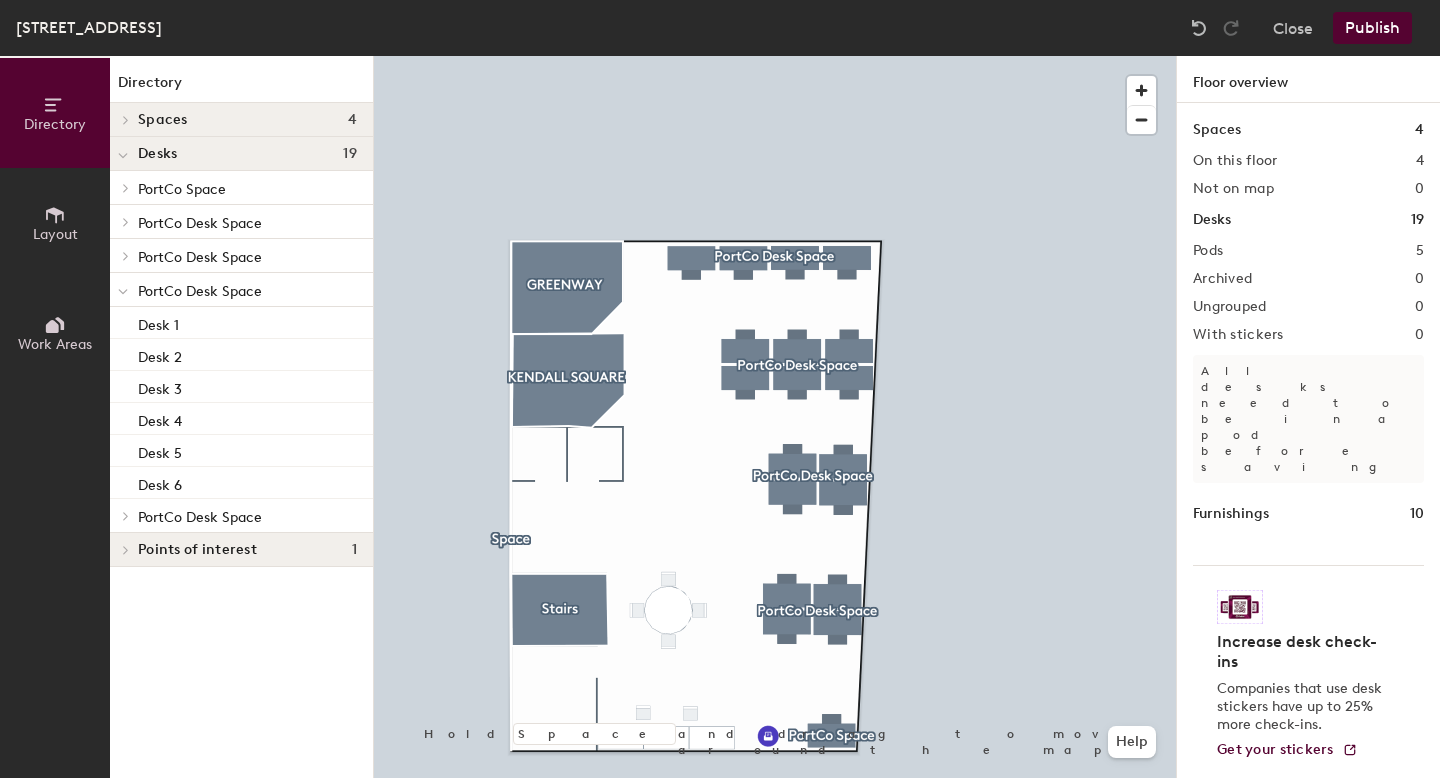 click 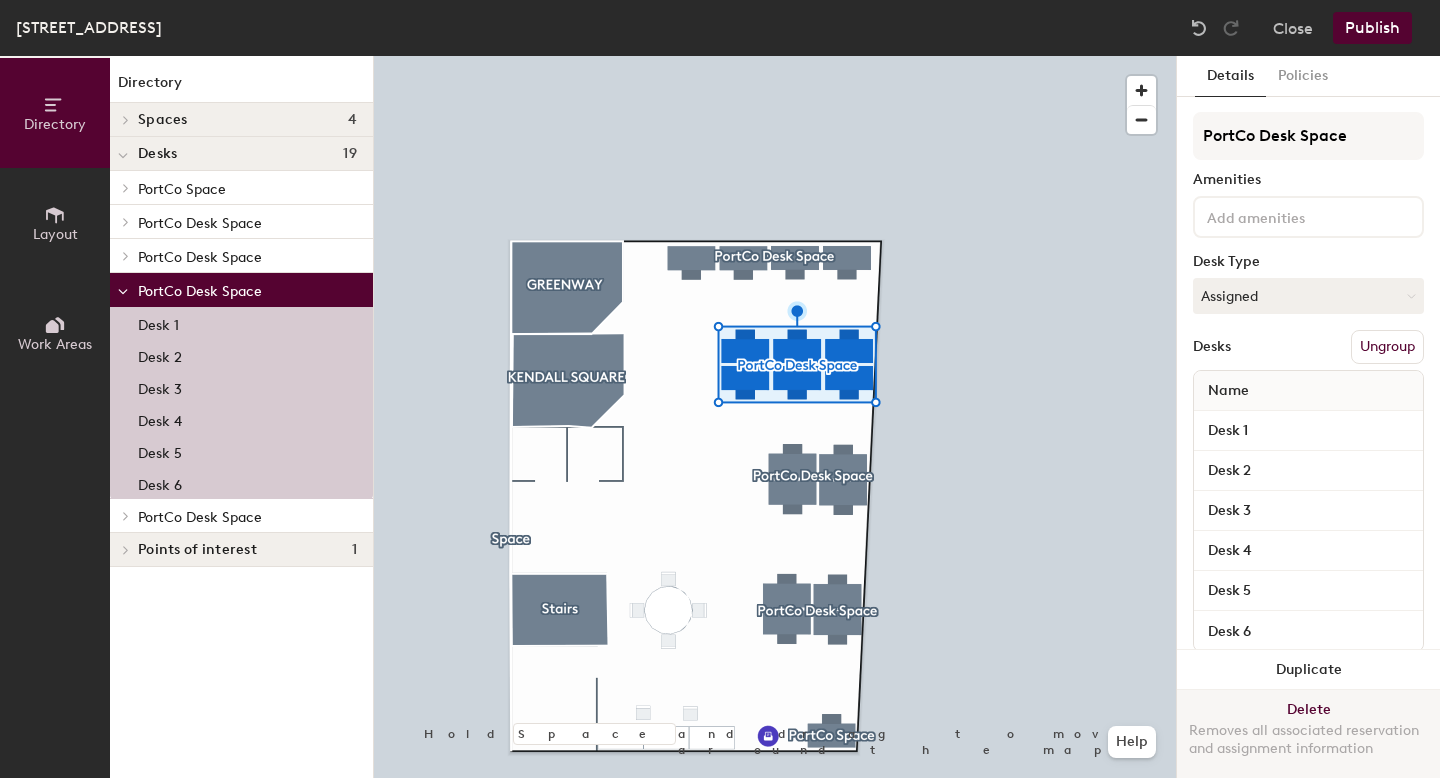 click on "Delete Removes all associated reservation and assignment information" 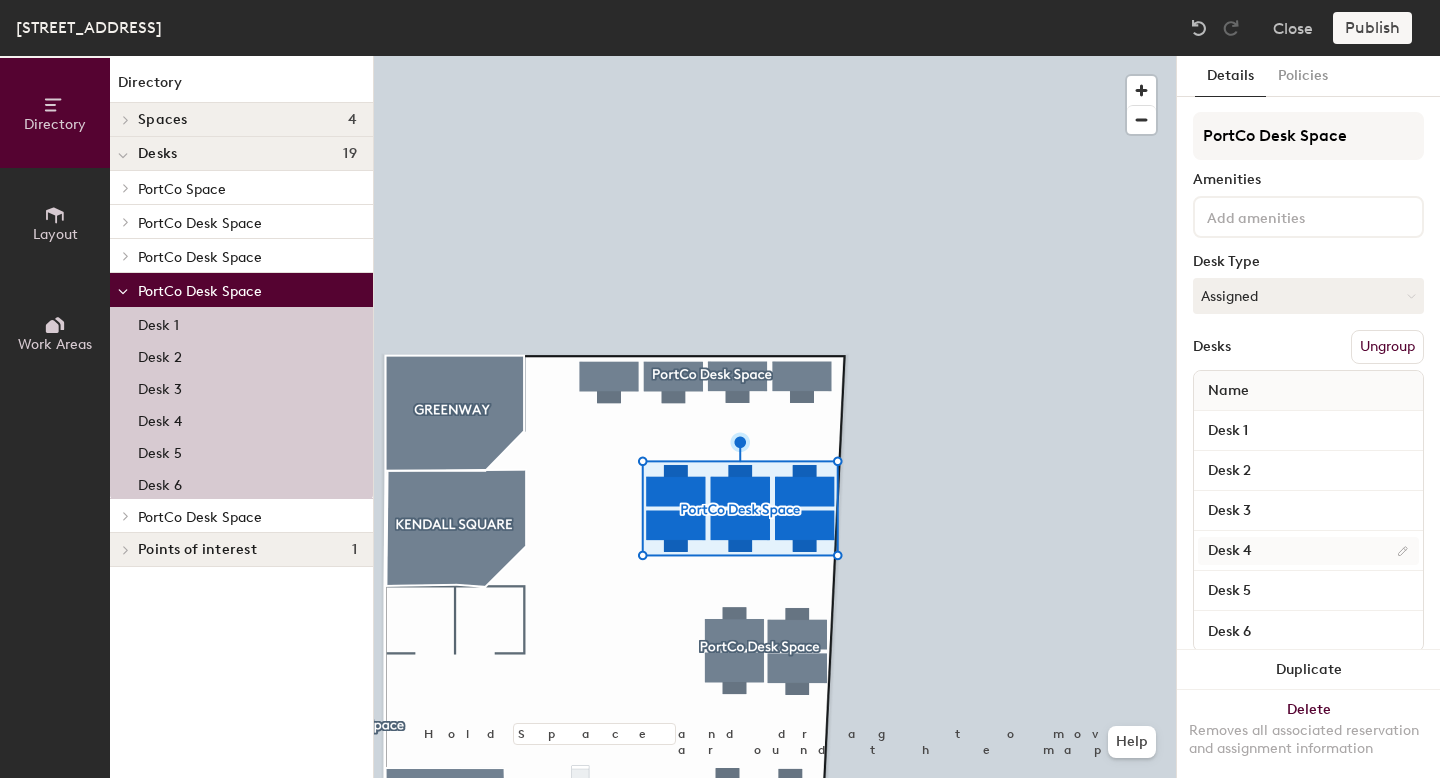 scroll, scrollTop: 30, scrollLeft: 0, axis: vertical 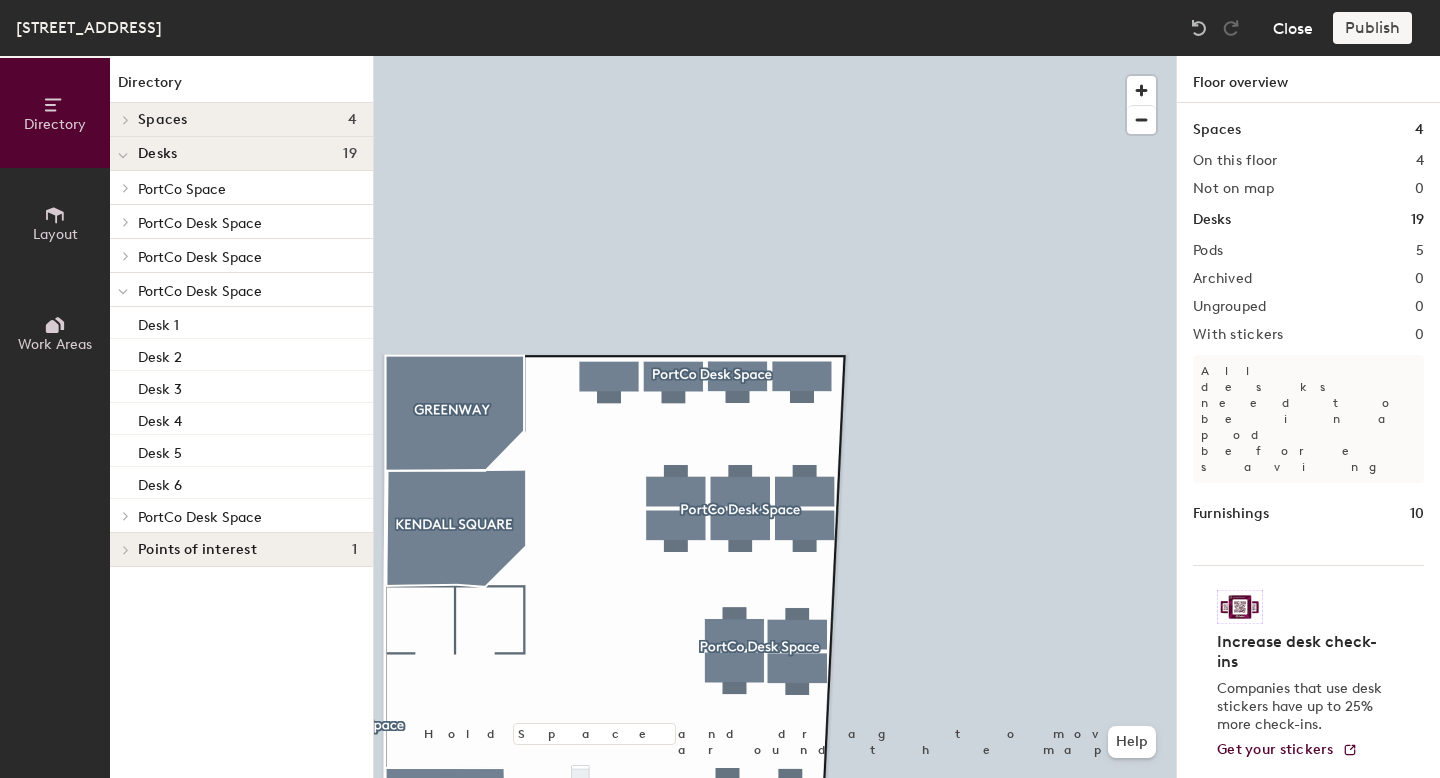 click on "Close" 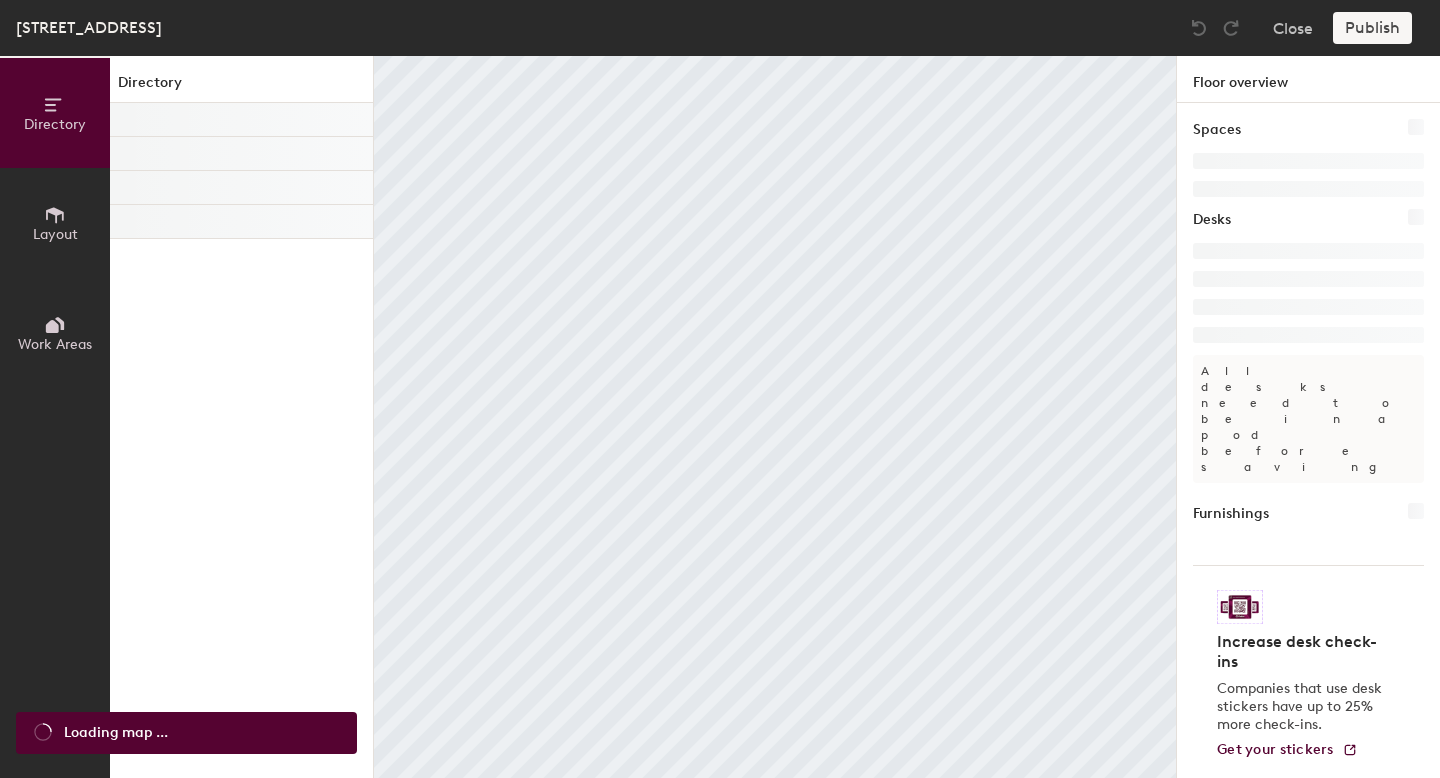 scroll, scrollTop: 0, scrollLeft: 0, axis: both 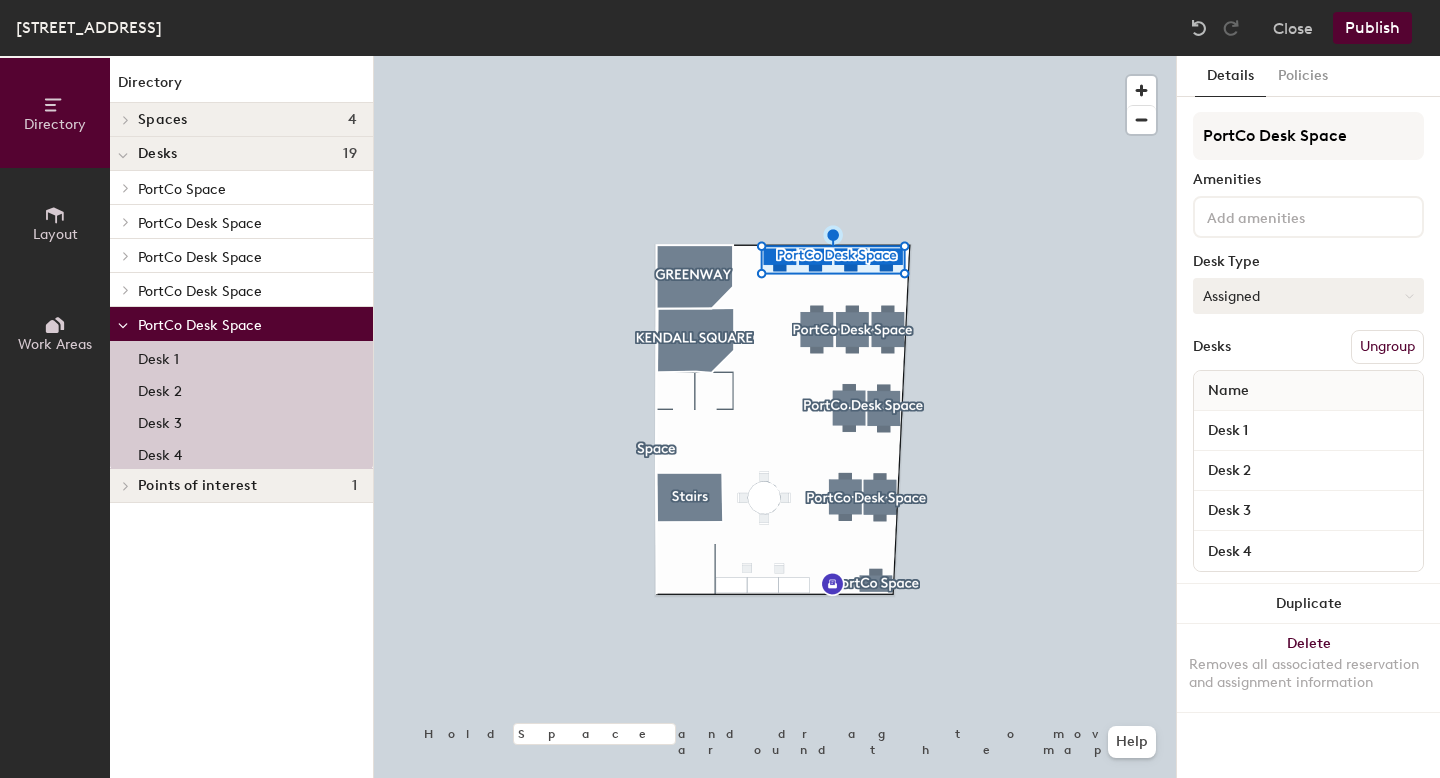 click on "Assigned" 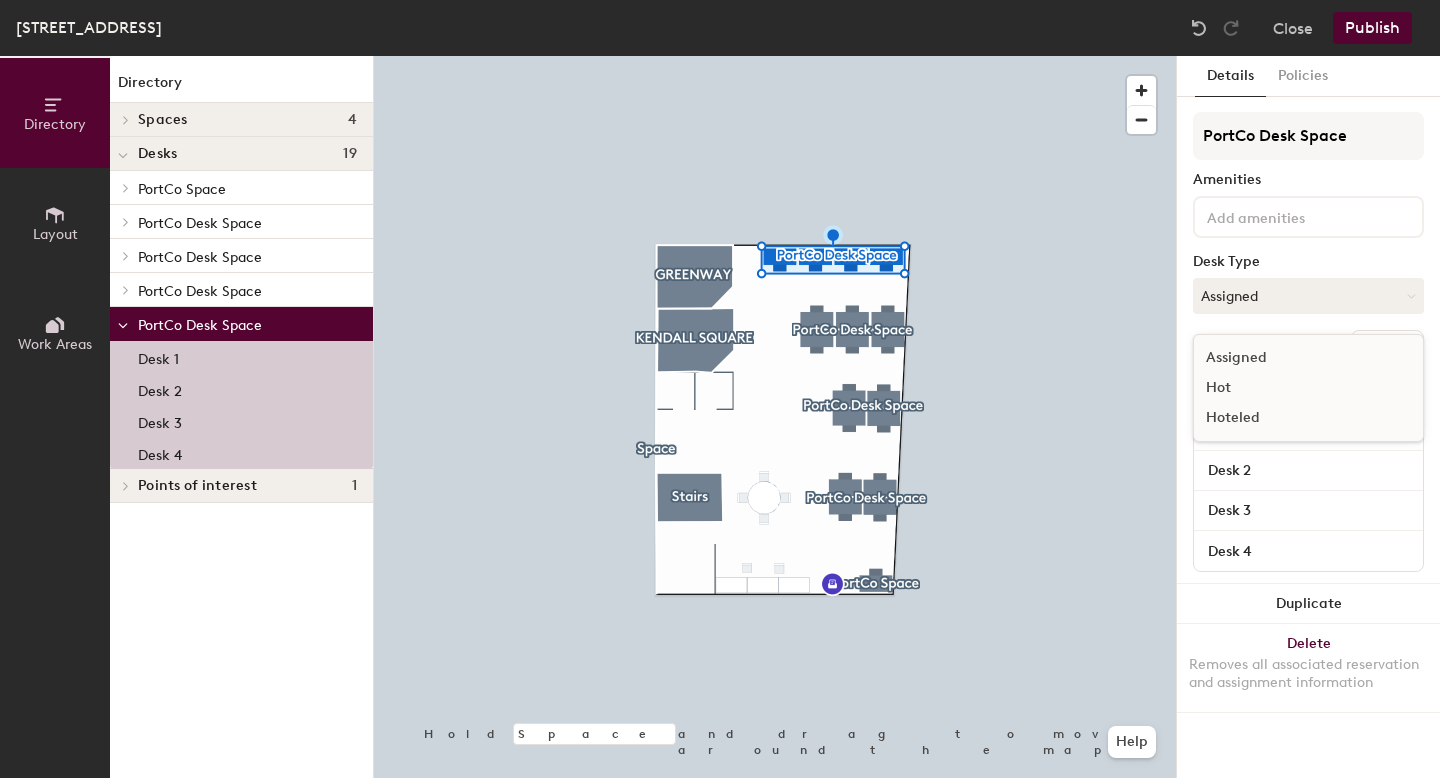 click on "Hot" 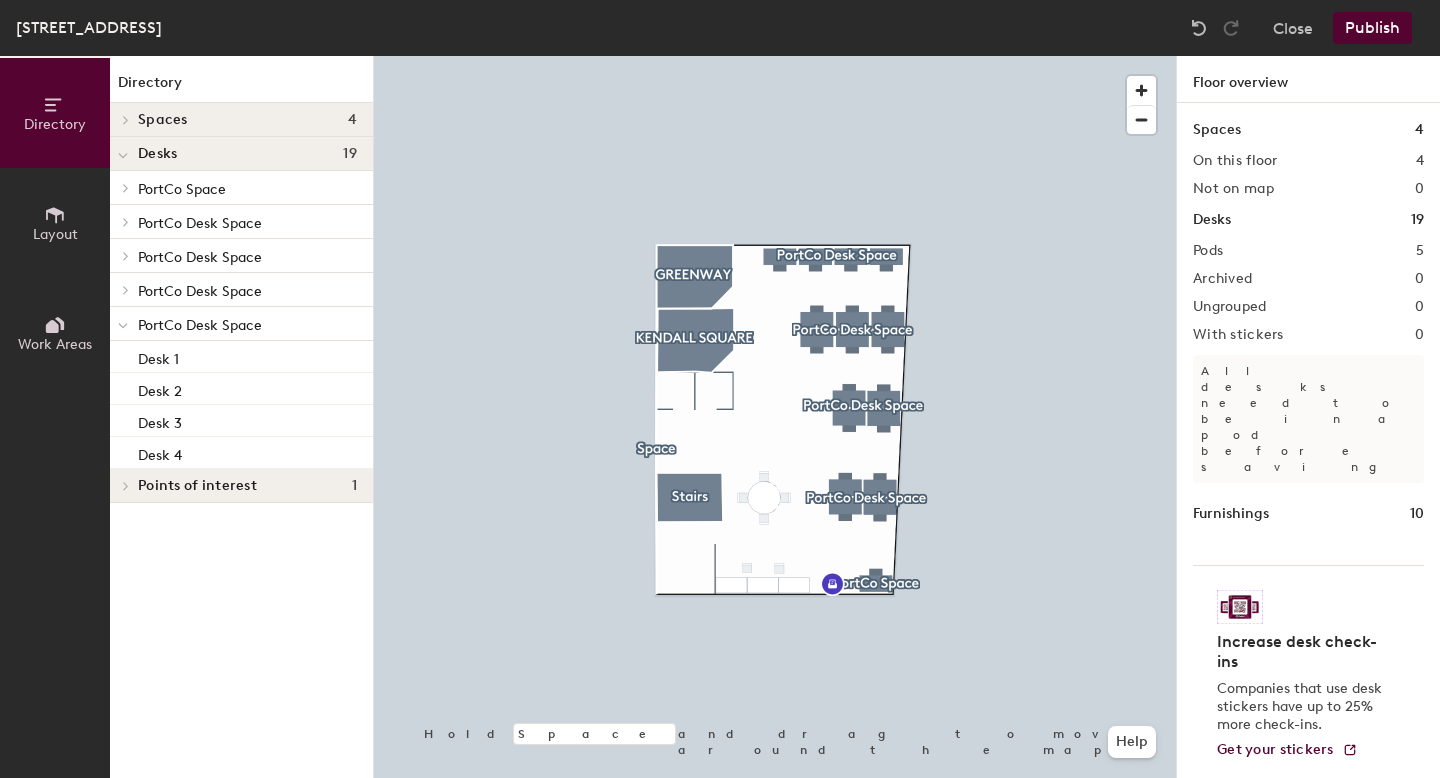 click on "Publish" 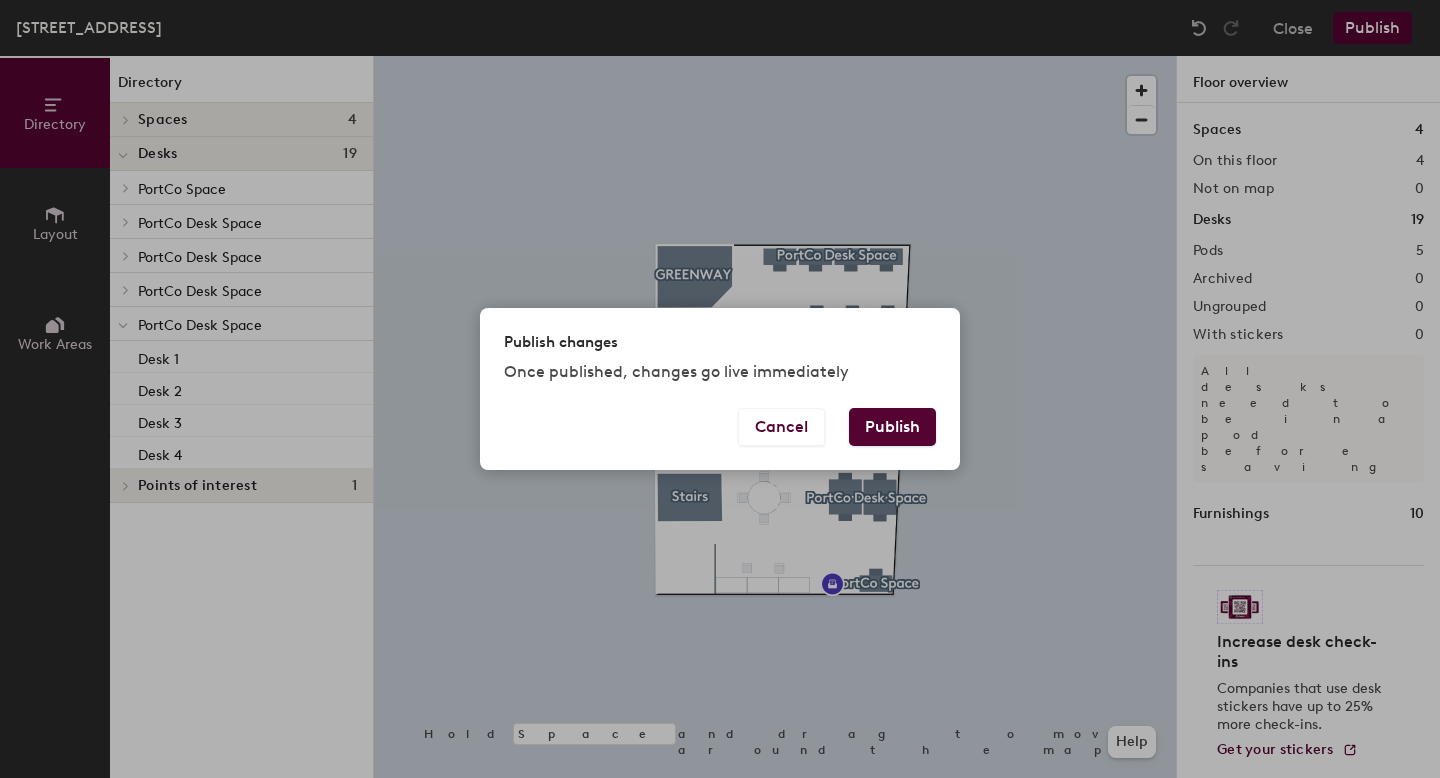 click on "Publish changes Once published, changes go live immediately" at bounding box center [720, 357] 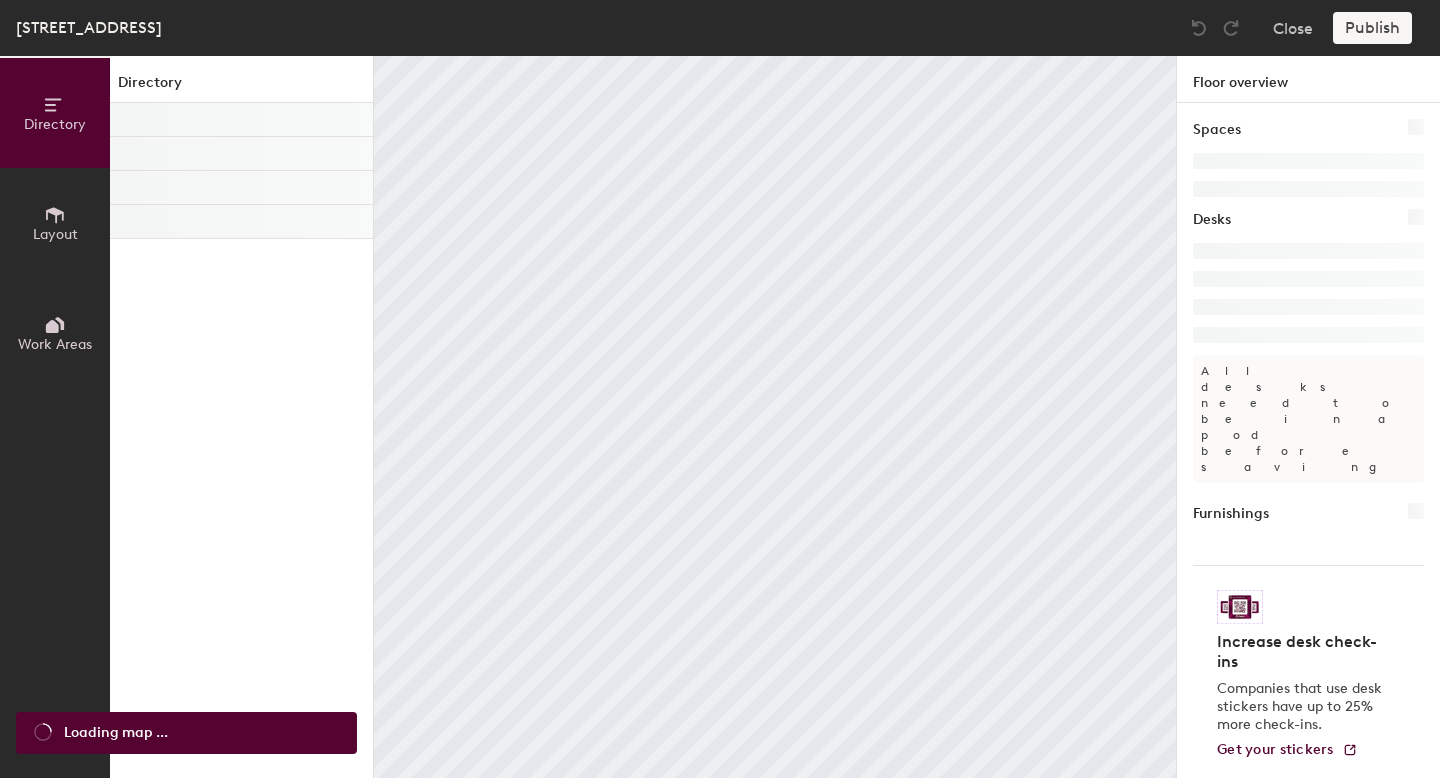 scroll, scrollTop: 0, scrollLeft: 0, axis: both 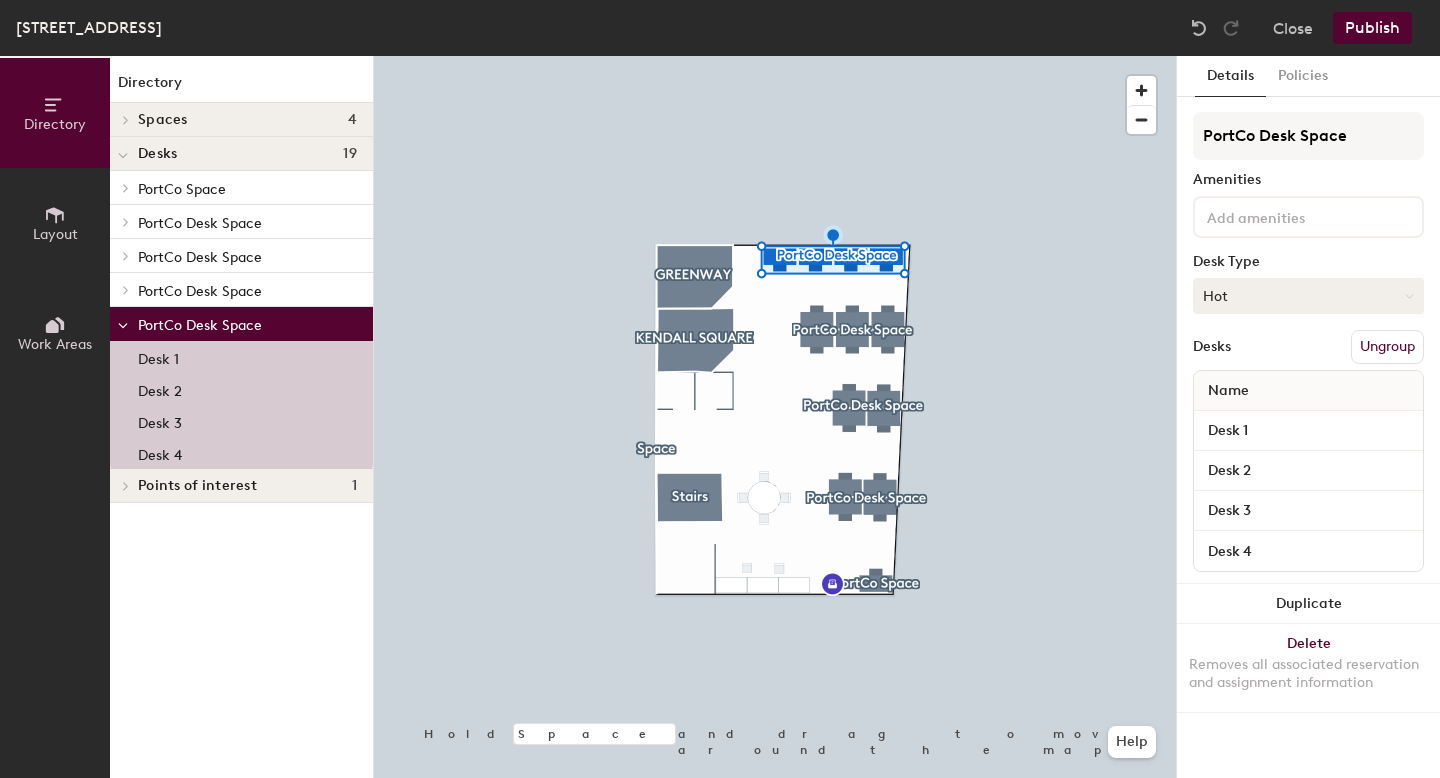 click on "Hot" 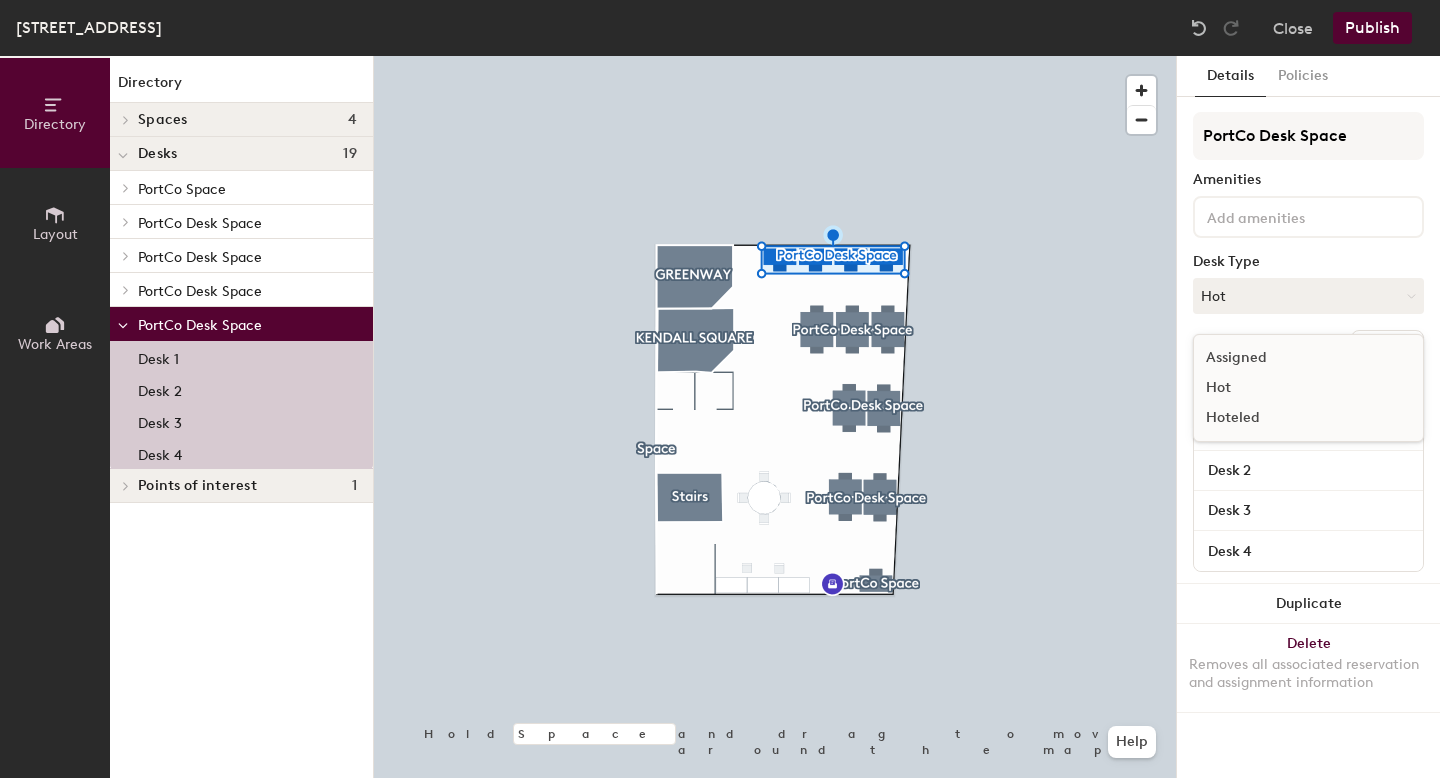 click on "Hoteled" 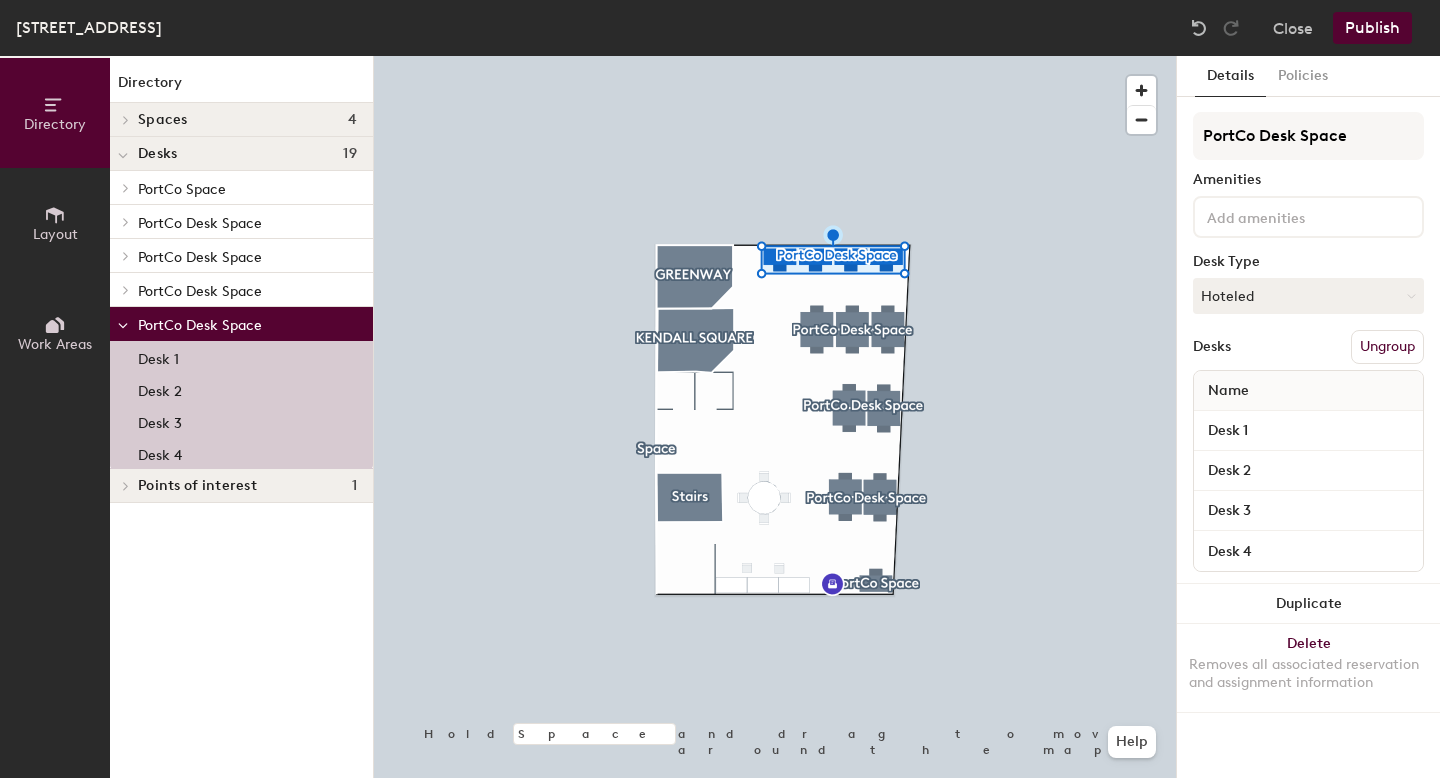 click on "[STREET_ADDRESS] Close Publish" 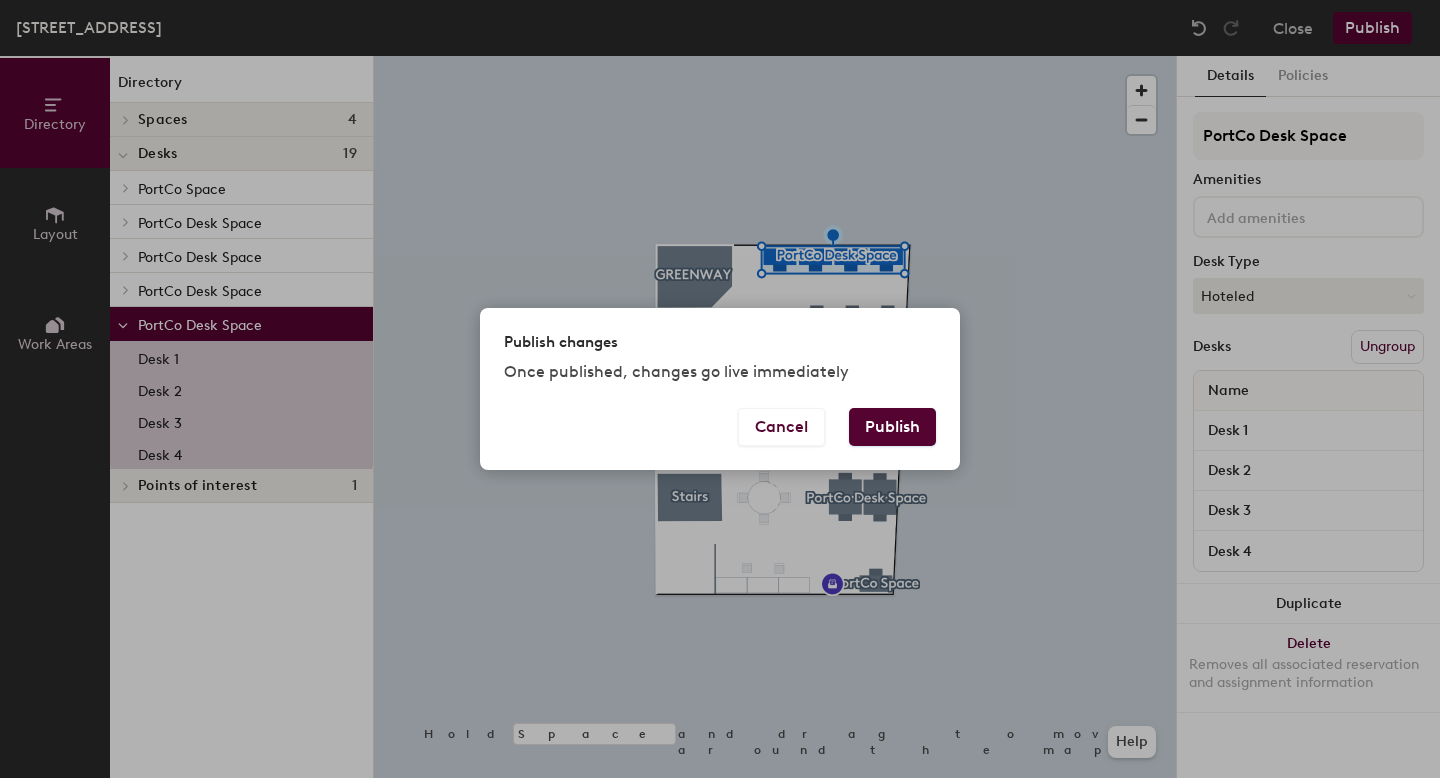 click on "Publish" at bounding box center (892, 427) 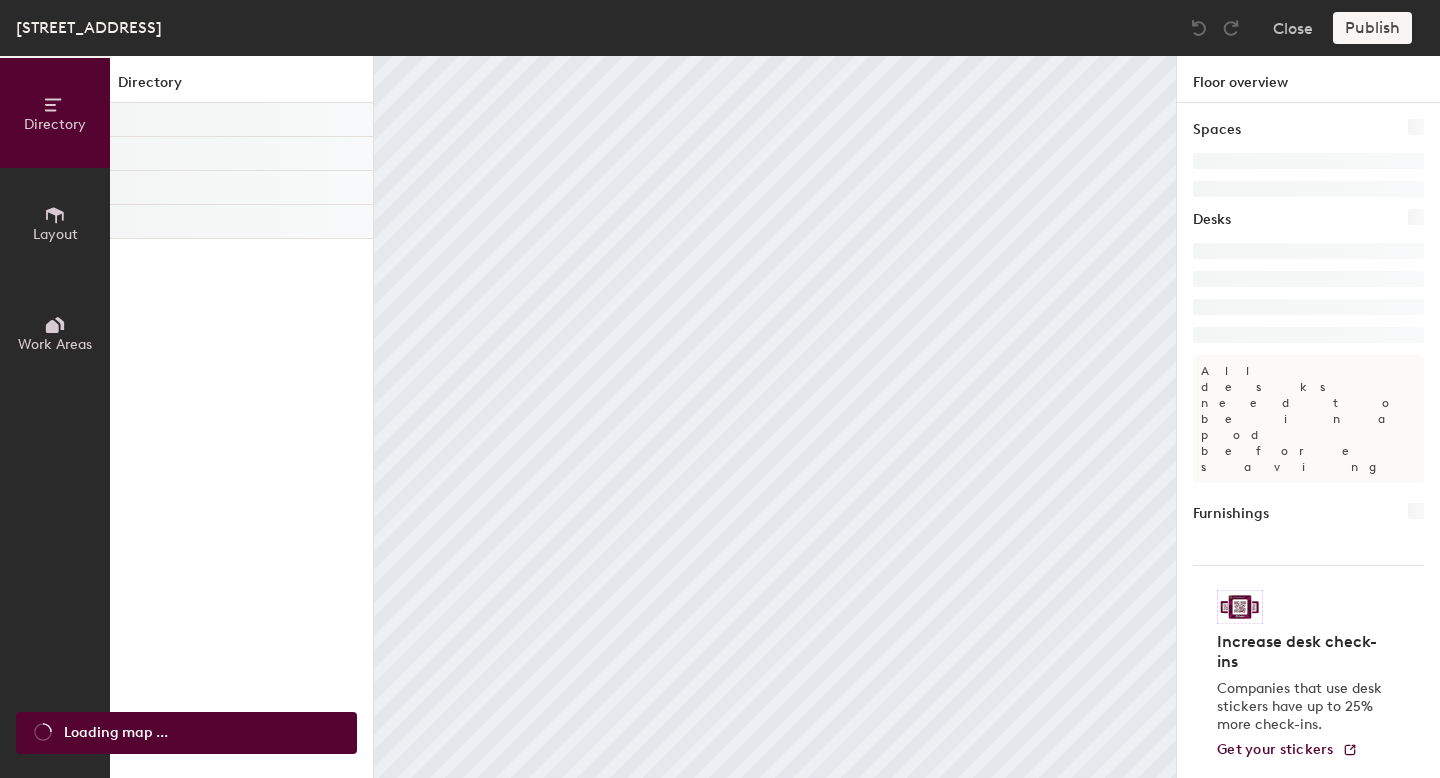 scroll, scrollTop: 0, scrollLeft: 0, axis: both 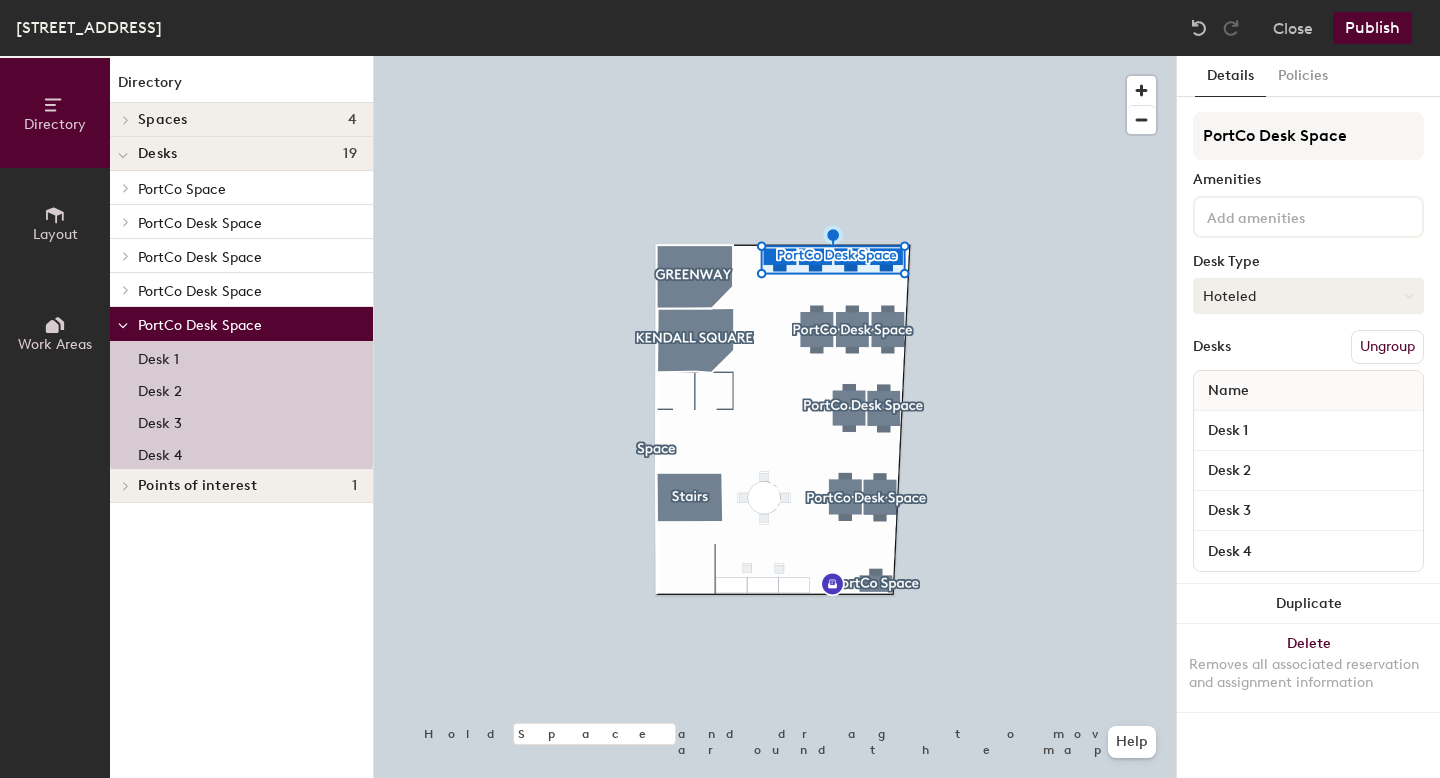 click on "Hoteled" 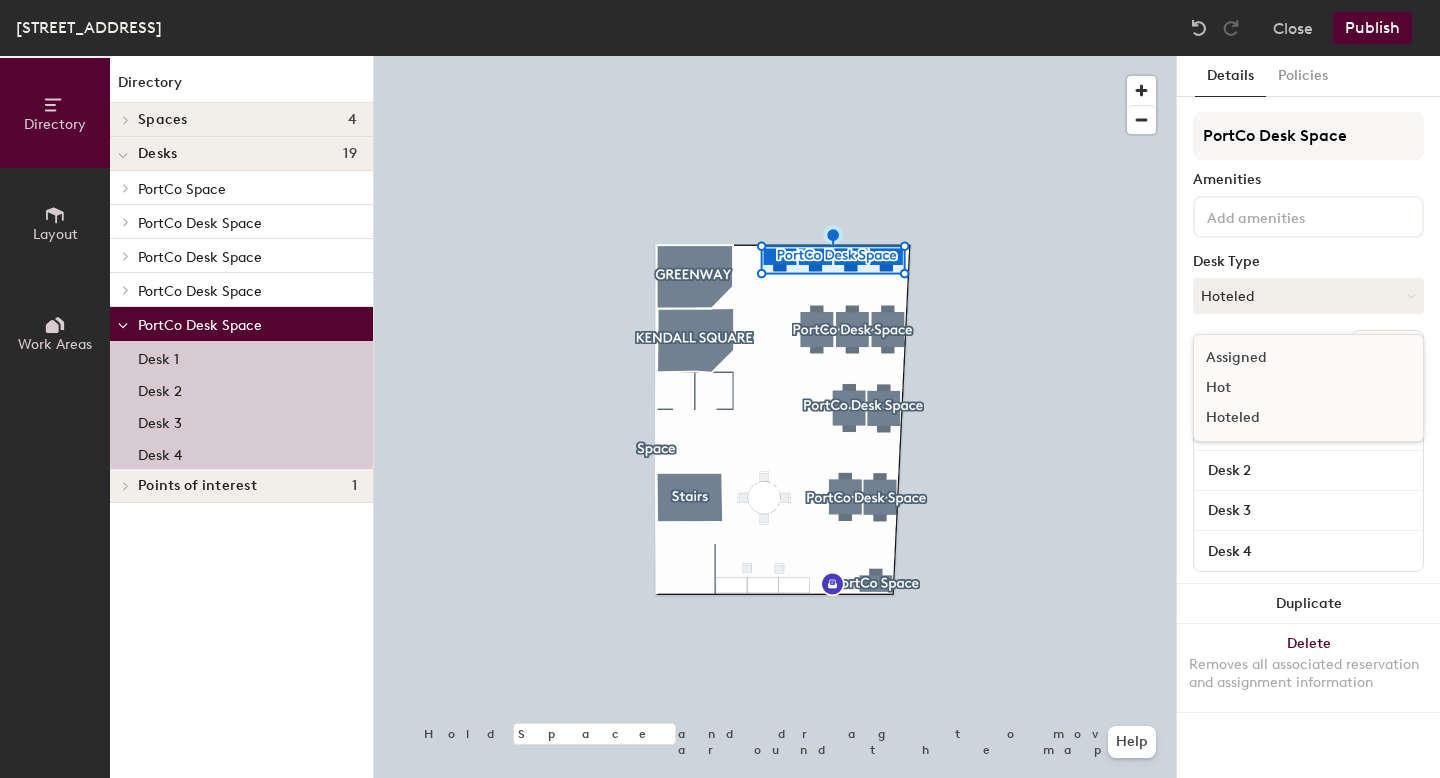 click on "Hot" 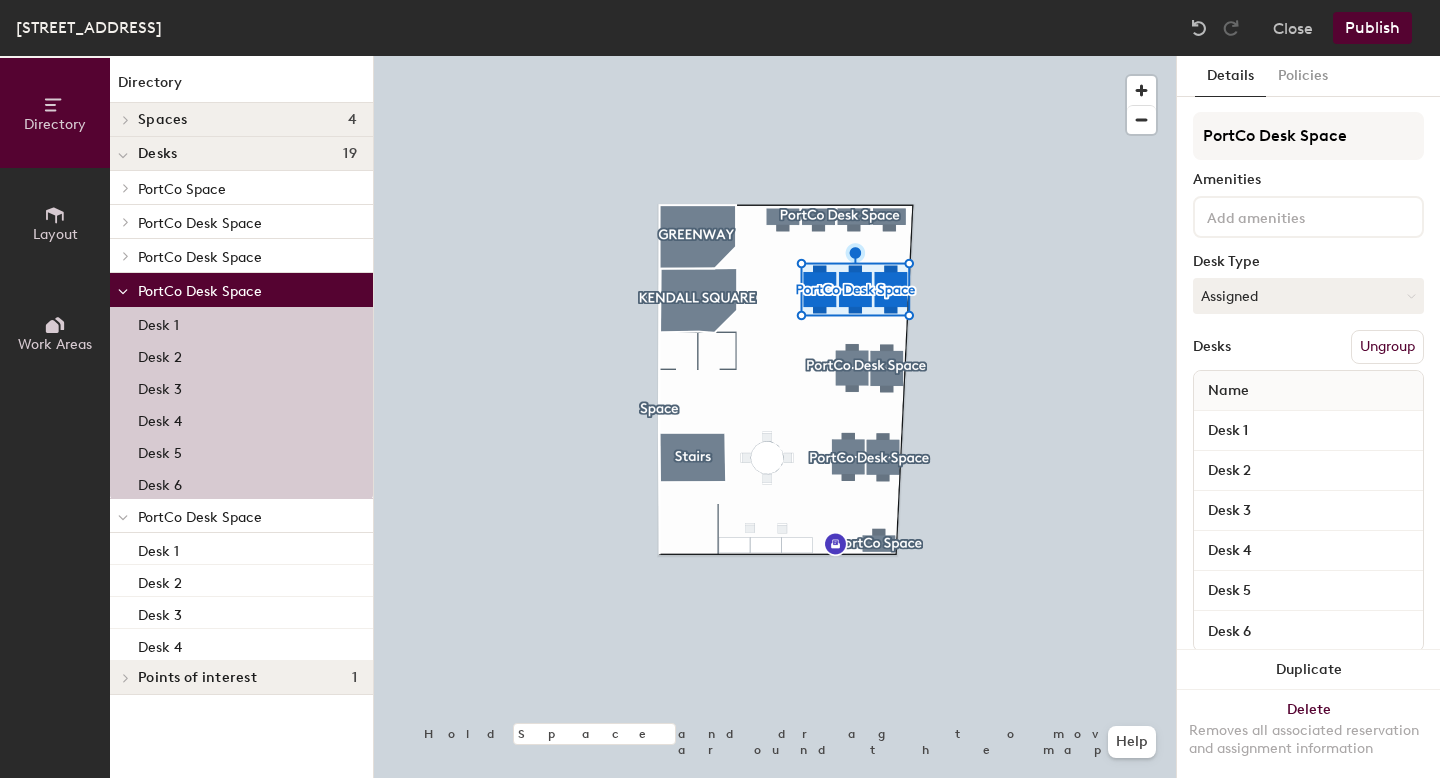 click on "PortCo Desk Space Amenities Desk Type Assigned Desks Ungroup Name Desk 1 Desk 2 Desk 3 Desk 4 Desk 5 Desk 6" 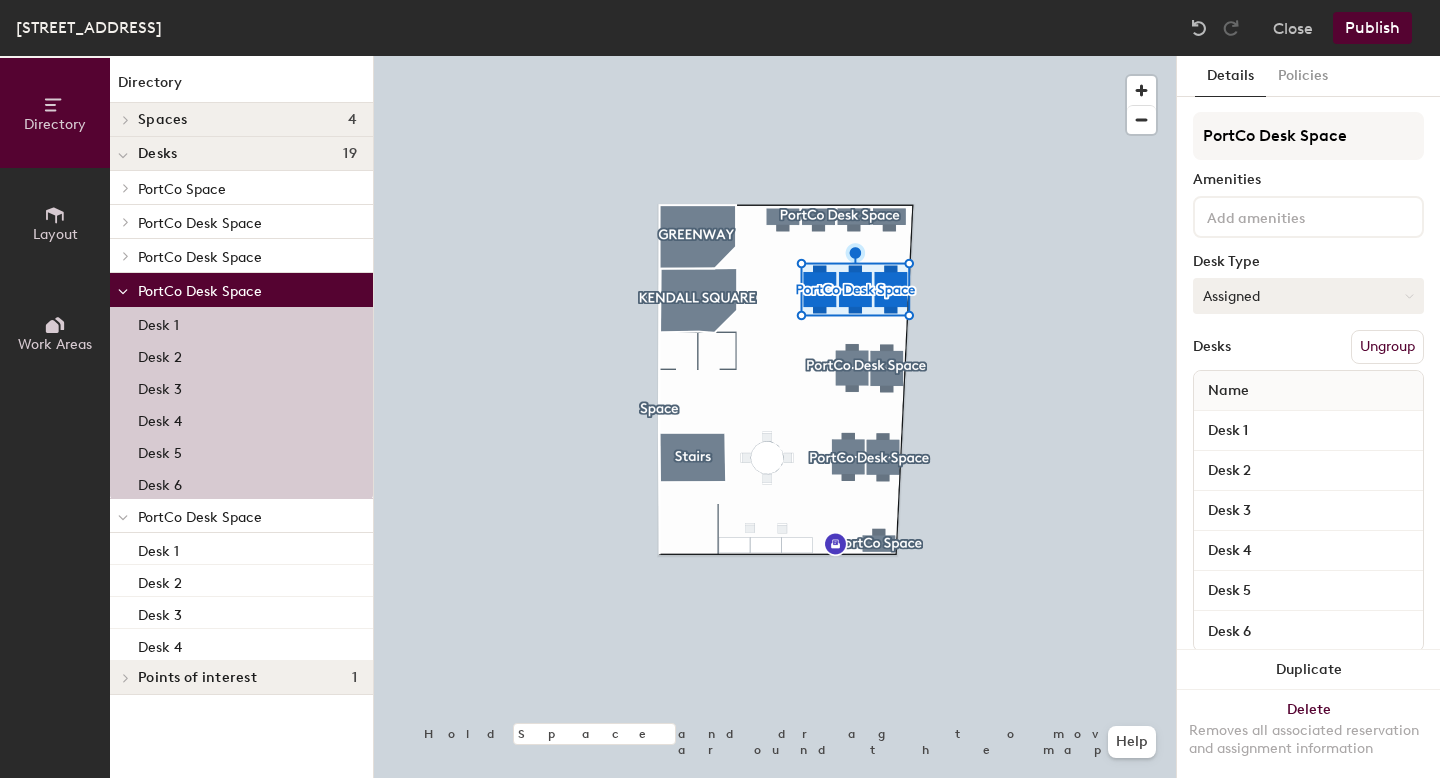 click on "Assigned" 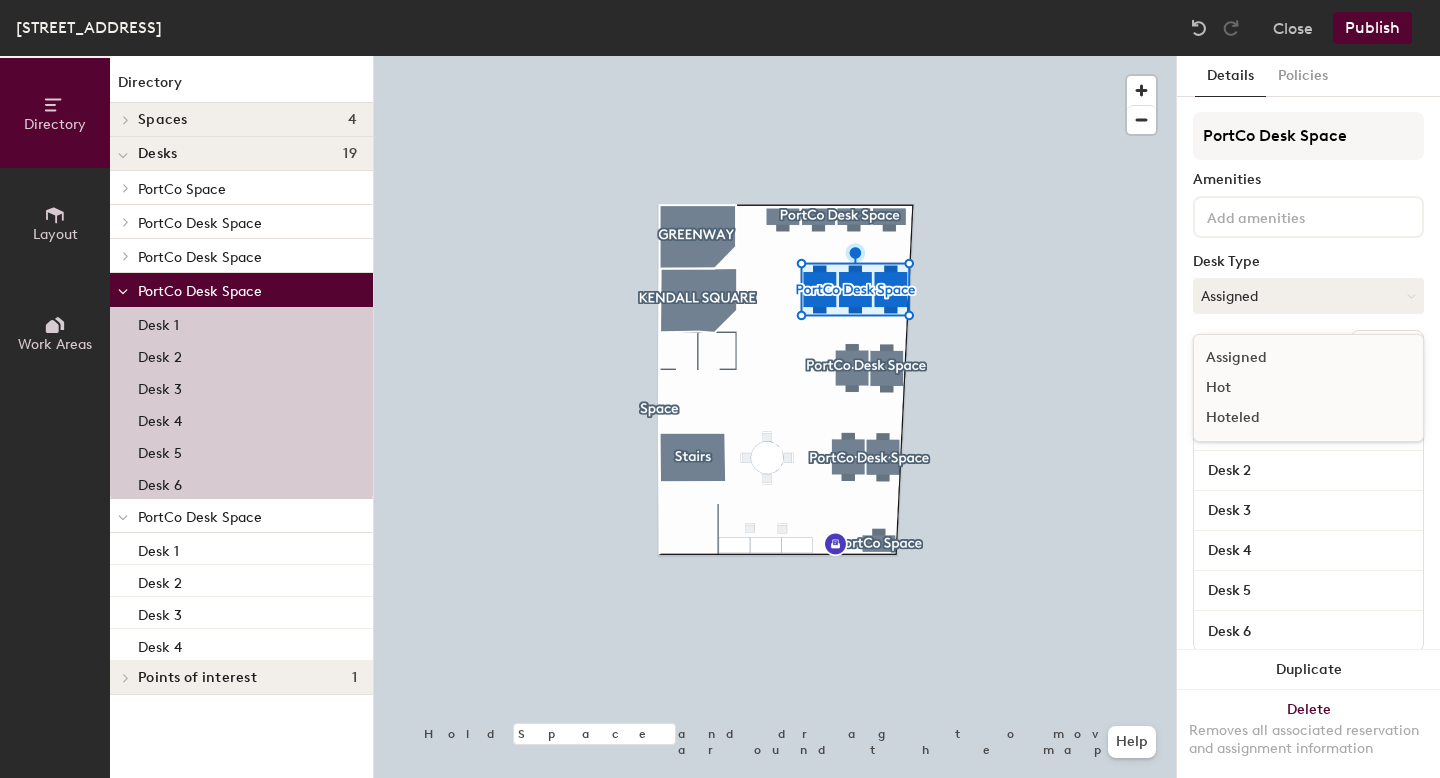 click on "Hot" 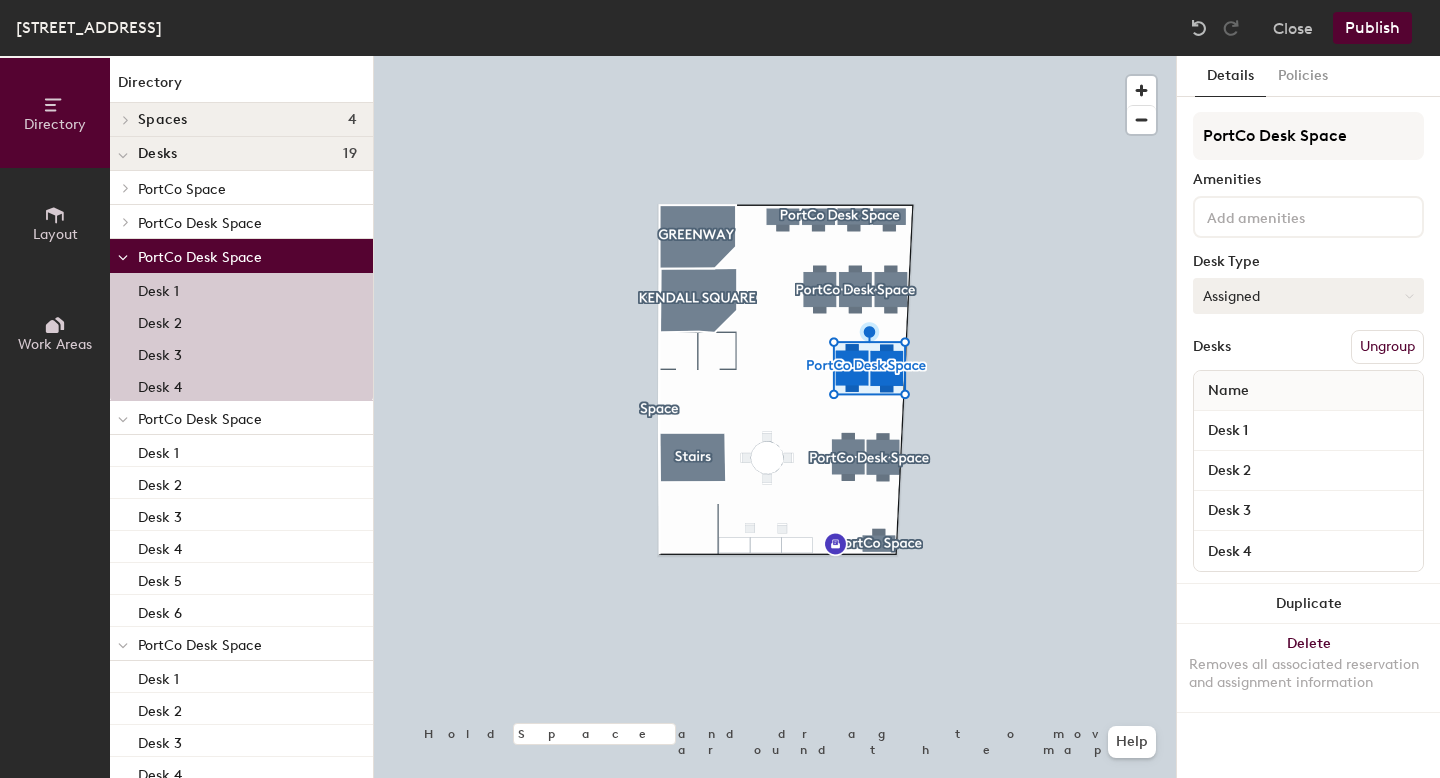 click on "Assigned" 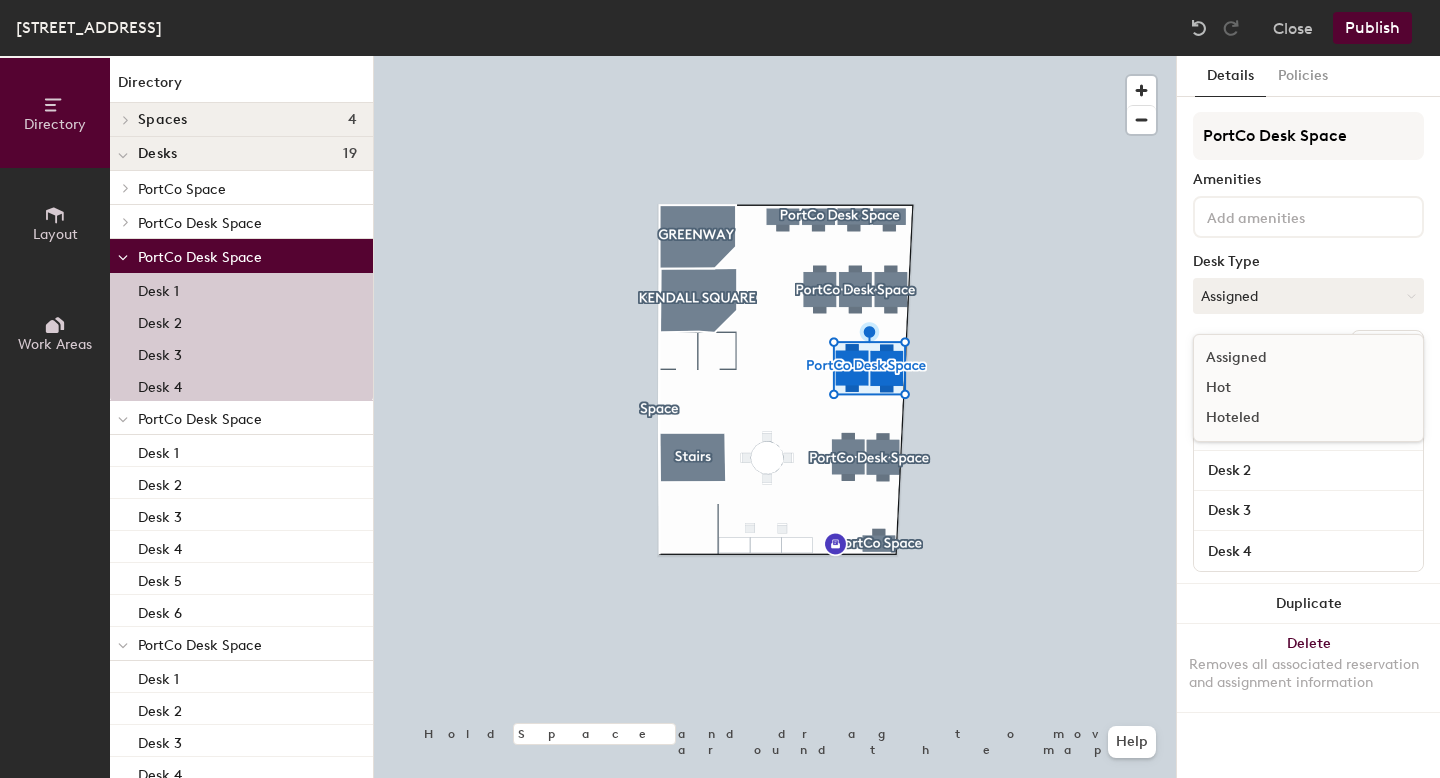 click on "Hot" 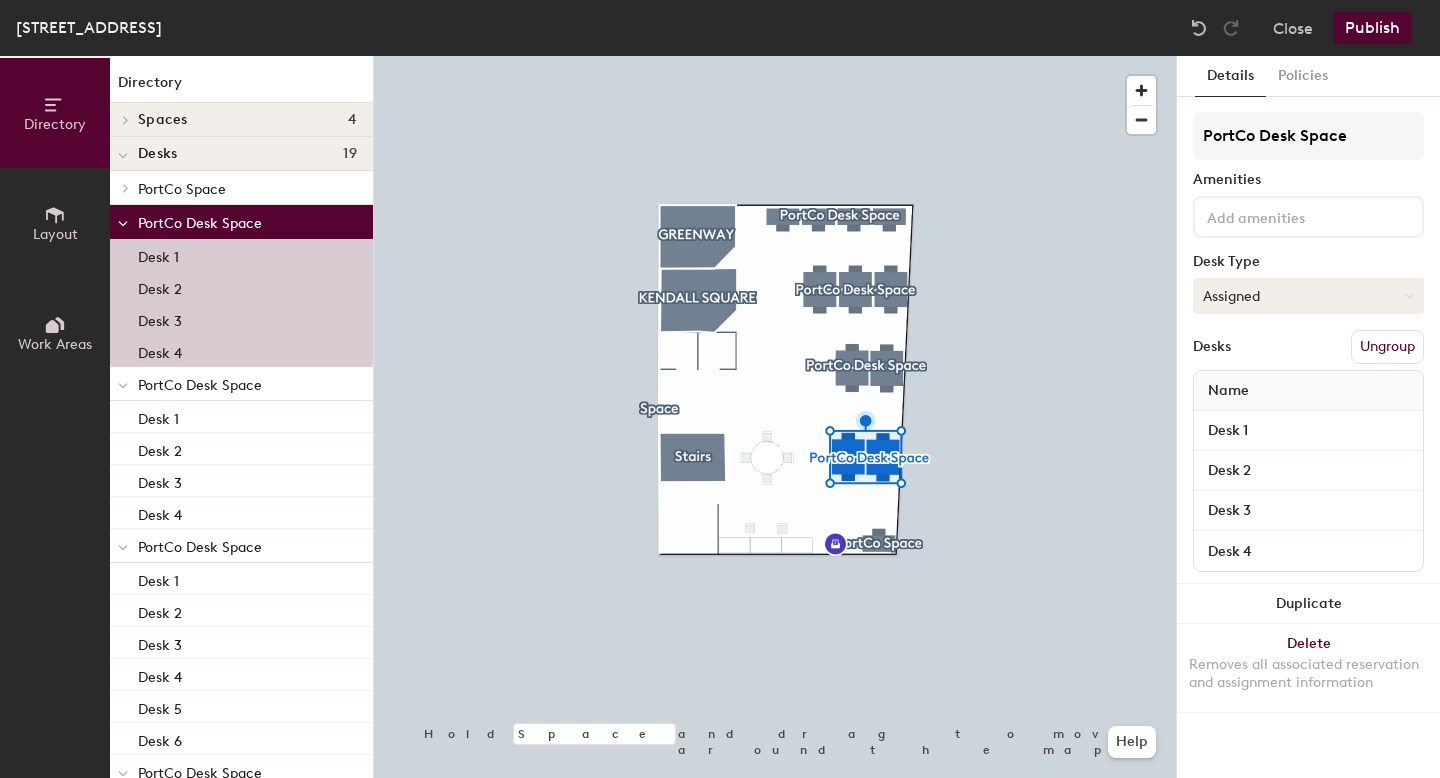click on "Assigned" 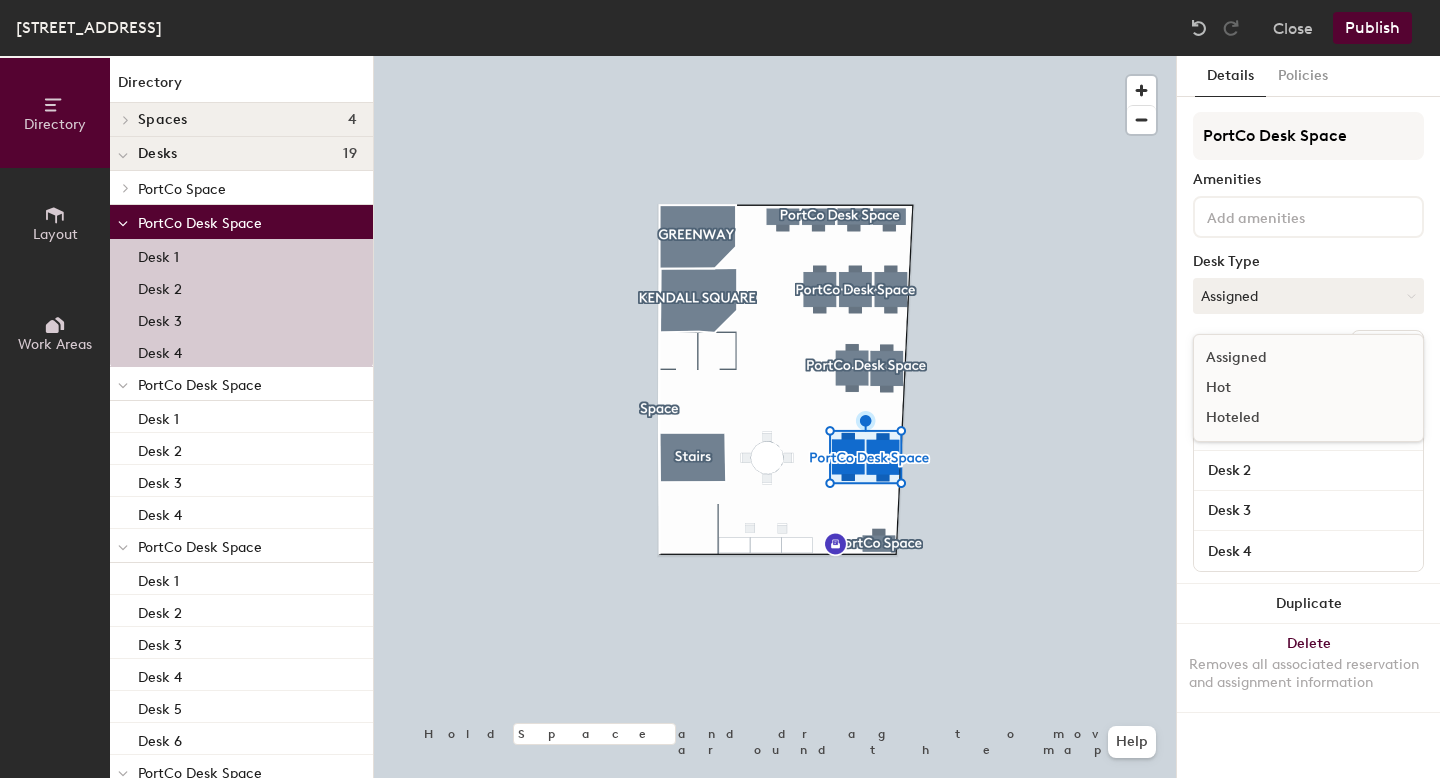 click on "Hot" 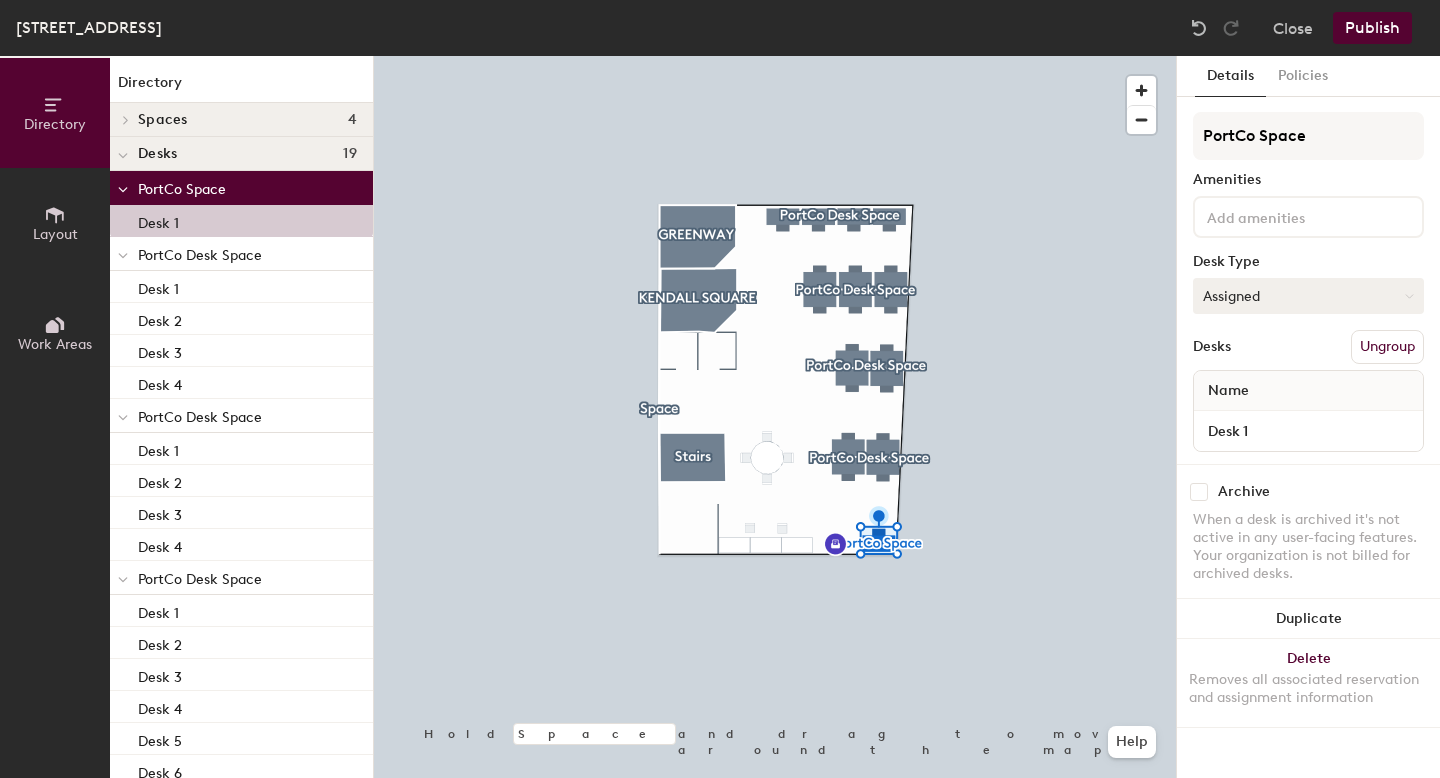 click on "Assigned" 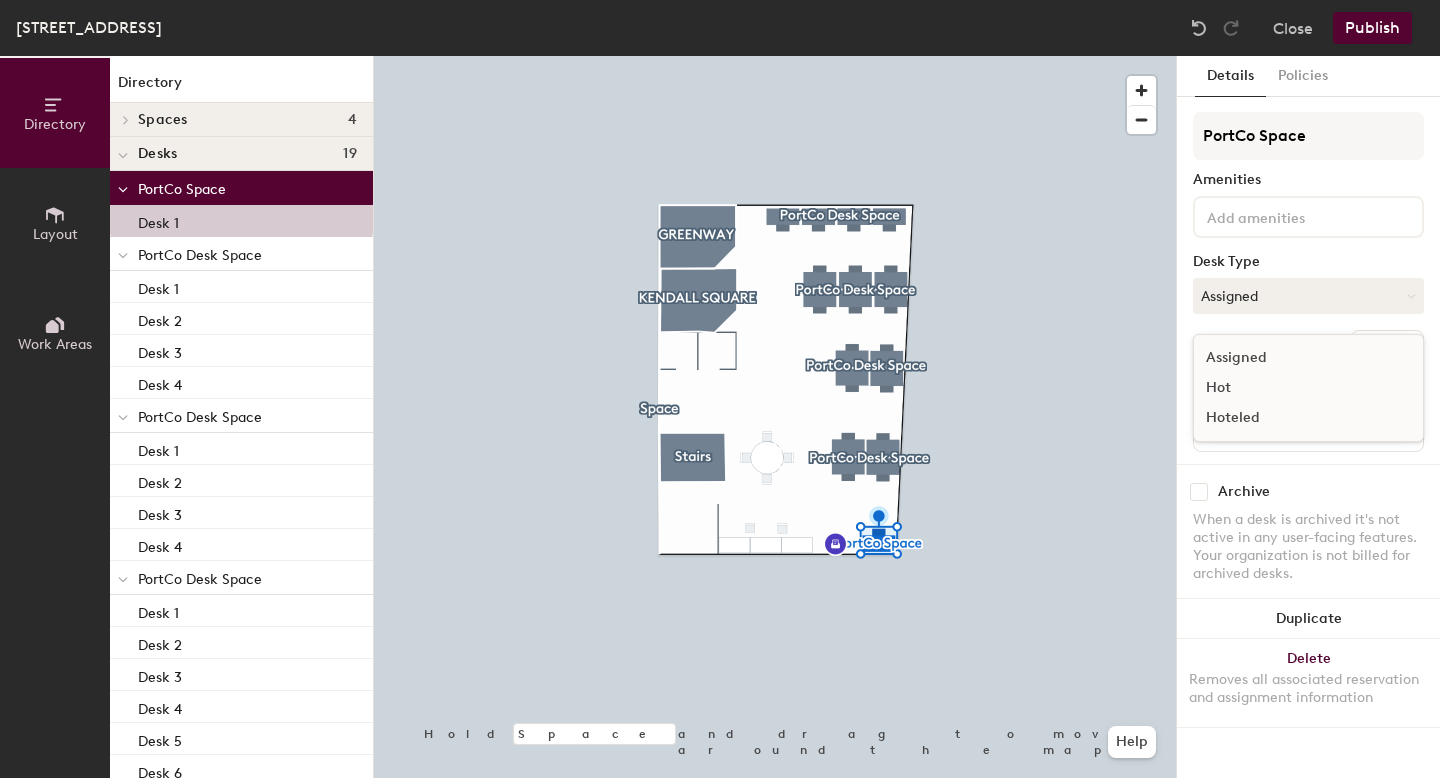 click on "Hot" 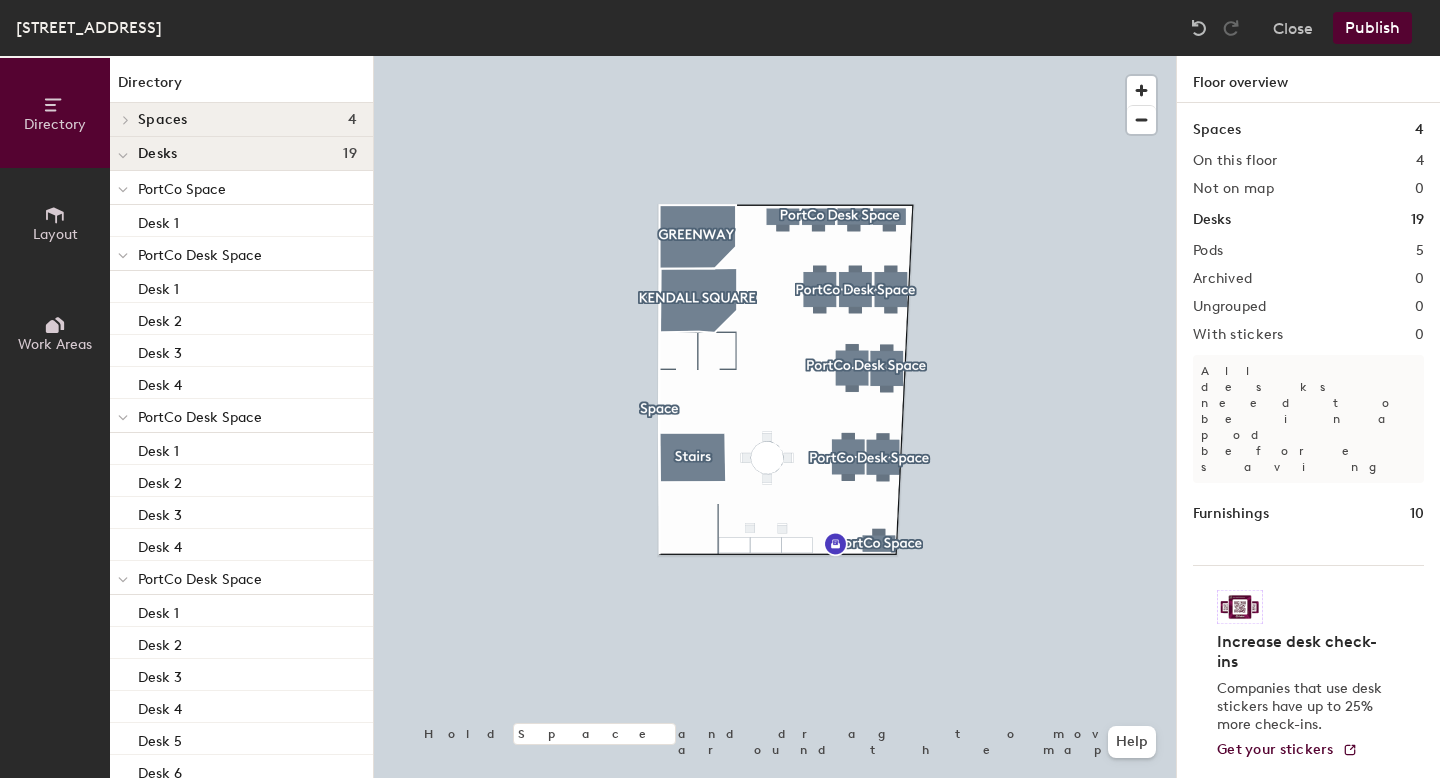 click on "Publish" 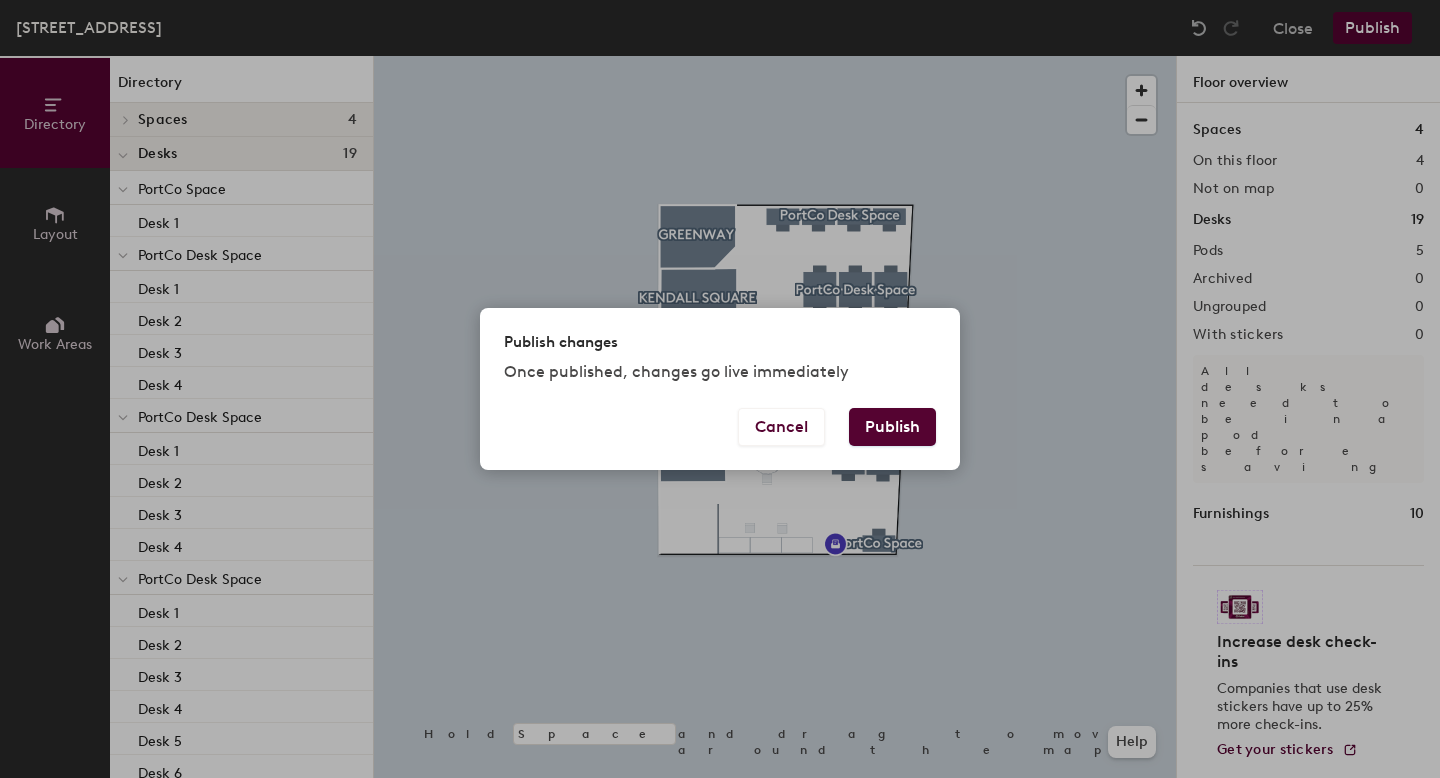 click on "Publish changes Once published, changes go live immediately" at bounding box center [720, 357] 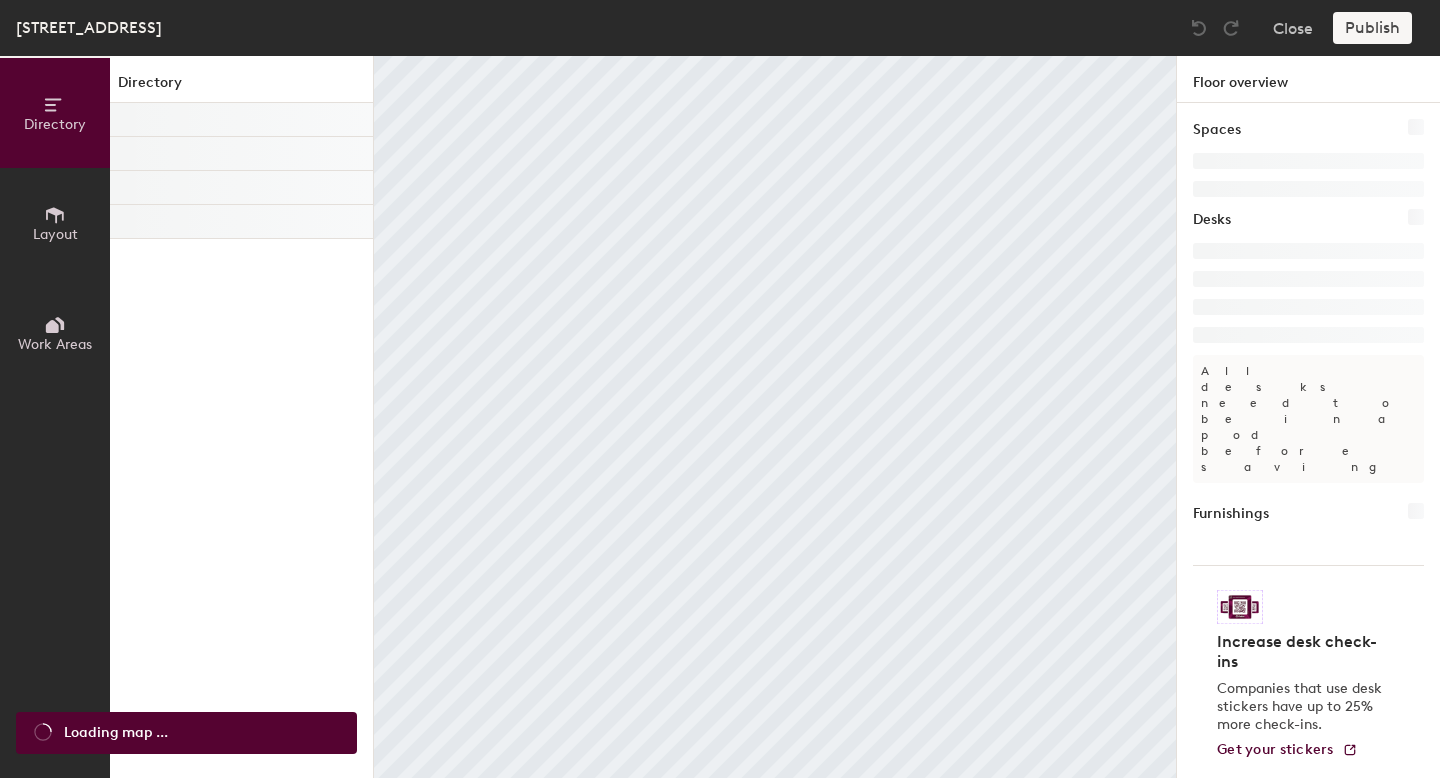 scroll, scrollTop: 0, scrollLeft: 0, axis: both 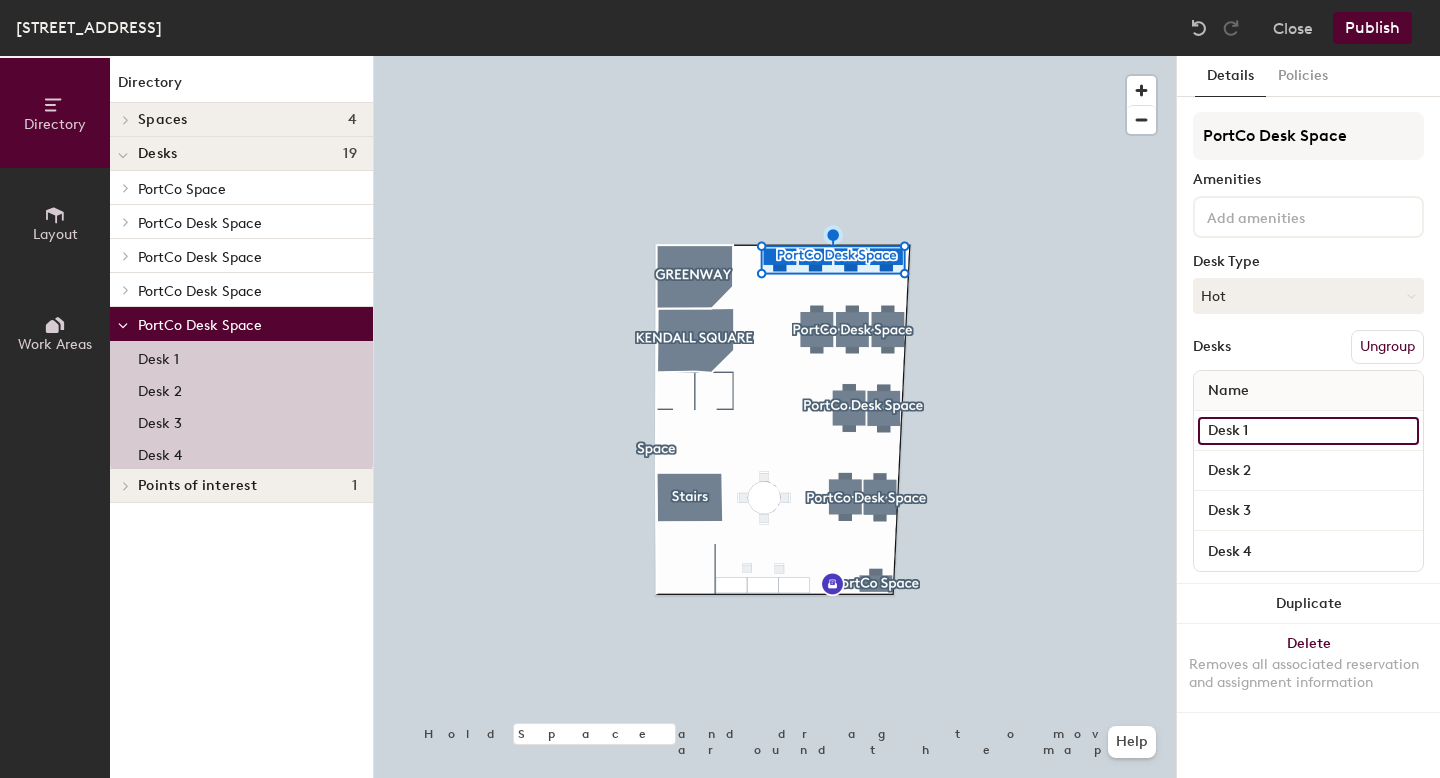 click on "Desk 1" 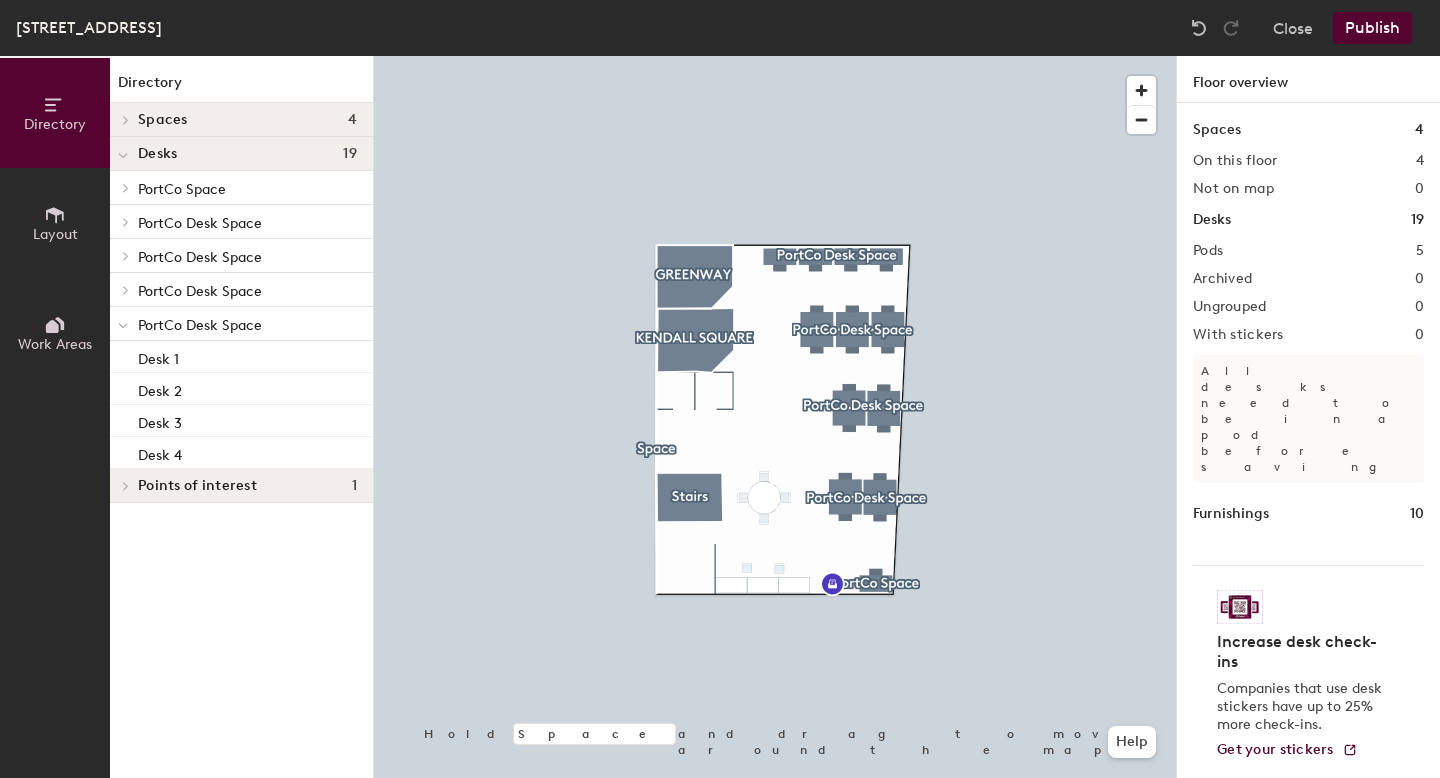 click on "All desks need to be in a pod before saving" 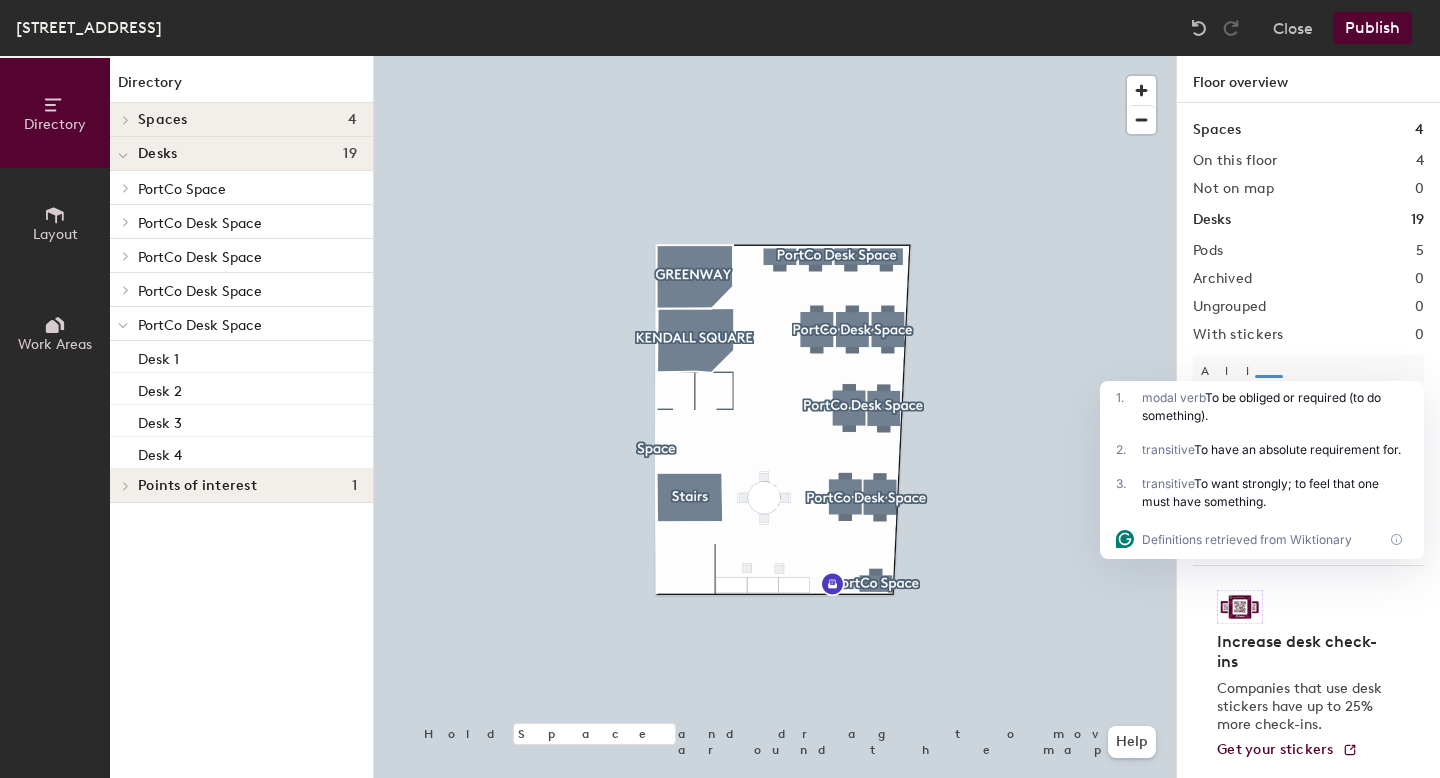 click 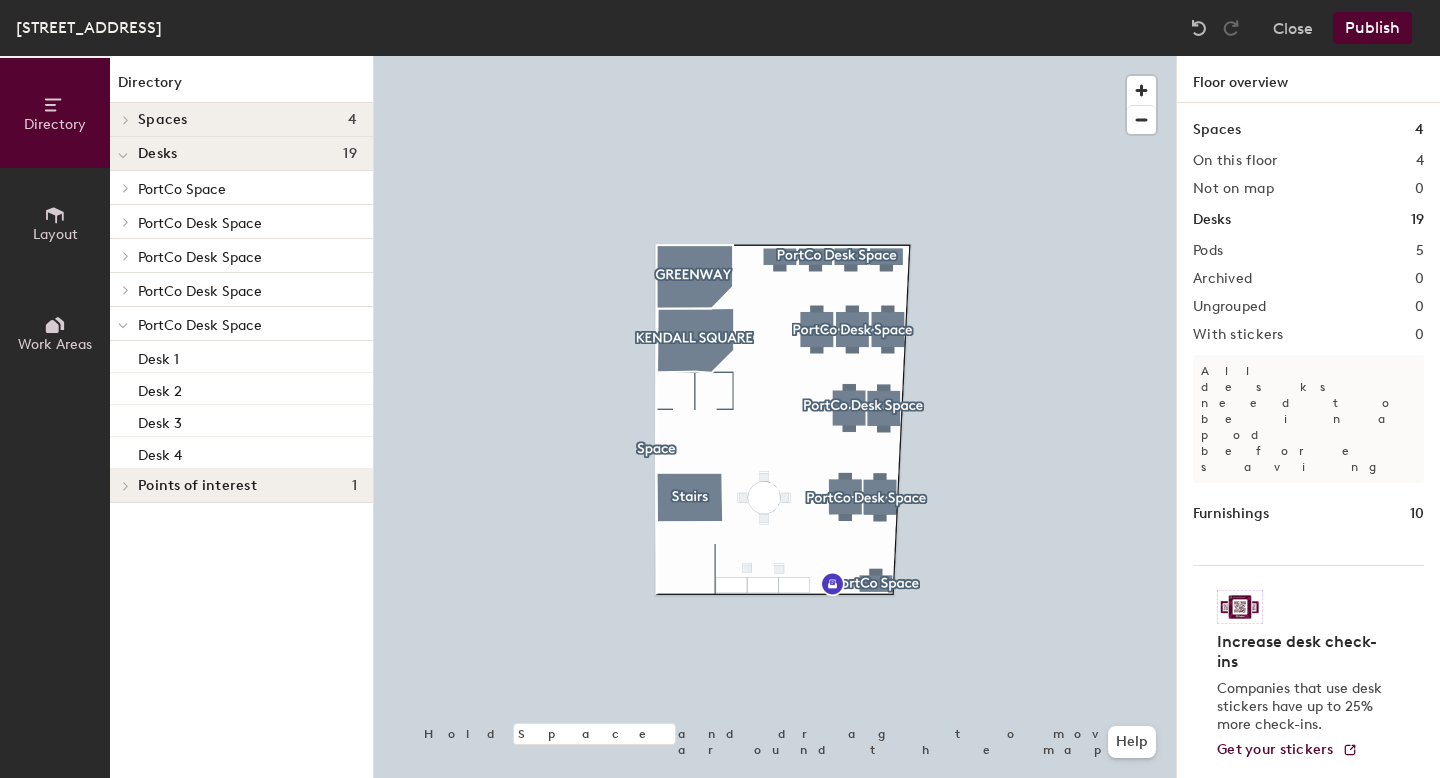 click on "Furnishings 10" 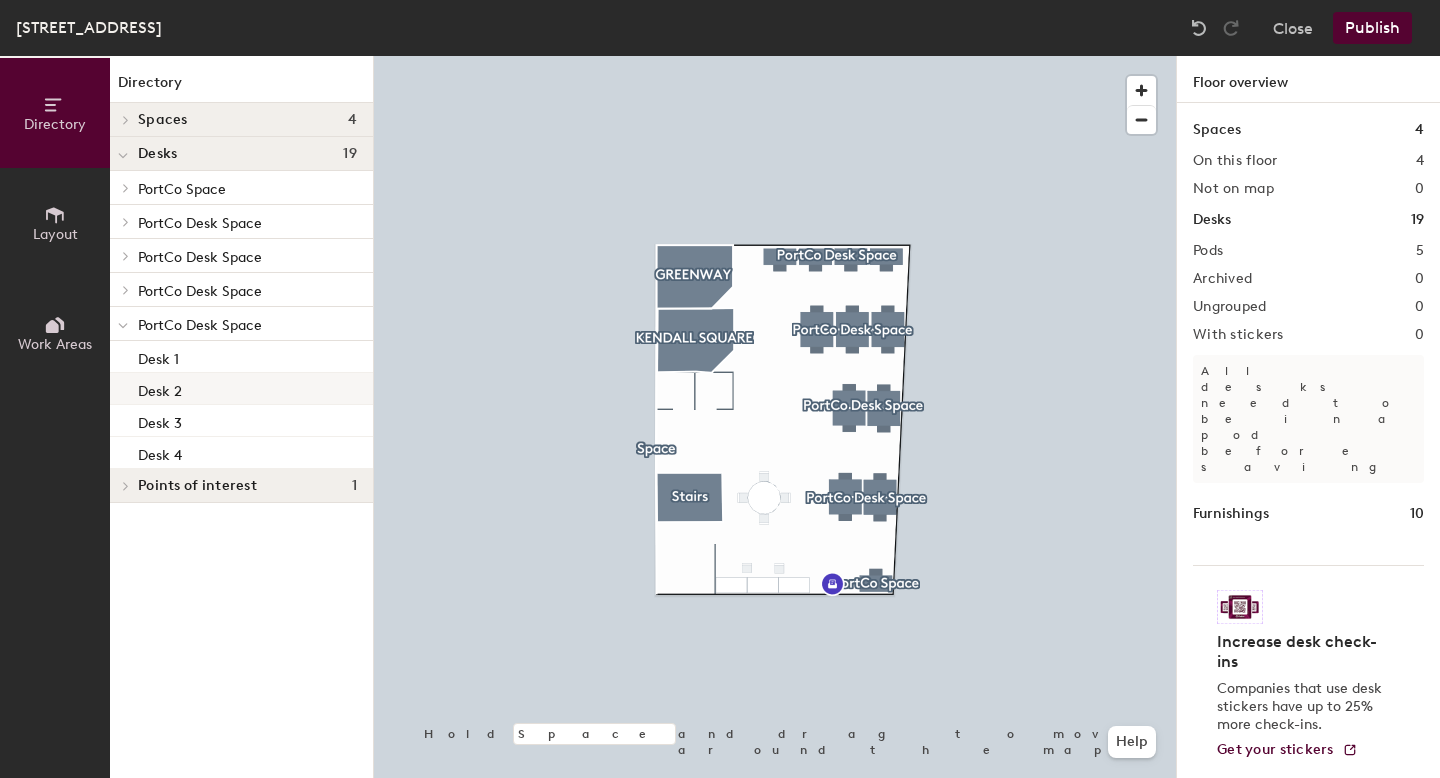 click on "Desk 2" 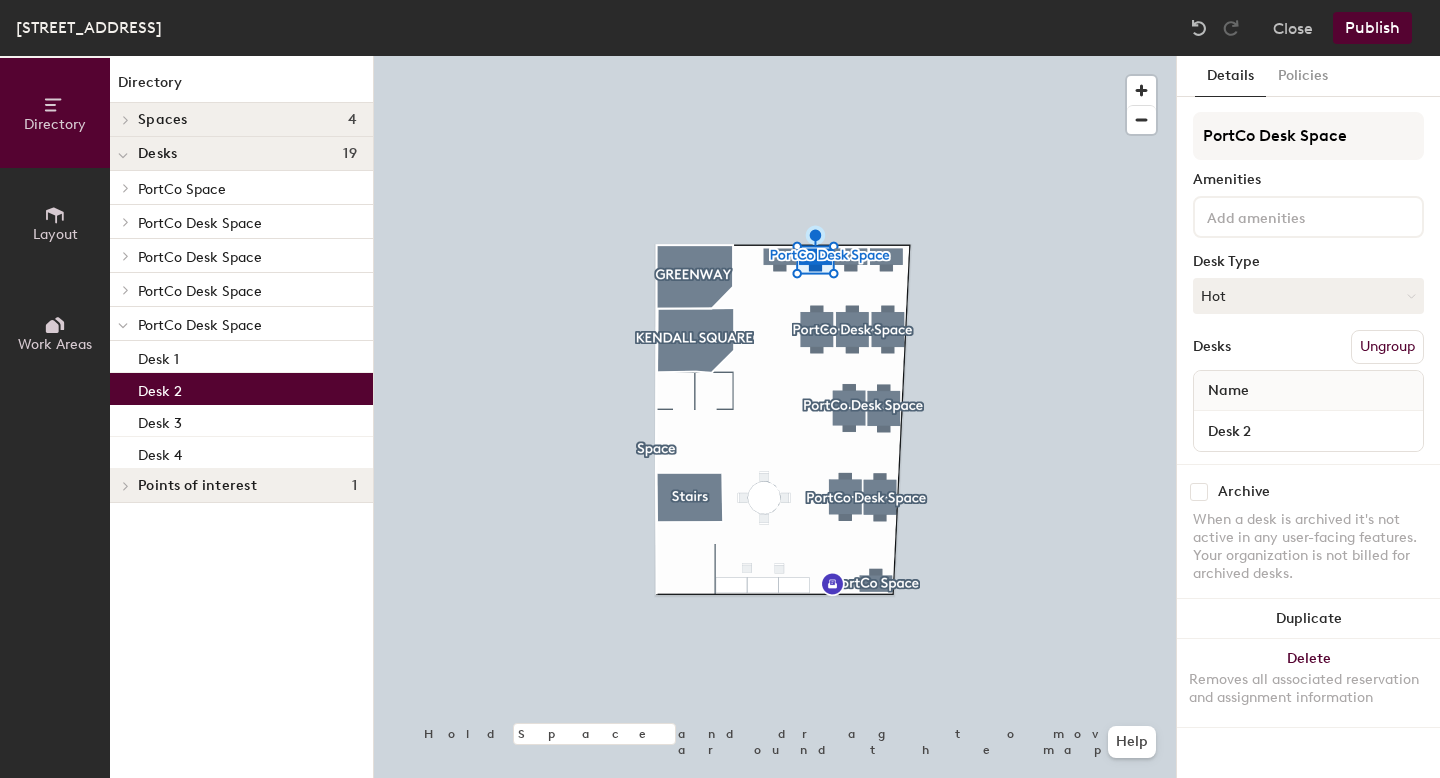 click 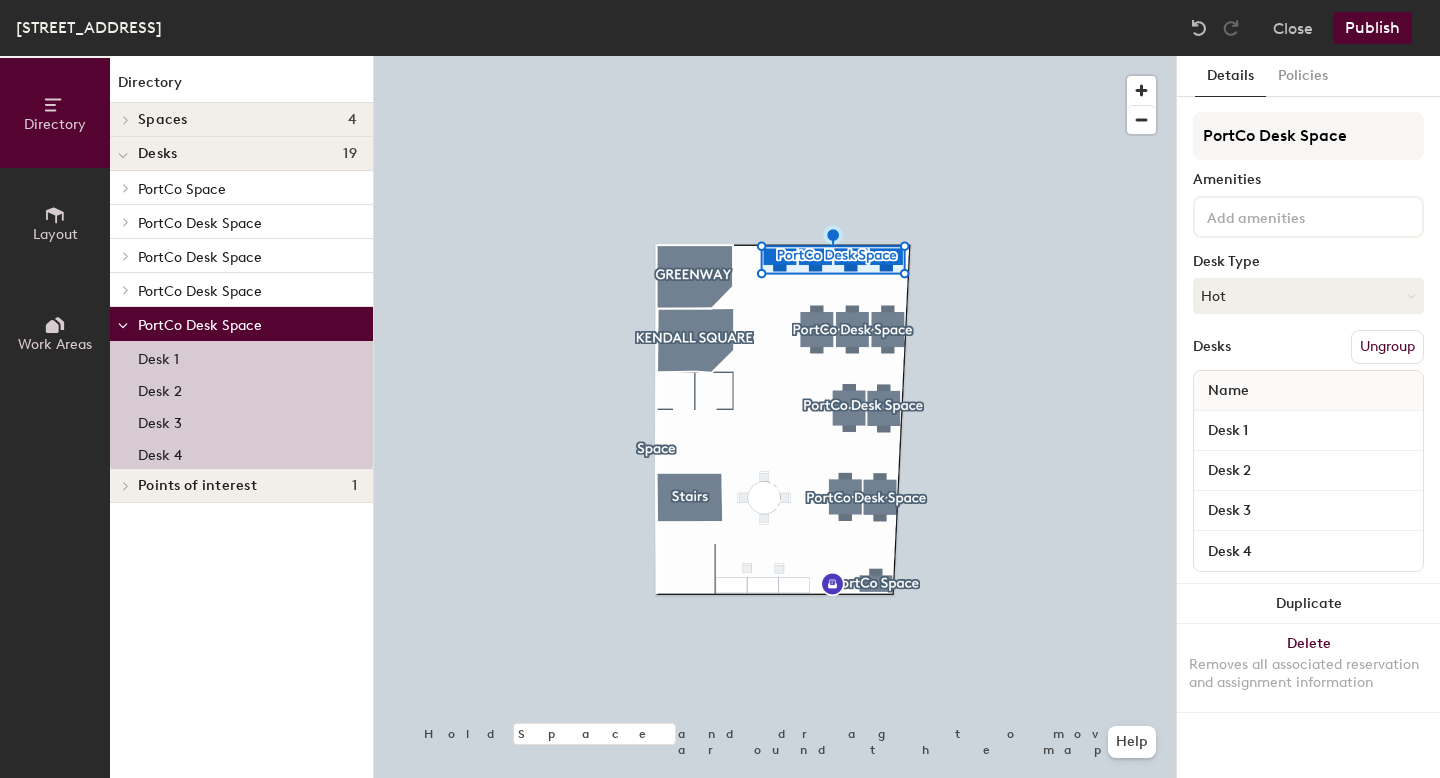 click 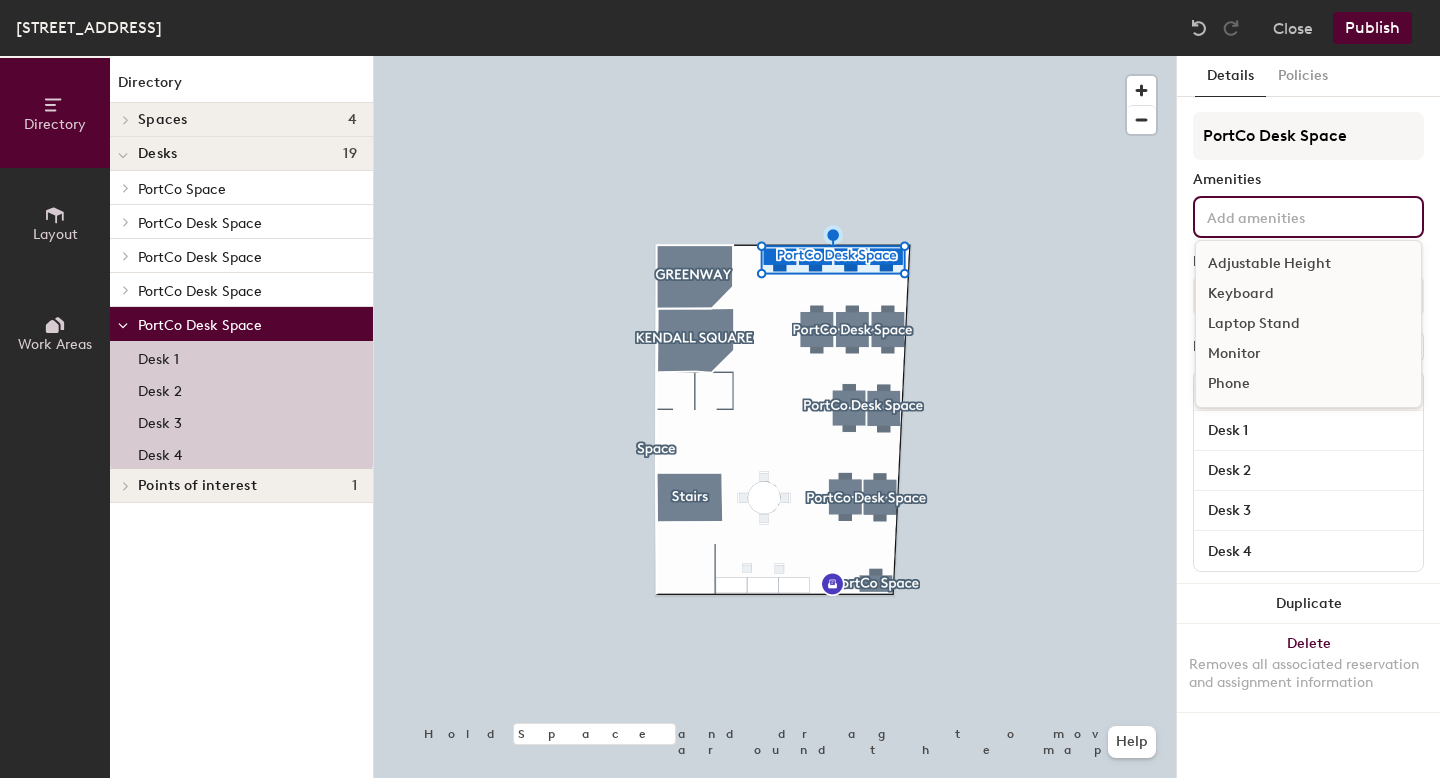 click on "Amenities" 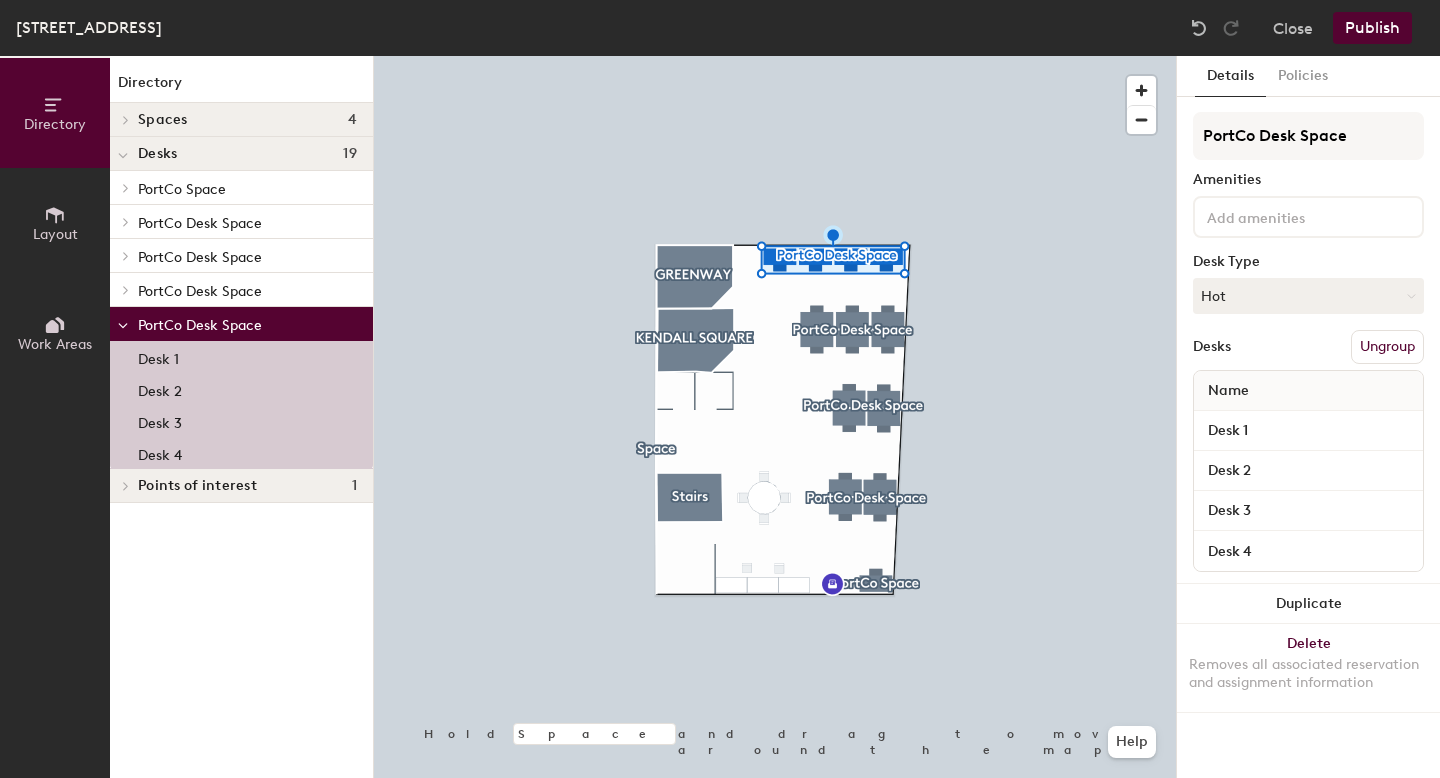 click on "PortCo Desk Space Amenities Desk Type Hot Desks Ungroup Name Desk 1 Desk 2 Desk 3 Desk 4" 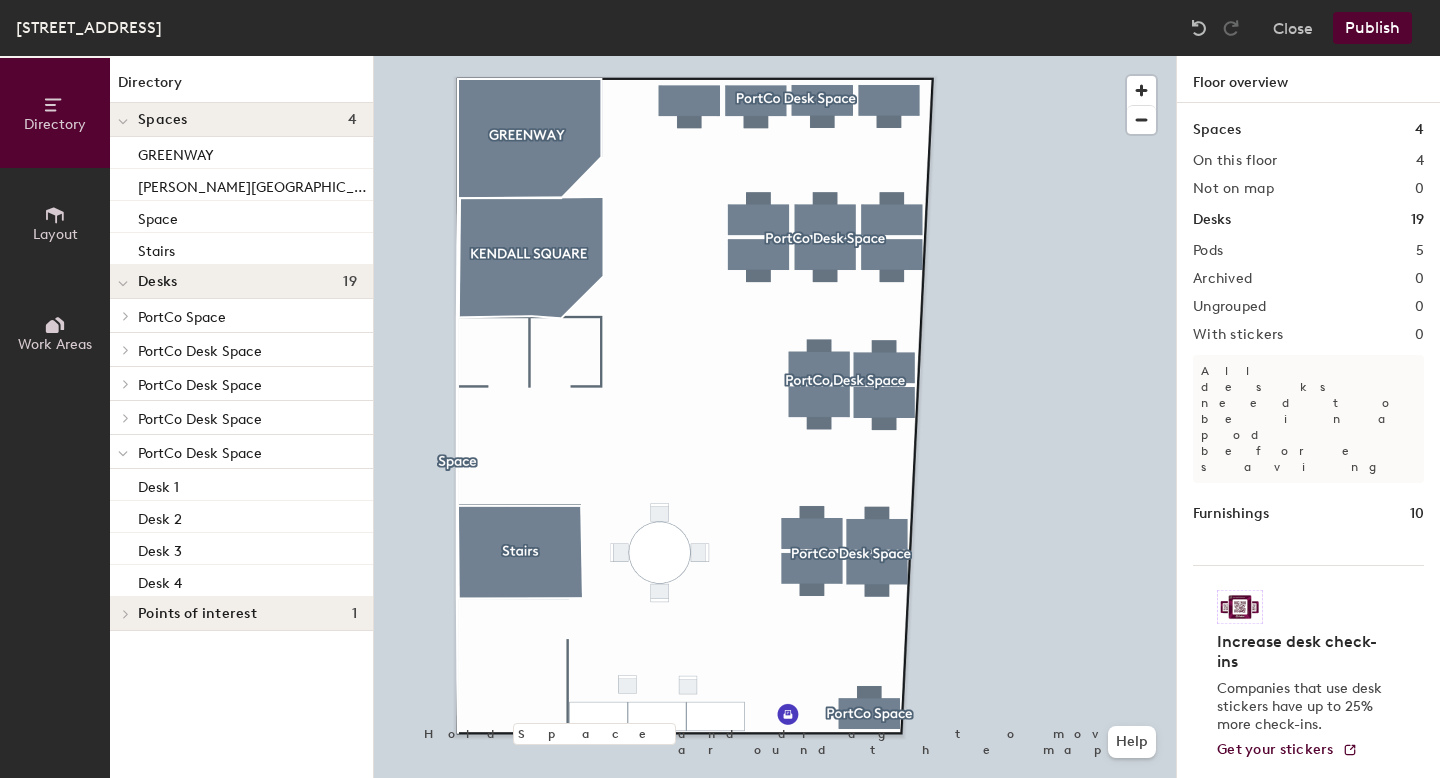 click on "Publish" 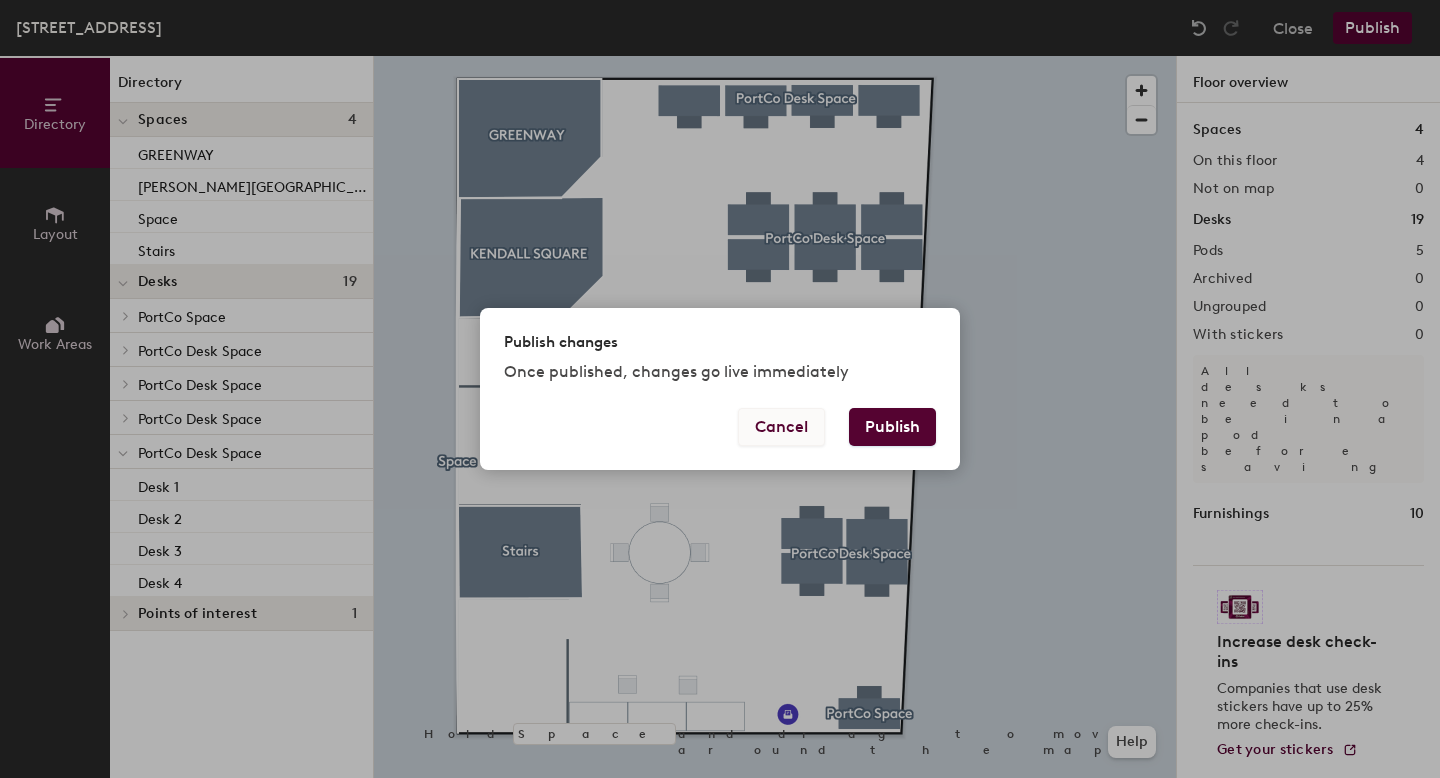 click on "Cancel" at bounding box center (781, 427) 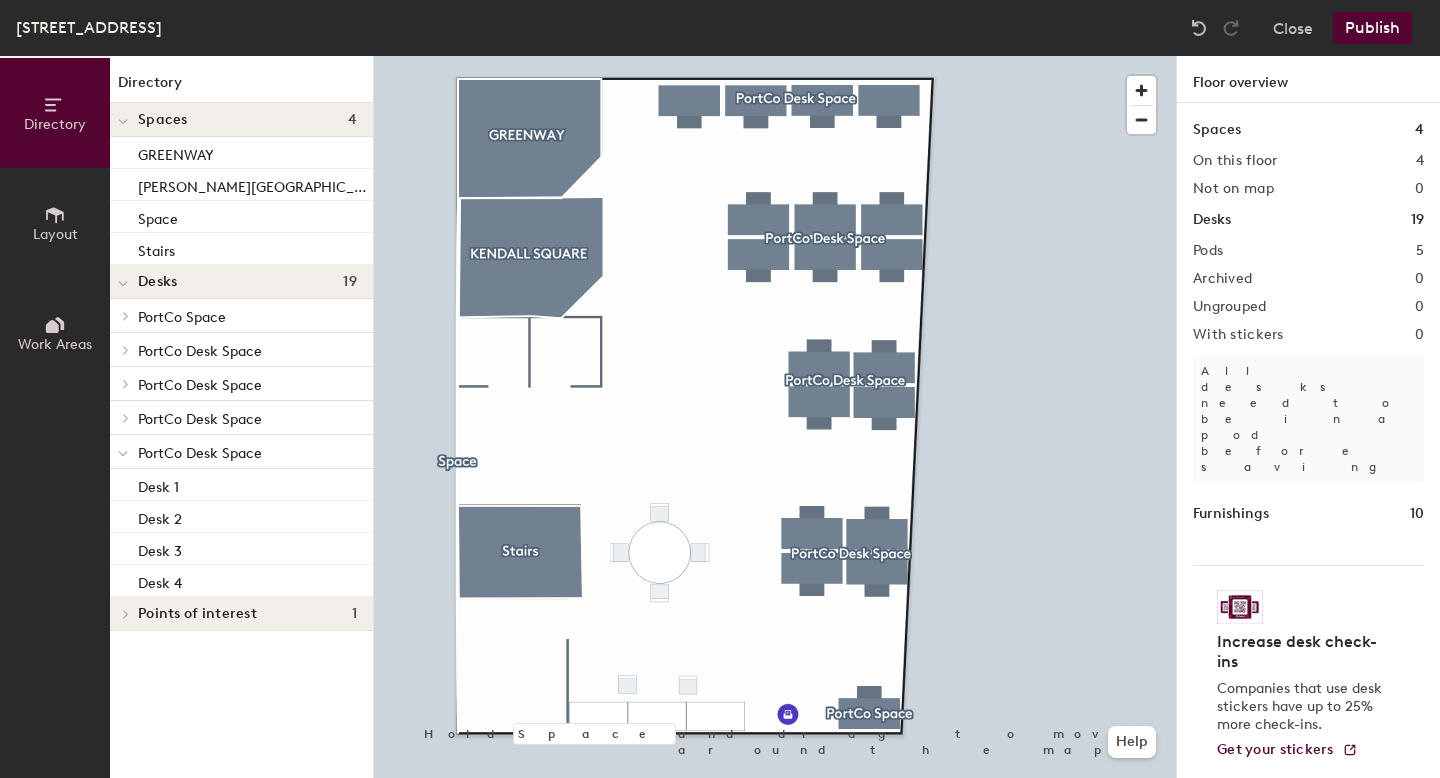 click on "[STREET_ADDRESS] Close Publish" 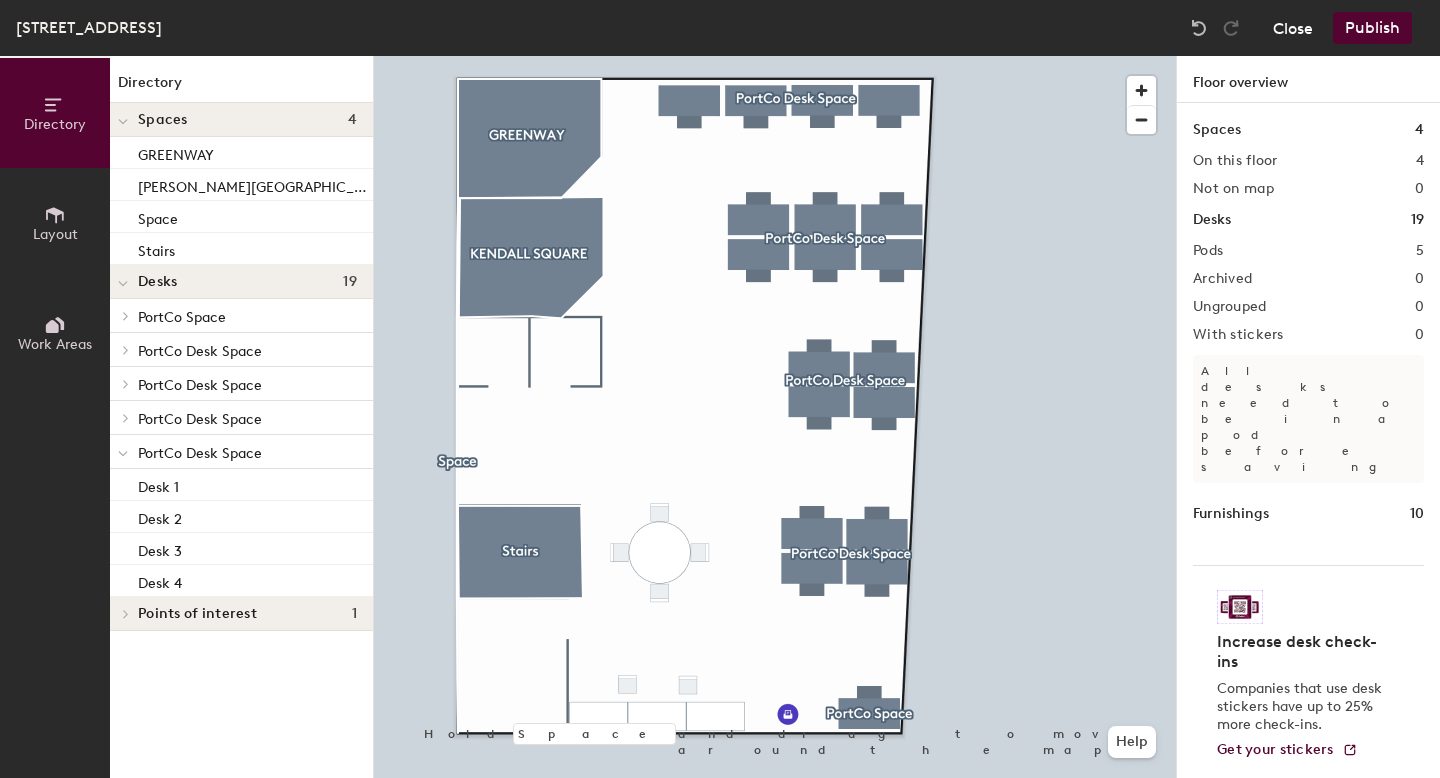 click on "Close" 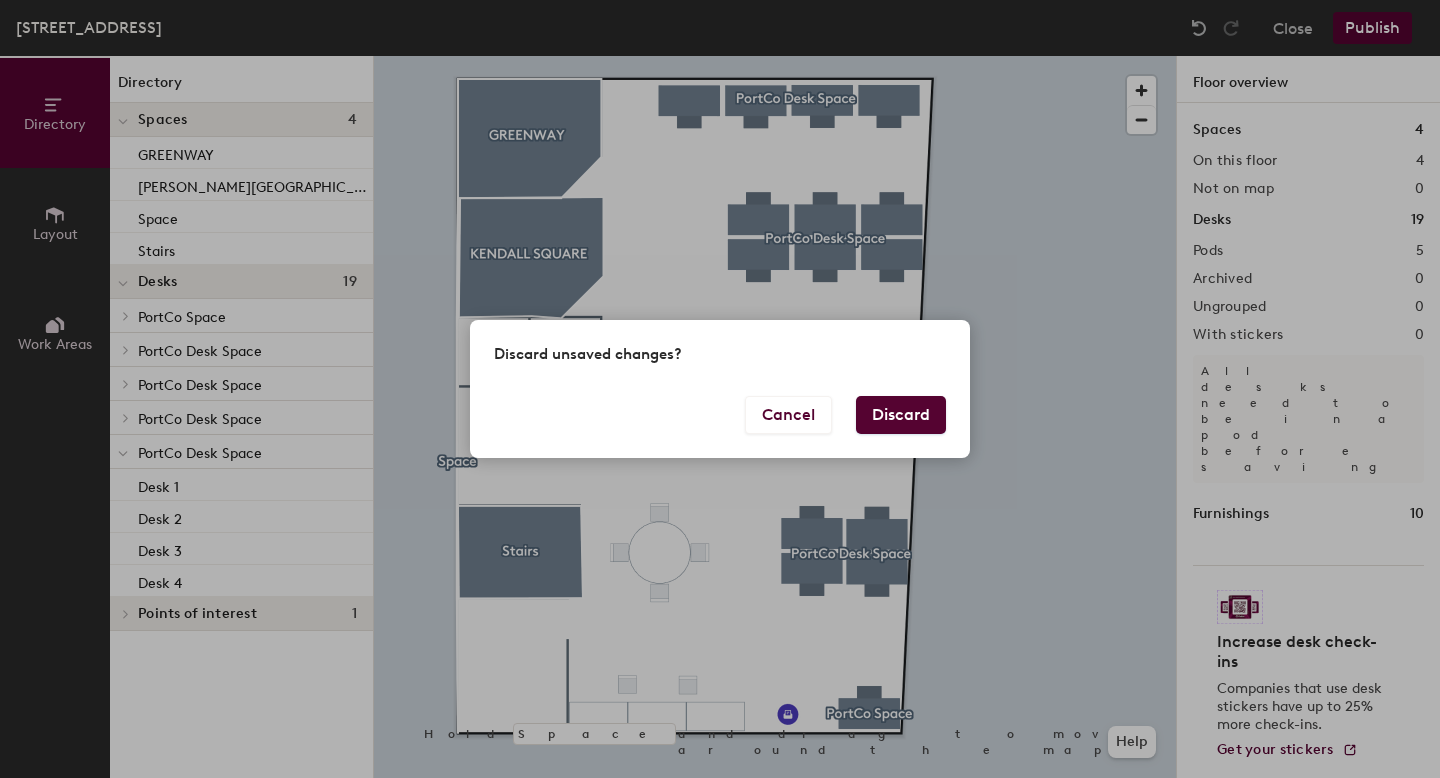 click on "Discard" at bounding box center [901, 415] 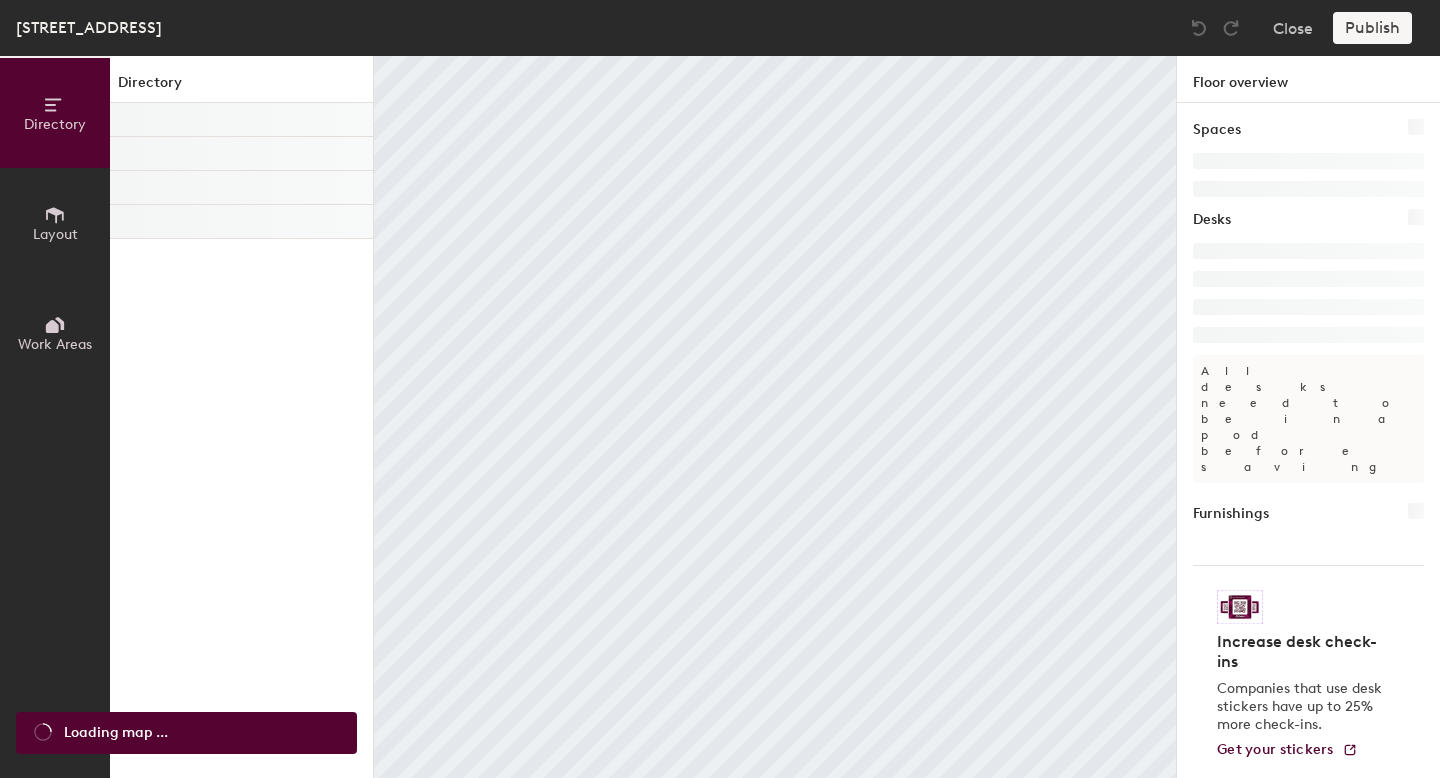 scroll, scrollTop: 0, scrollLeft: 0, axis: both 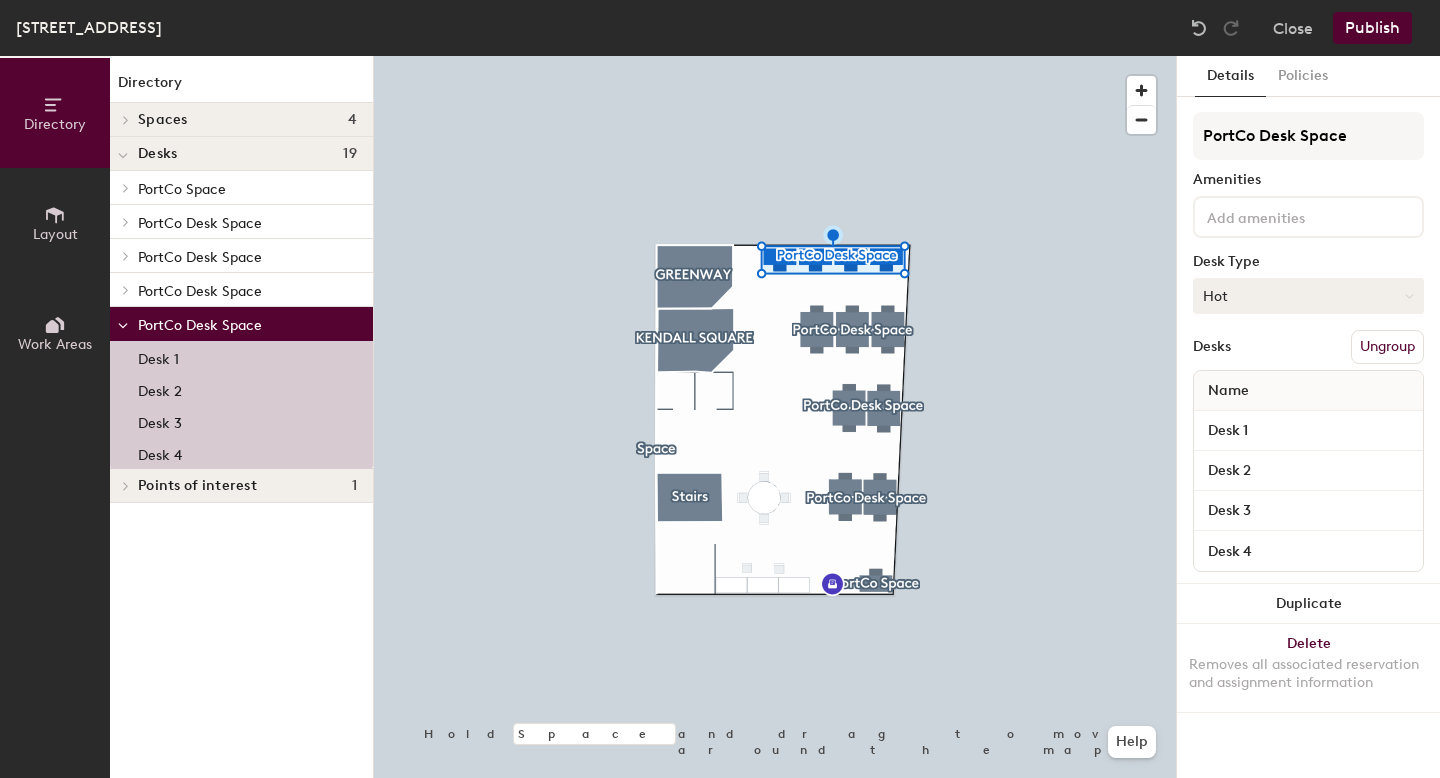 click on "Hot" 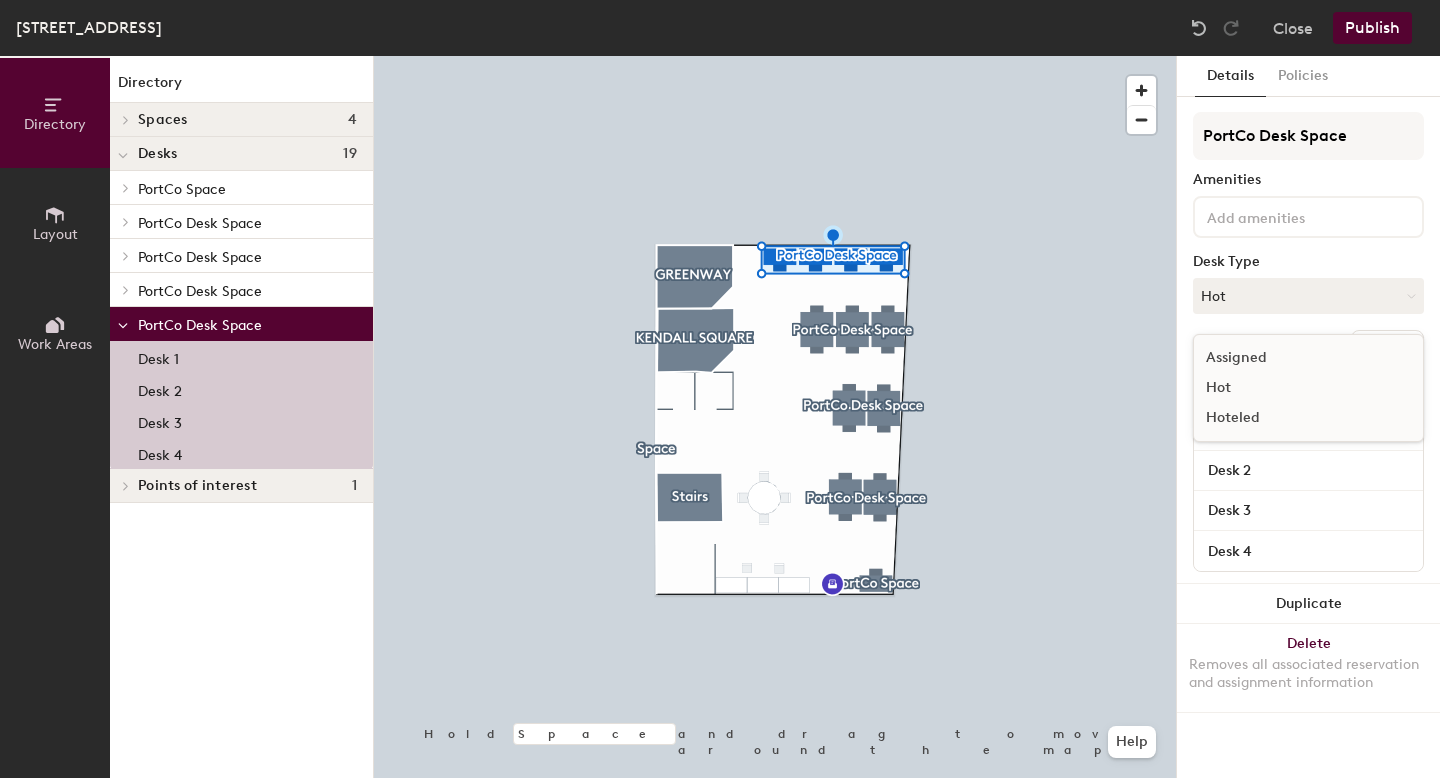 click on "Assigned" 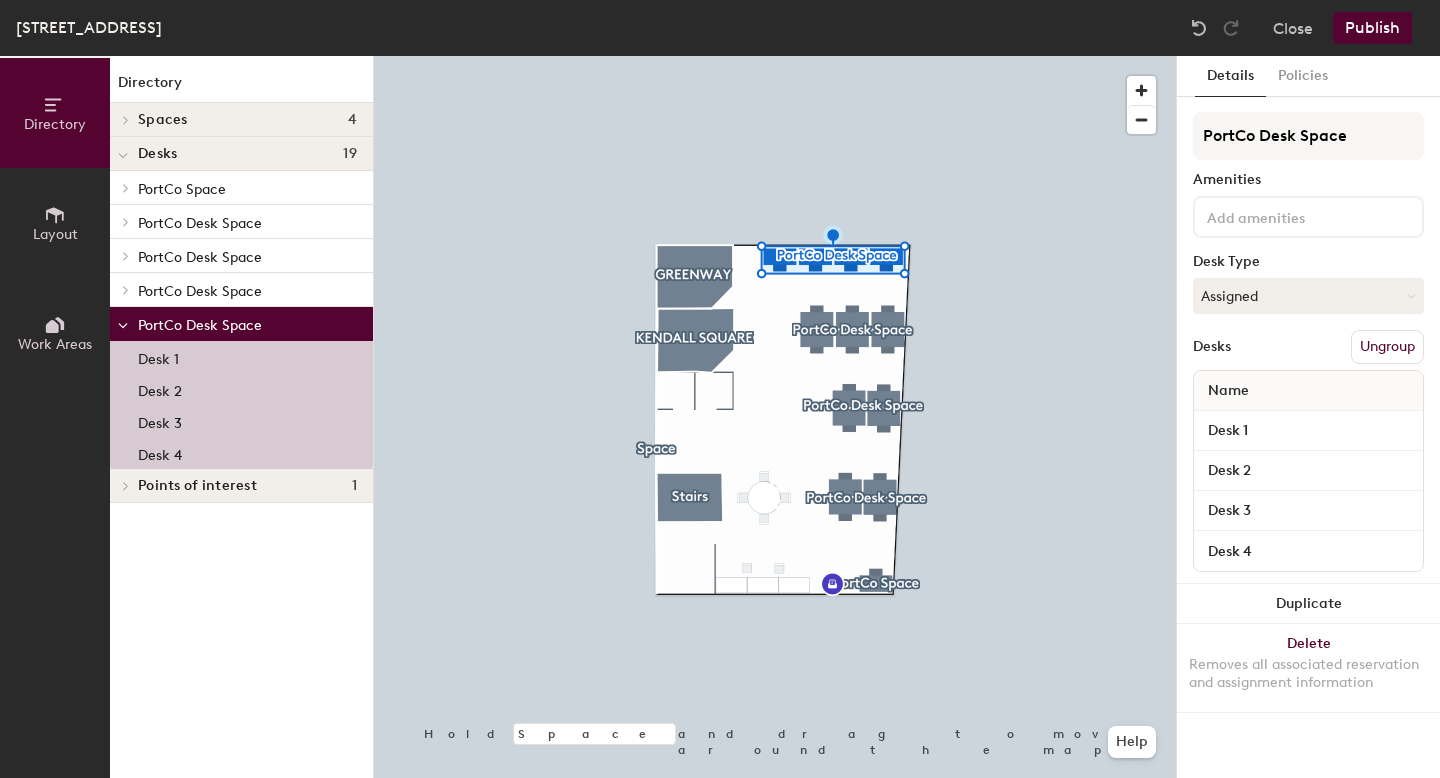 click on "Desks Ungroup" 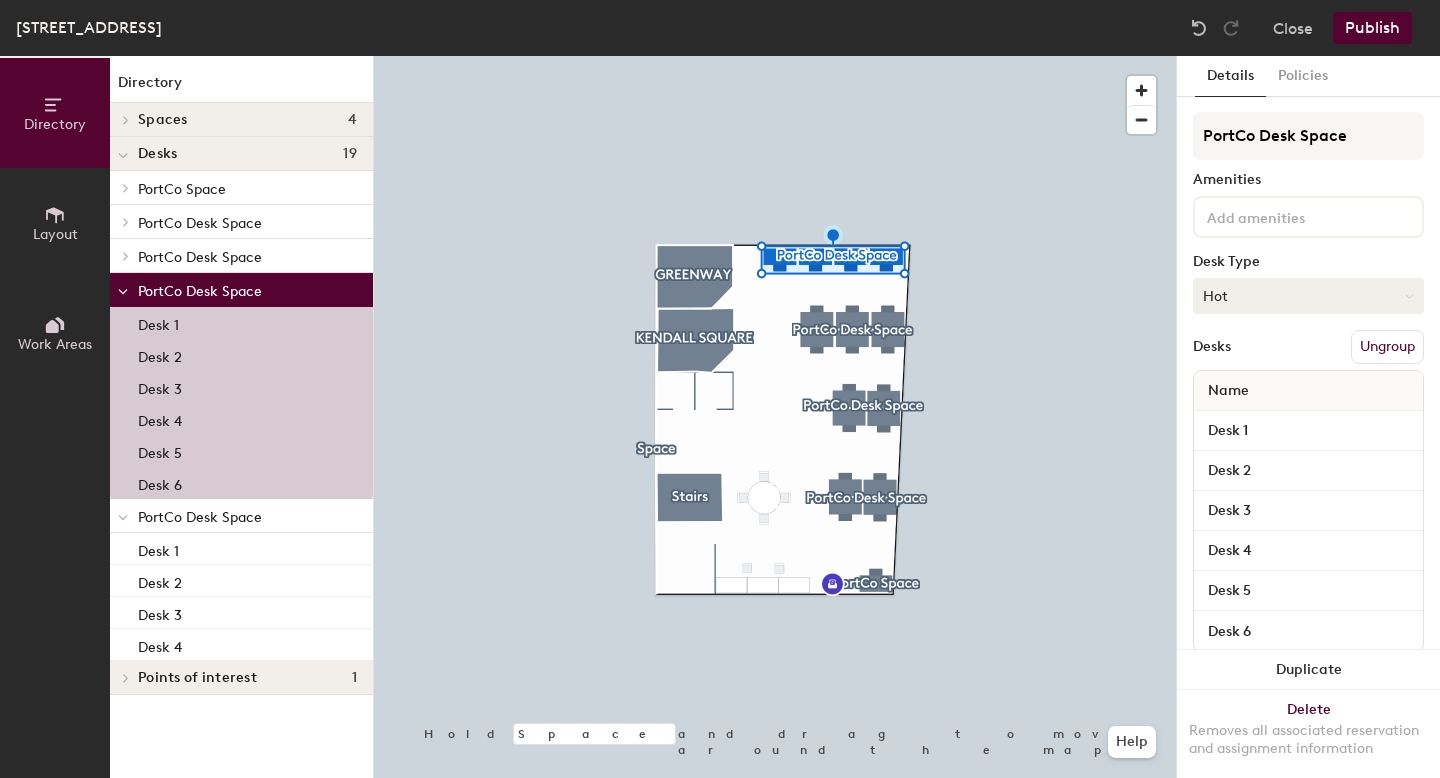 click on "Hot" 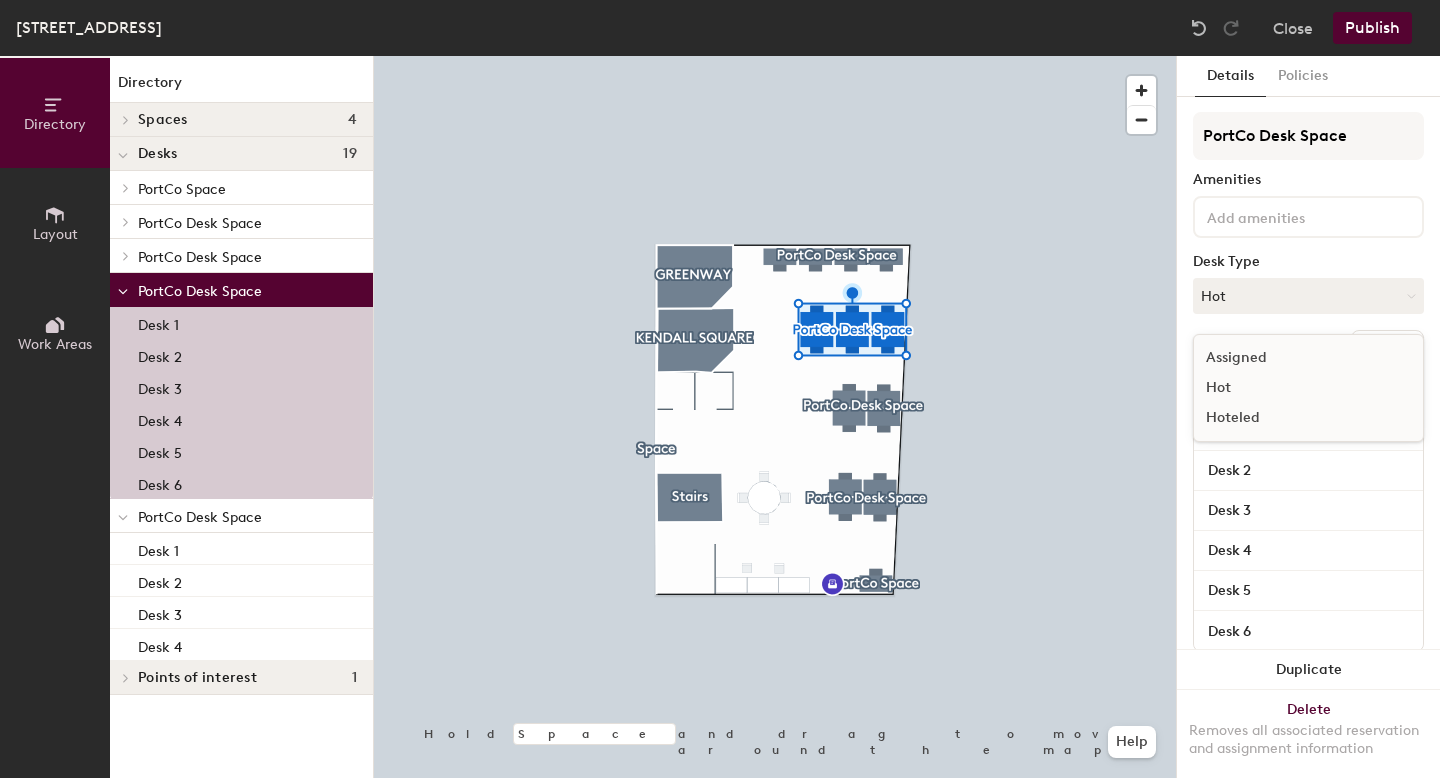 click on "Assigned" 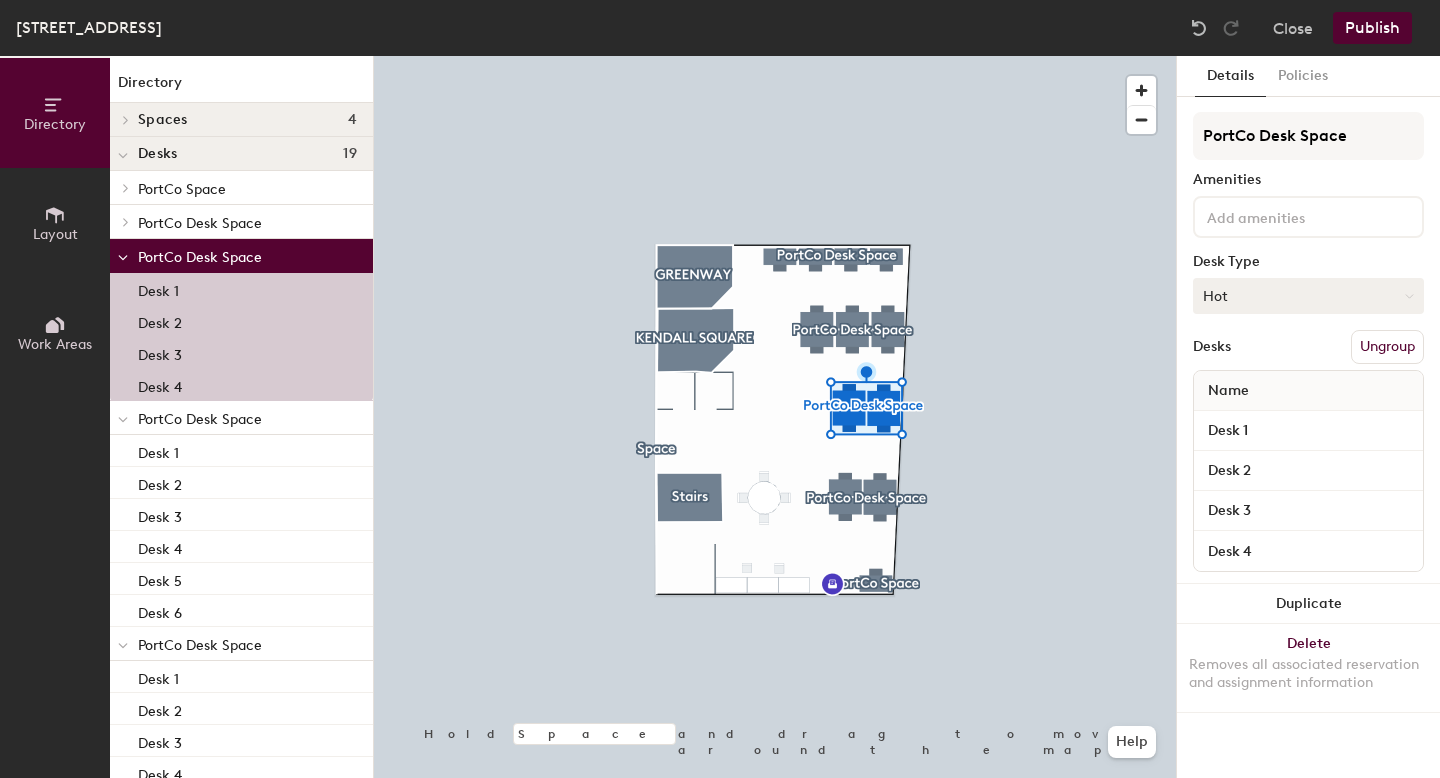 click on "Hot" 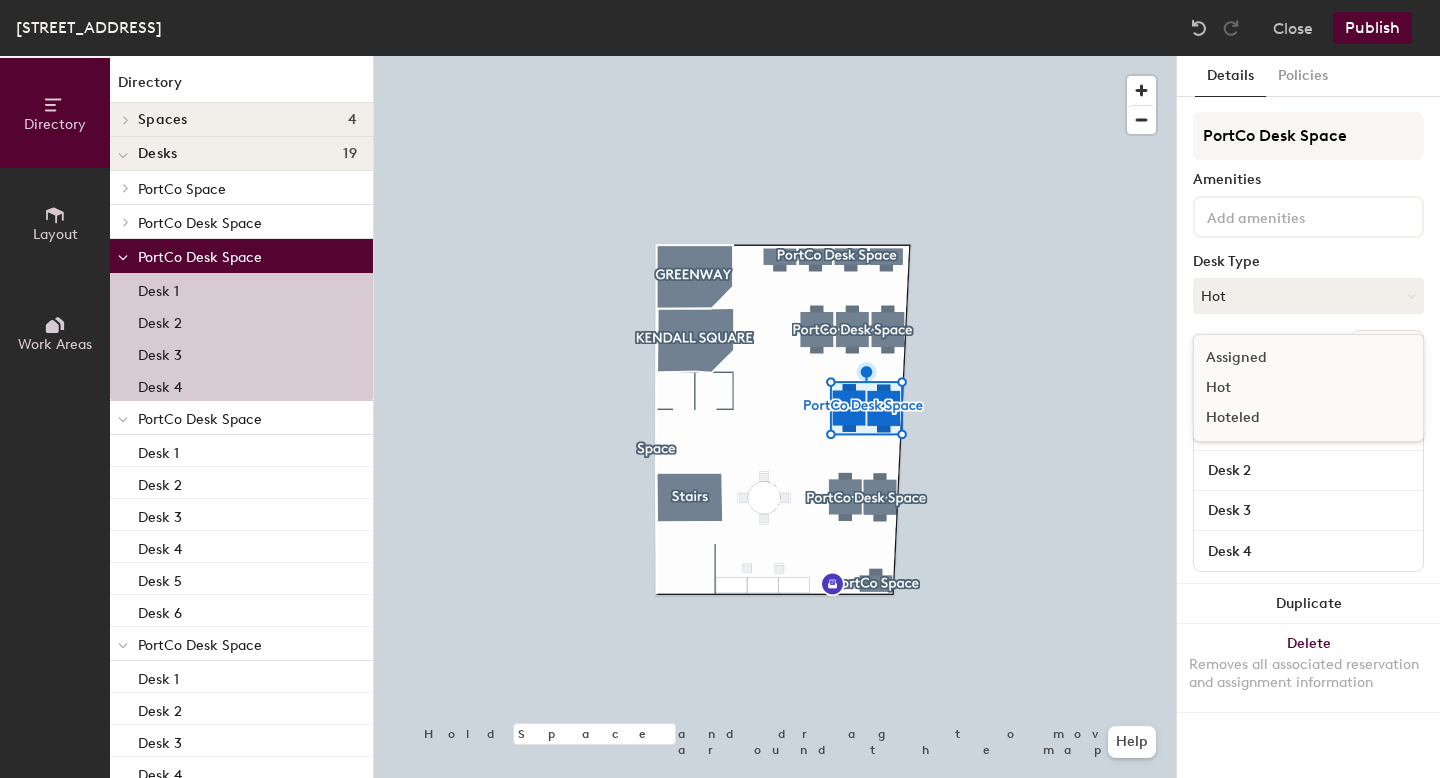 click on "Assigned" 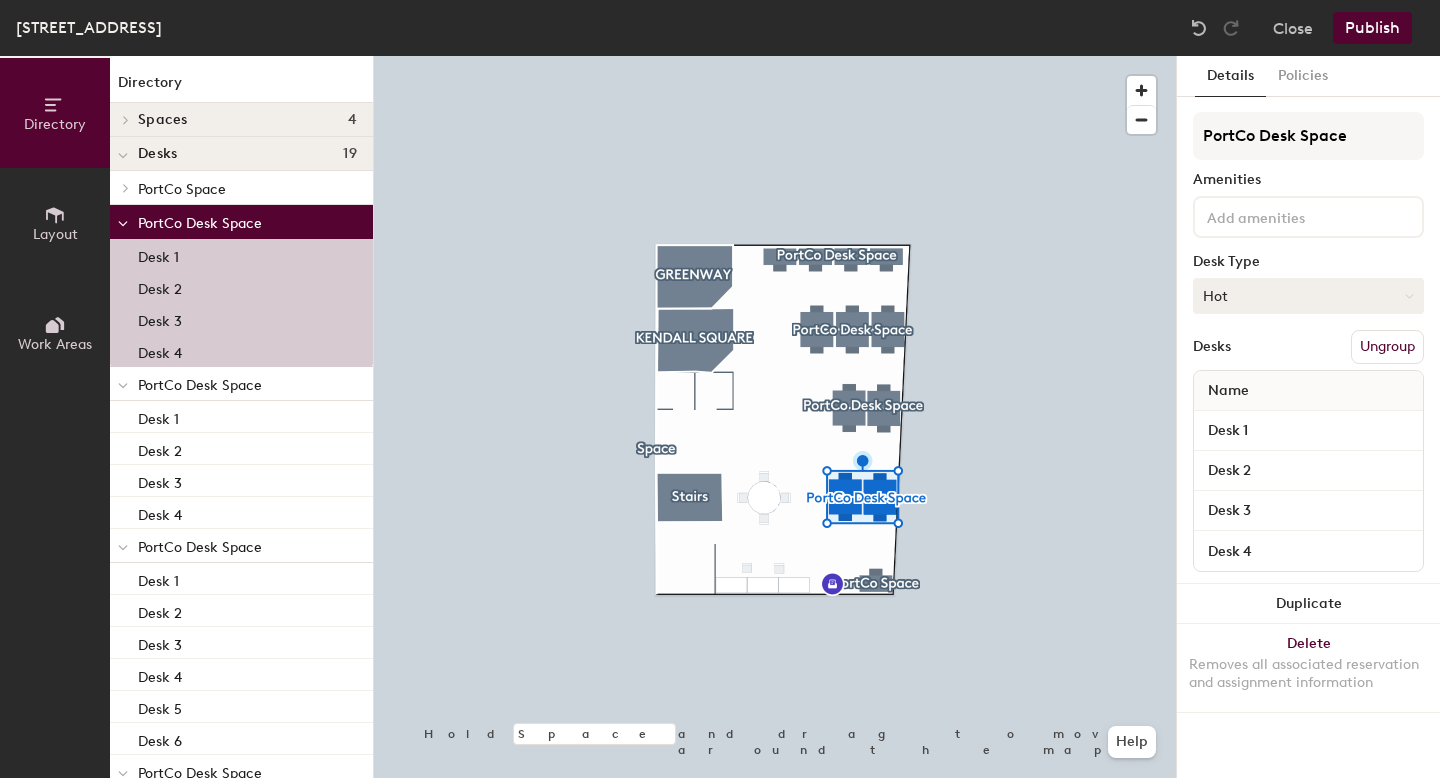 click on "Hot" 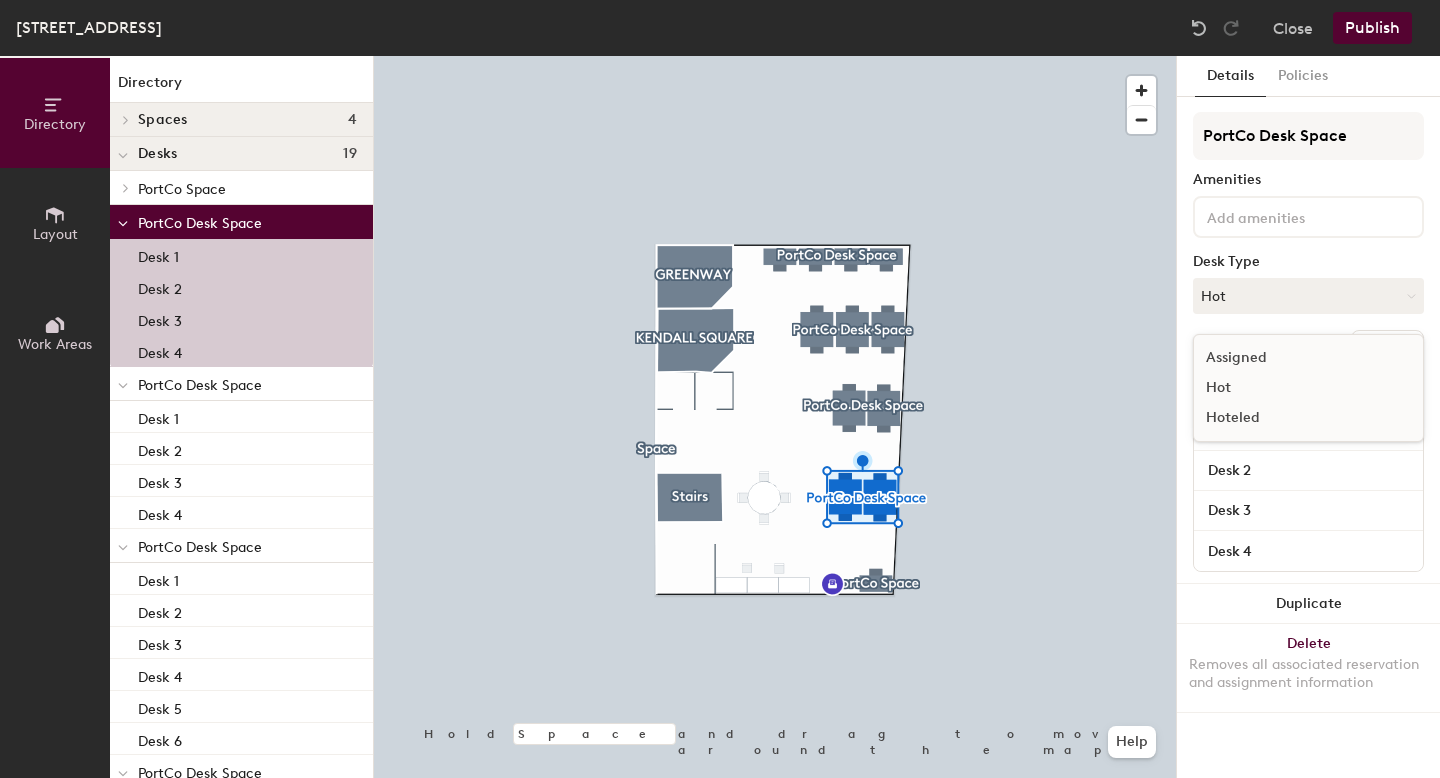 click on "Assigned" 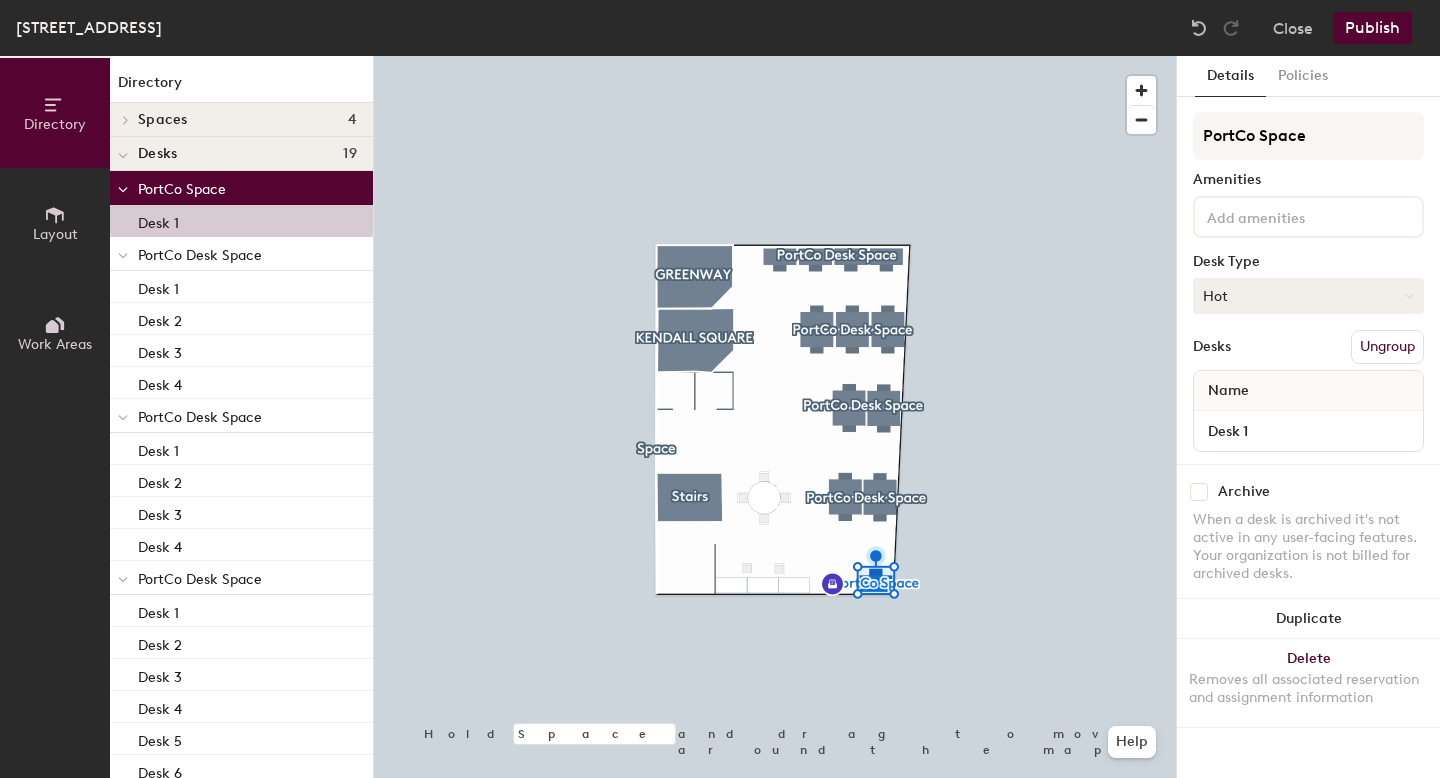 click on "Hot" 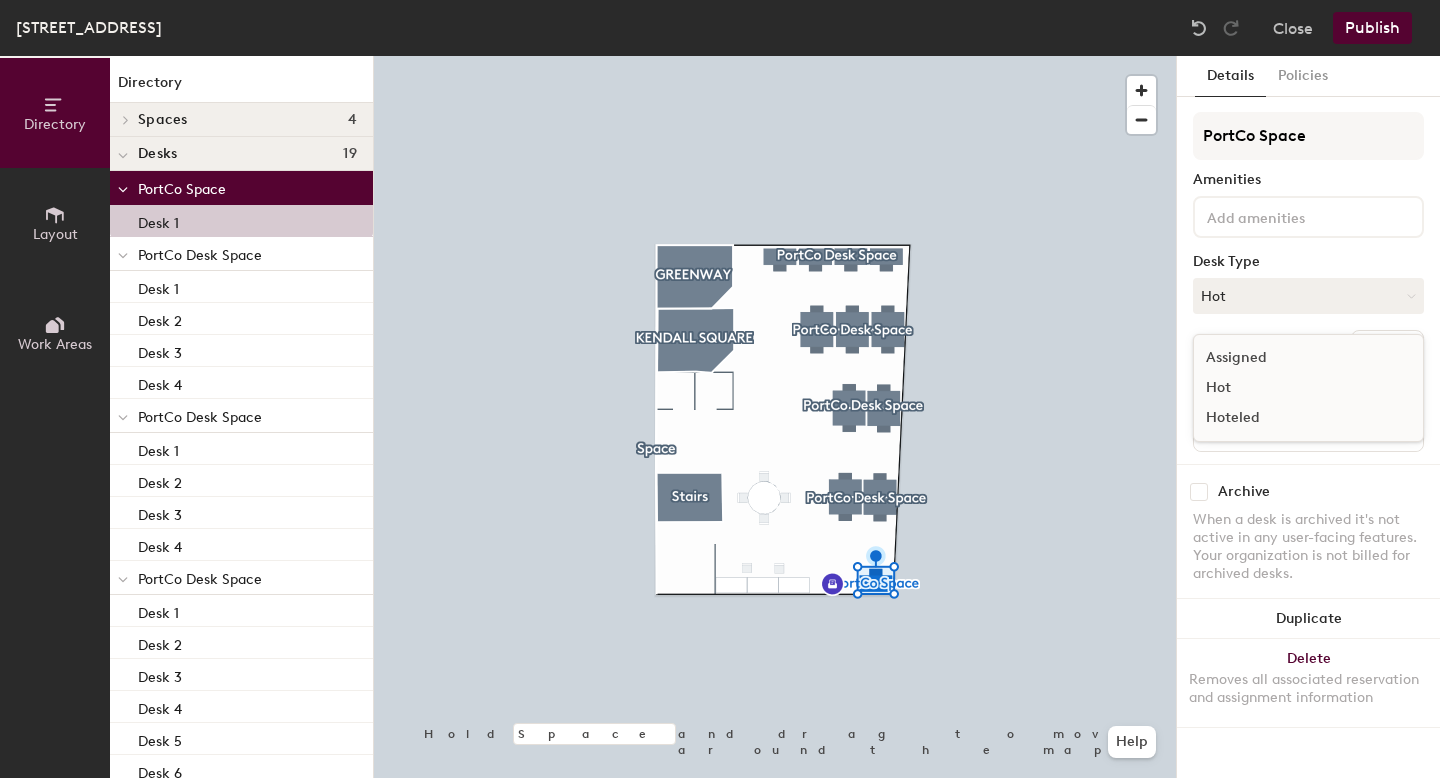 click on "Assigned" 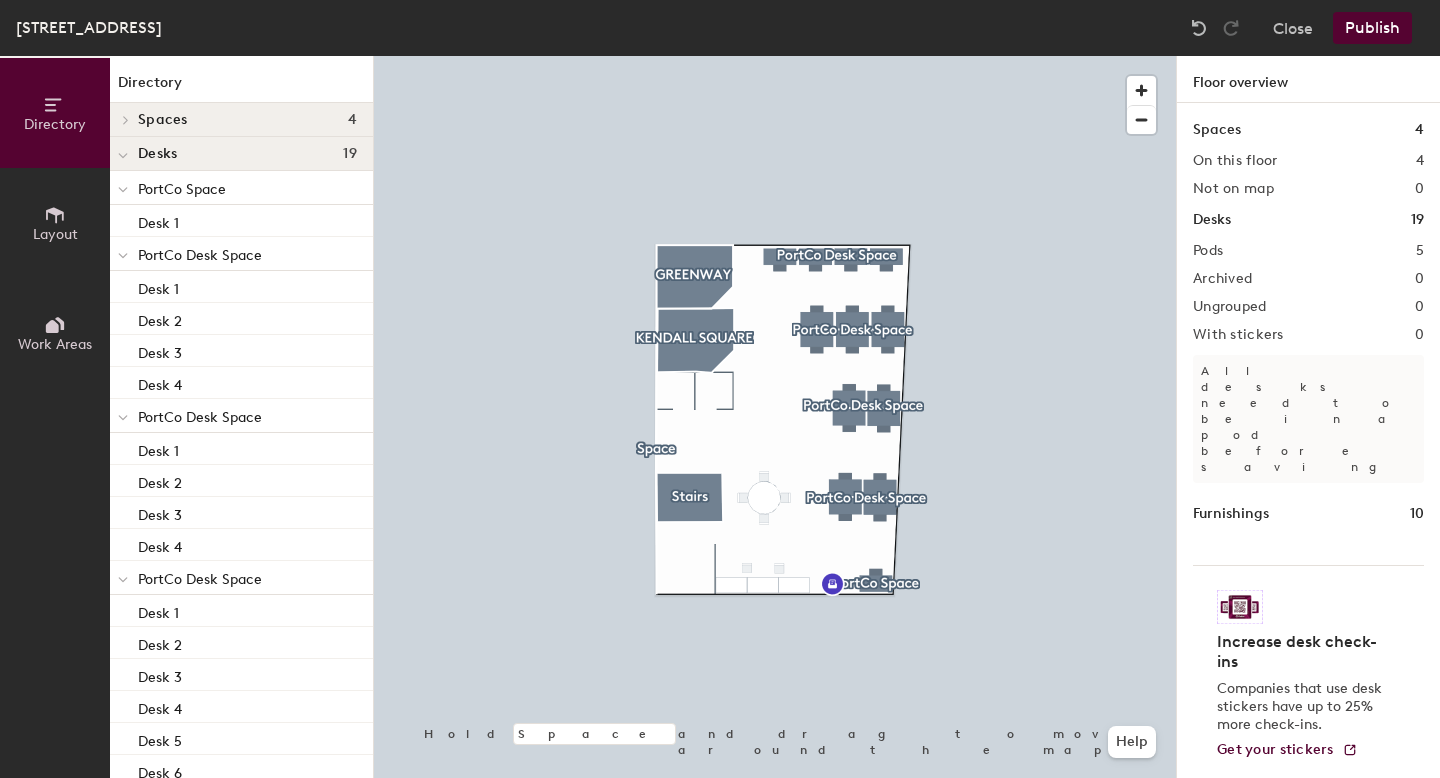click on "[STREET_ADDRESS] Close Publish" 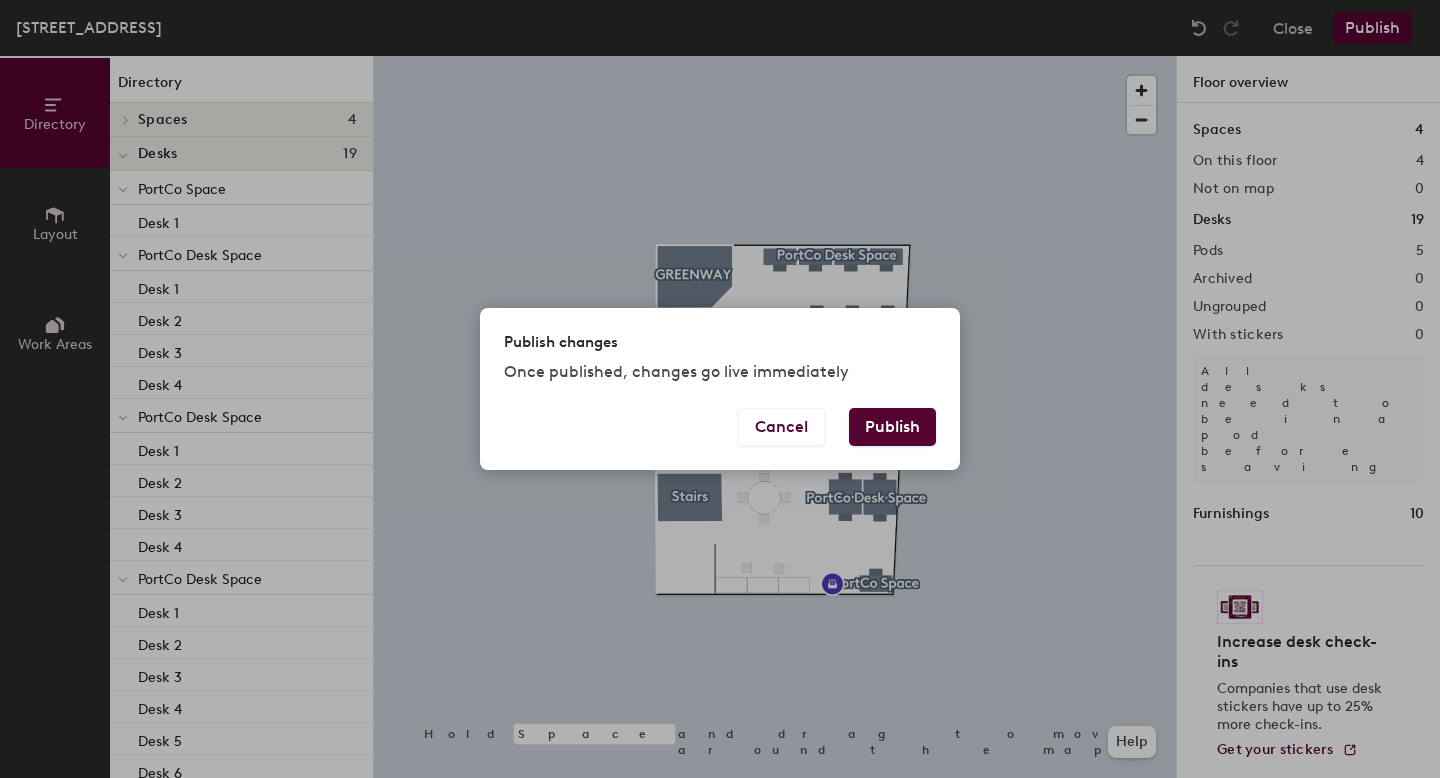 click on "Publish" at bounding box center (892, 427) 